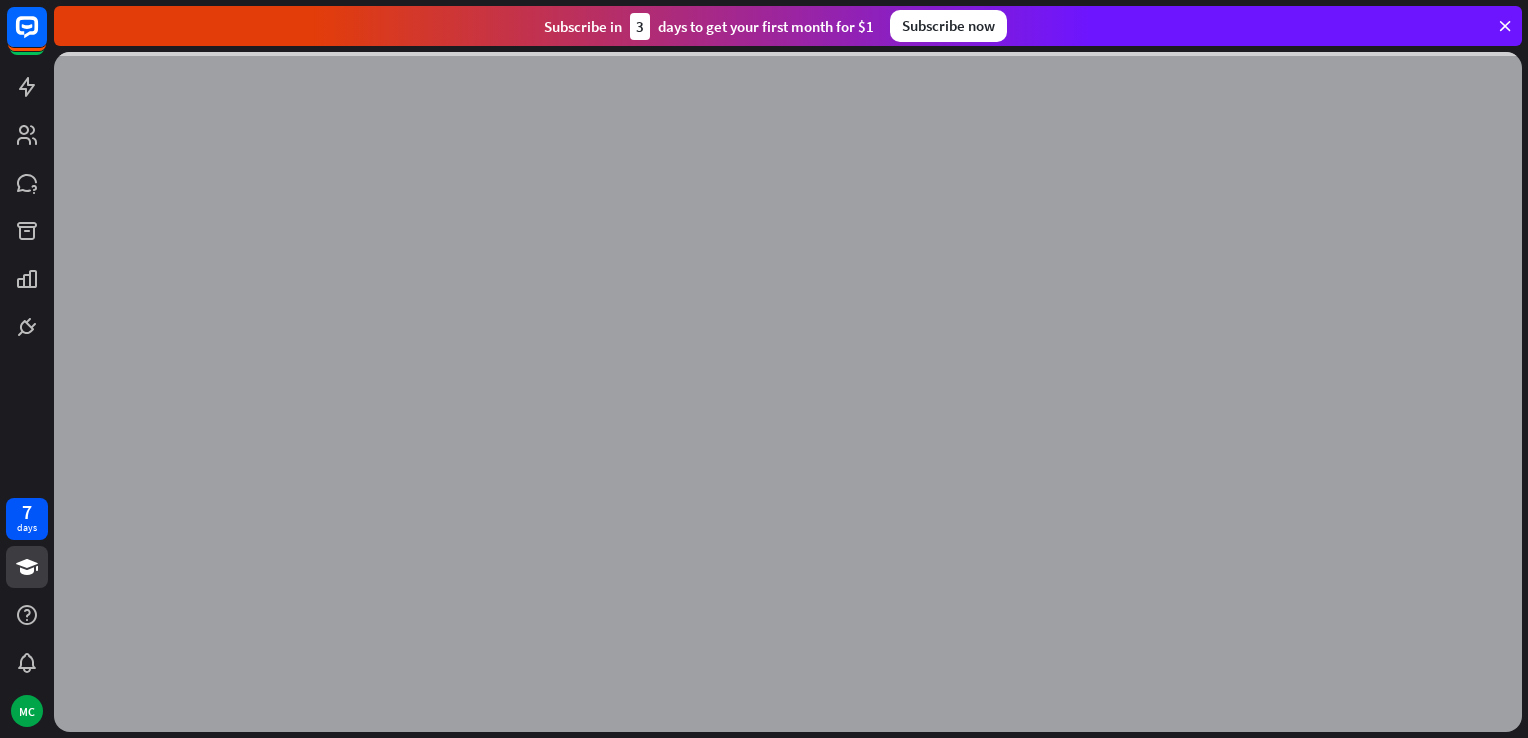 scroll, scrollTop: 0, scrollLeft: 0, axis: both 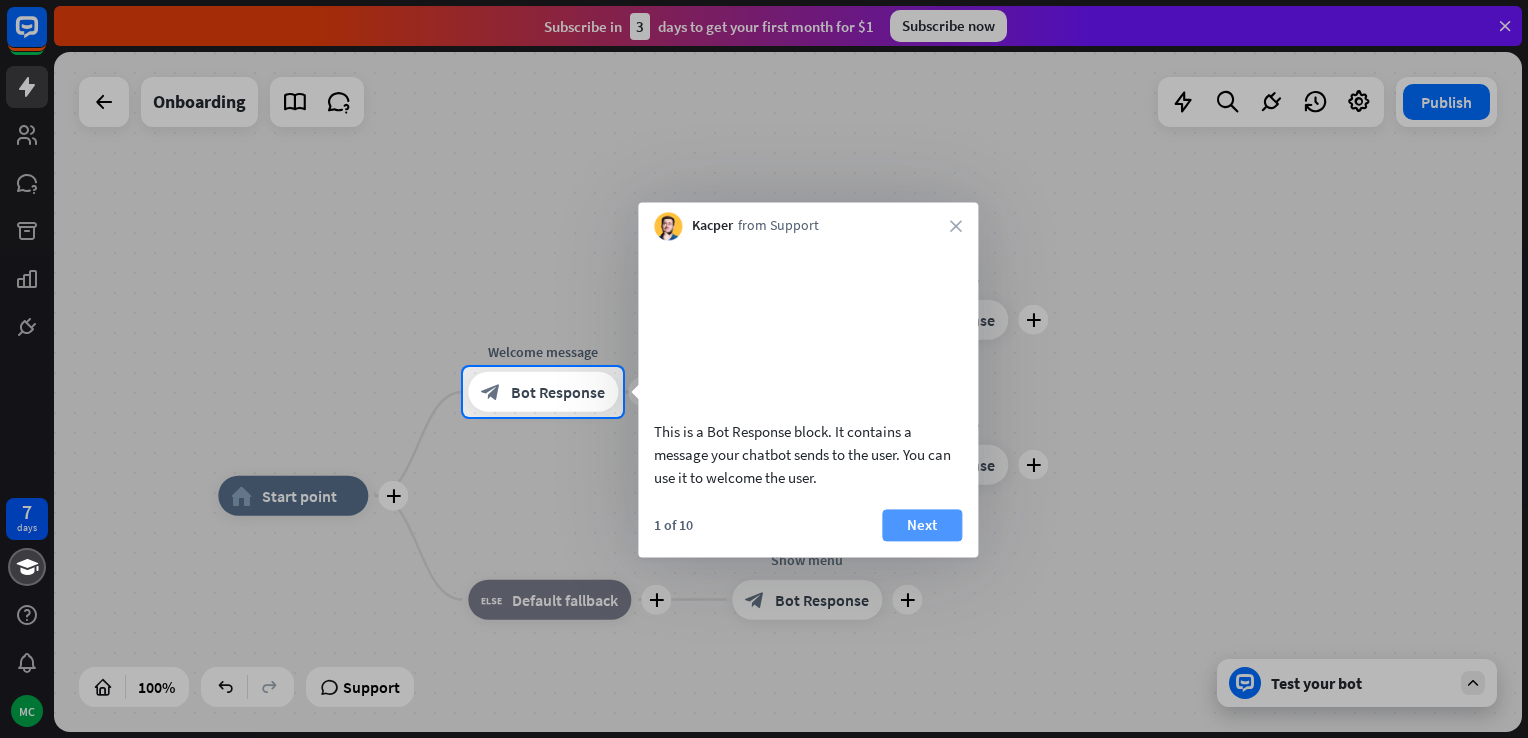 click on "Next" at bounding box center [922, 525] 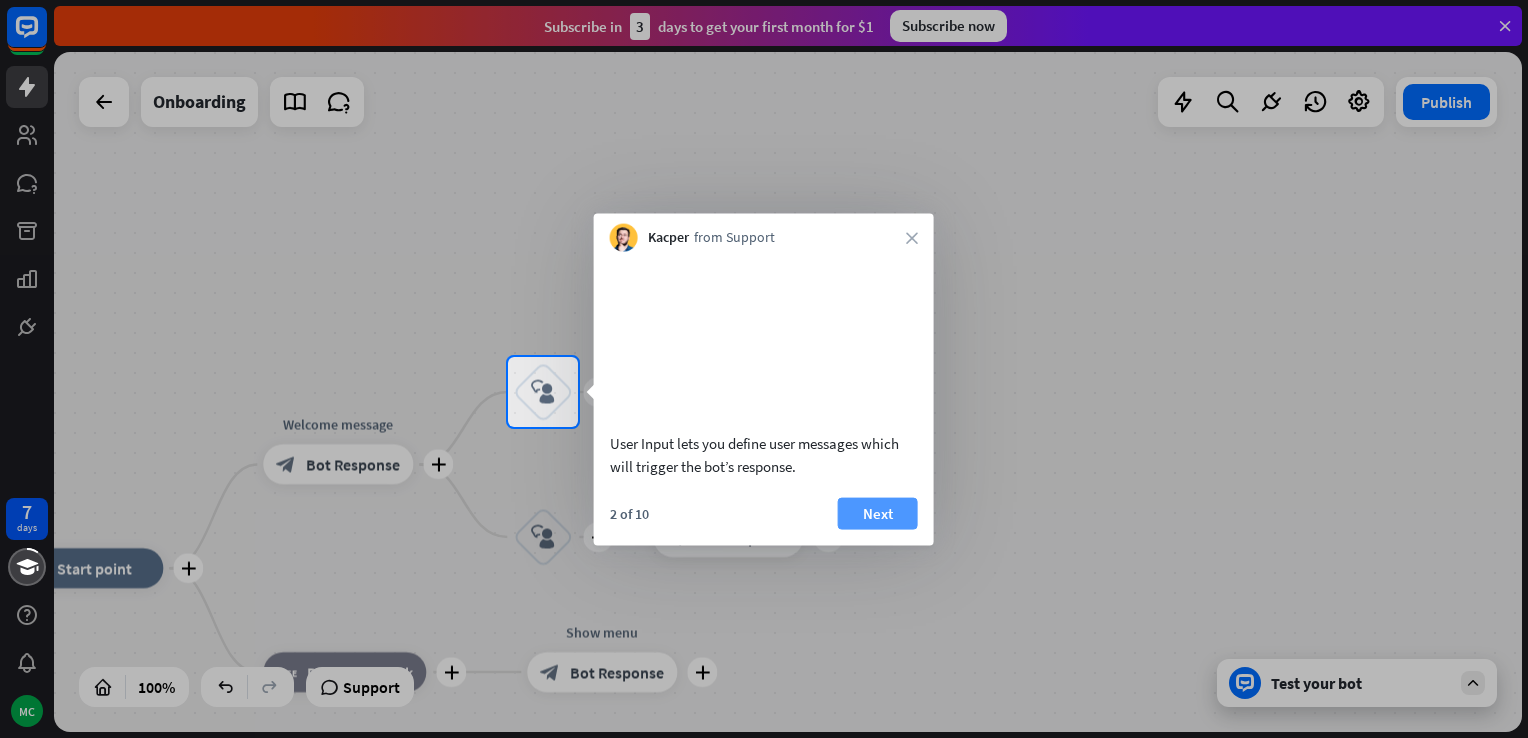 click on "Next" at bounding box center (878, 513) 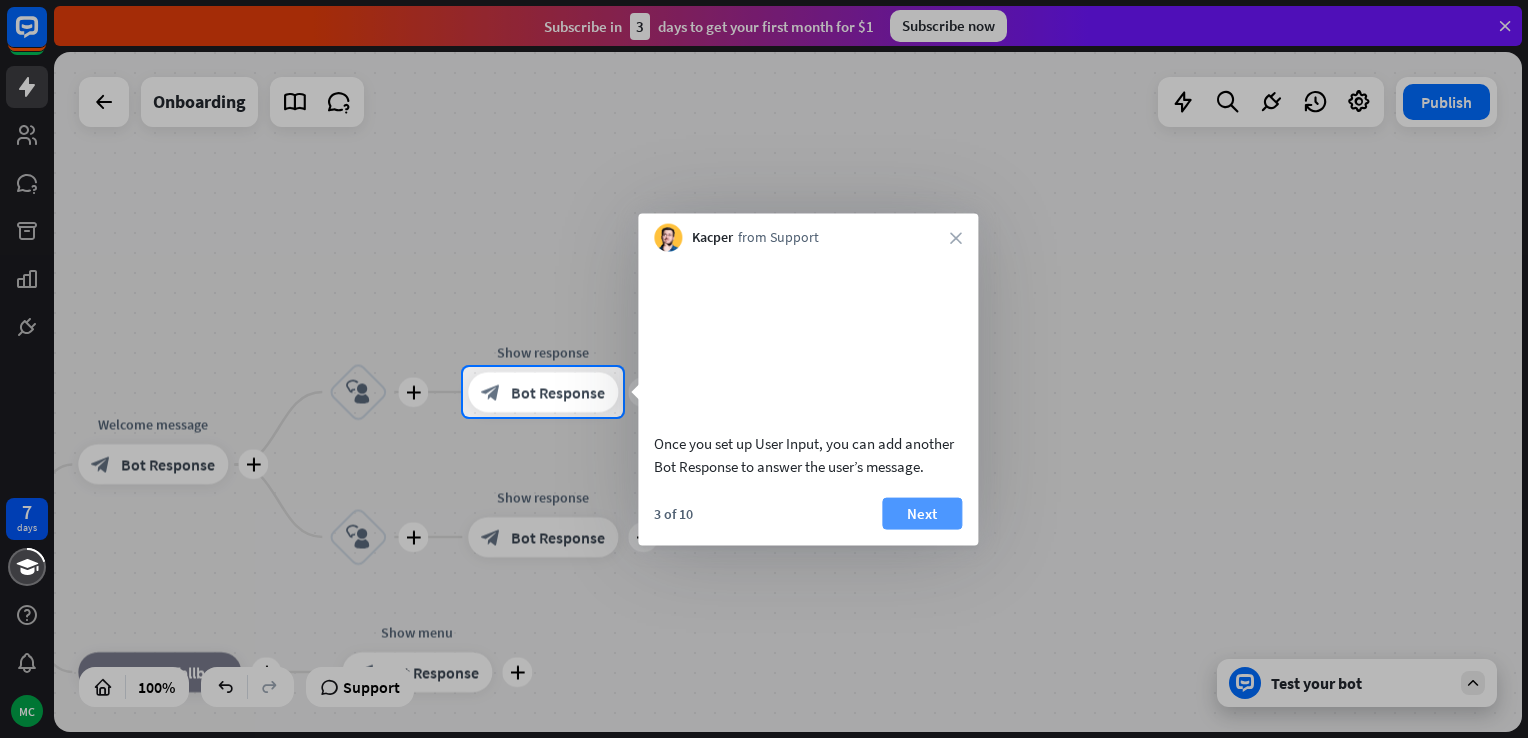 click on "Next" at bounding box center (922, 513) 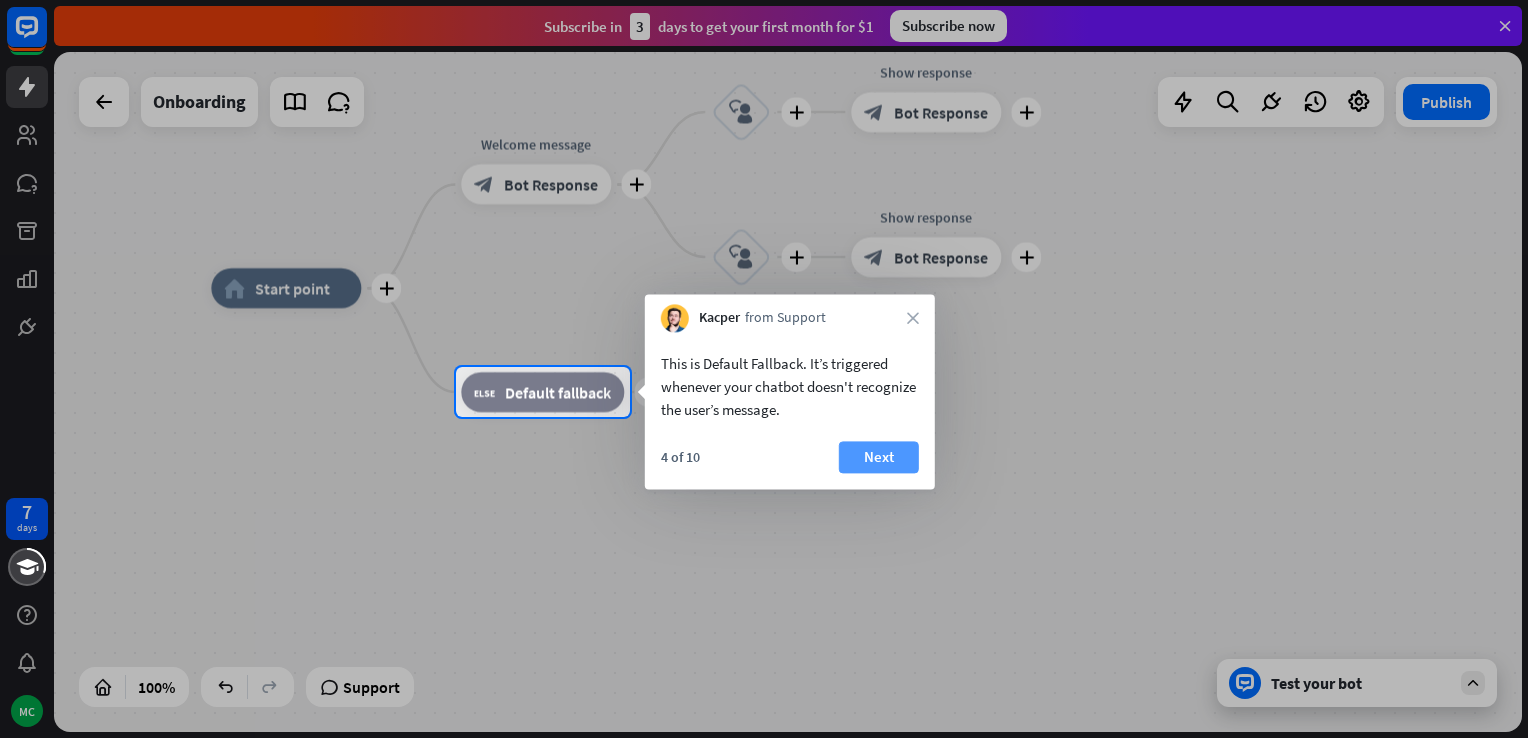 click on "Next" at bounding box center [879, 457] 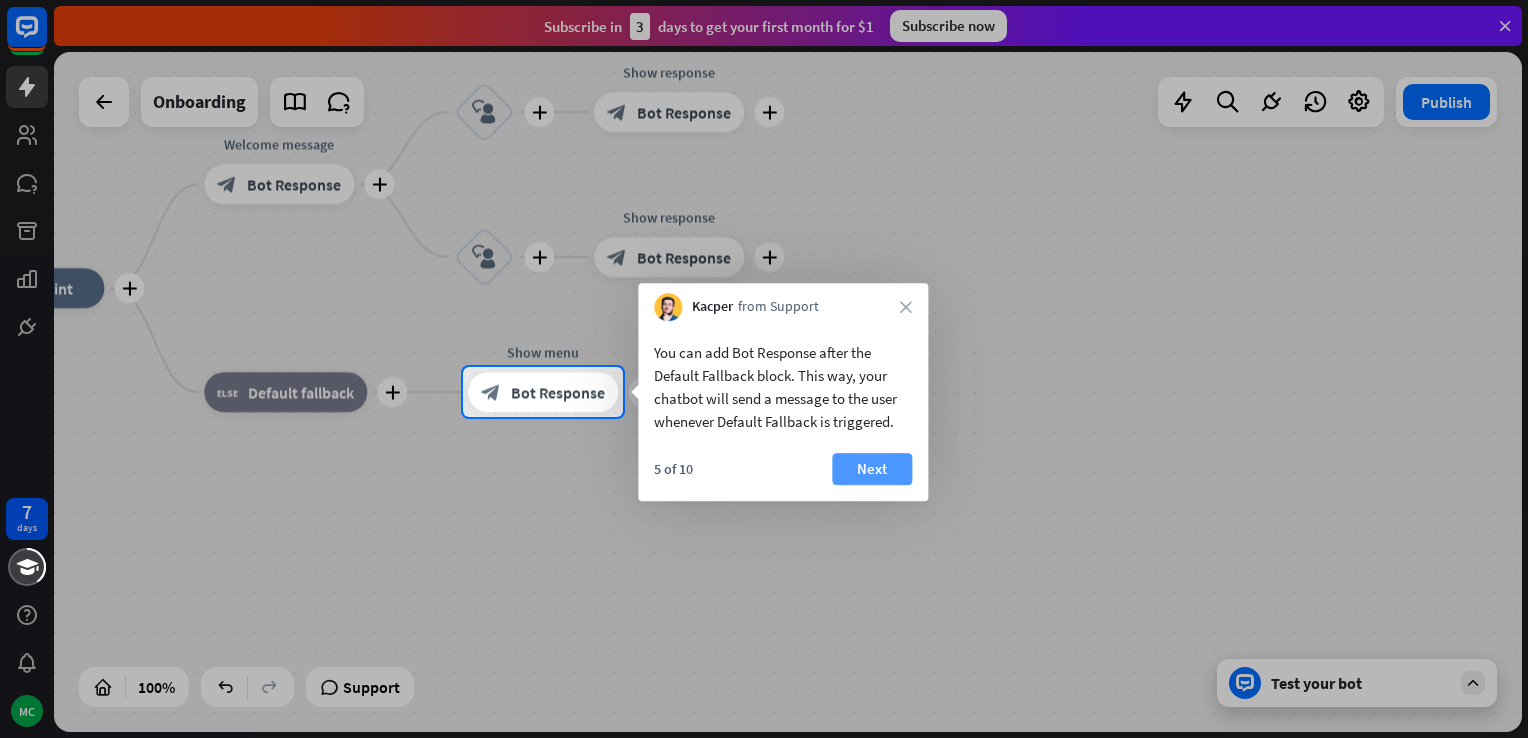 click on "Next" at bounding box center (872, 469) 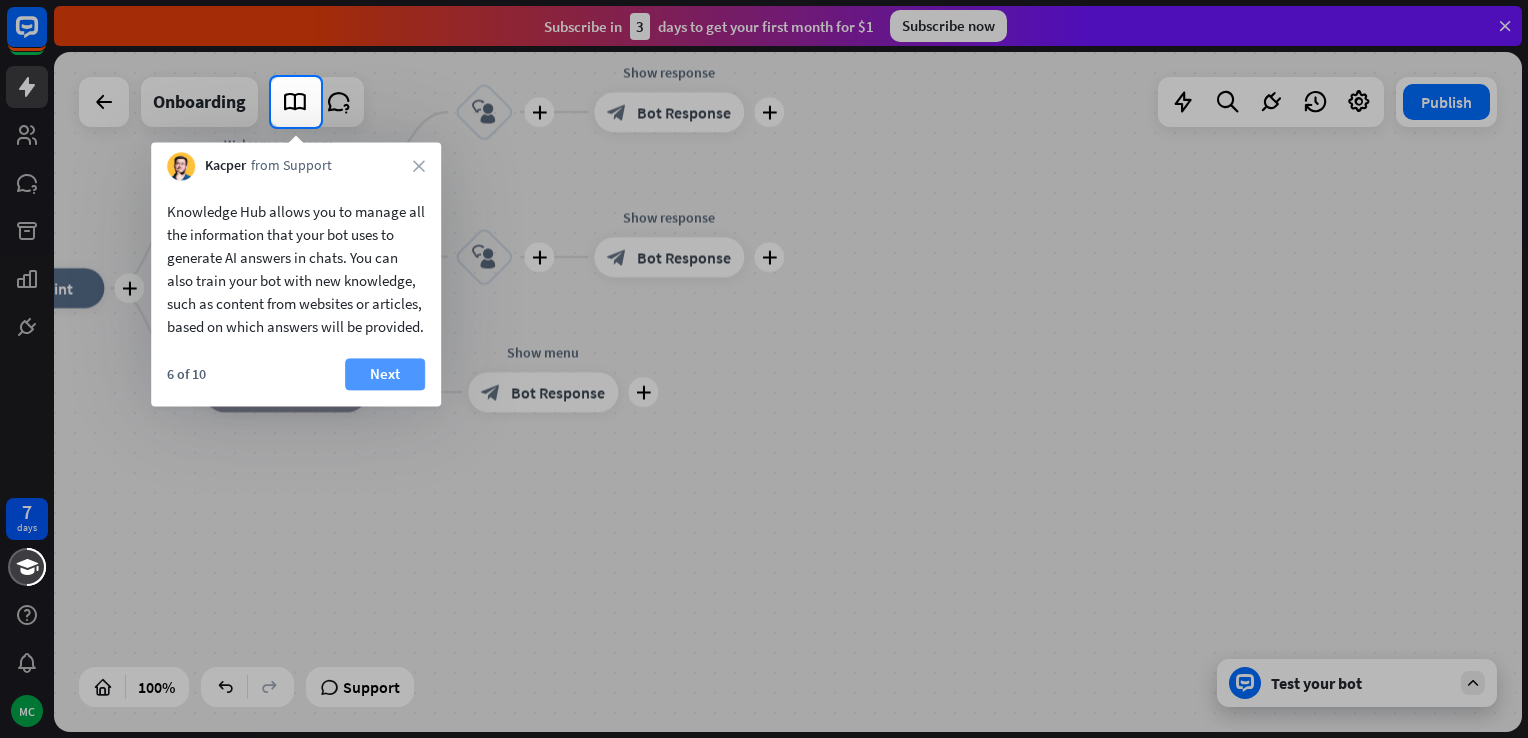 click on "Next" at bounding box center [385, 374] 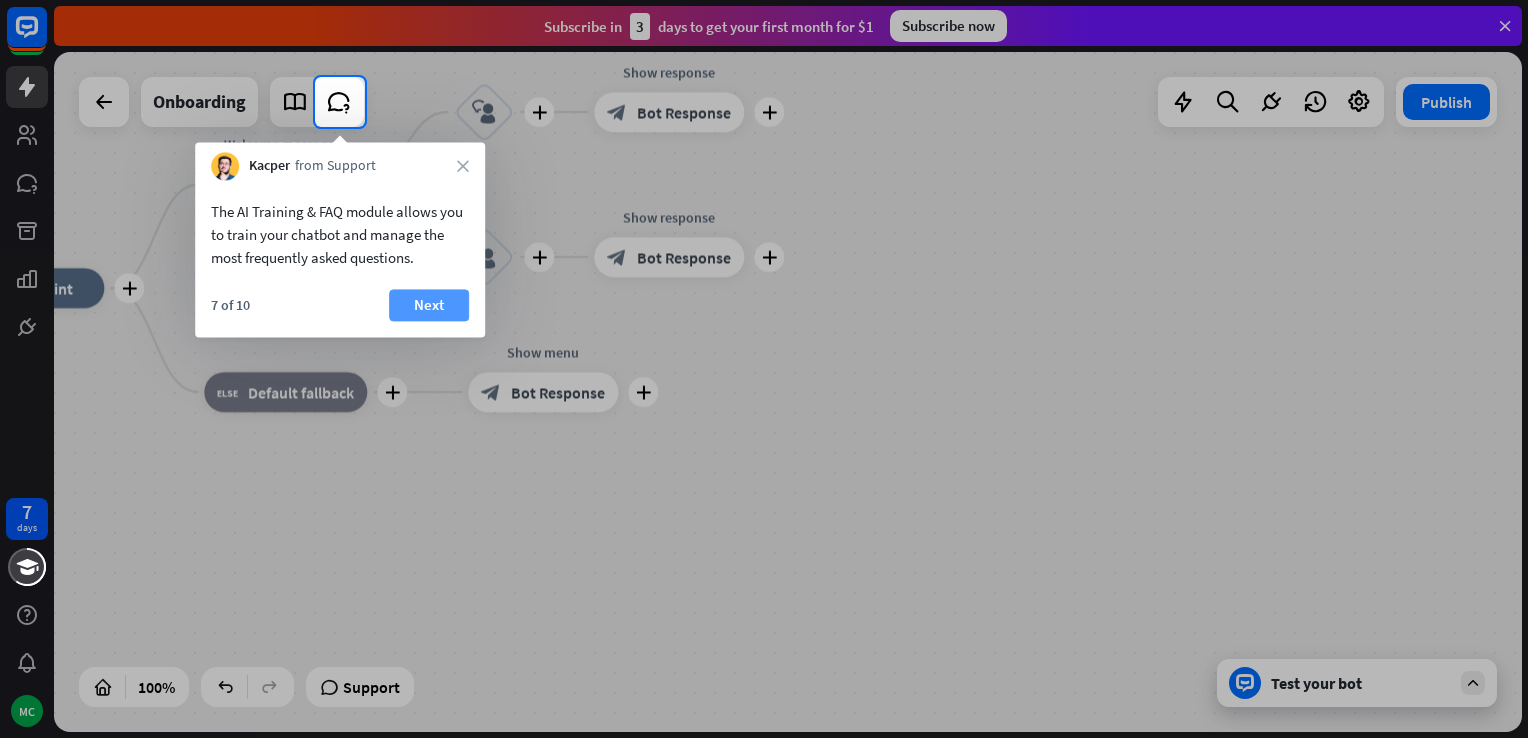 click on "Next" at bounding box center [429, 305] 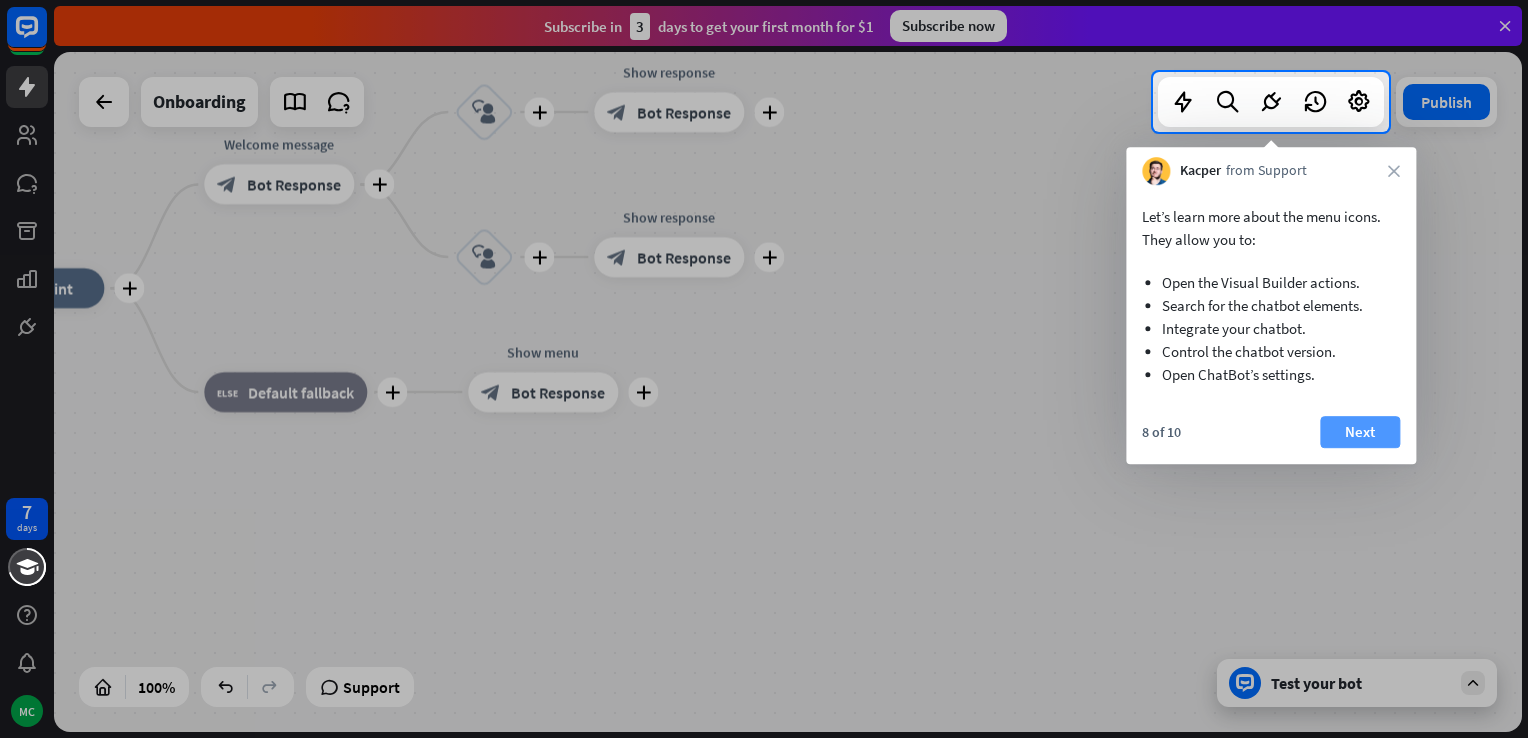 click on "Next" at bounding box center [1360, 432] 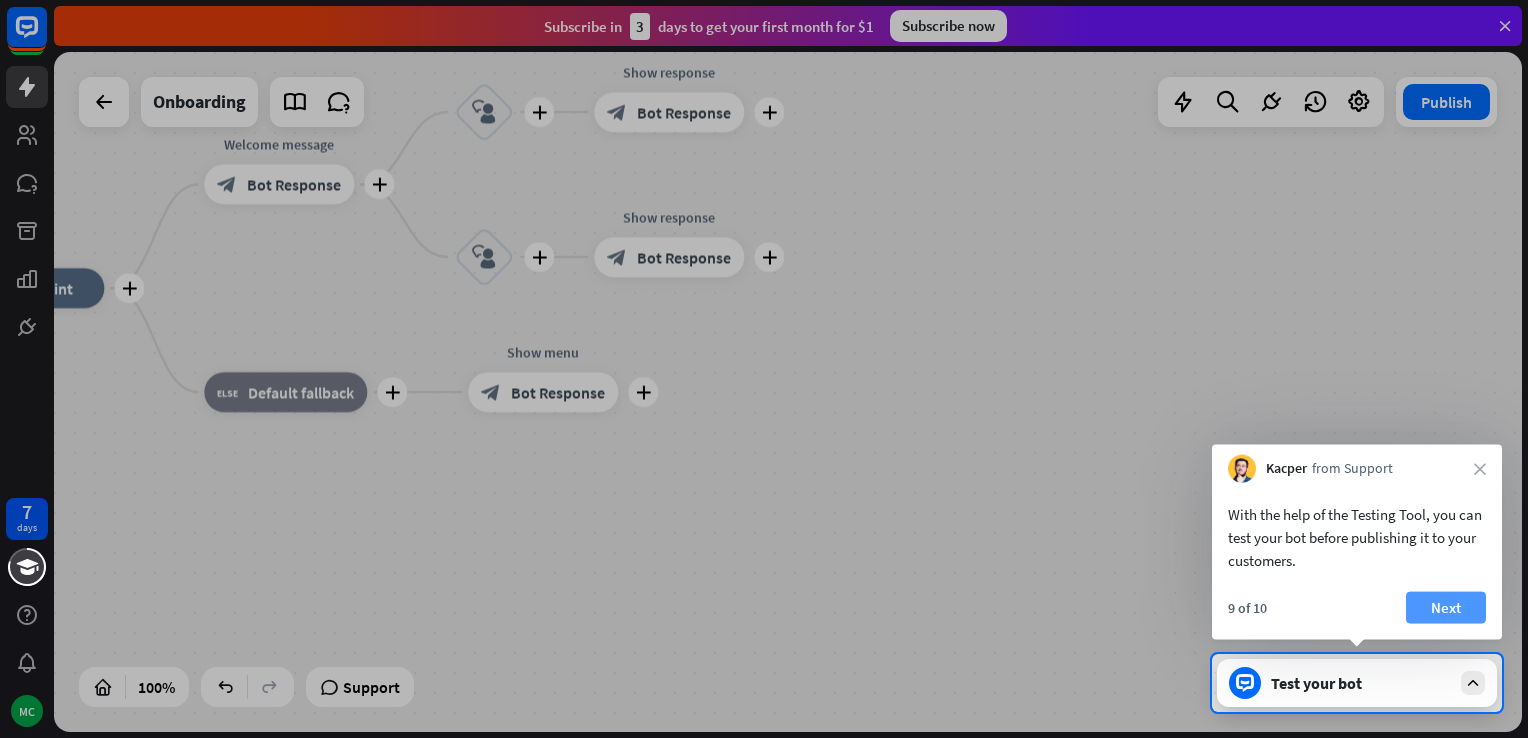 click on "Next" at bounding box center (1446, 608) 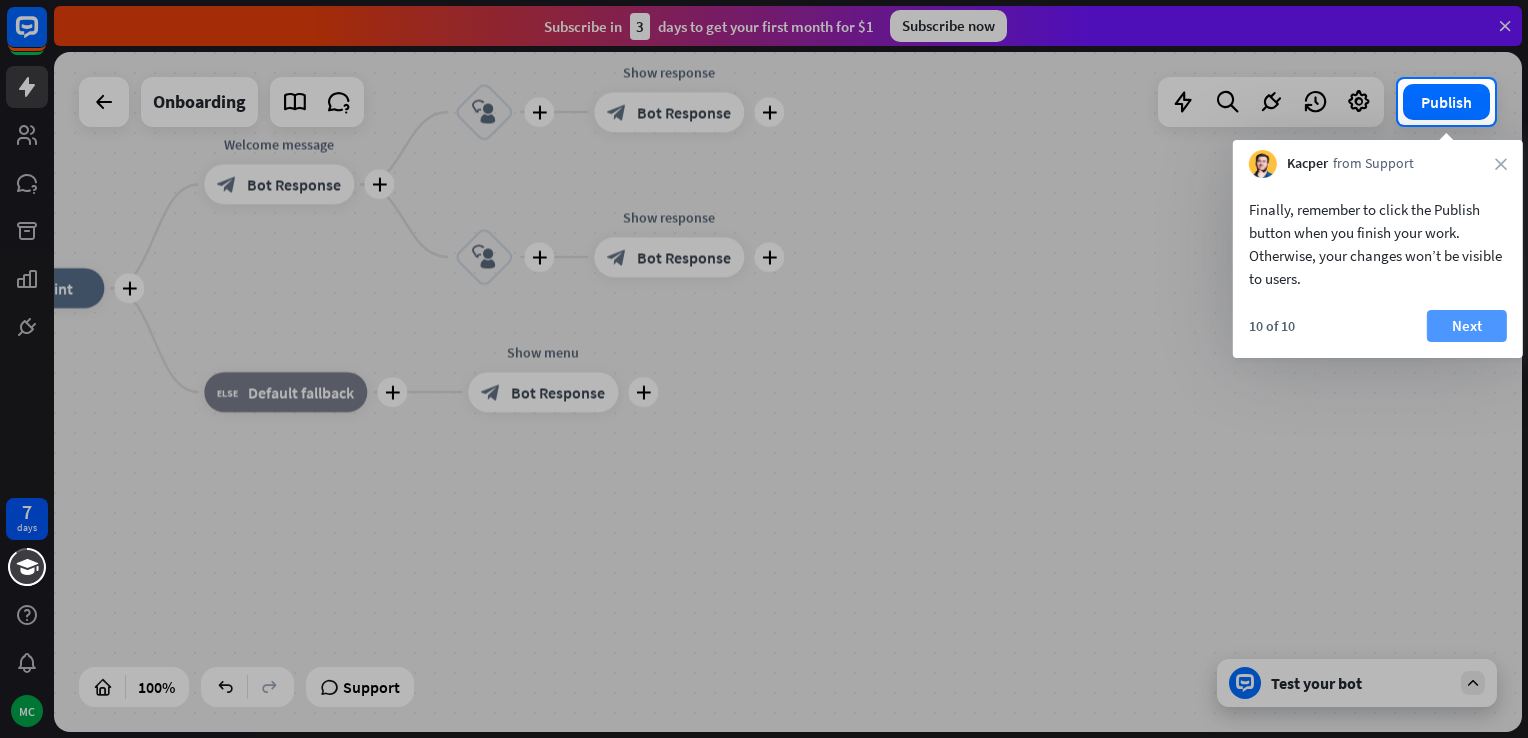 click on "Next" at bounding box center [1467, 326] 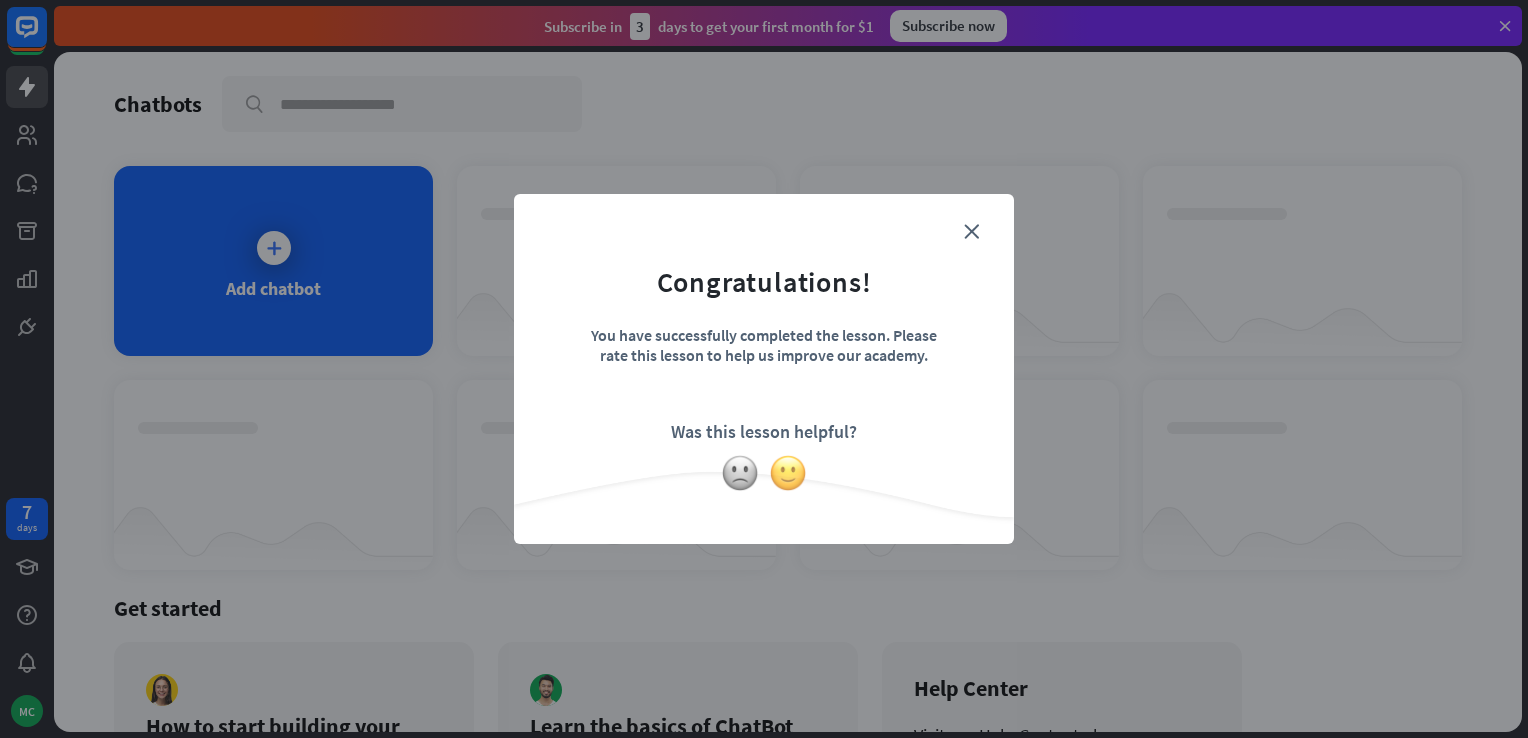 click at bounding box center [788, 473] 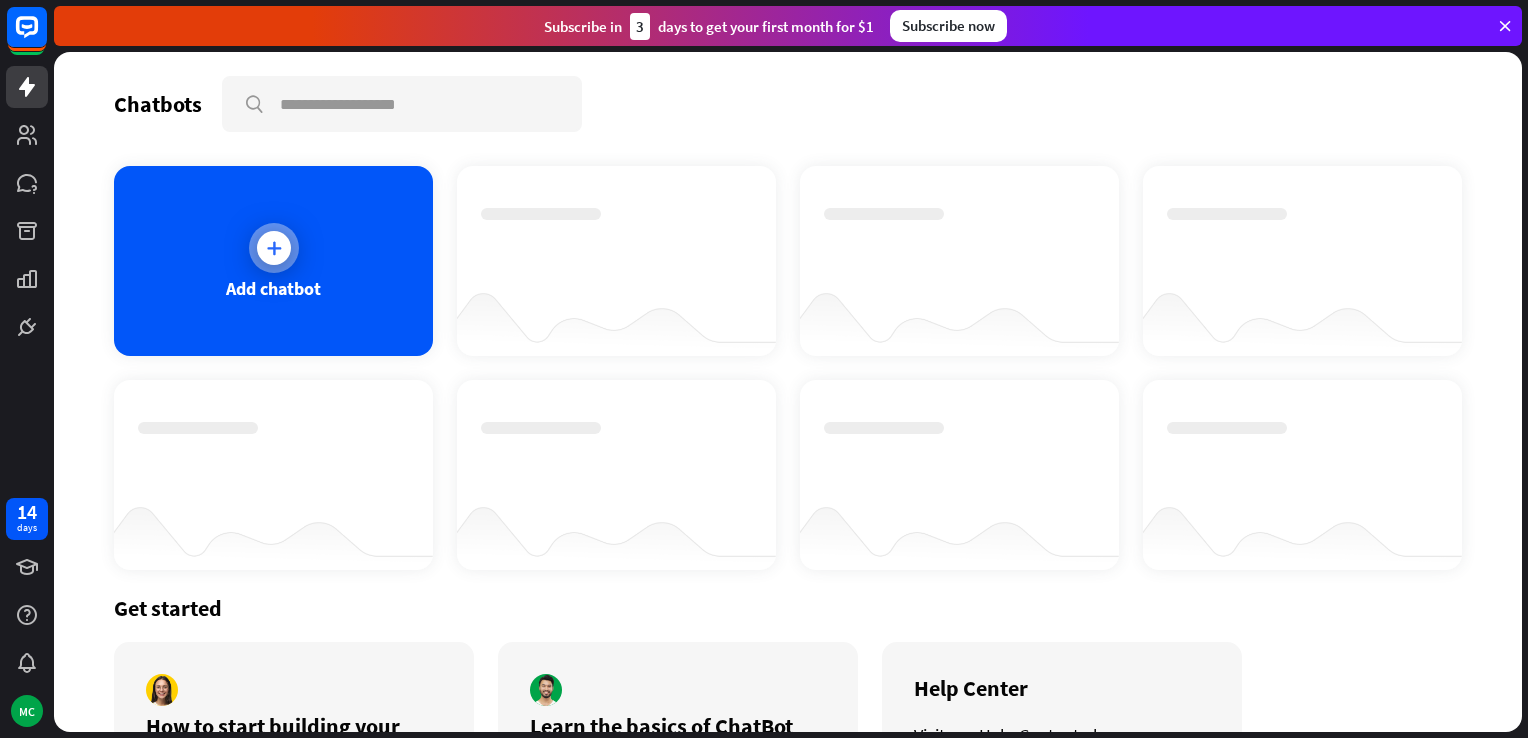 click at bounding box center (274, 248) 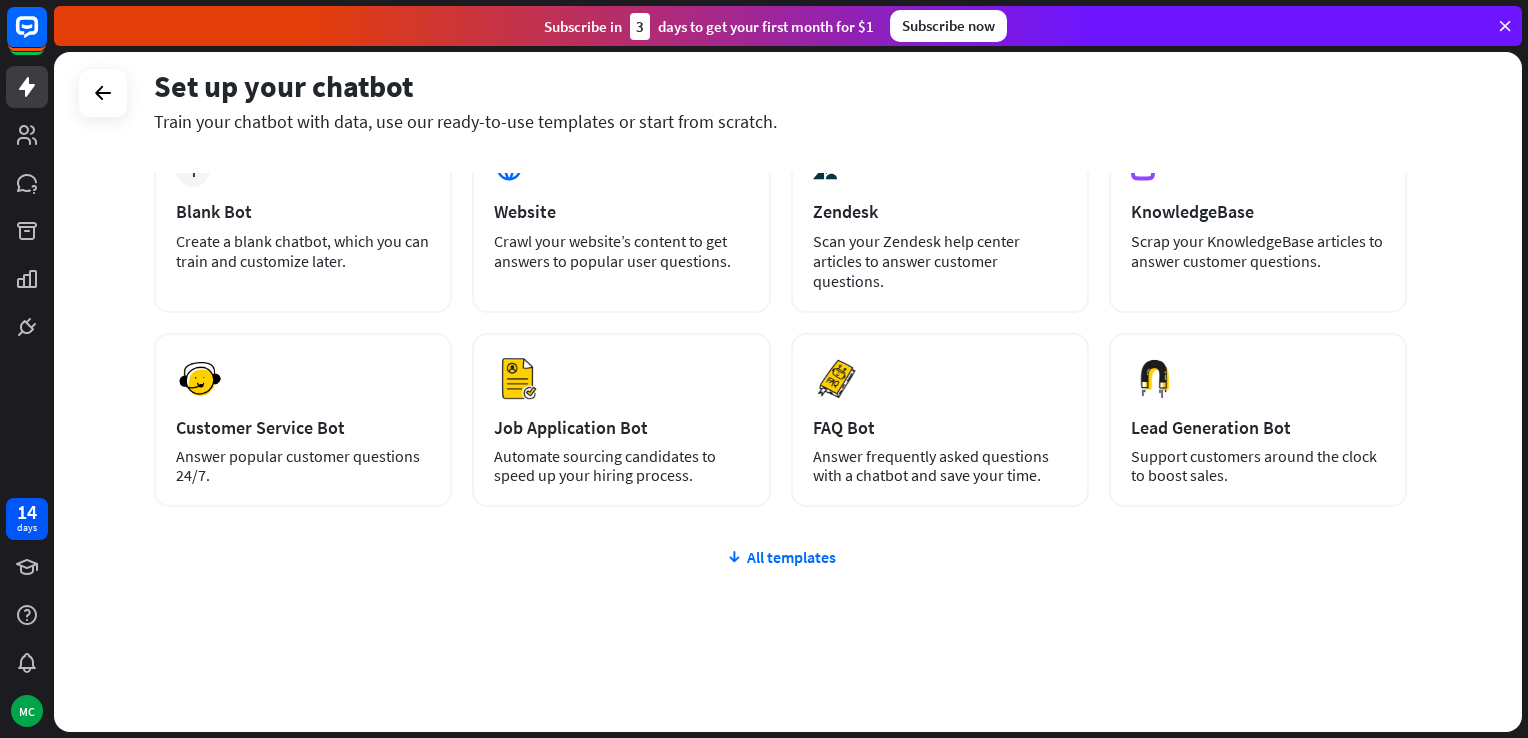 scroll, scrollTop: 144, scrollLeft: 0, axis: vertical 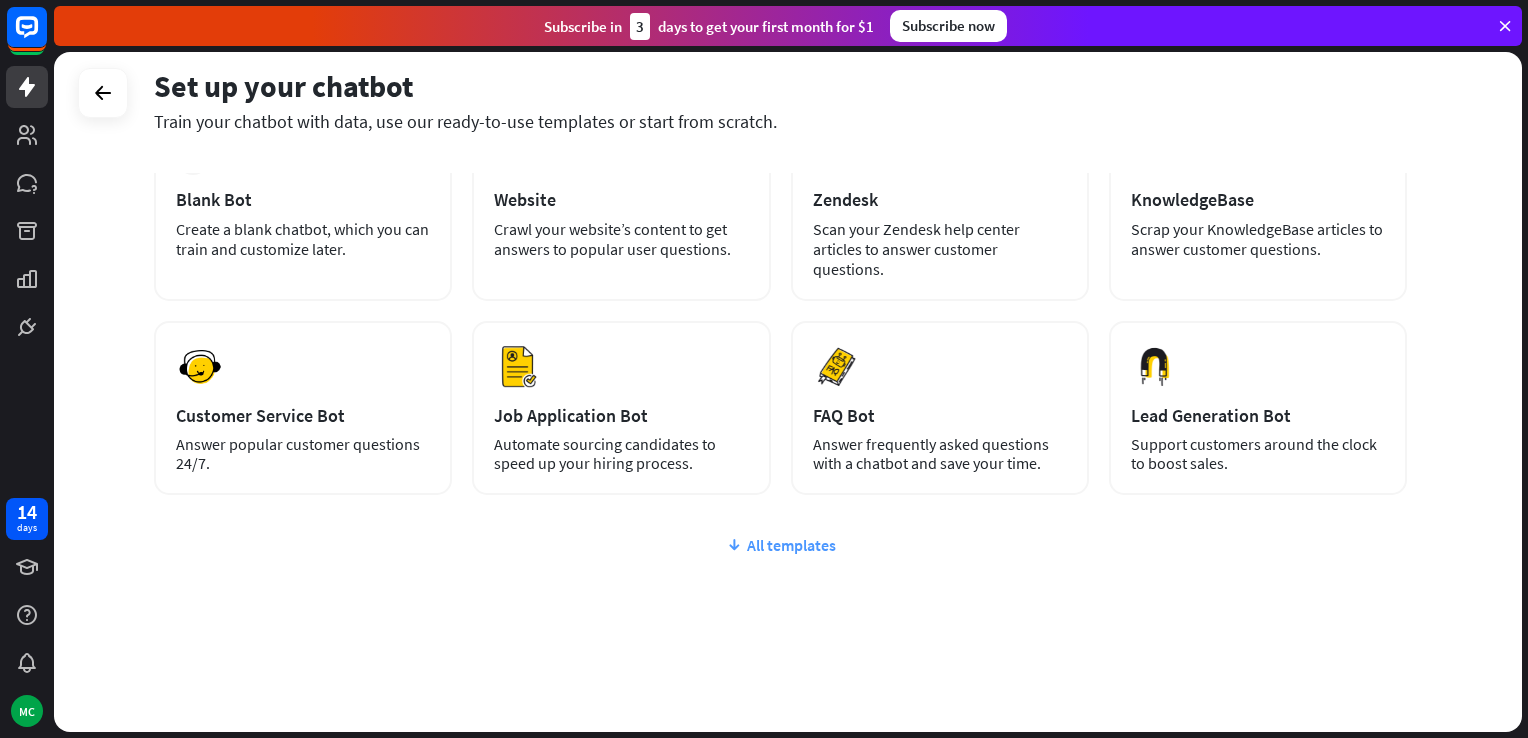 click at bounding box center (734, 545) 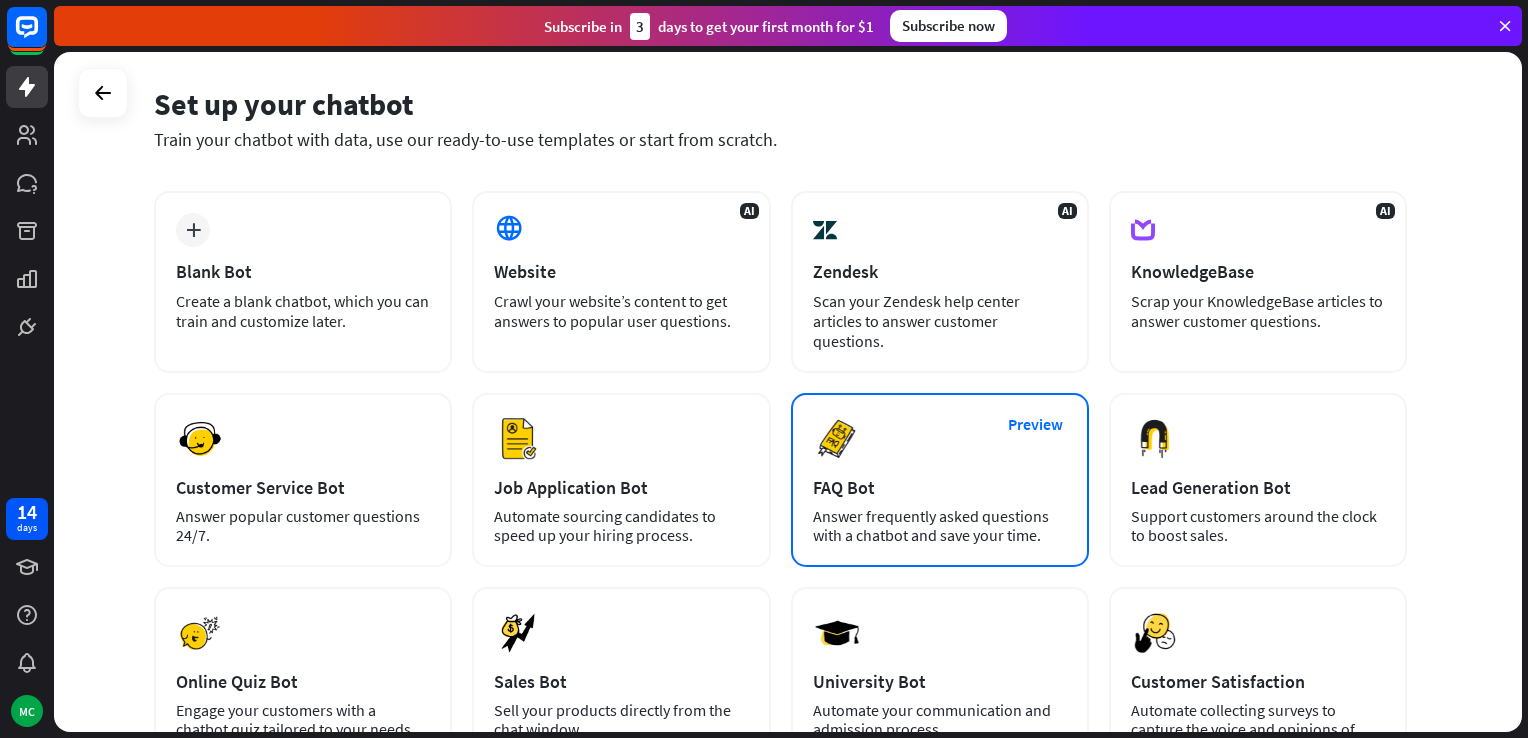 scroll, scrollTop: 0, scrollLeft: 0, axis: both 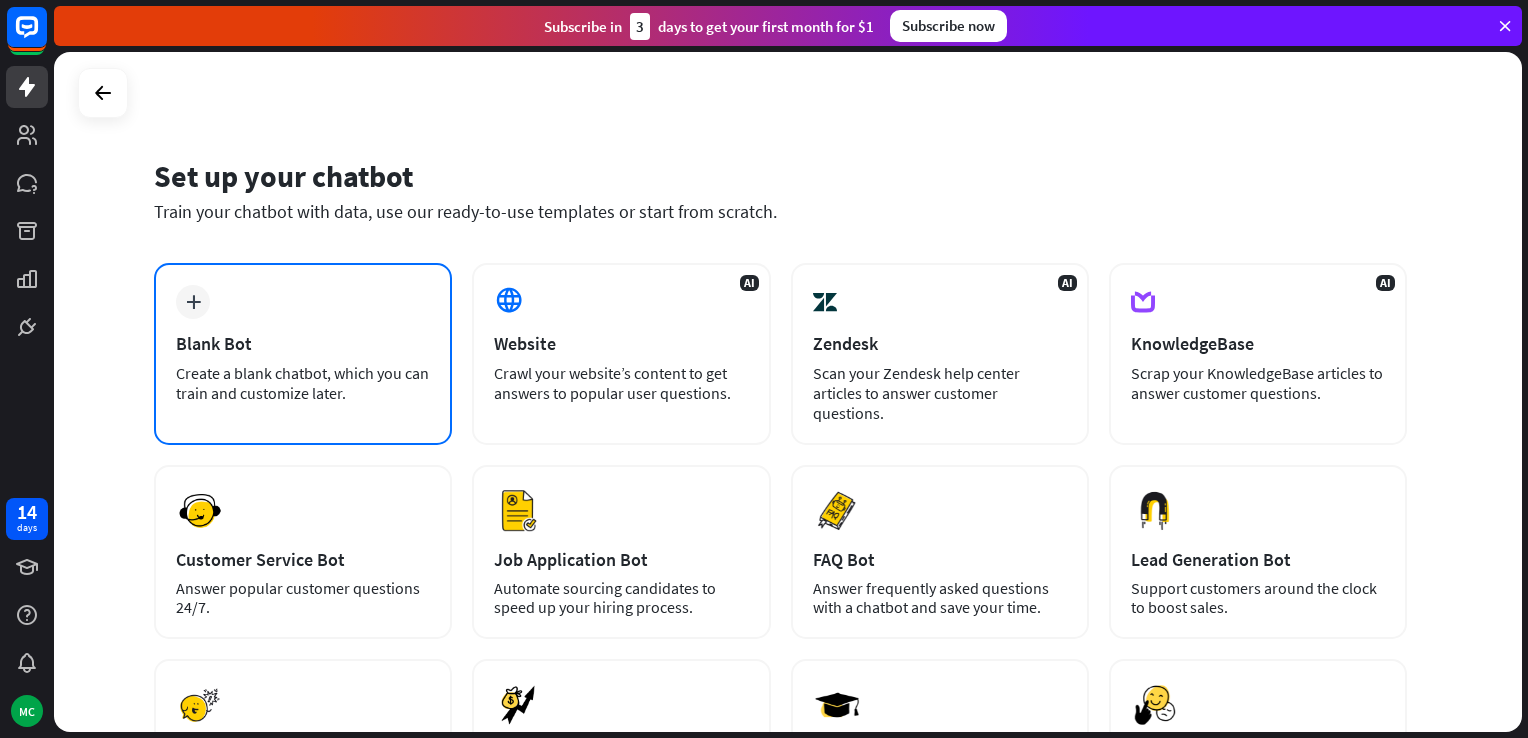 click on "Create a blank chatbot, which you can train and
customize later." at bounding box center (303, 383) 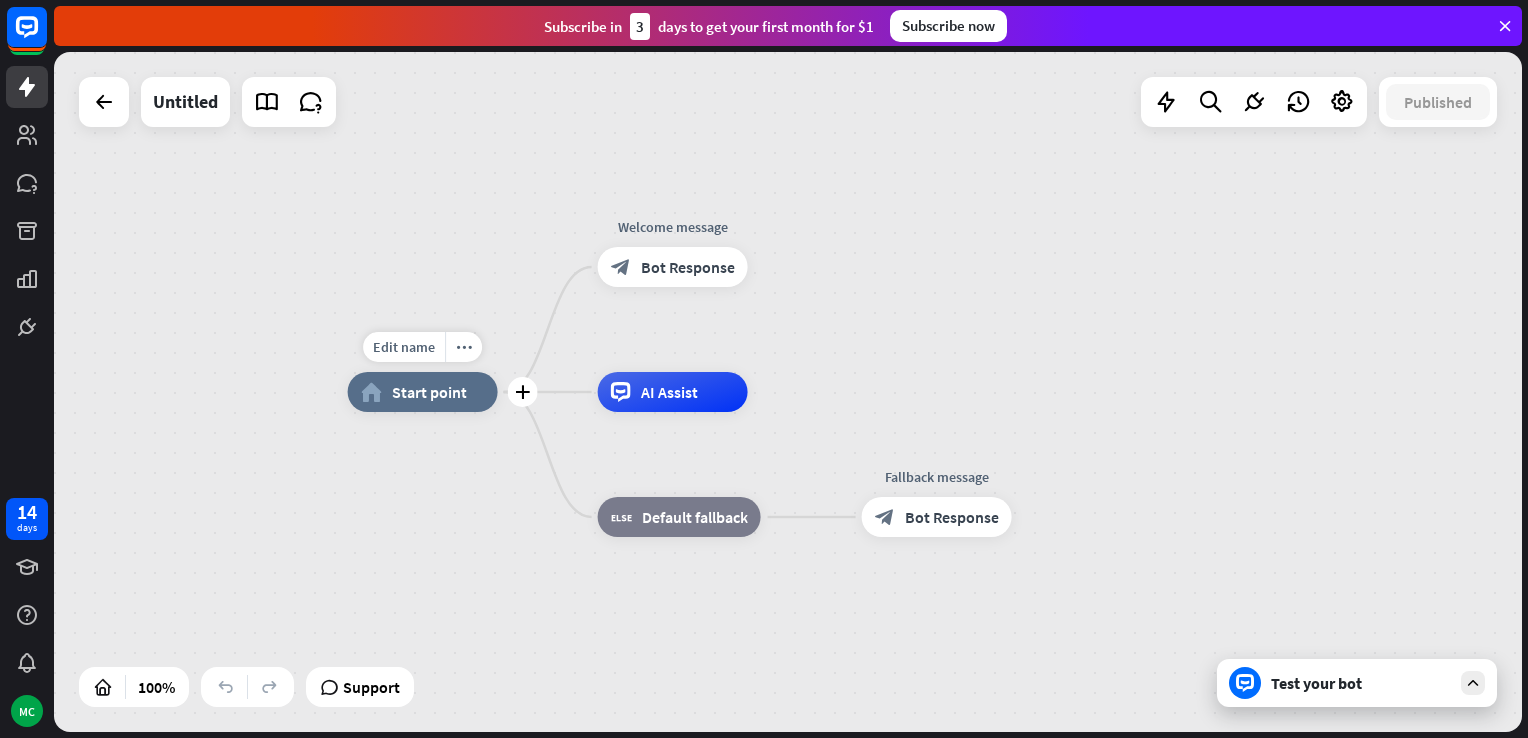 click on "Start point" at bounding box center [429, 392] 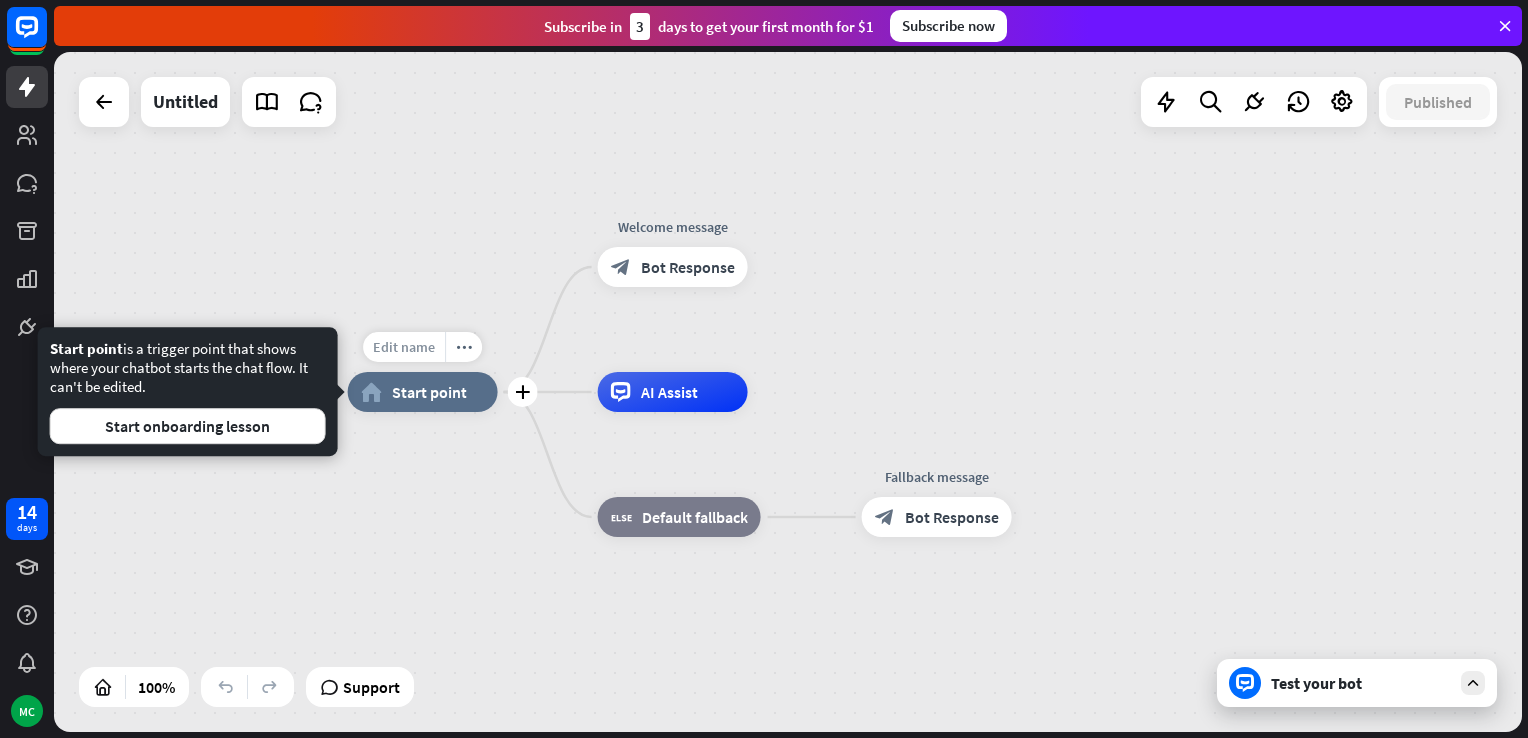 click on "Edit name" at bounding box center (404, 347) 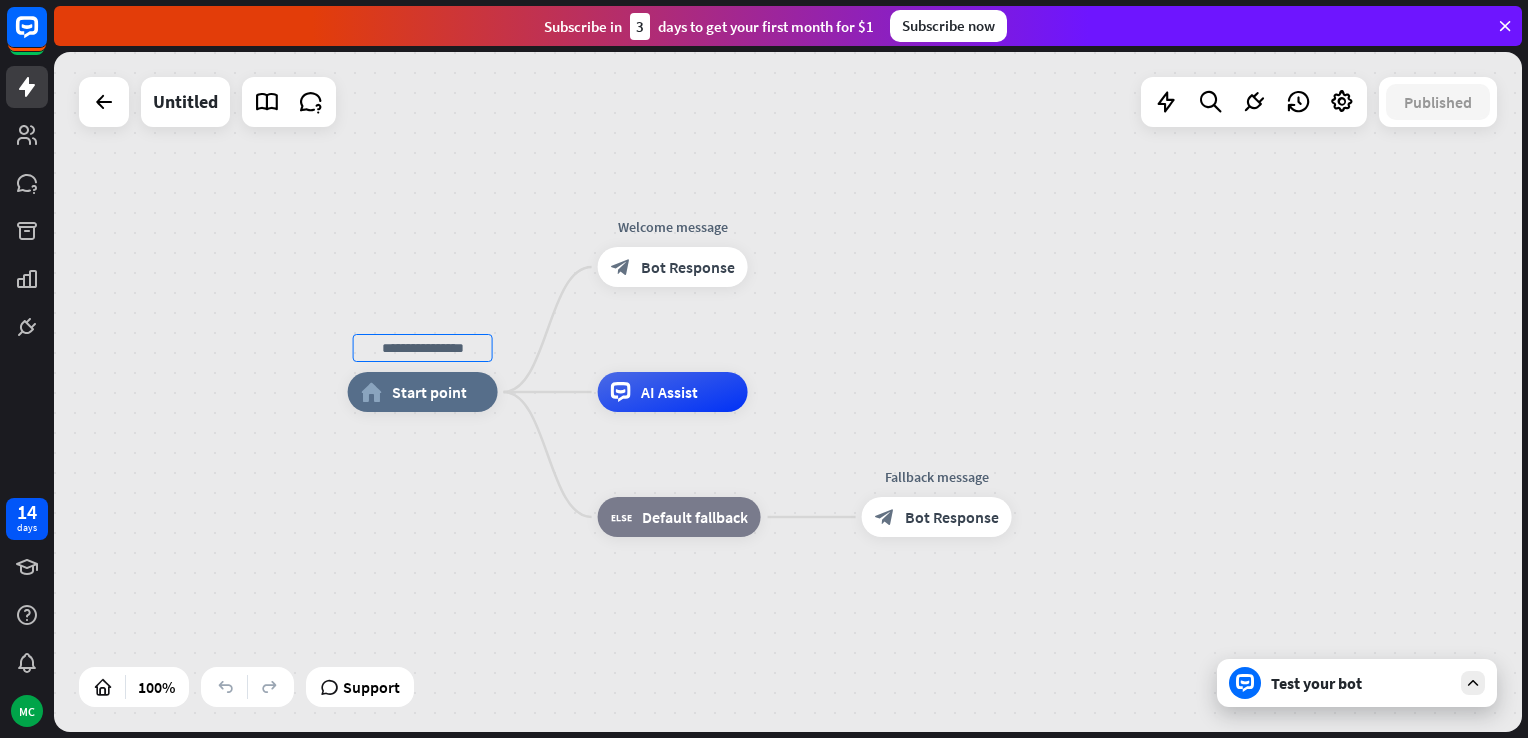 click on "home_2   Start point                 Welcome message   block_bot_response   Bot Response                     AI Assist                   block_fallback   Default fallback                 Fallback message   block_bot_response   Bot Response" at bounding box center [1082, 732] 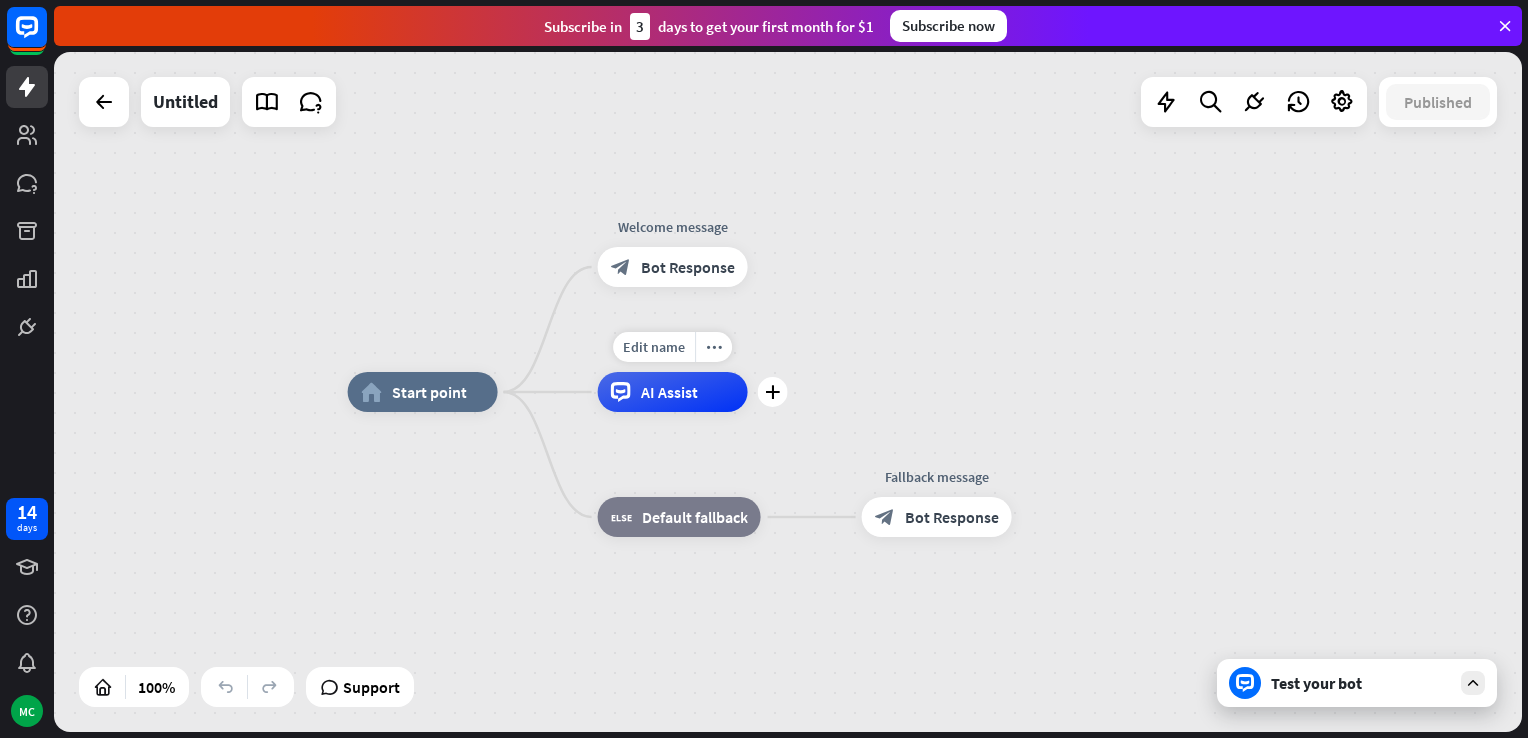 click on "AI Assist" at bounding box center (673, 392) 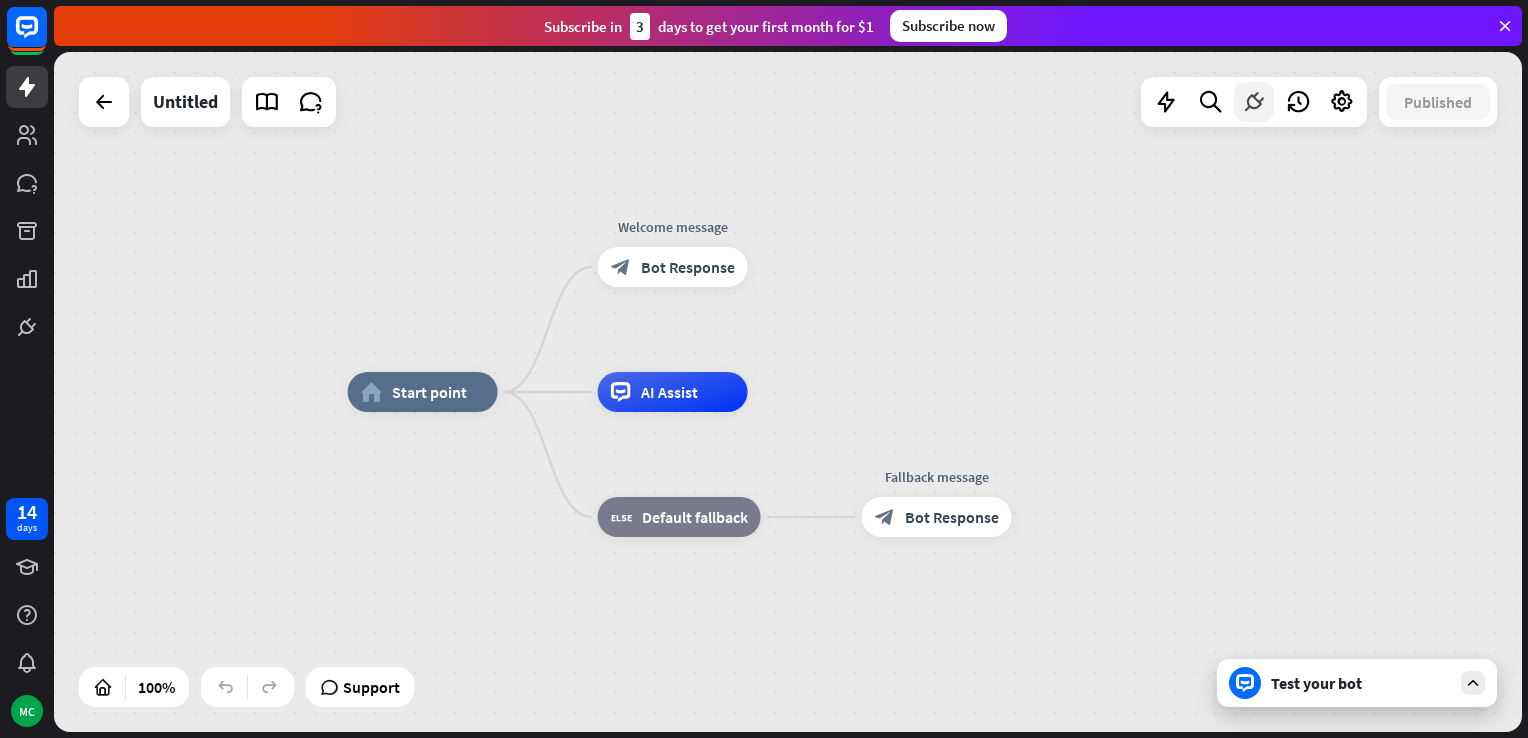 click at bounding box center (1254, 102) 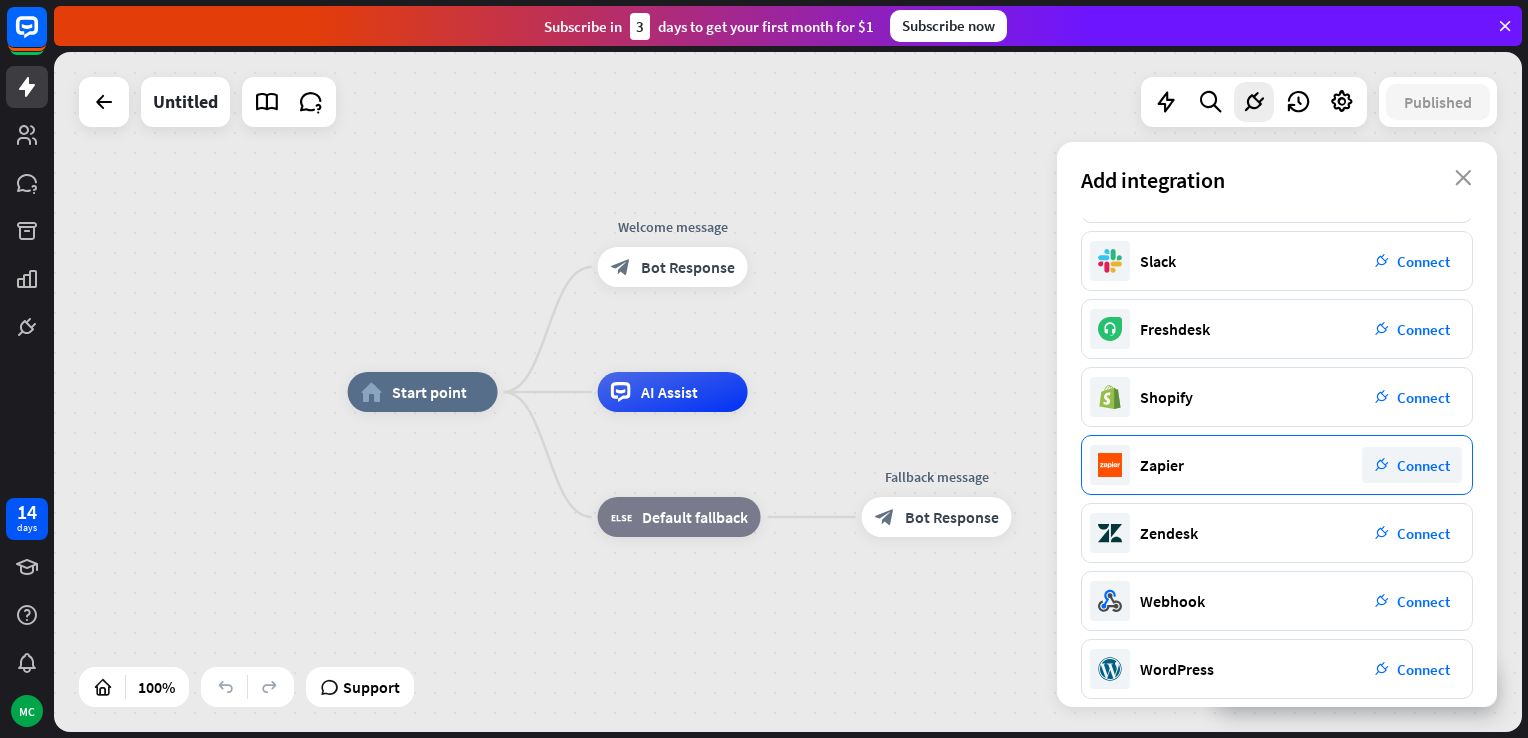 scroll, scrollTop: 274, scrollLeft: 0, axis: vertical 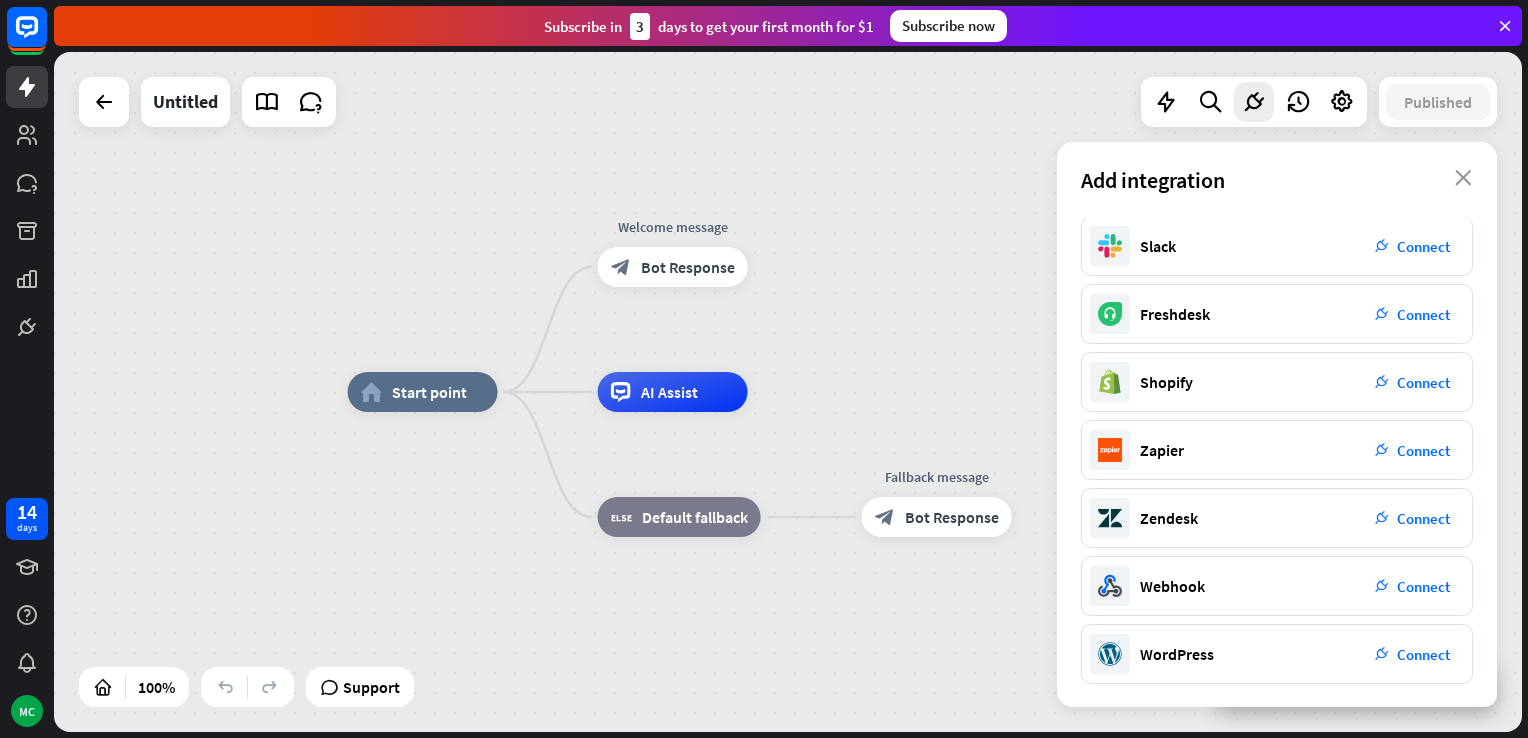 click on "Add integration   close" at bounding box center (1277, 180) 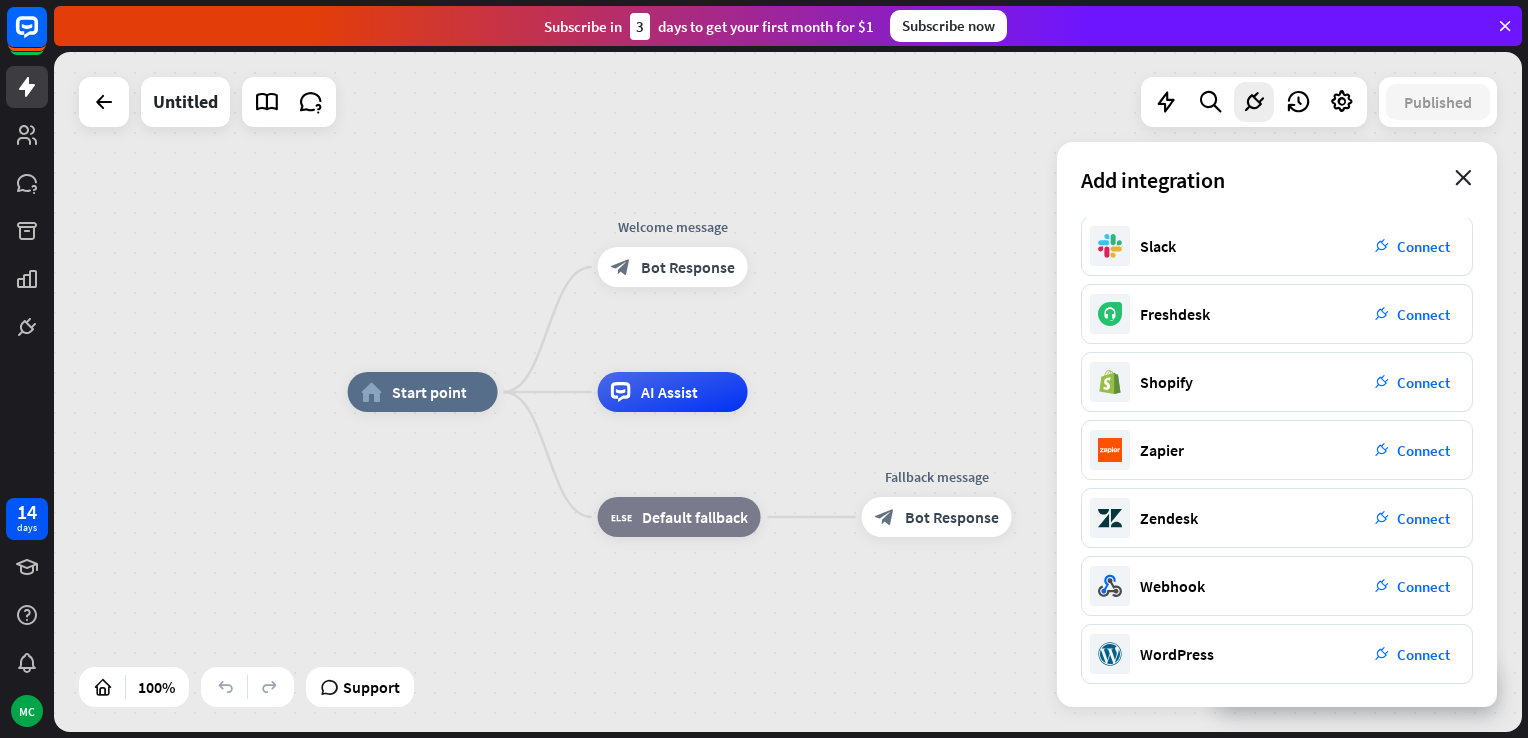 click on "close" at bounding box center [1463, 178] 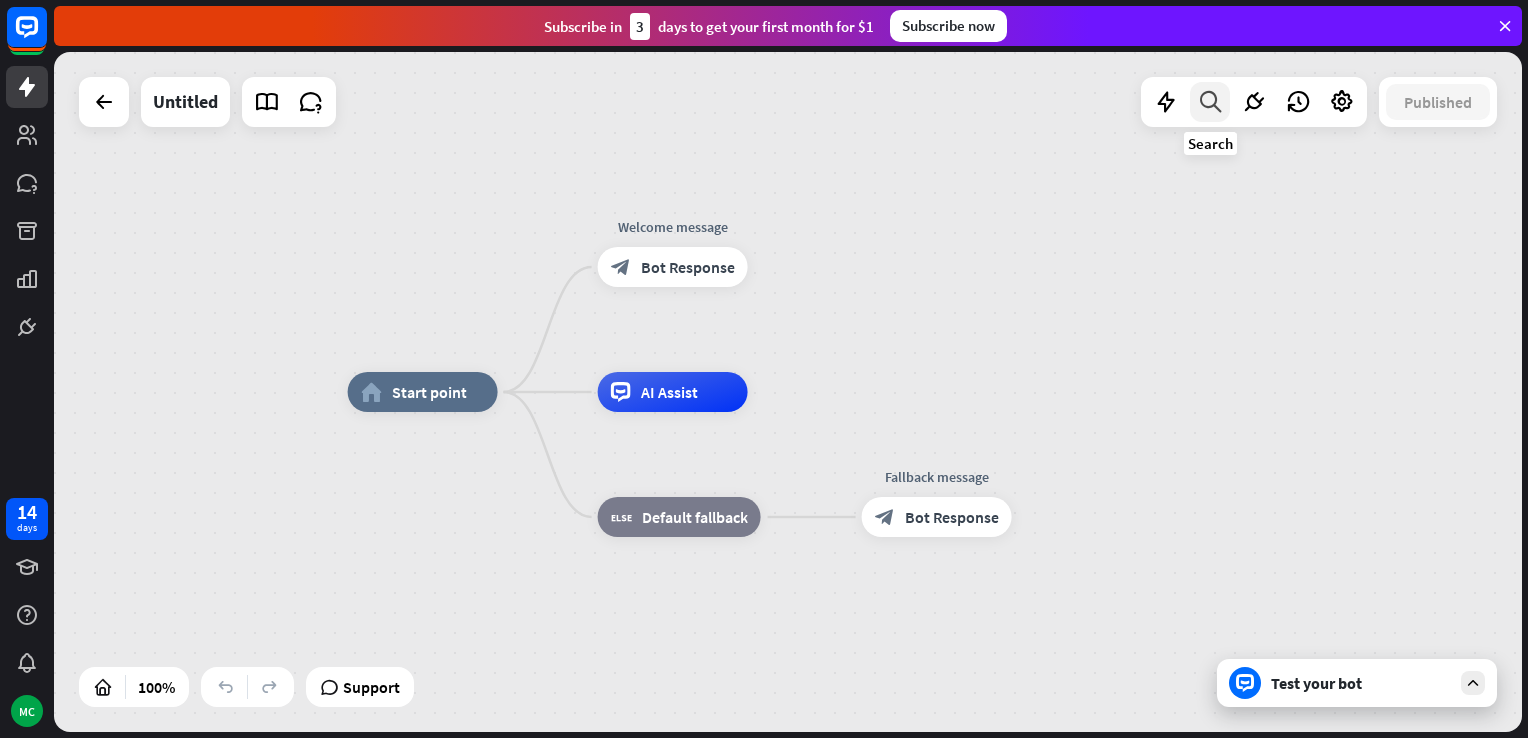 click at bounding box center [1210, 102] 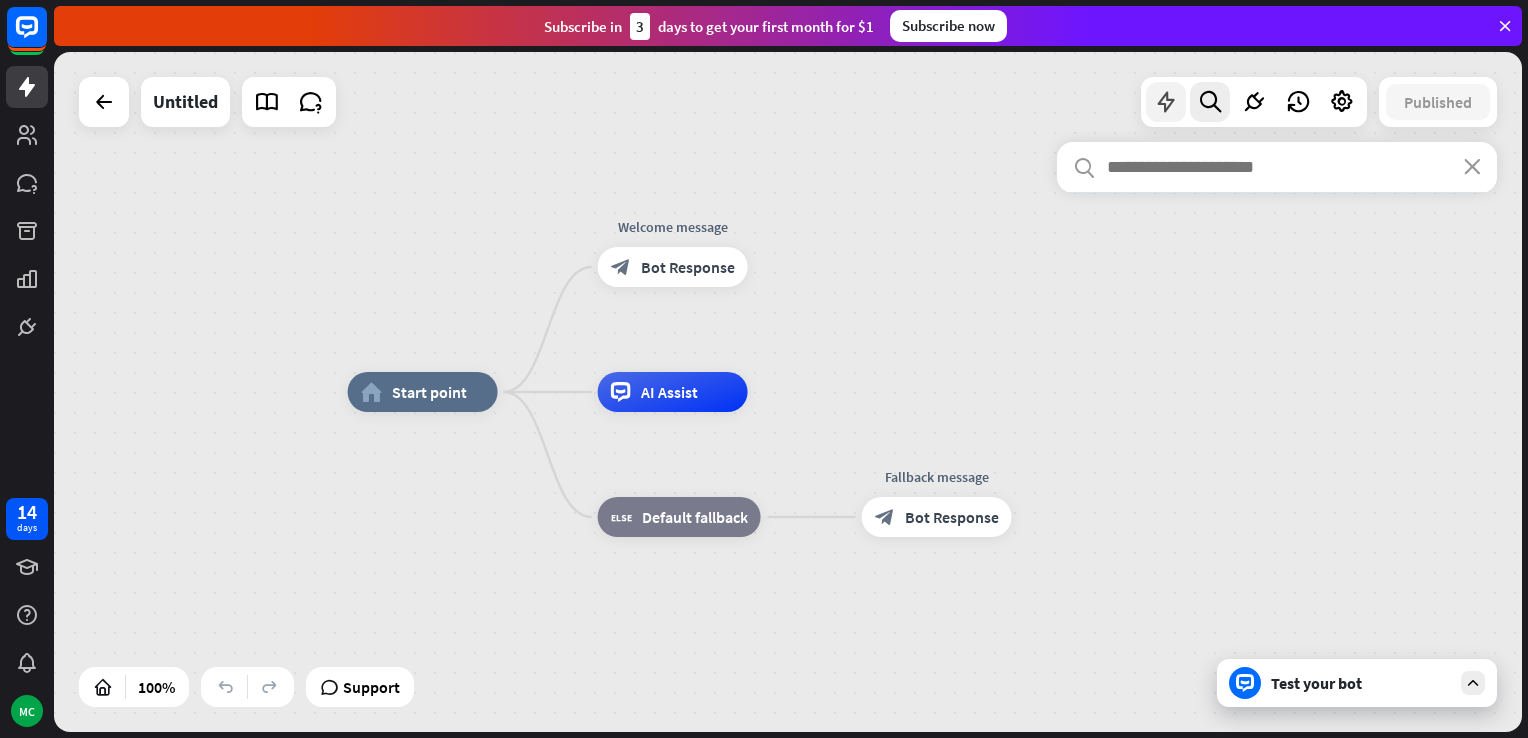 click at bounding box center (1166, 102) 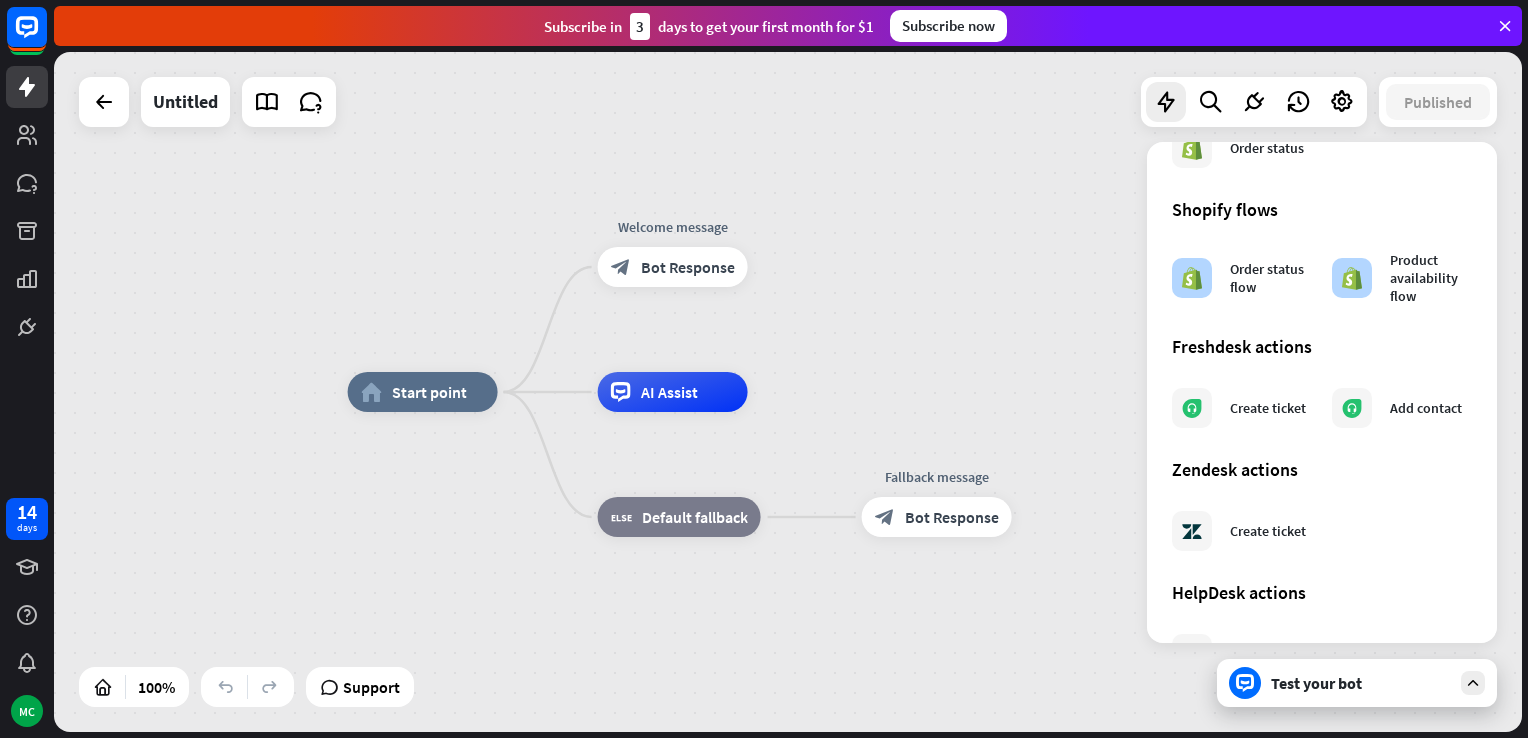 scroll, scrollTop: 1111, scrollLeft: 0, axis: vertical 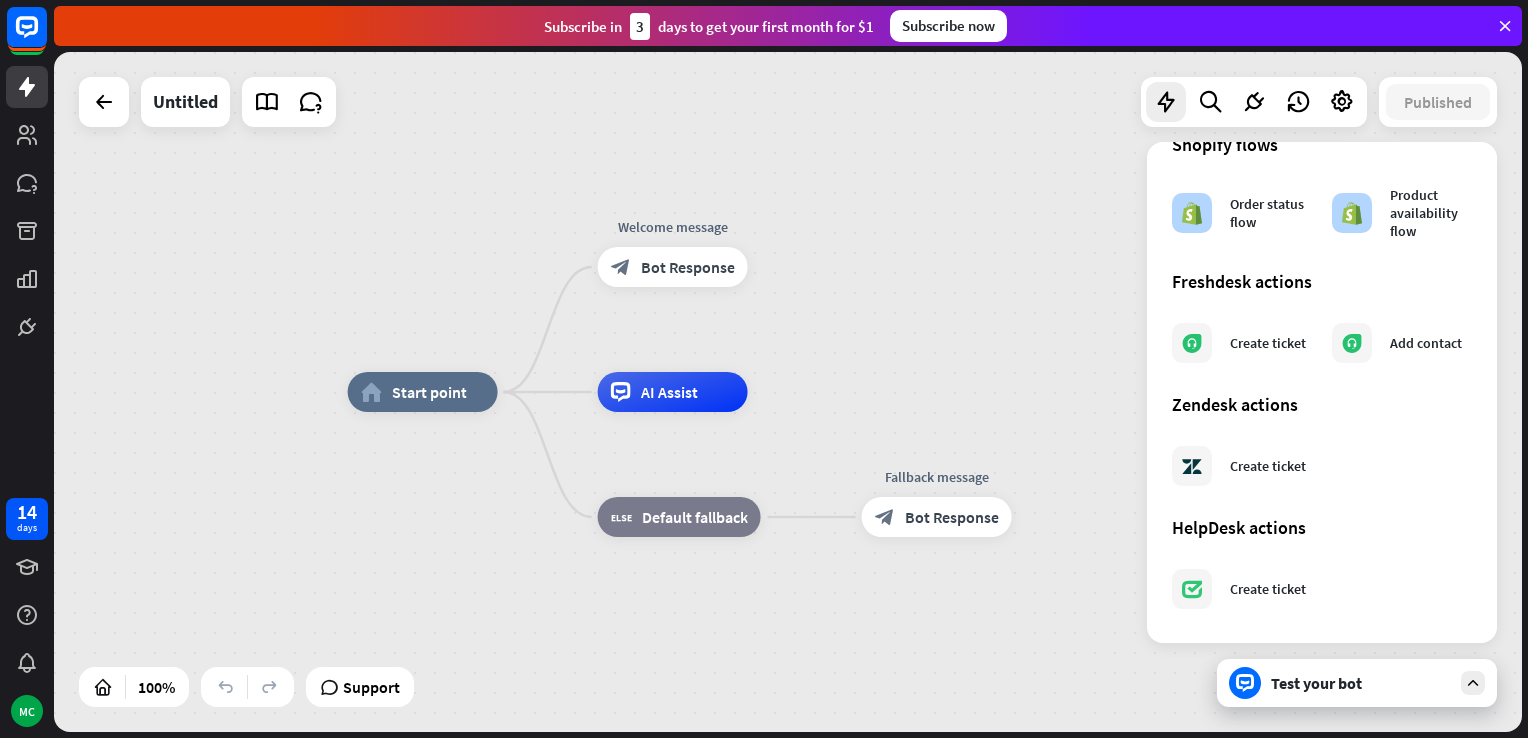click on "home_2   Start point                 Welcome message   block_bot_response   Bot Response                     AI Assist                   block_fallback   Default fallback                 Fallback message   block_bot_response   Bot Response" at bounding box center [788, 392] 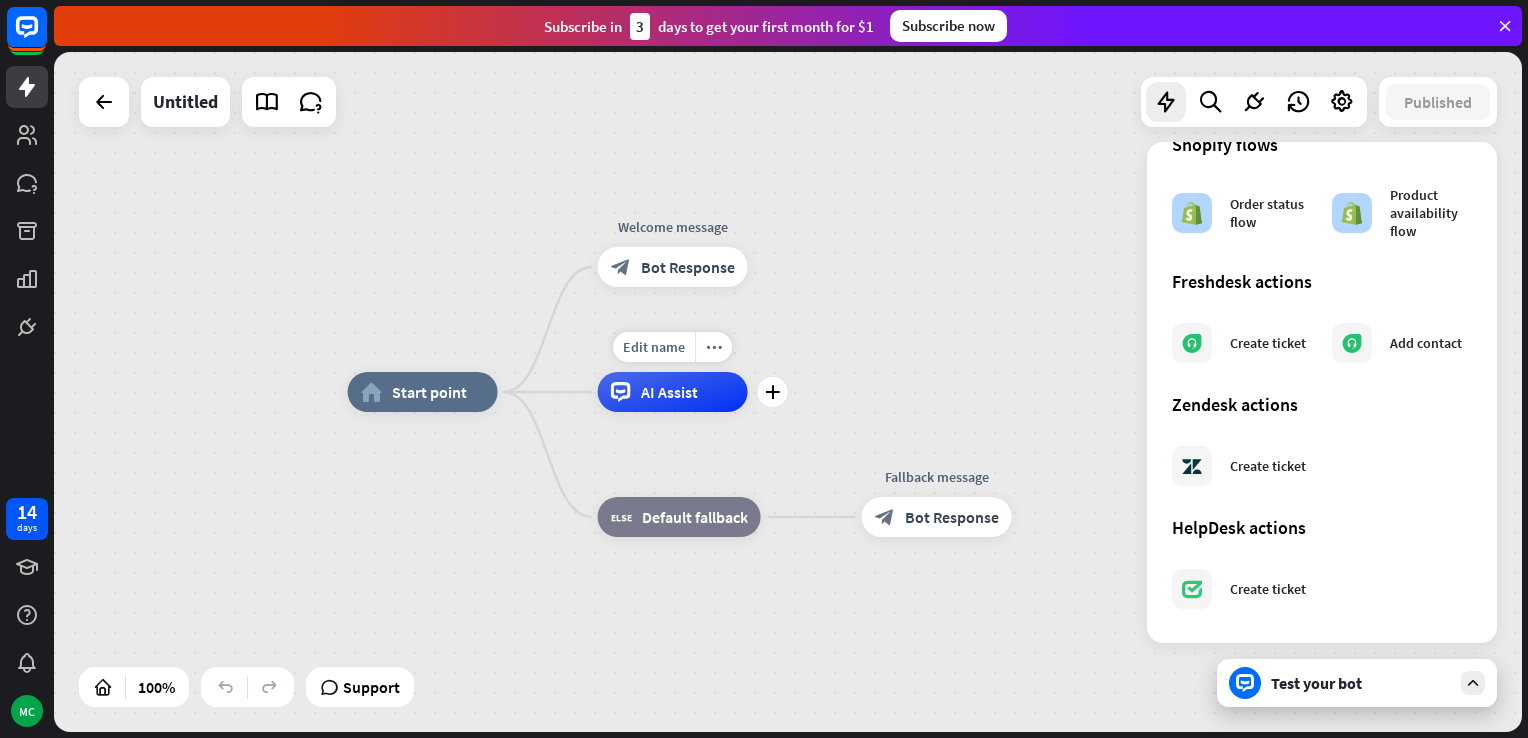 click on "AI Assist" at bounding box center [669, 392] 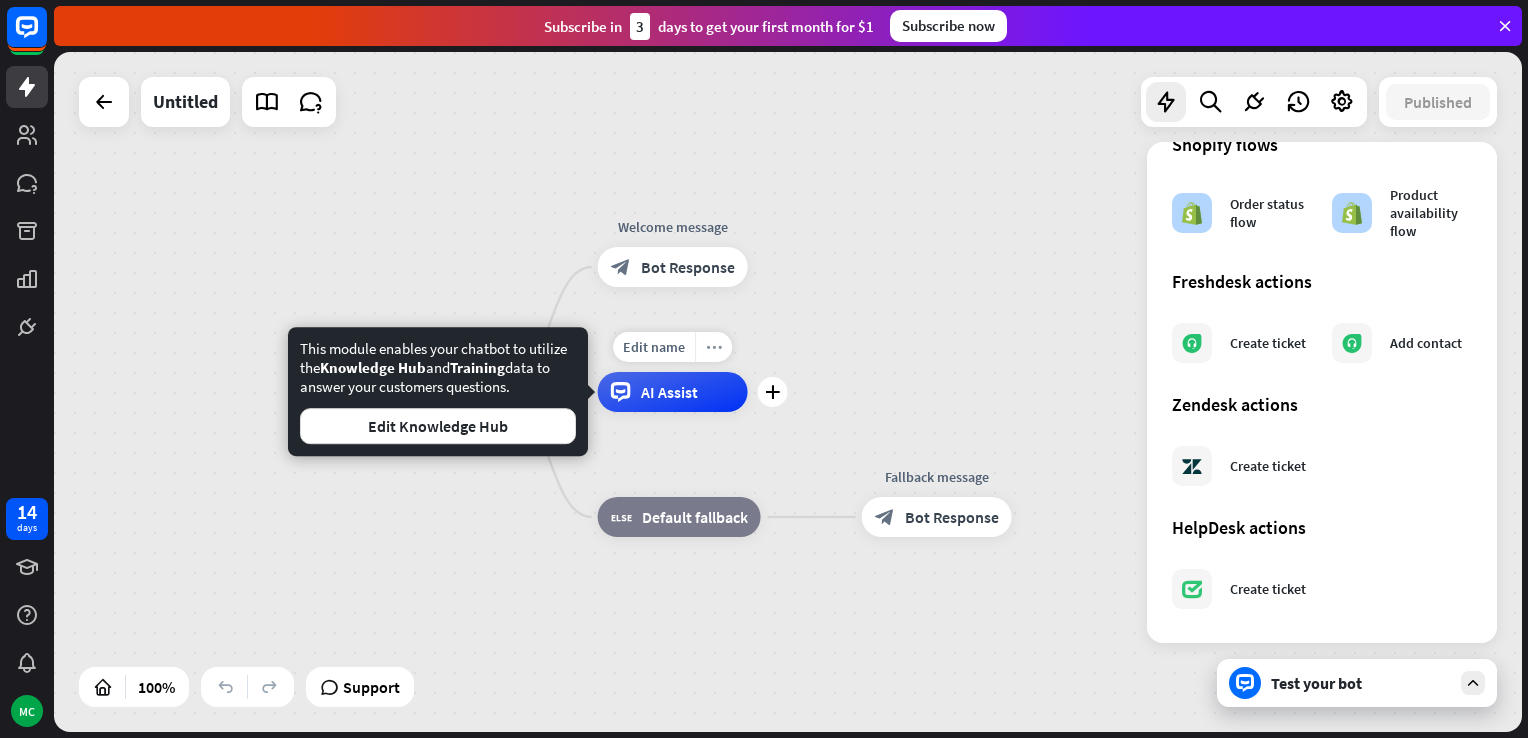 click on "more_horiz" at bounding box center (714, 347) 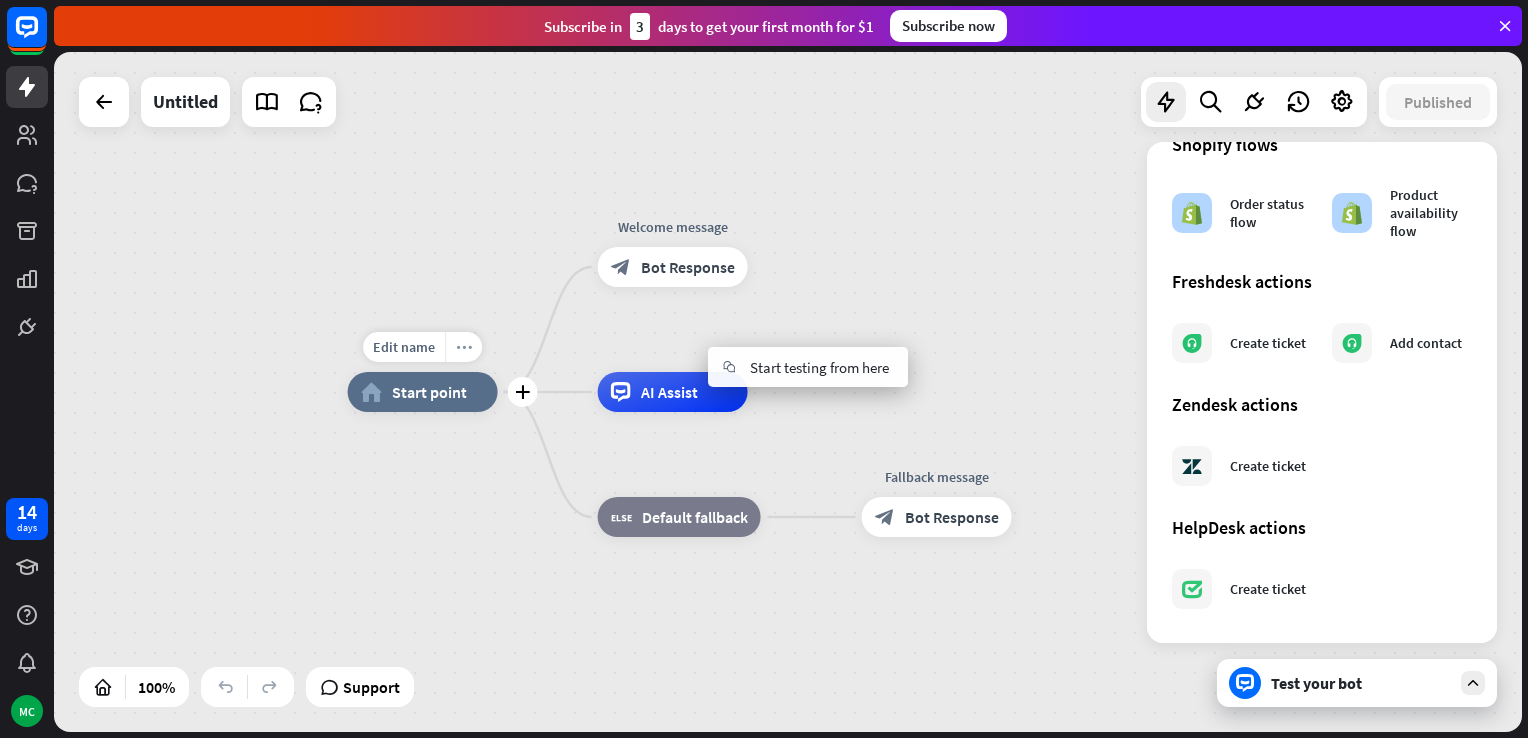 click on "more_horiz" at bounding box center (464, 347) 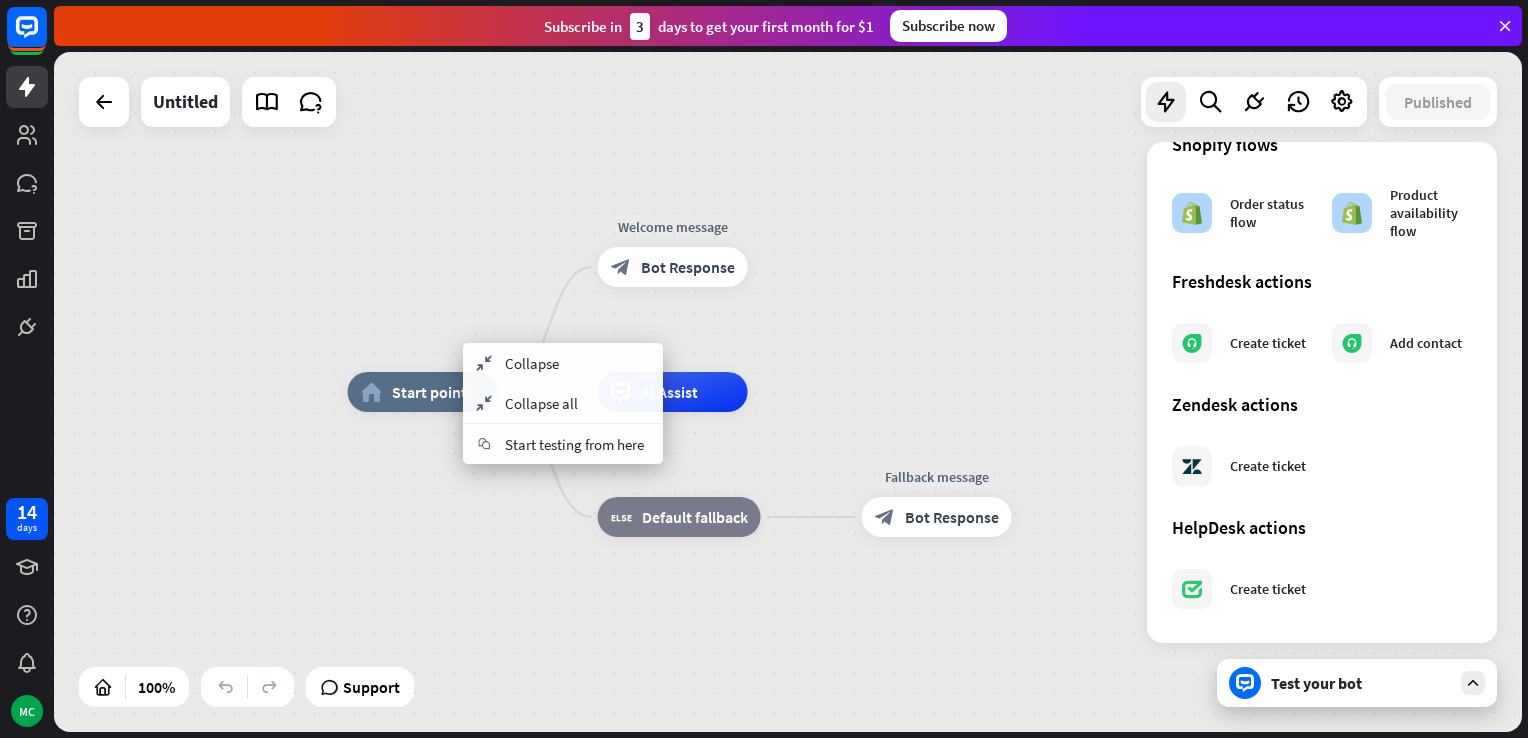 click on "home_2   Start point                 Welcome message   block_bot_response   Bot Response                     AI Assist                   block_fallback   Default fallback                 Fallback message   block_bot_response   Bot Response" at bounding box center [1082, 732] 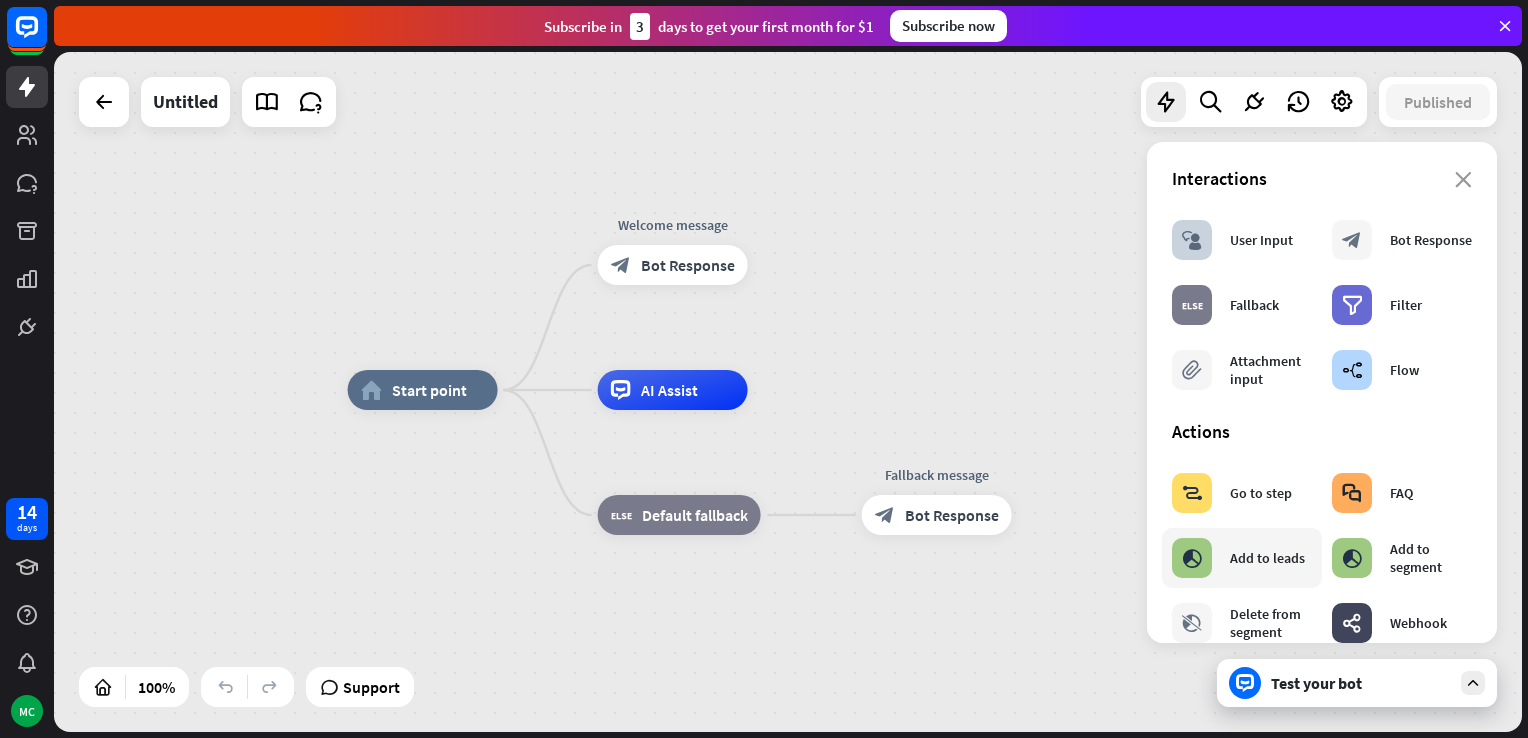 scroll, scrollTop: 0, scrollLeft: 0, axis: both 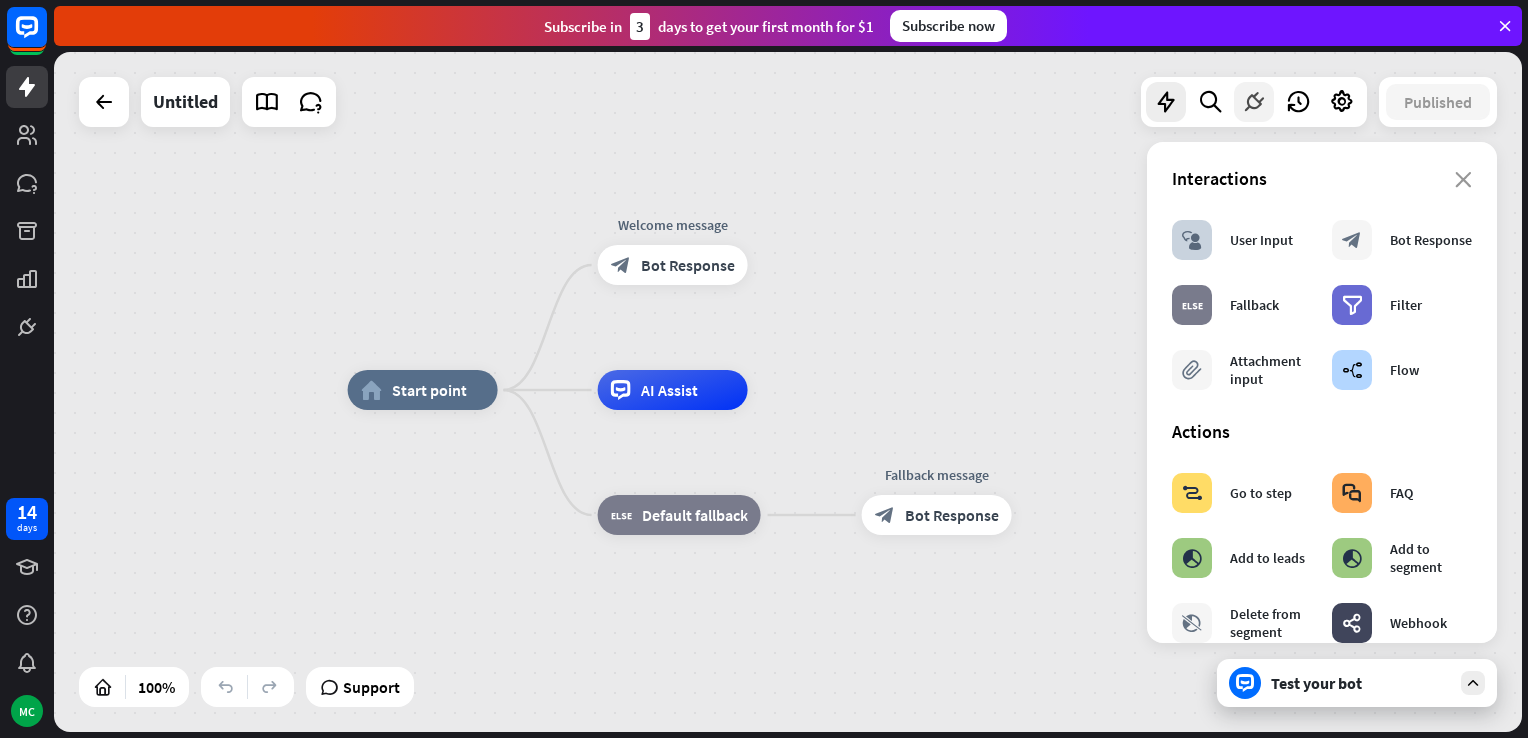 click at bounding box center (1254, 102) 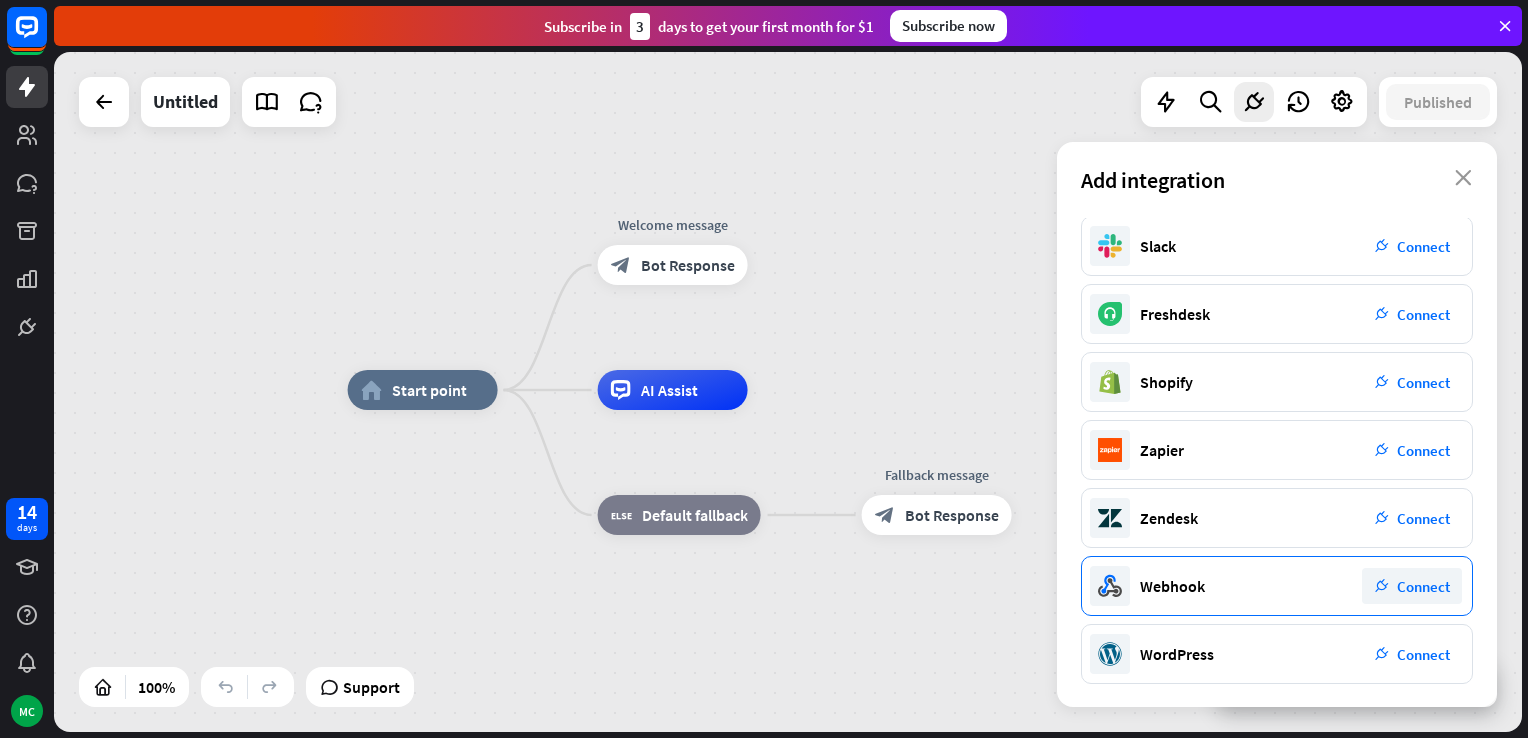 scroll, scrollTop: 0, scrollLeft: 0, axis: both 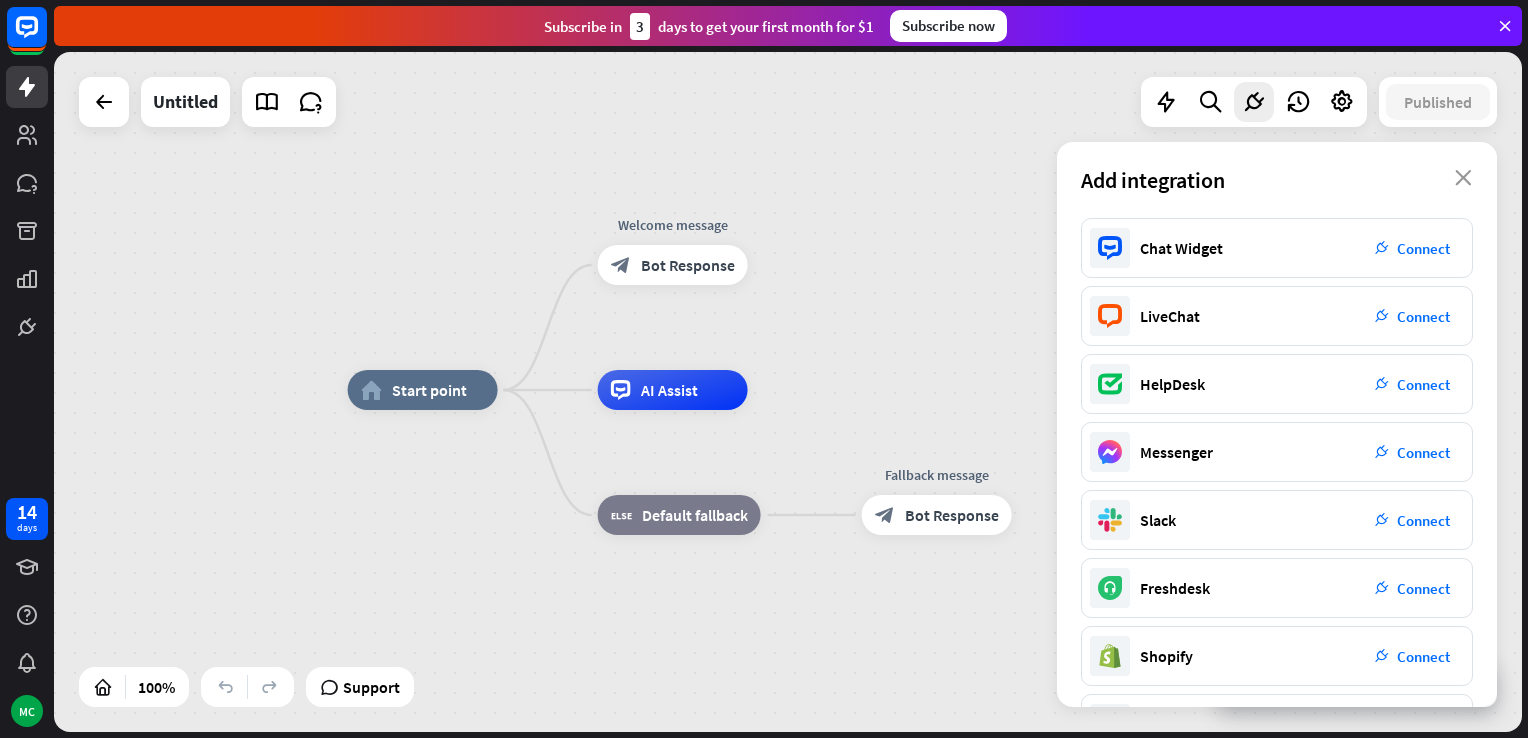 click on "home_2   Start point       Edit name   more_horiz           Welcome message   block_bot_response   Bot Response                     AI Assist                   block_fallback   Default fallback                 Fallback message   block_bot_response   Bot Response" at bounding box center (788, 392) 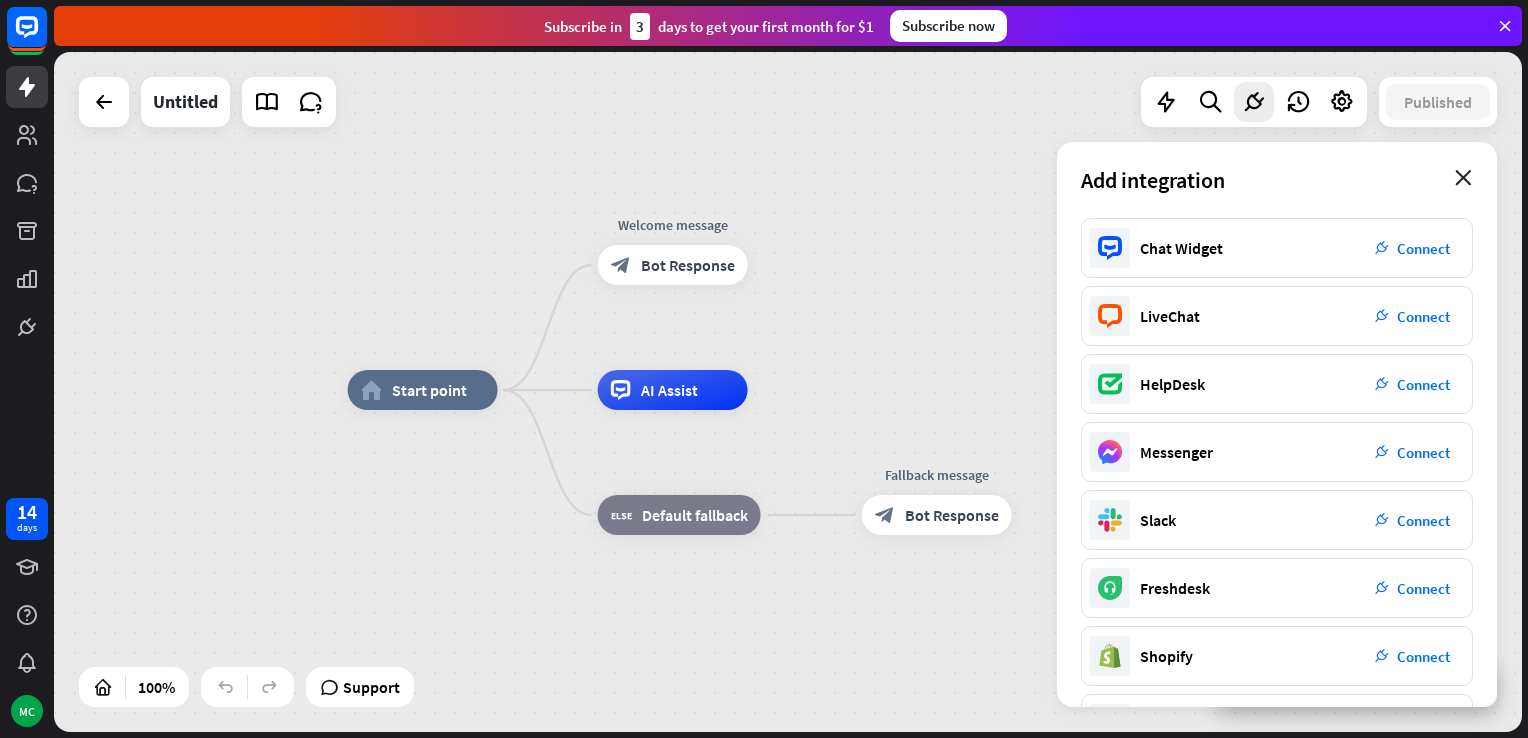 click on "close" at bounding box center [1463, 178] 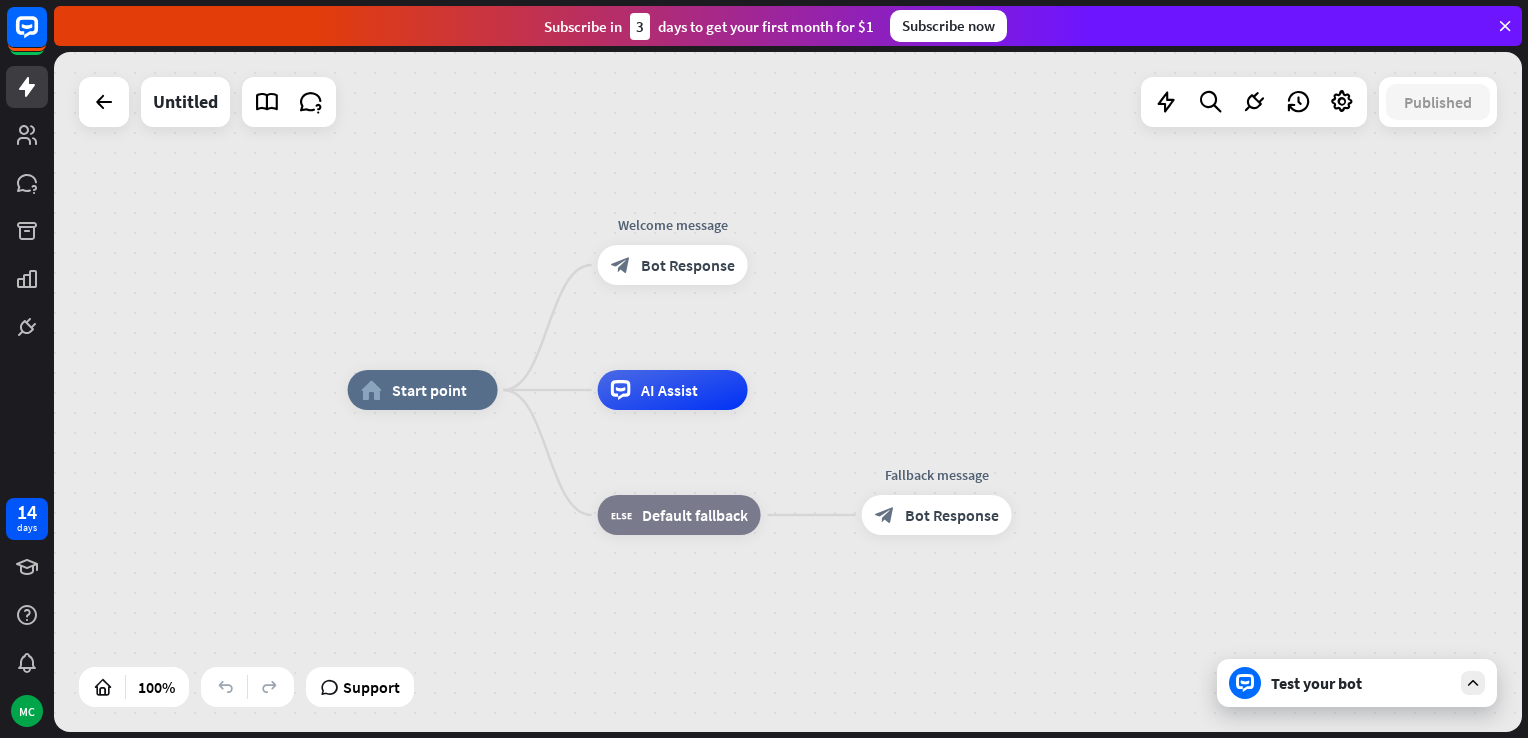 click on "Test your bot" at bounding box center [1357, 683] 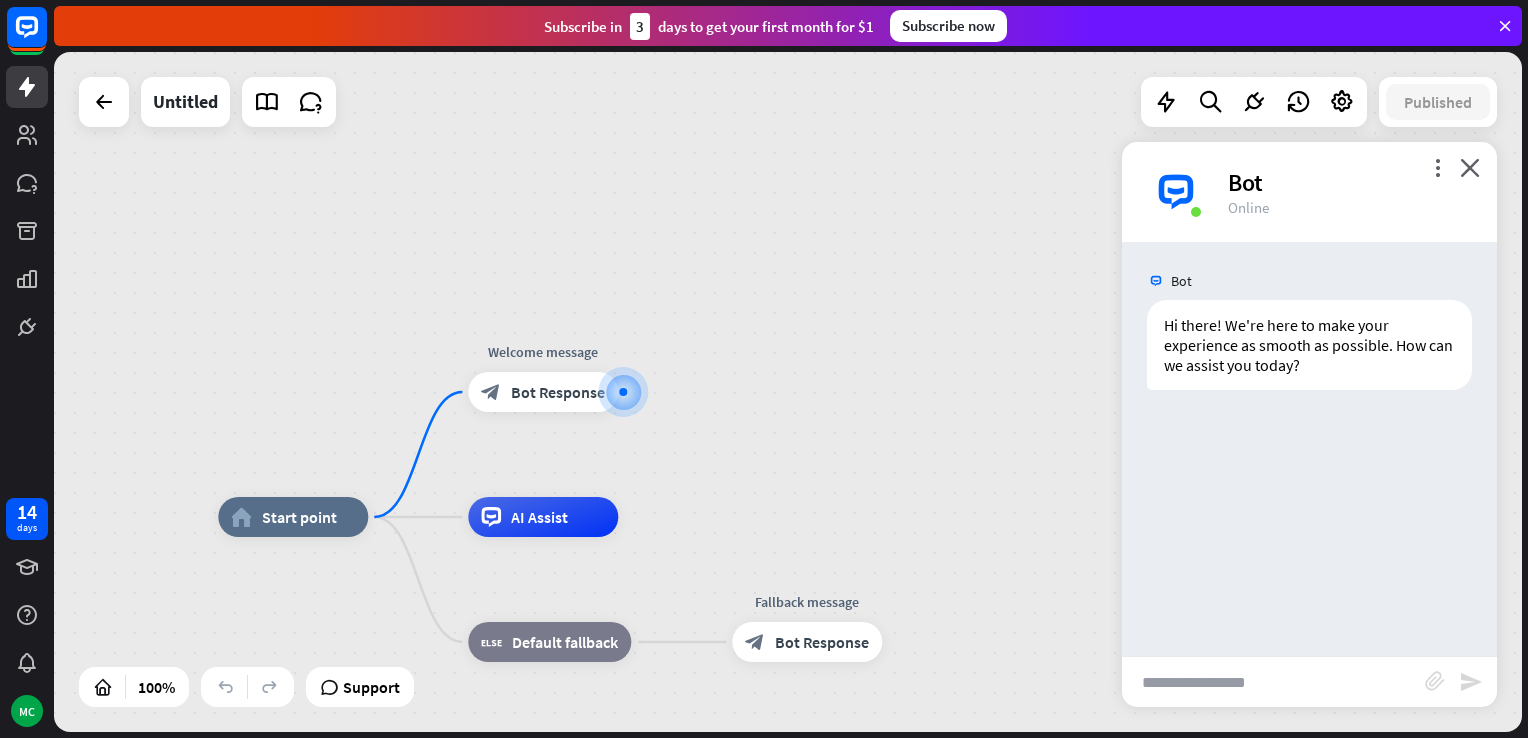 click at bounding box center [1273, 682] 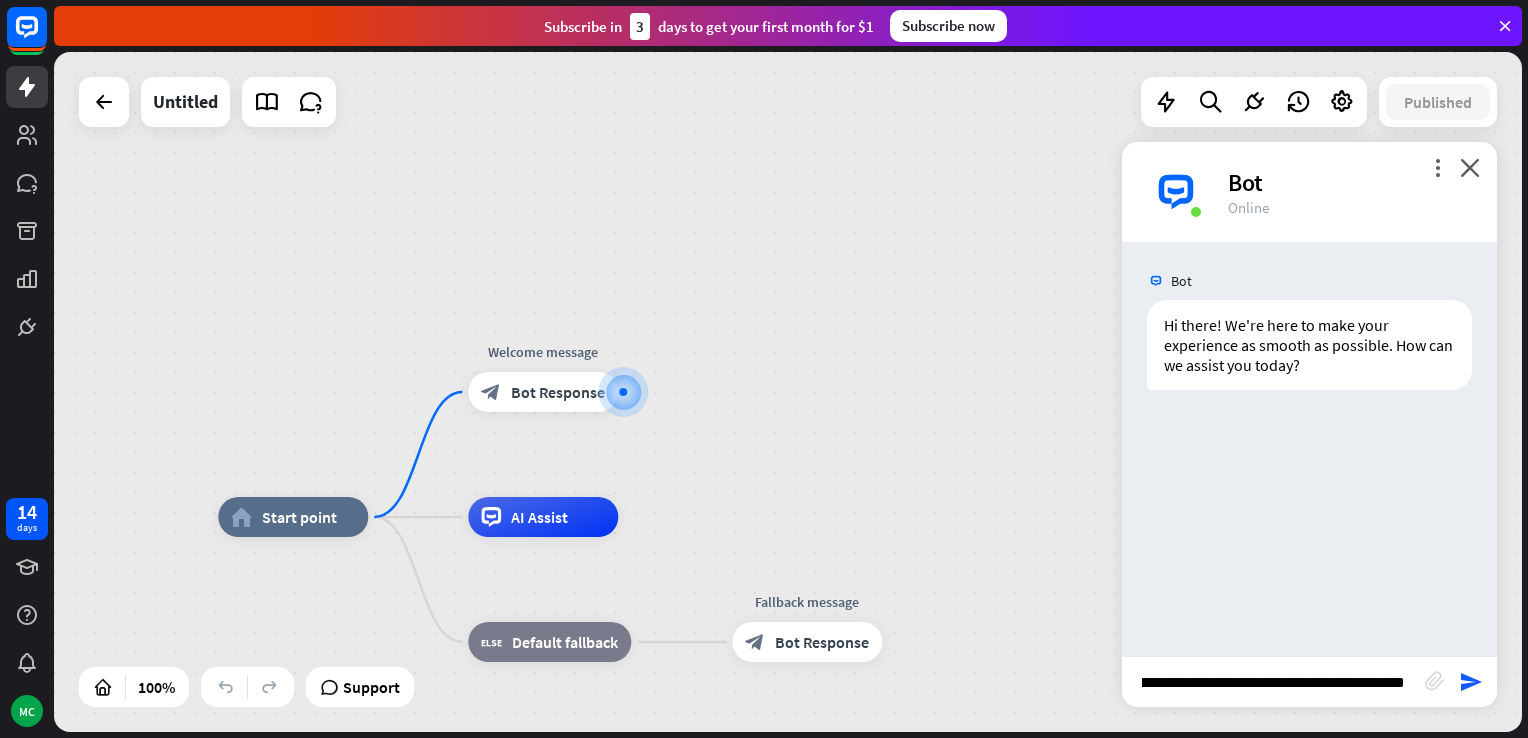 type on "**********" 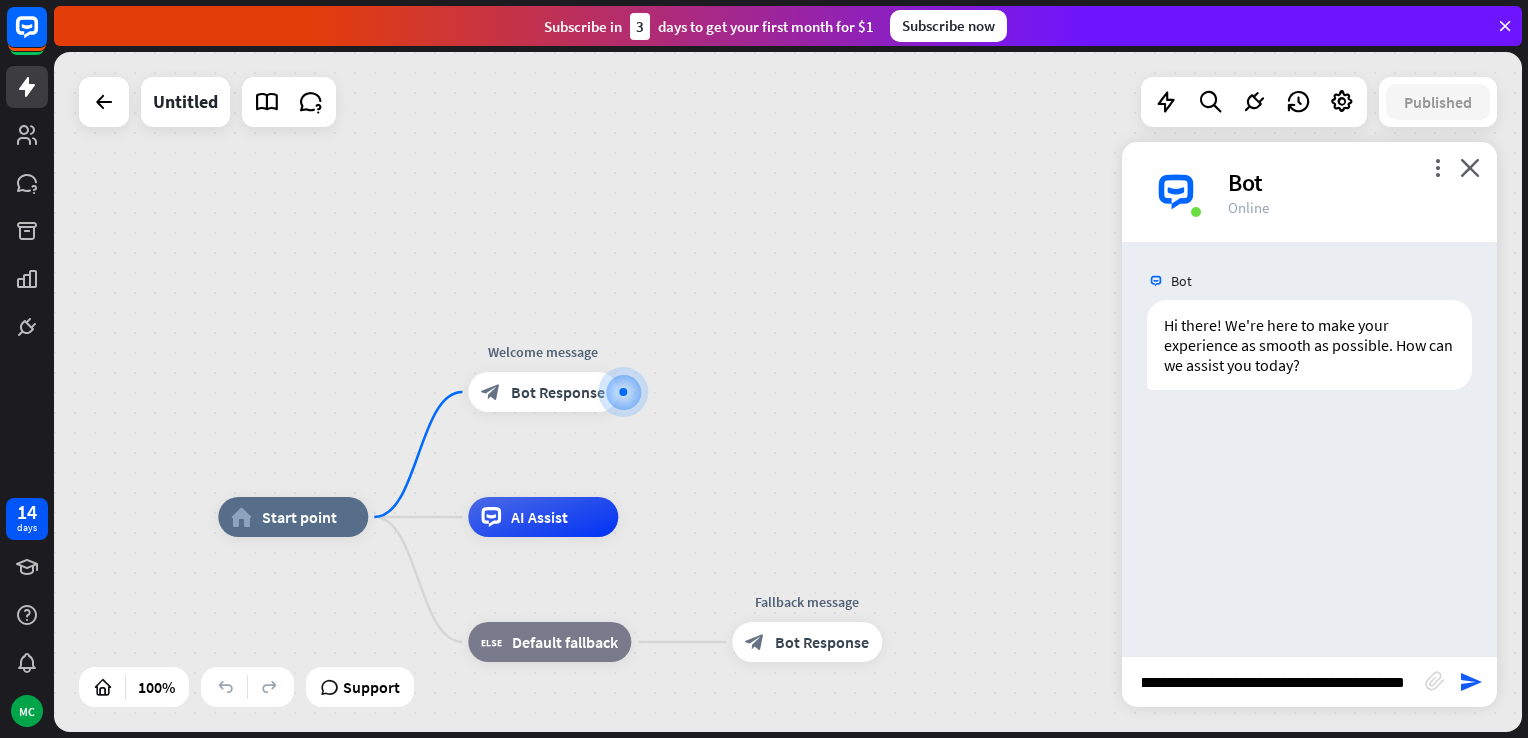 scroll, scrollTop: 0, scrollLeft: 128, axis: horizontal 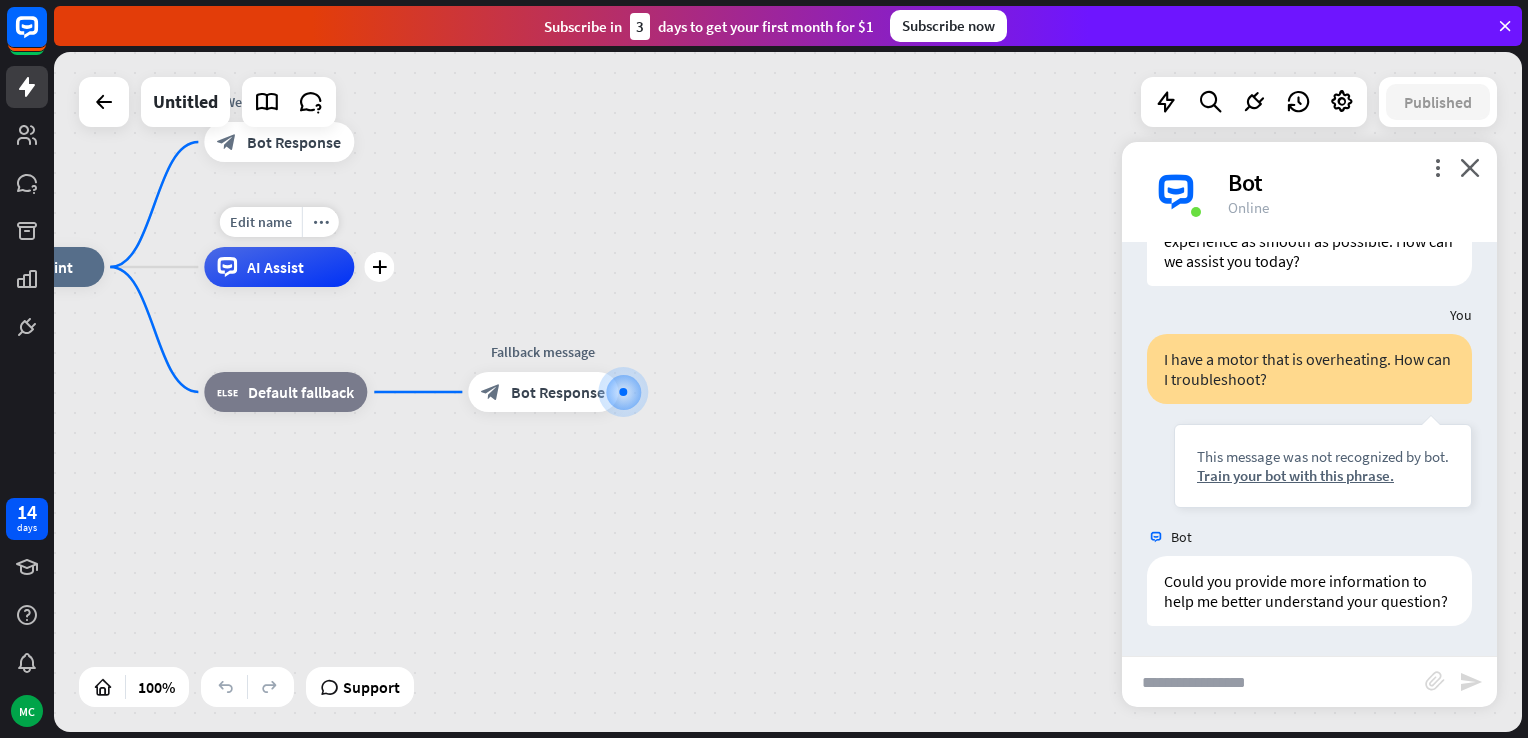 click on "AI Assist" at bounding box center (279, 267) 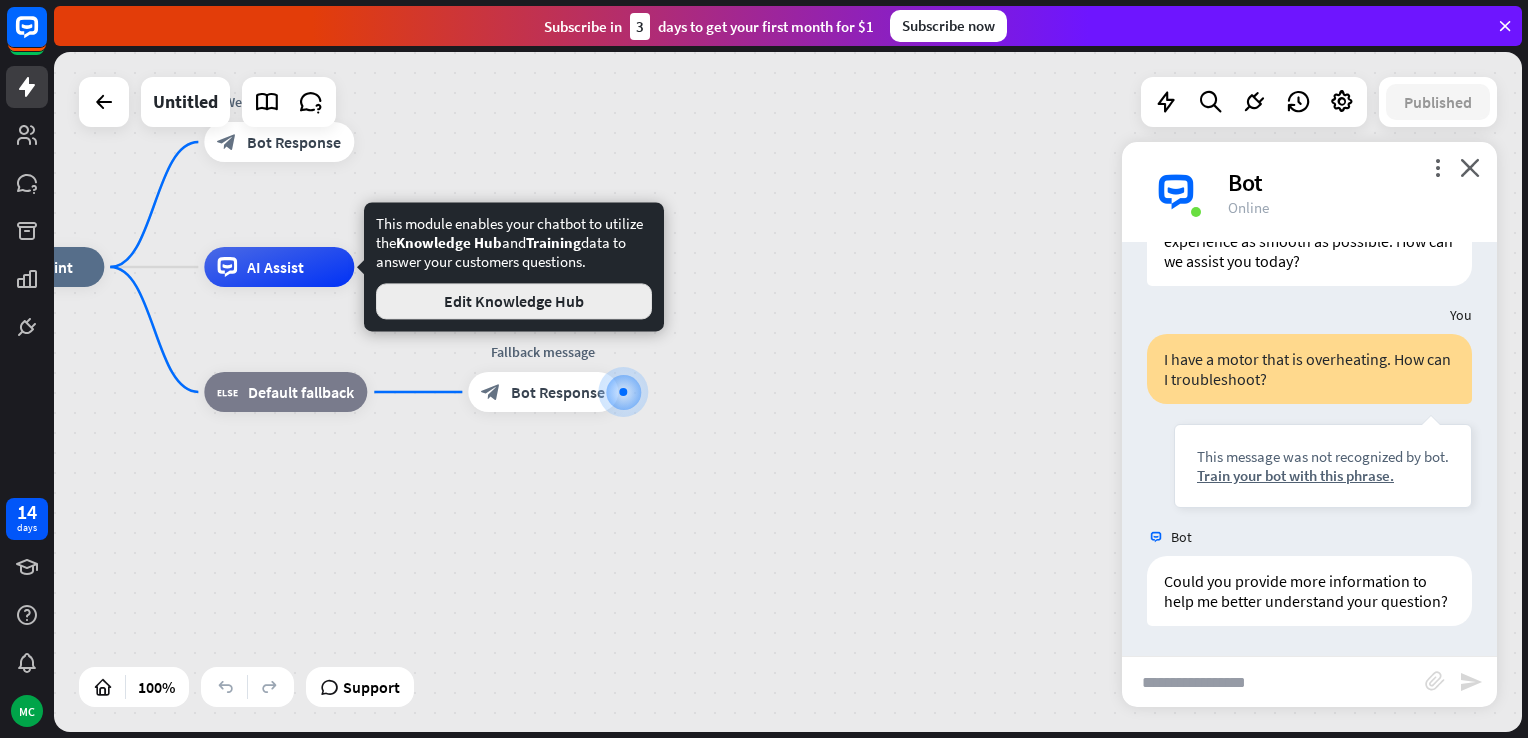 click on "Edit Knowledge Hub" at bounding box center (514, 301) 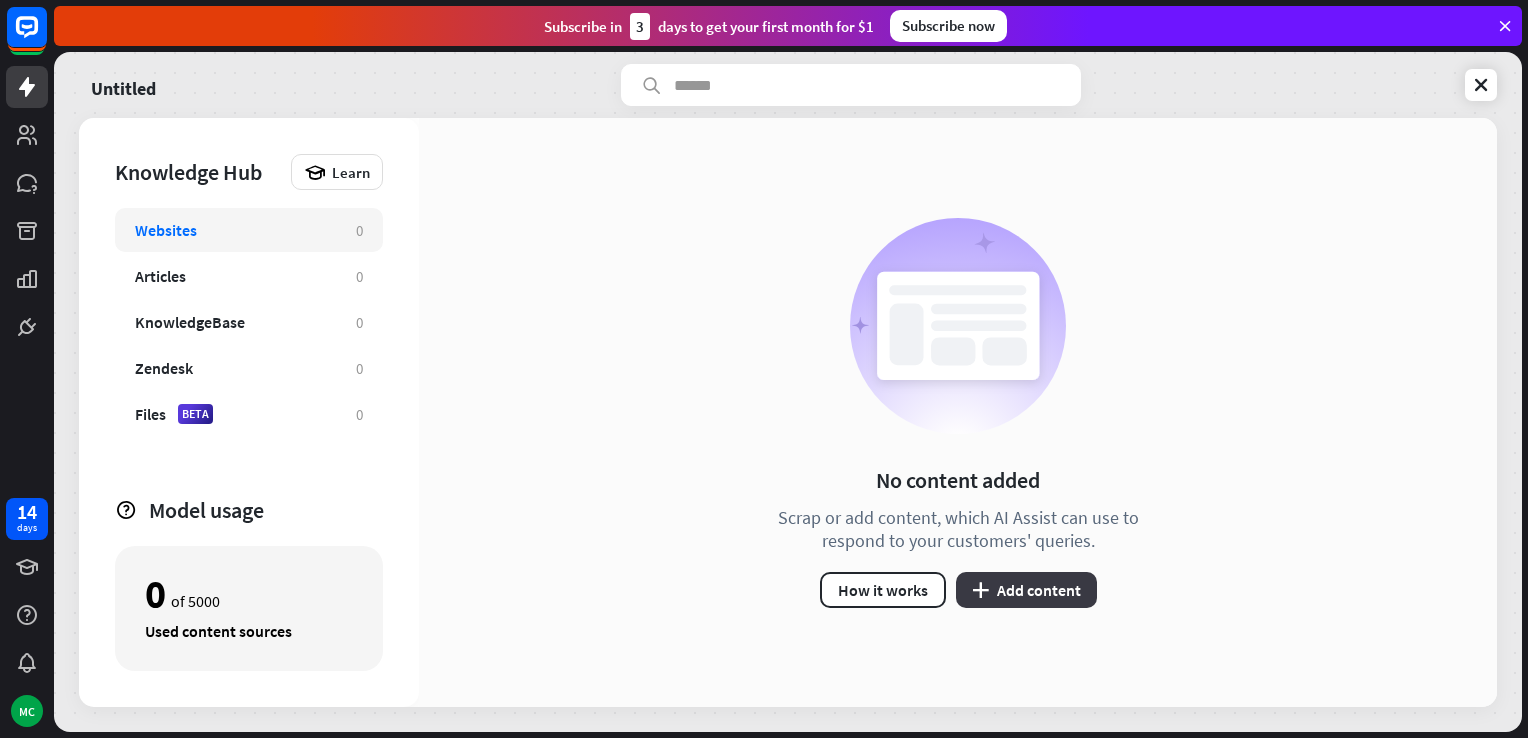 click on "plus
Add content" at bounding box center [1026, 590] 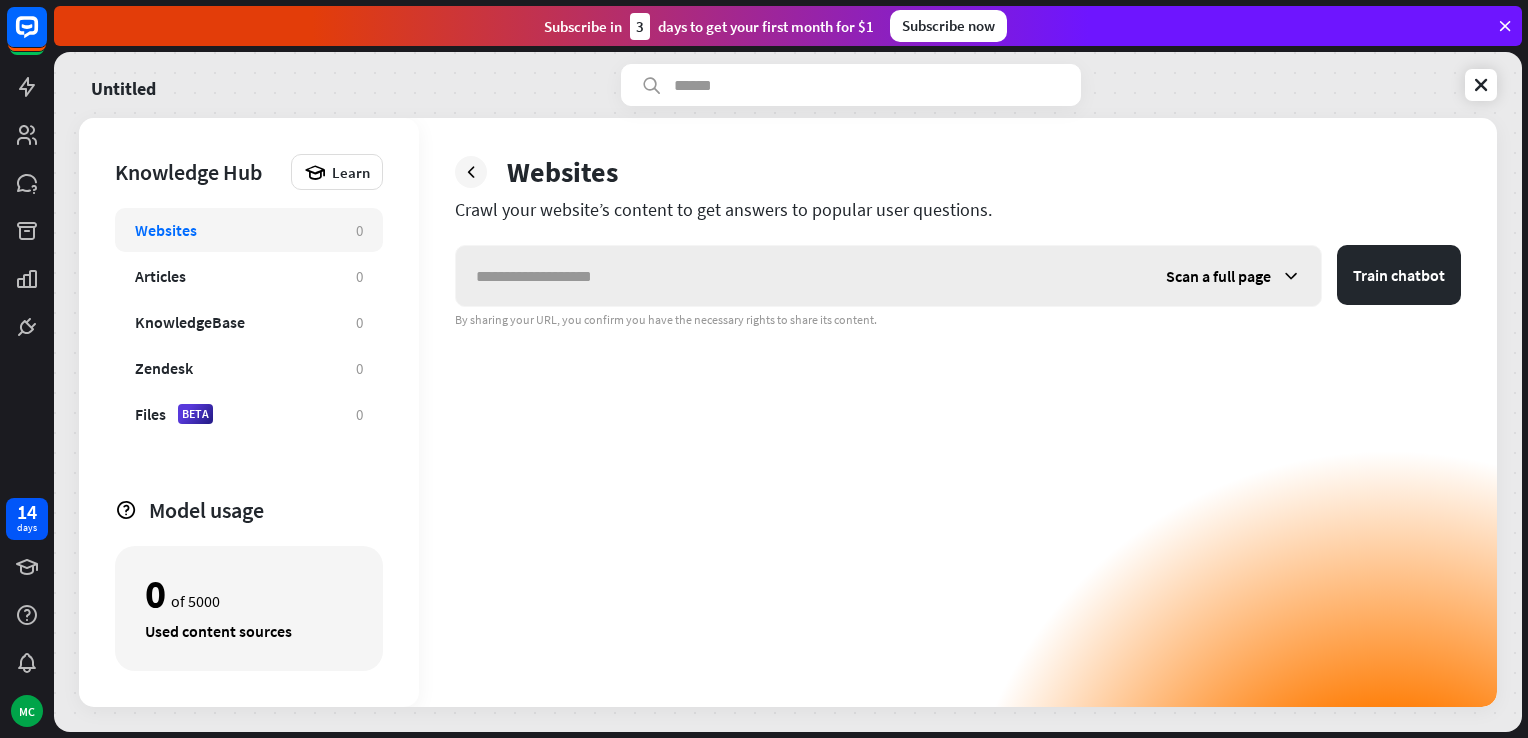 click on "Scan a full page" at bounding box center [1218, 276] 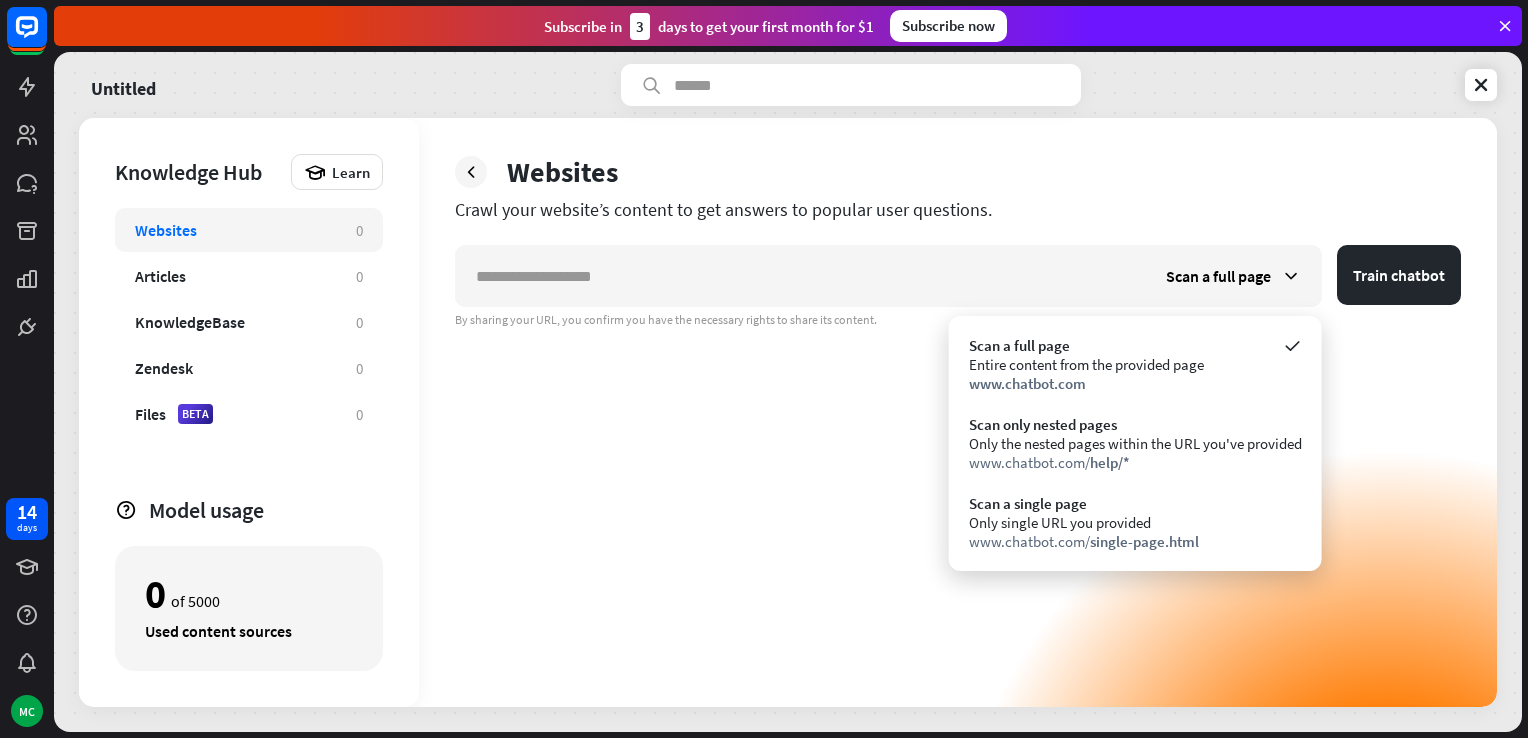 click on "Scan a full page
Train chatbot
By sharing your URL, you confirm you have the necessary rights to
share its content." at bounding box center (958, 476) 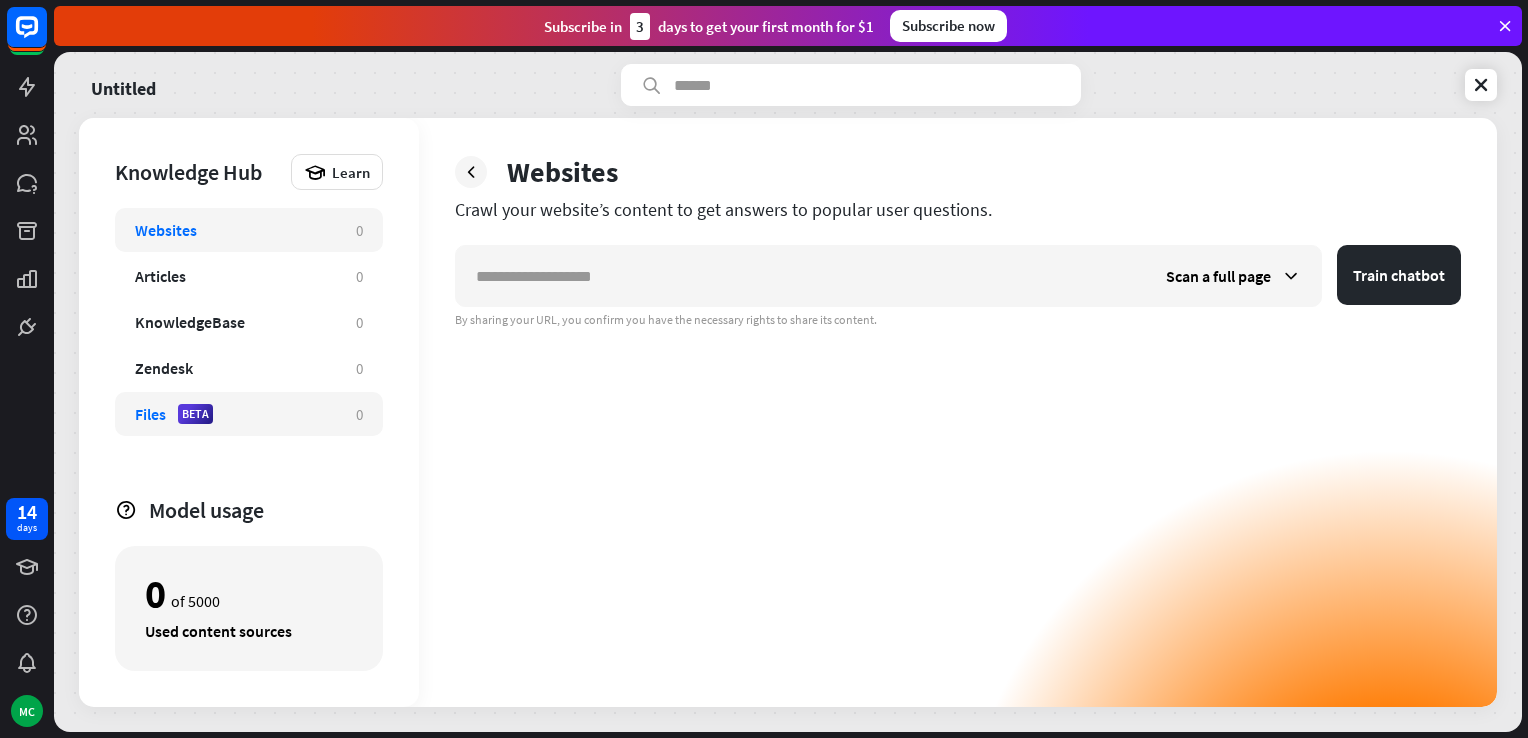 click on "Files
BETA" at bounding box center (235, 414) 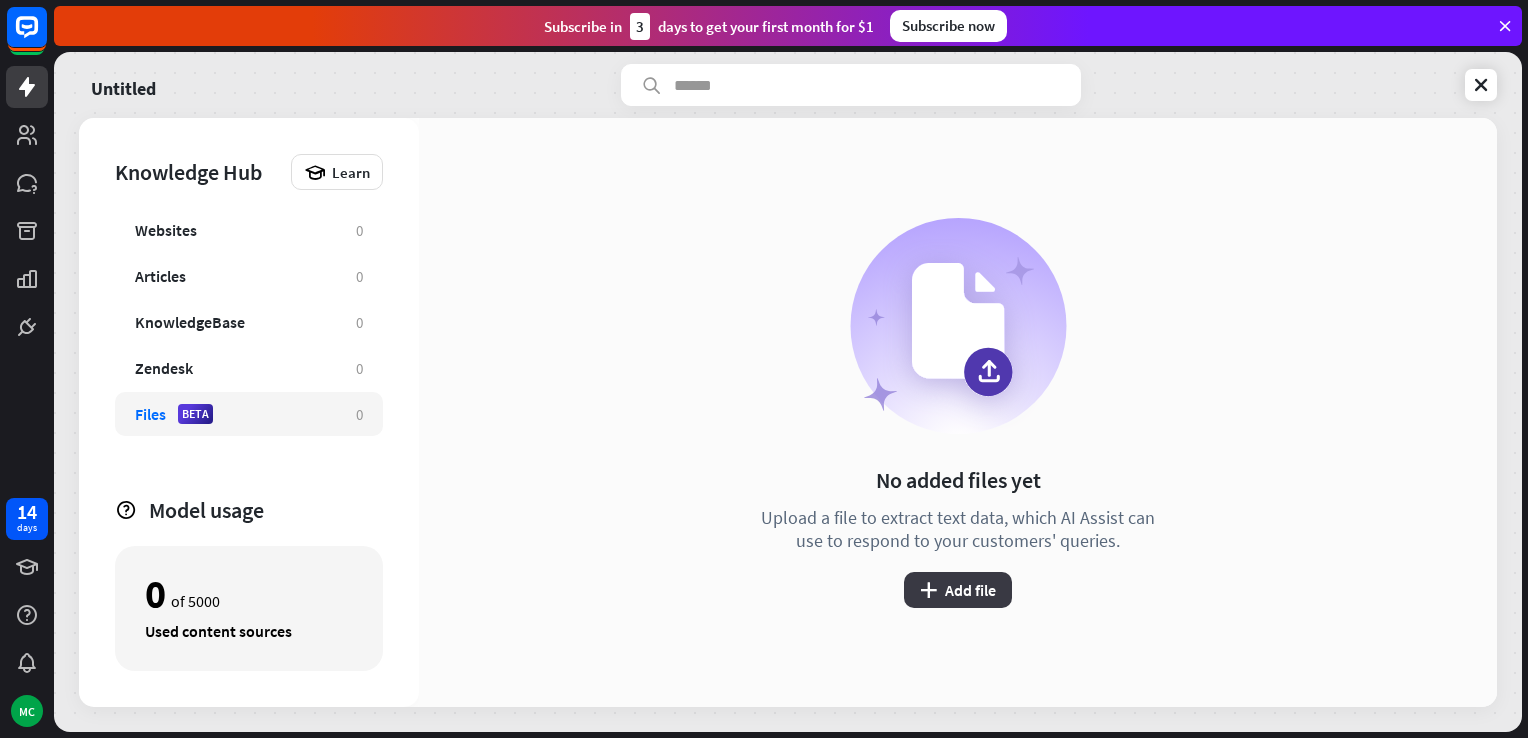 click on "plus
Add file" at bounding box center [958, 590] 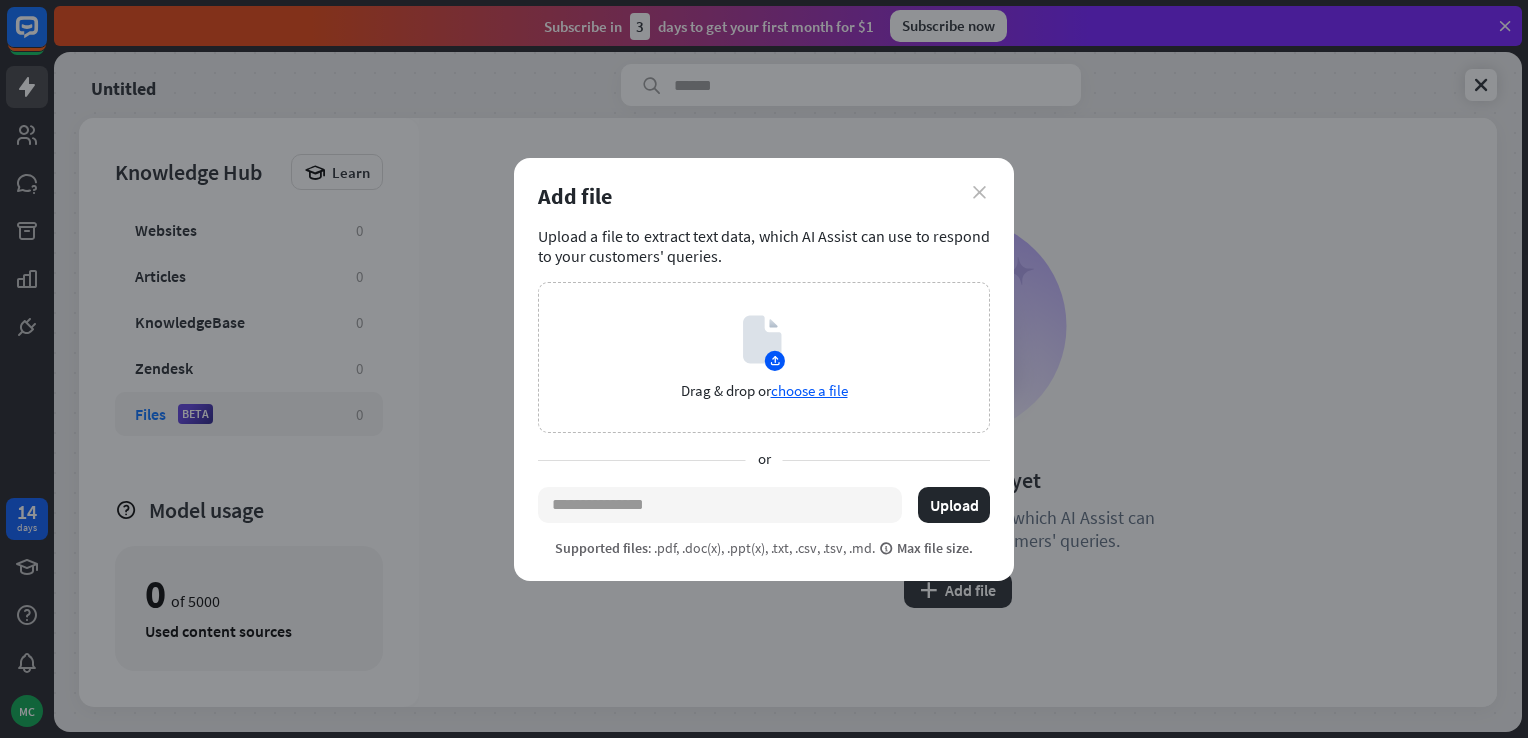 click on "close" at bounding box center [979, 192] 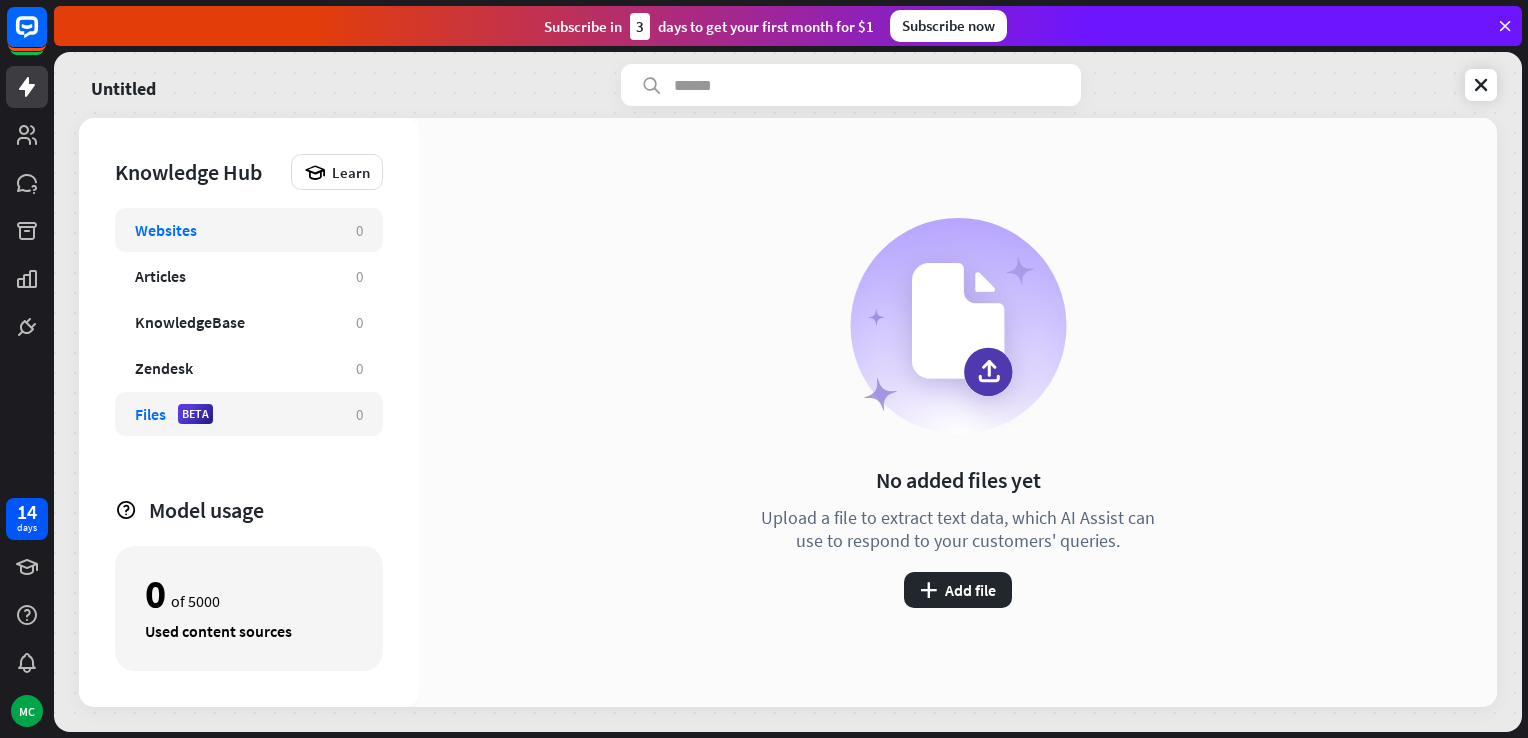 click on "Websites" at bounding box center [235, 230] 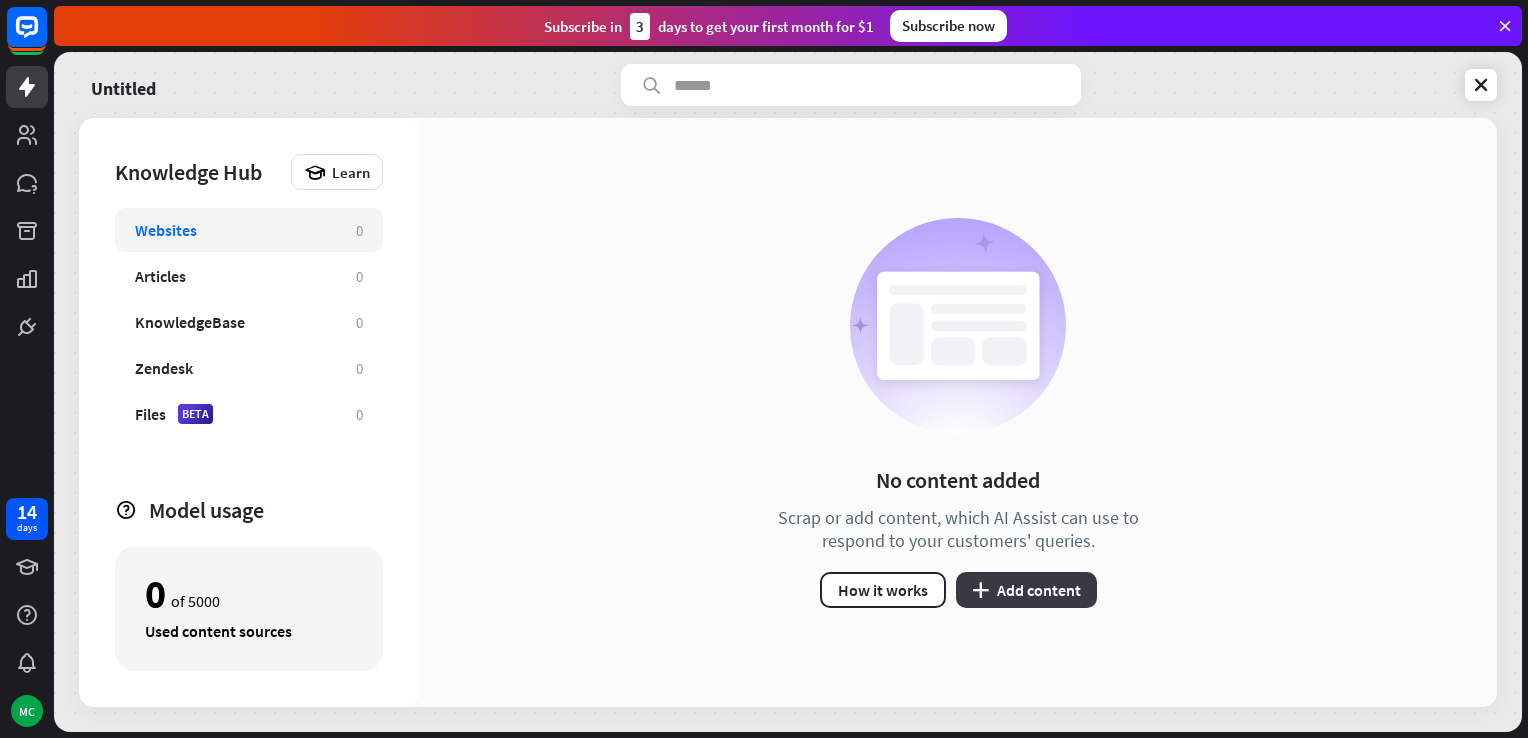 click on "plus
Add content" at bounding box center [1026, 590] 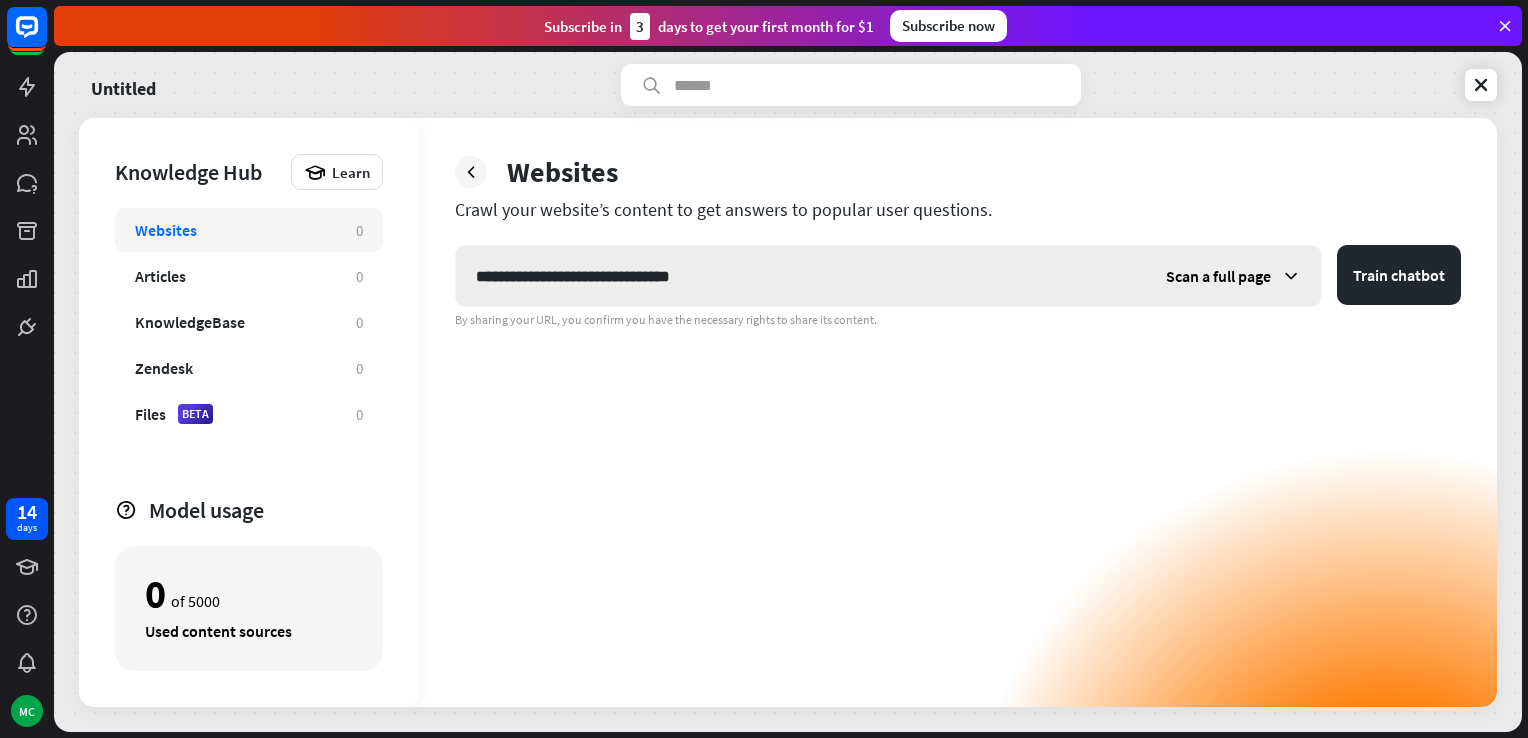 type on "**********" 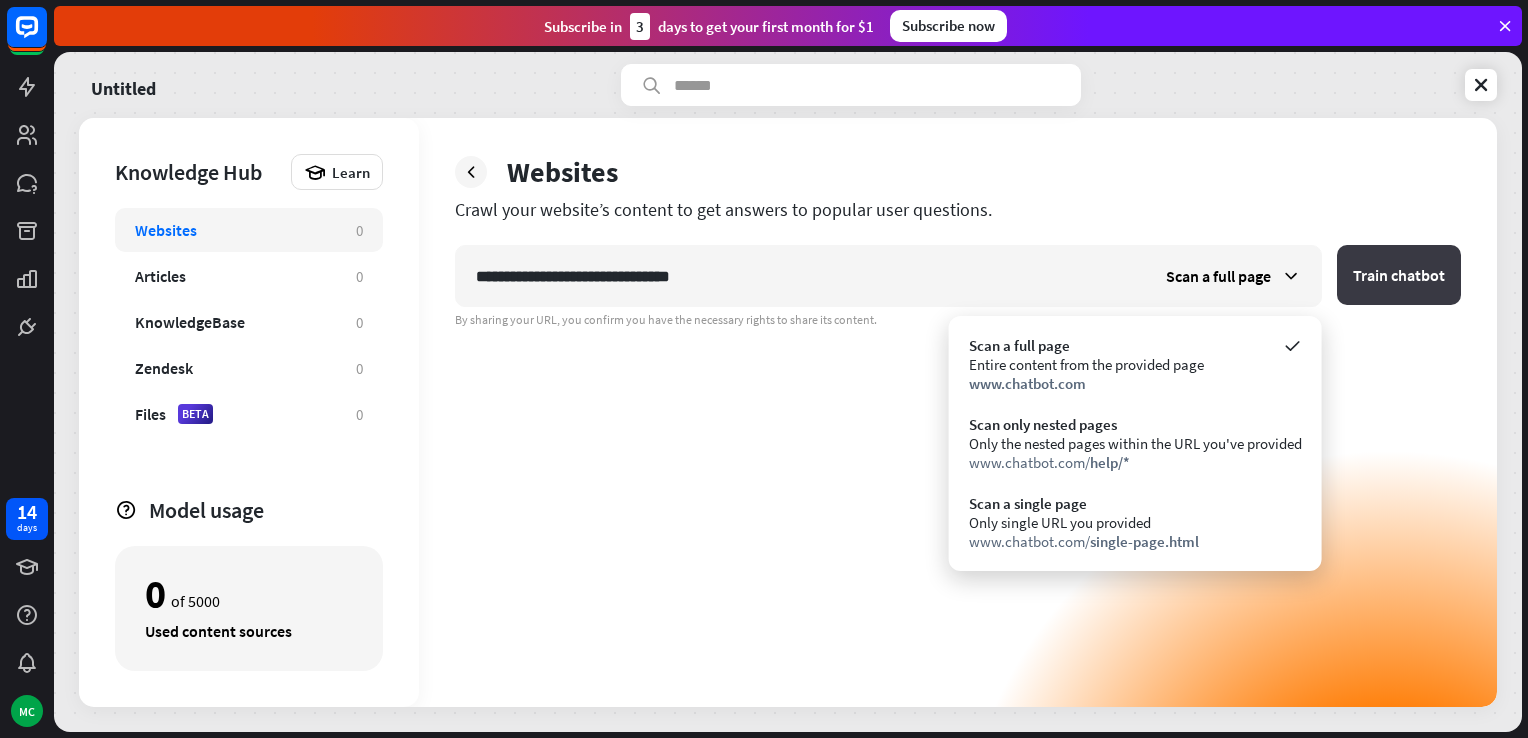 click on "Train chatbot" at bounding box center [1399, 275] 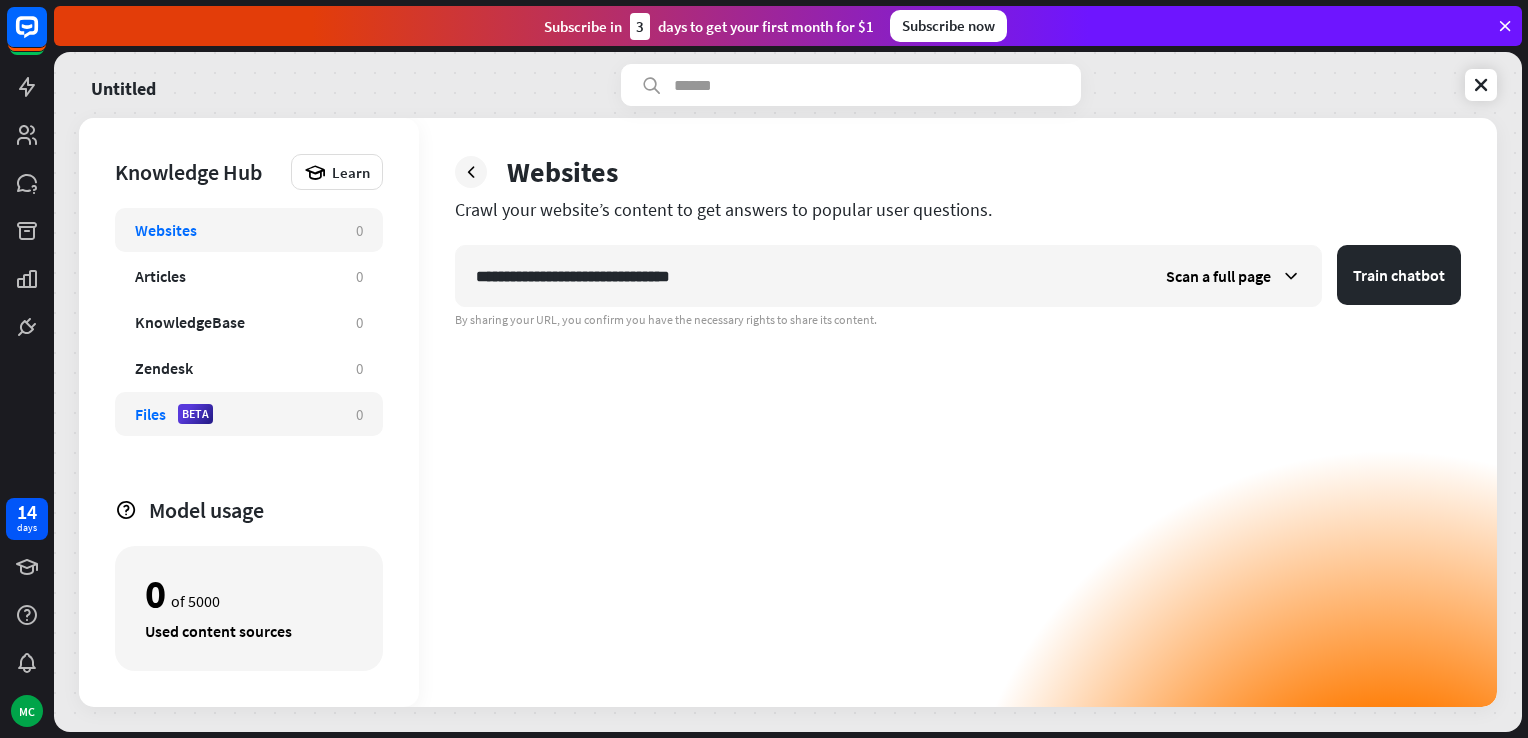 click on "Files
BETA
0" at bounding box center [249, 414] 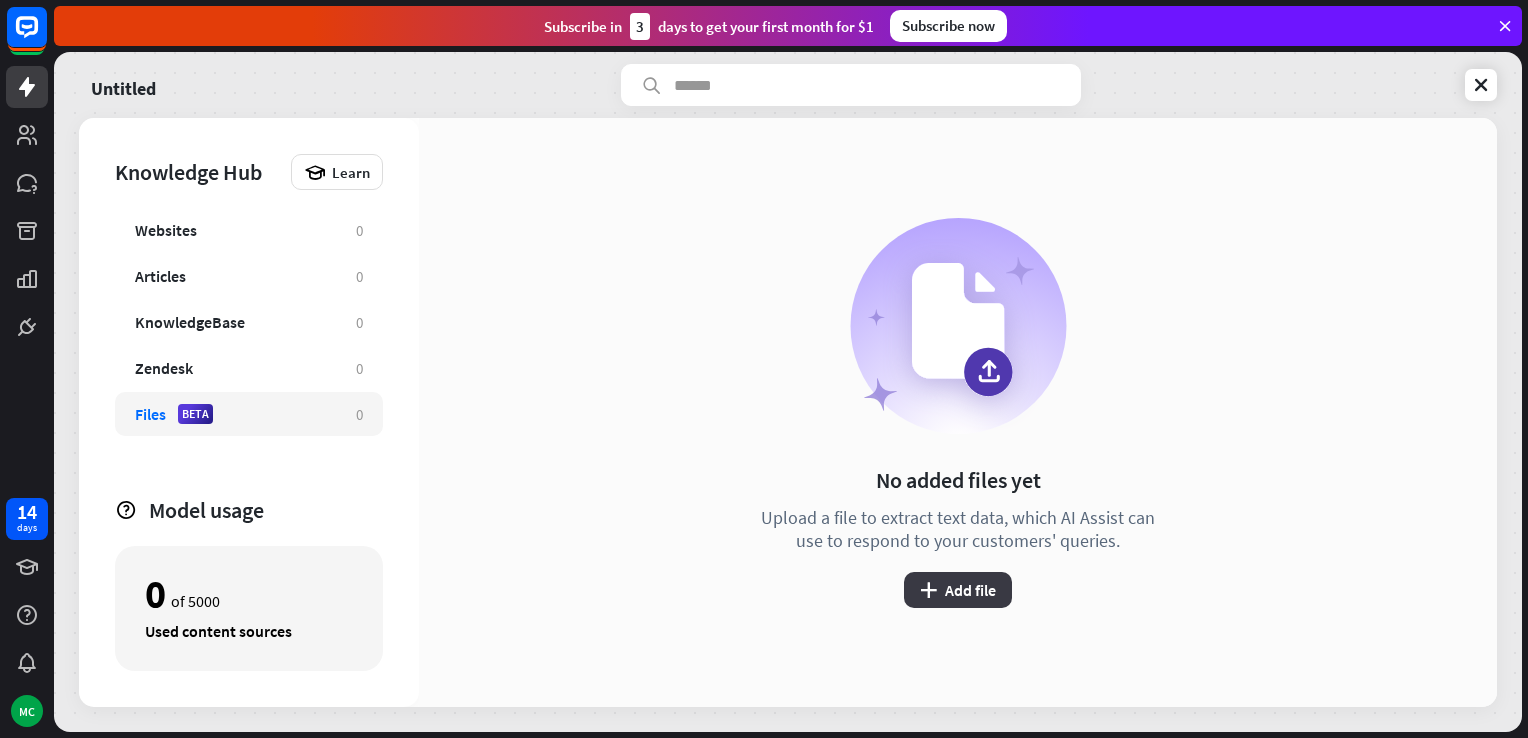 click on "plus
Add file" at bounding box center [958, 590] 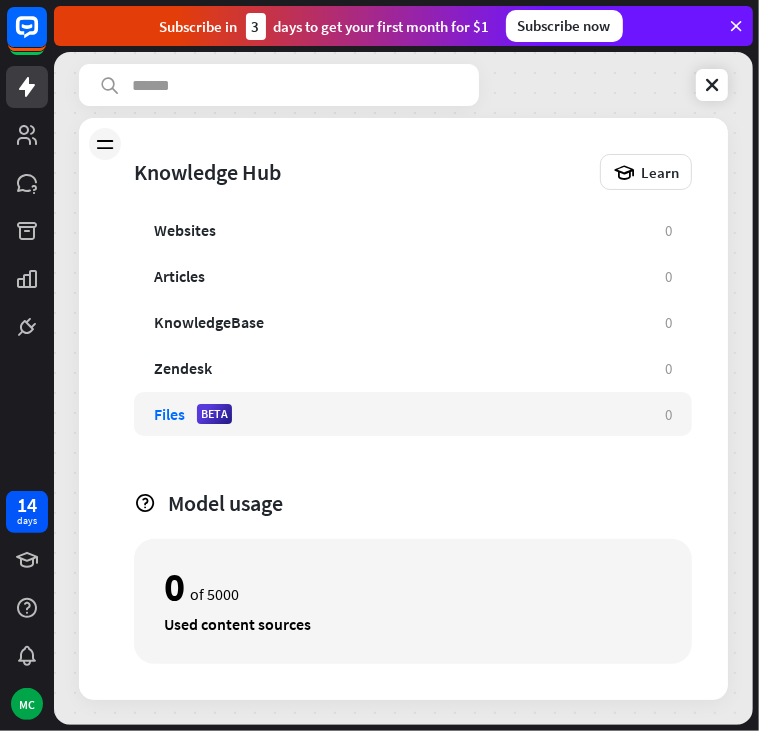 click on "Files
BETA" at bounding box center (399, 414) 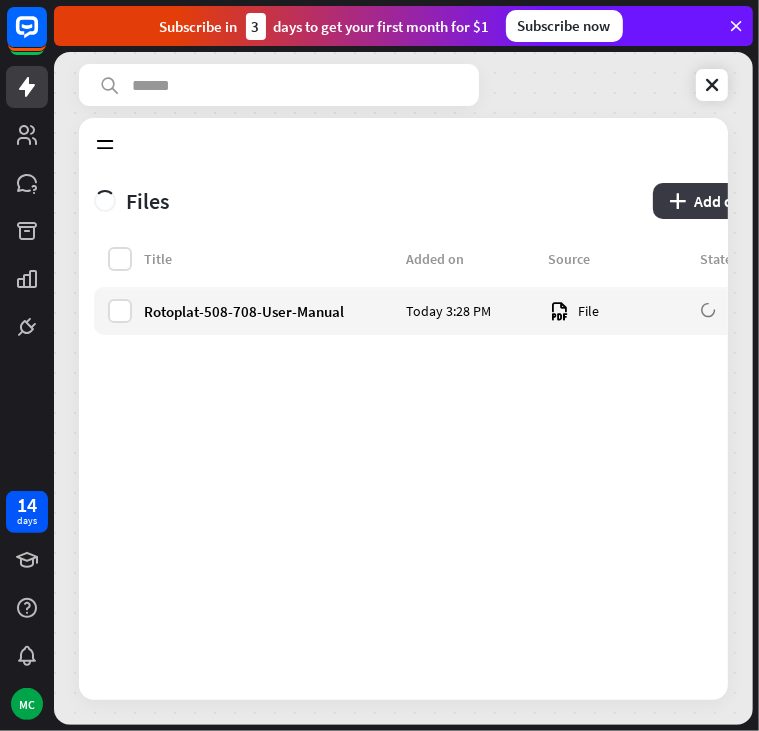 click on "plus" at bounding box center (677, 201) 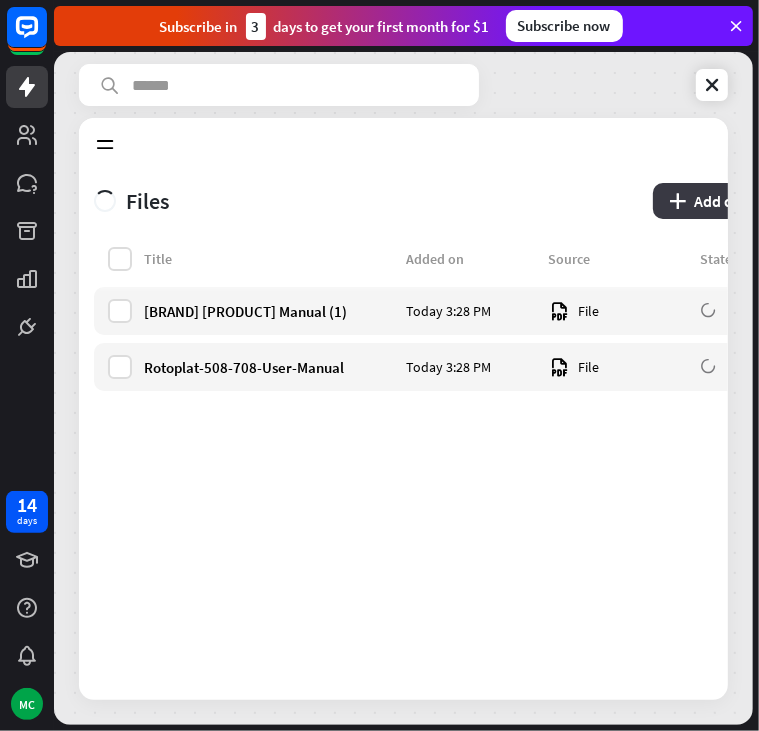 click on "plus
Add content" at bounding box center (723, 201) 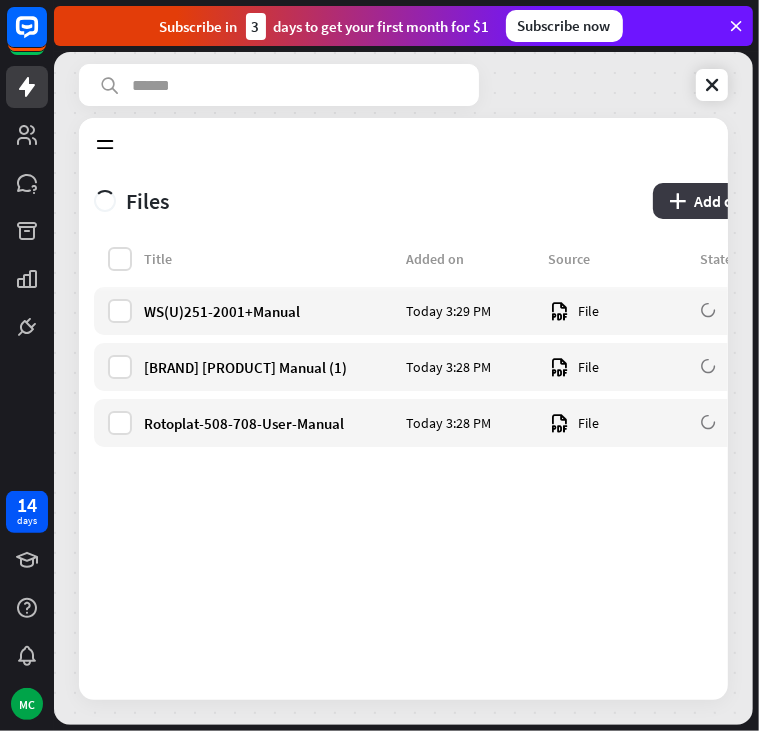 click on "plus
Add content" at bounding box center (723, 201) 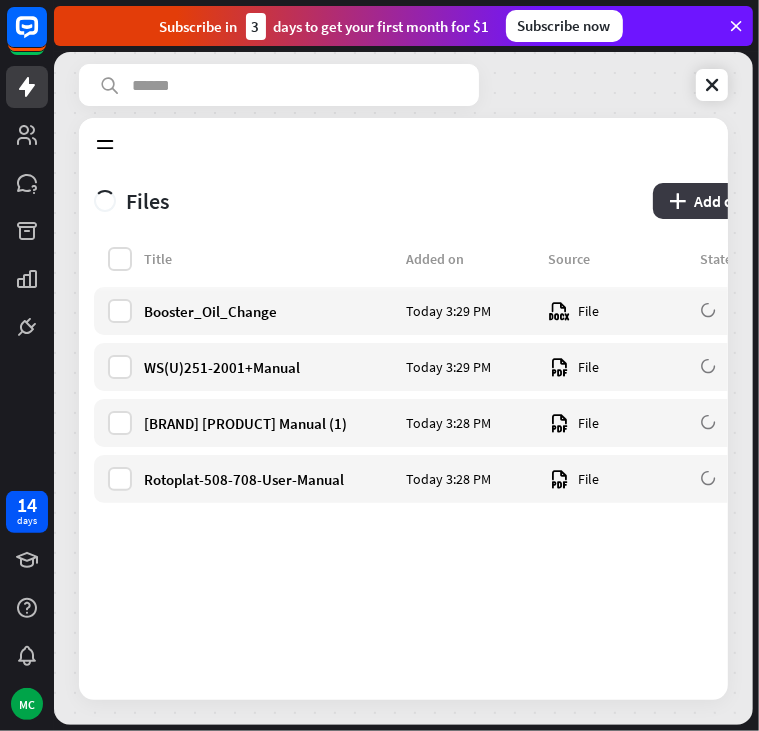 click on "plus
Add content" at bounding box center [723, 201] 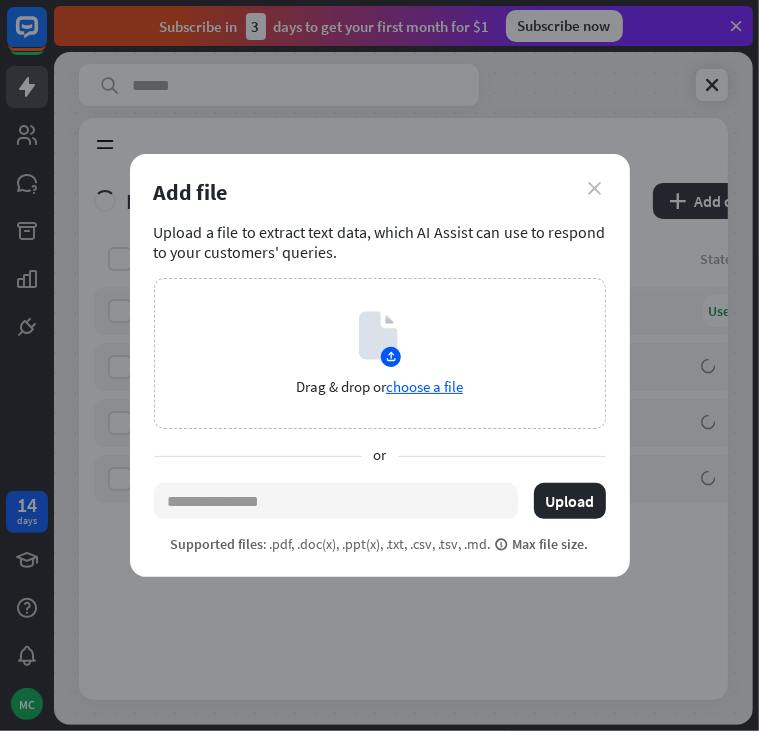 click on "close" at bounding box center [595, 188] 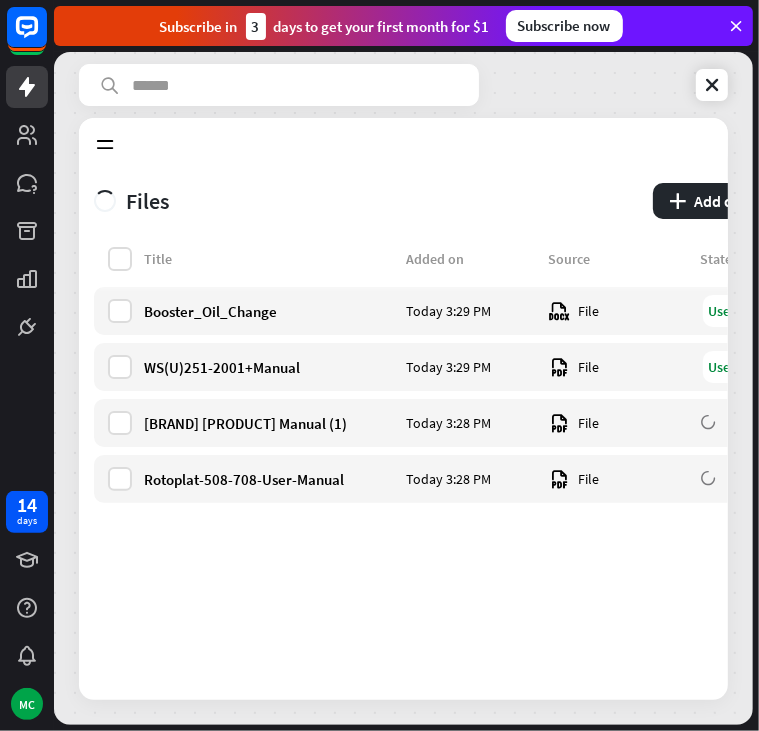 drag, startPoint x: 744, startPoint y: 183, endPoint x: 728, endPoint y: 186, distance: 16.27882 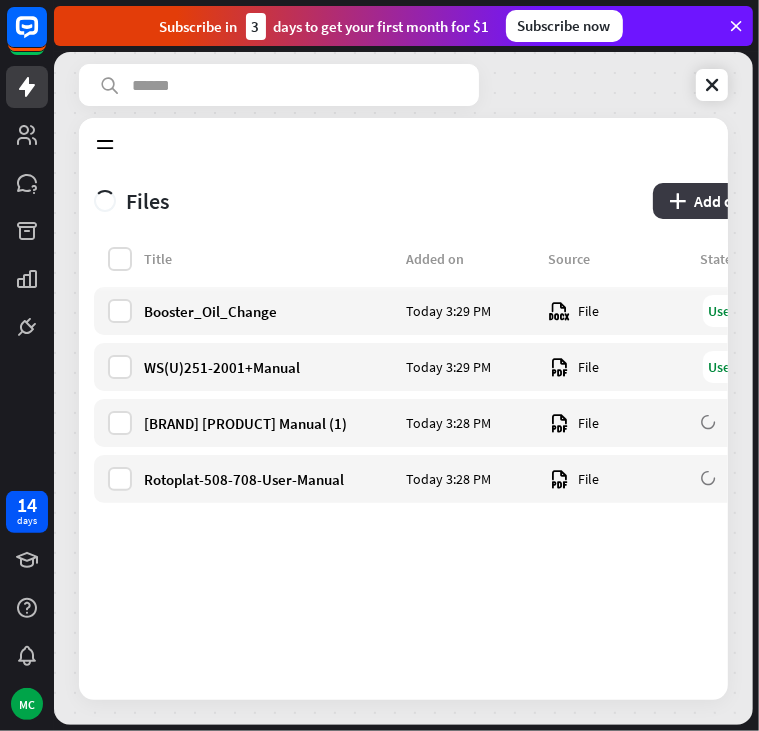 click on "plus
Add content" at bounding box center (723, 201) 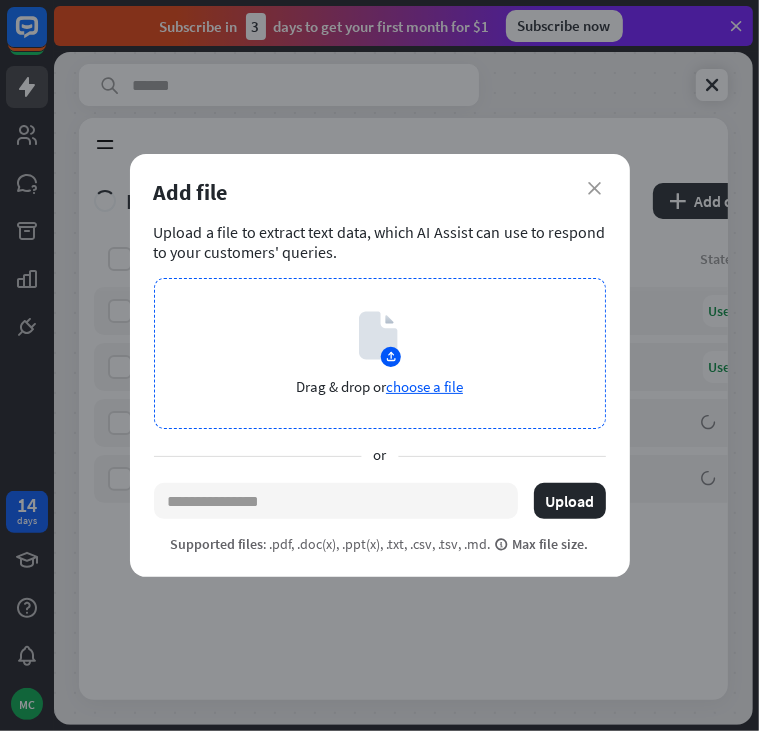 click on "choose a file" at bounding box center [424, 386] 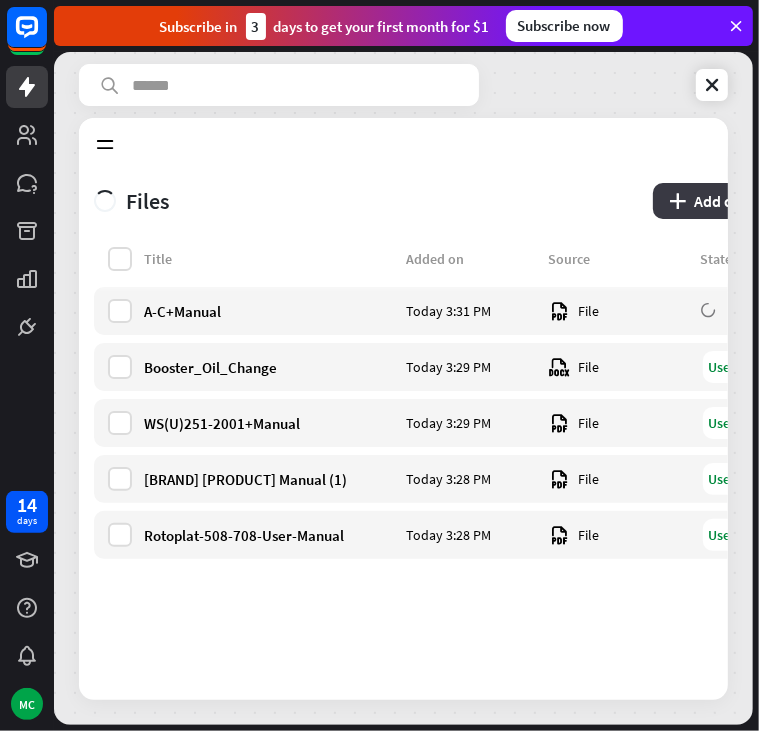 click on "plus
Add content" at bounding box center [723, 201] 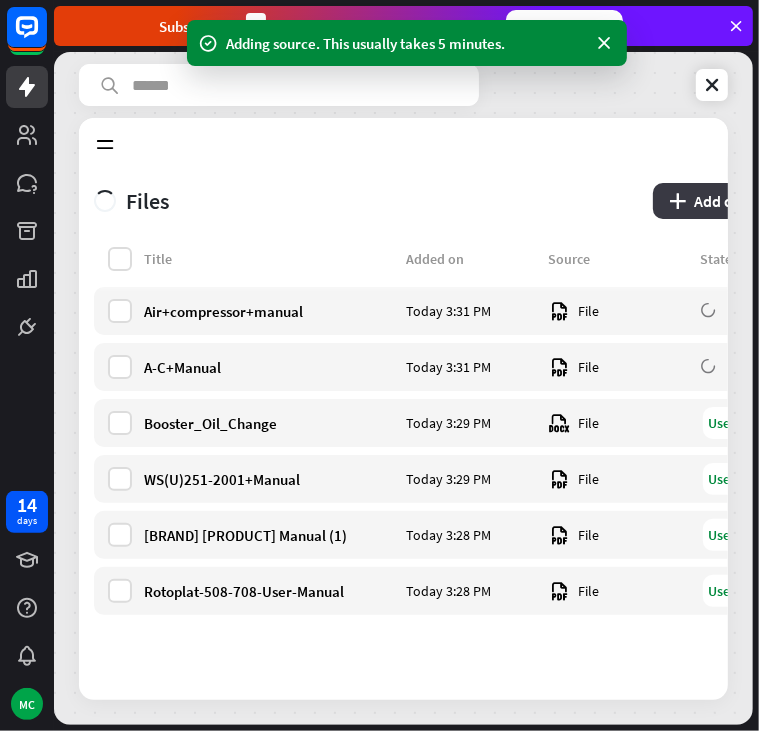 click on "plus
Add content" at bounding box center (723, 201) 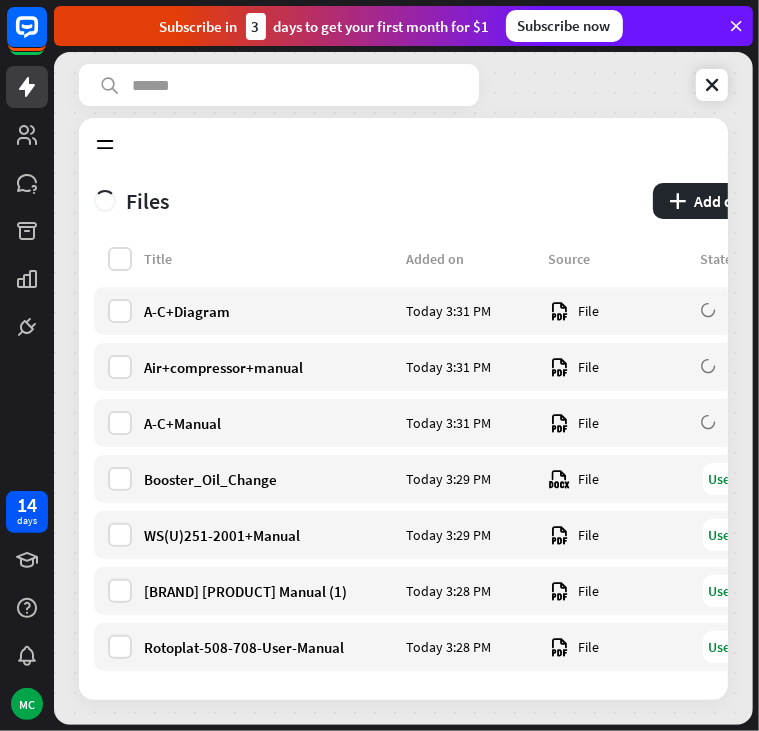 click on "Untitled
Knowledge Hub     Learn     Websites     0 Articles     0 KnowledgeBase     0 Zendesk     0 Files
BETA
Model usage     7
of 5000
Used content sources
Files
Add filter
plus
Add content
Title   Added on   Source   State     A-C+Diagram
Today 3:31 PM
File
Air+compressor+manual
Today 3:31 PM
File
A-C+Manual
Today 3:31 PM
File
Booster_Oil_Change
Today 3:29 PM
File
Used by AI   WS(U)251-2001+Manual
Today 3:29 PM
File
Used by AI   Leybold+Screwline+Manual+(1)
Today 3:28 PM
File
Used by AI" at bounding box center [403, 388] 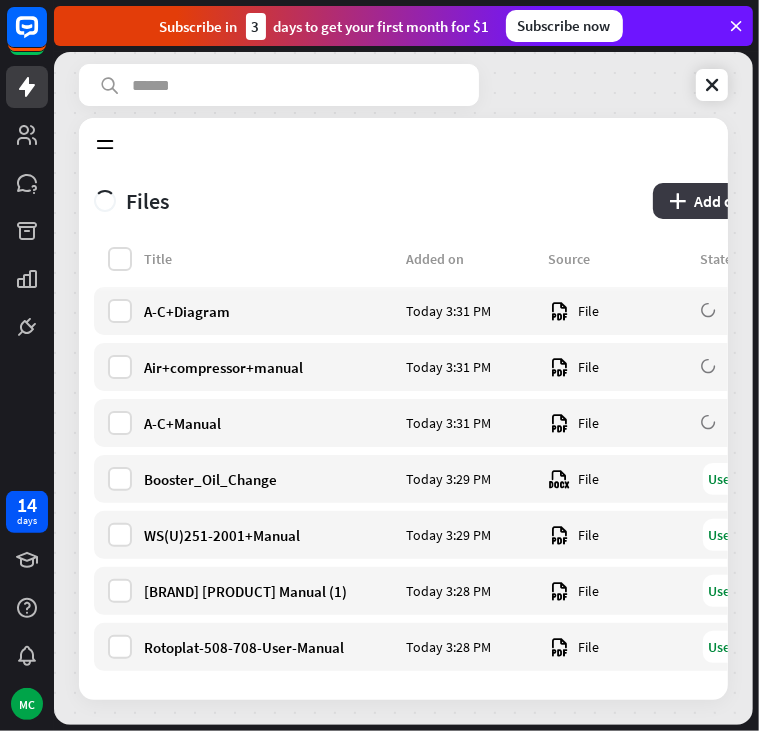 click on "plus
Add content" at bounding box center [723, 201] 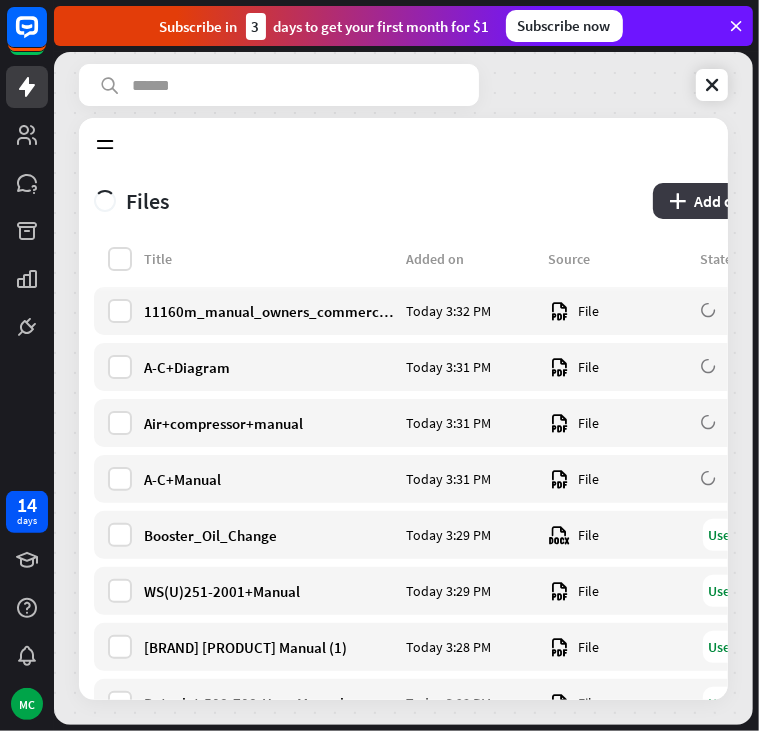 click on "plus
Add content" at bounding box center (723, 201) 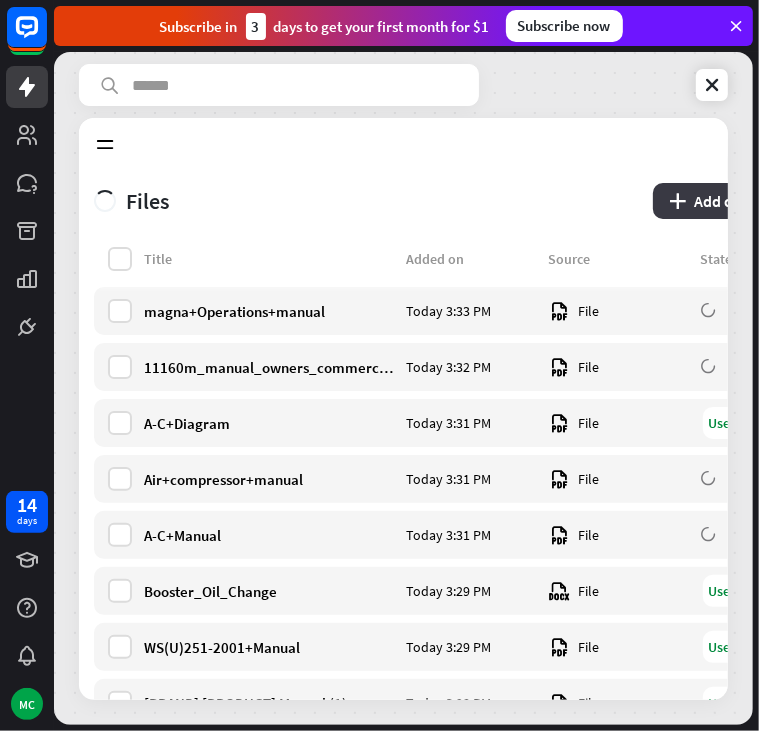 click on "plus
Add content" at bounding box center [723, 201] 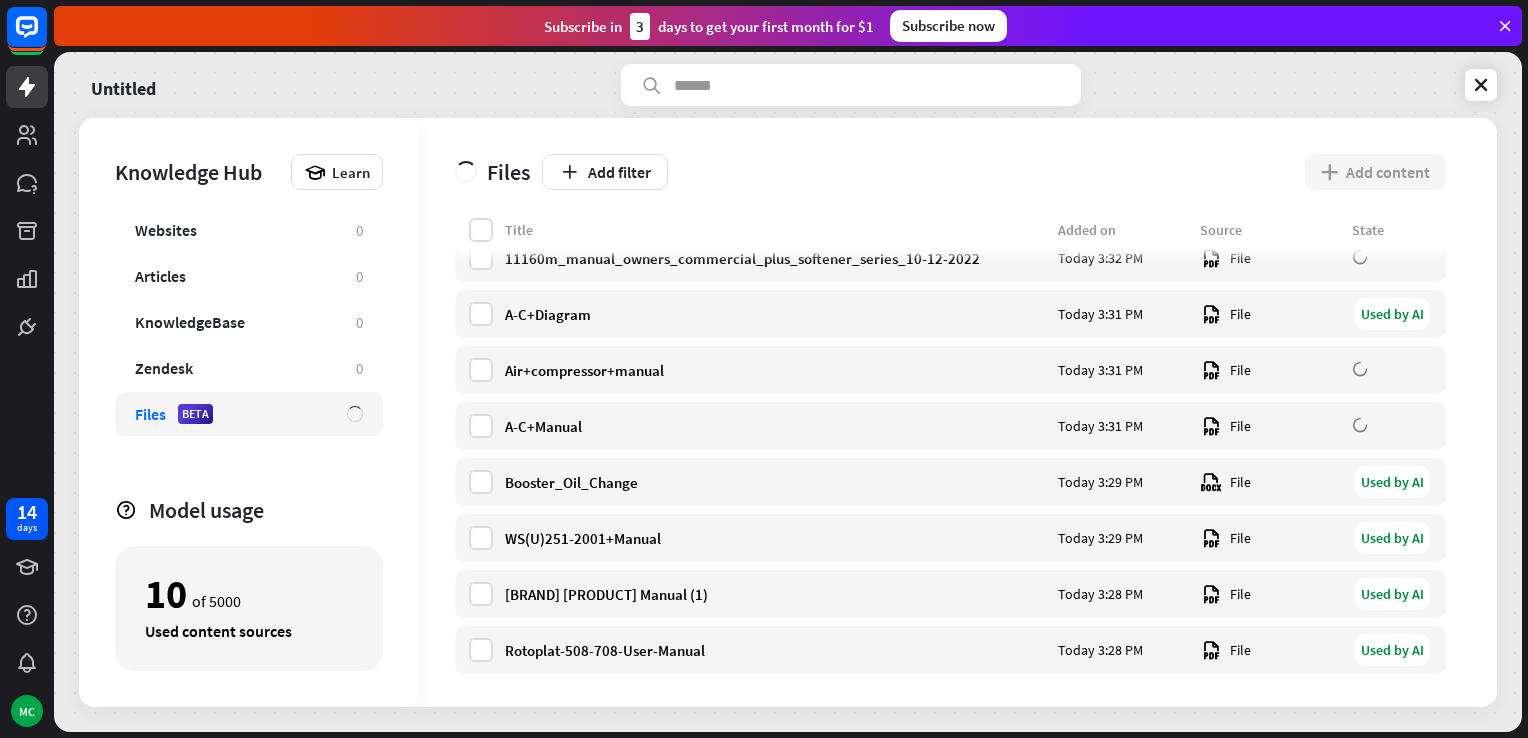 scroll, scrollTop: 146, scrollLeft: 0, axis: vertical 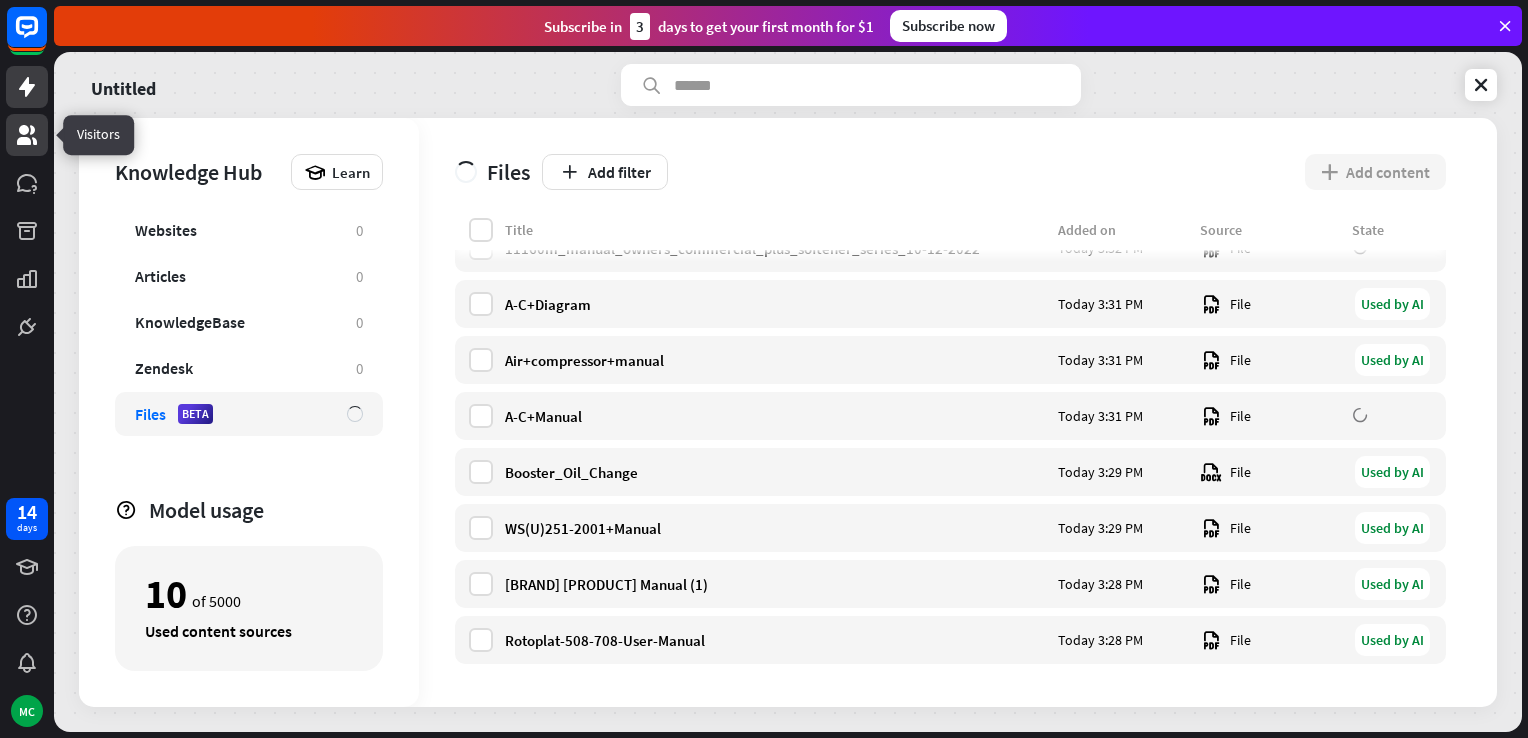 click 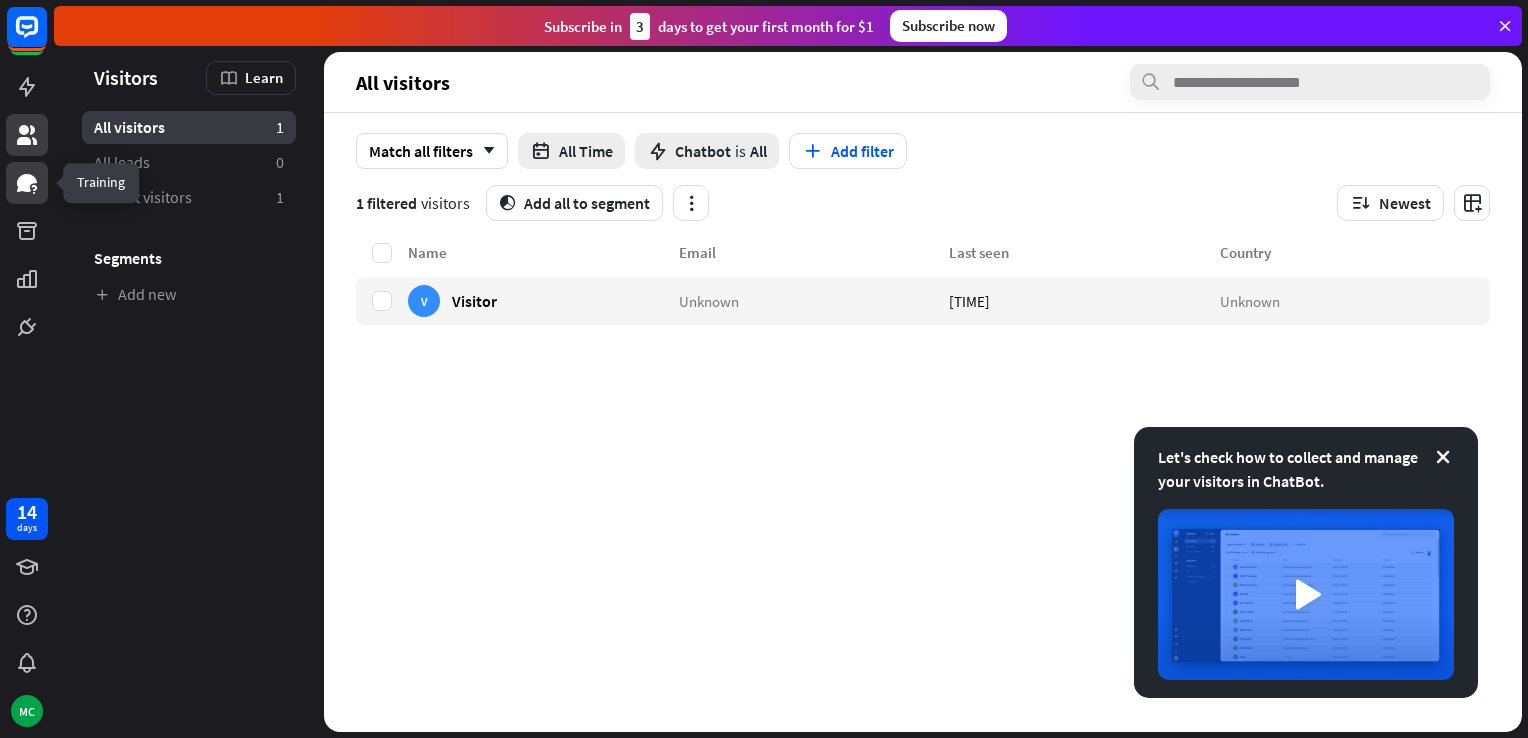 click 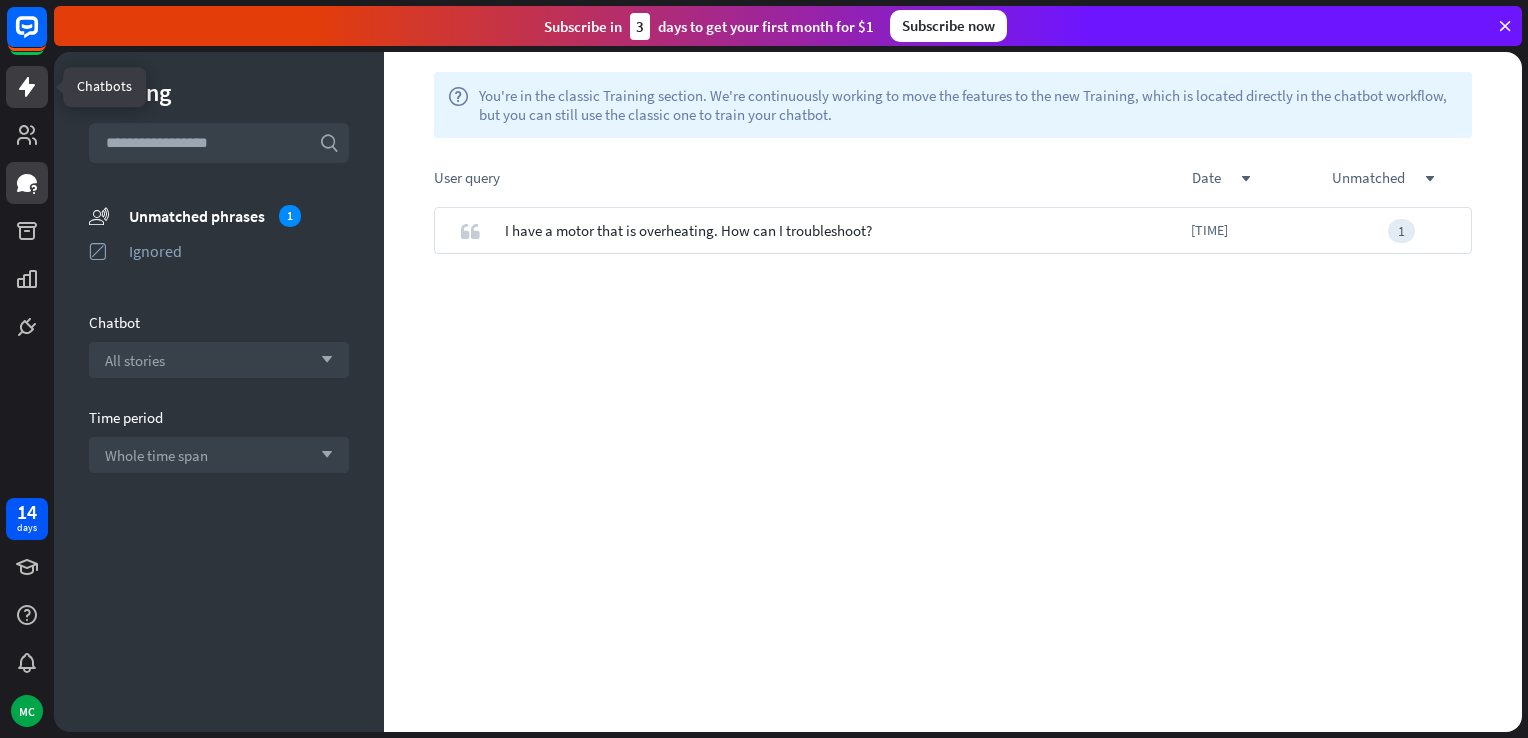 click 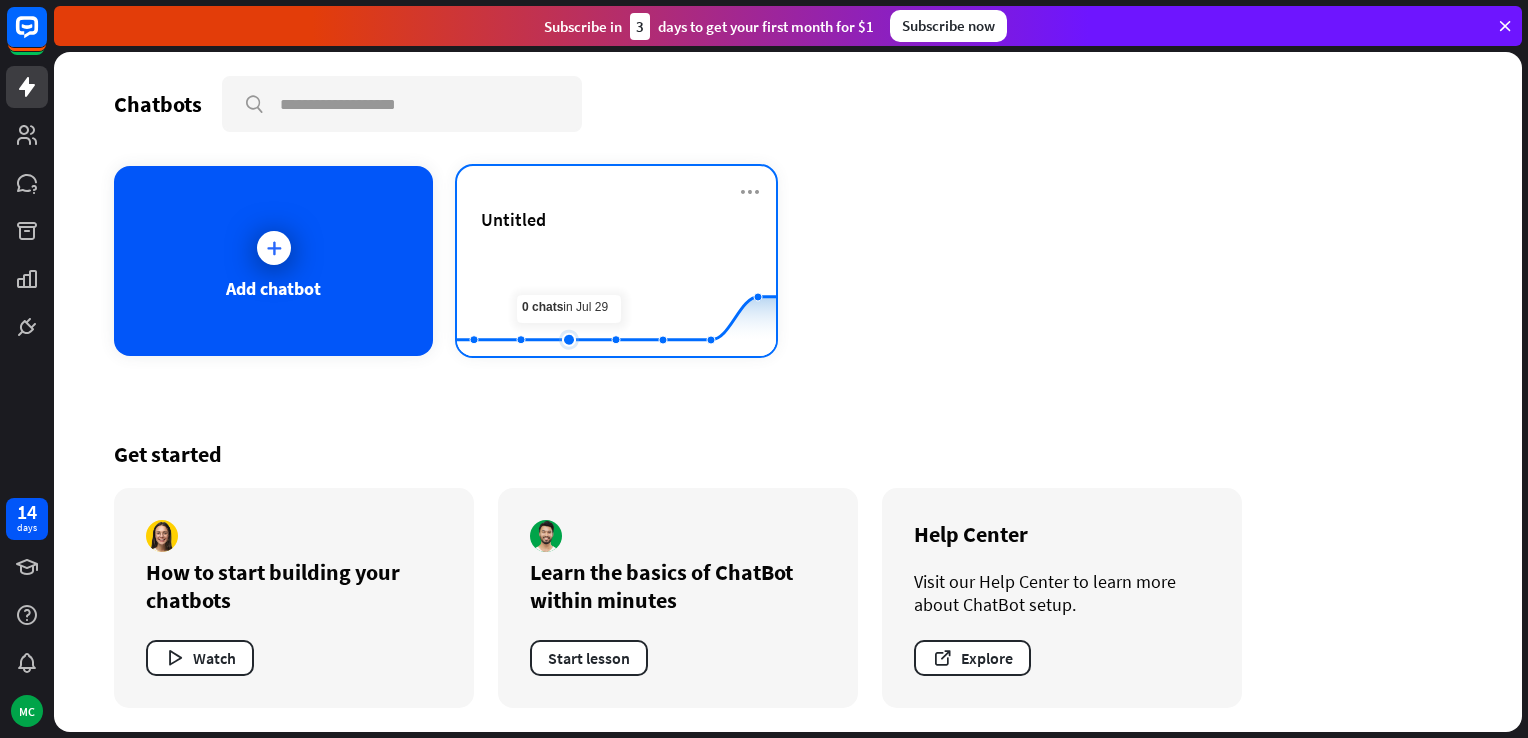 click 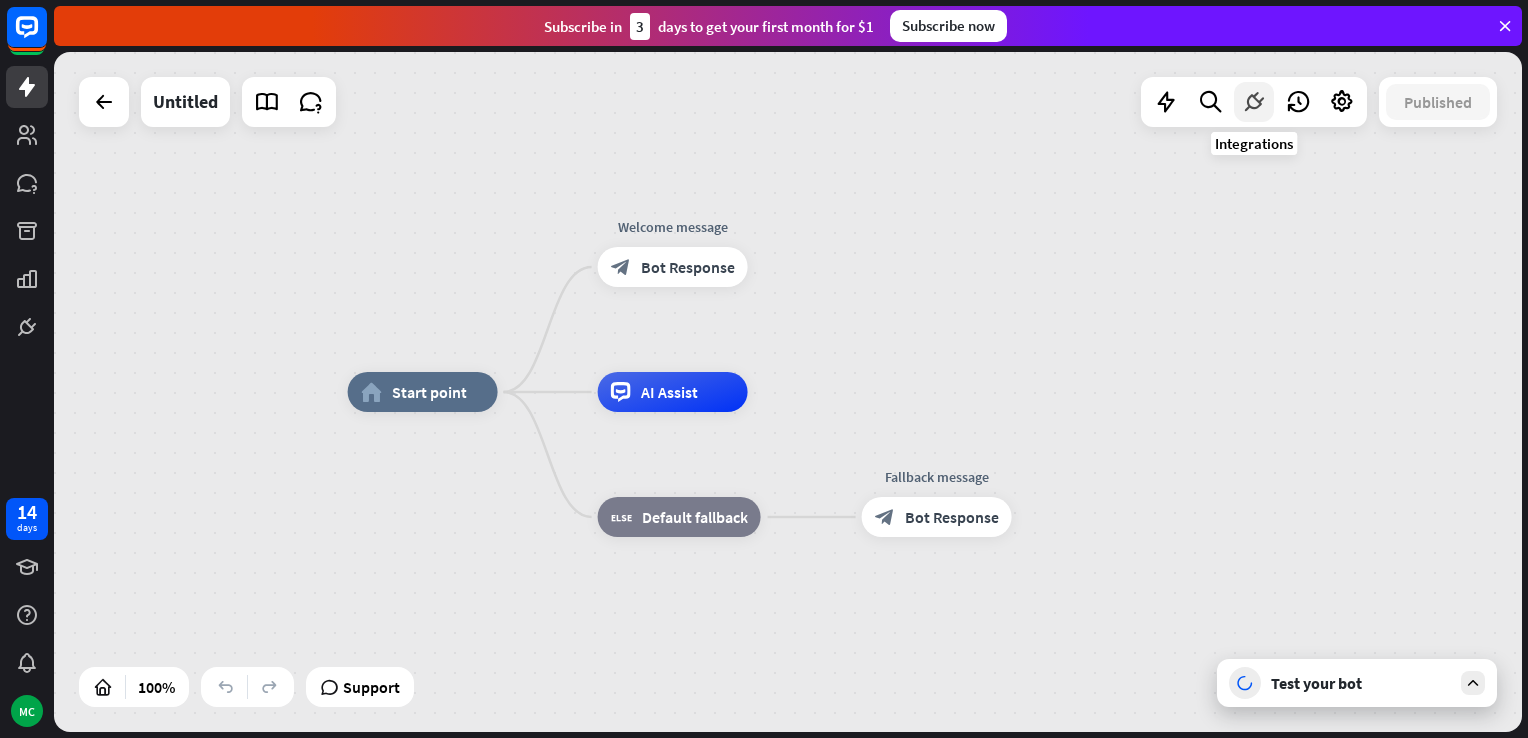click at bounding box center (1254, 102) 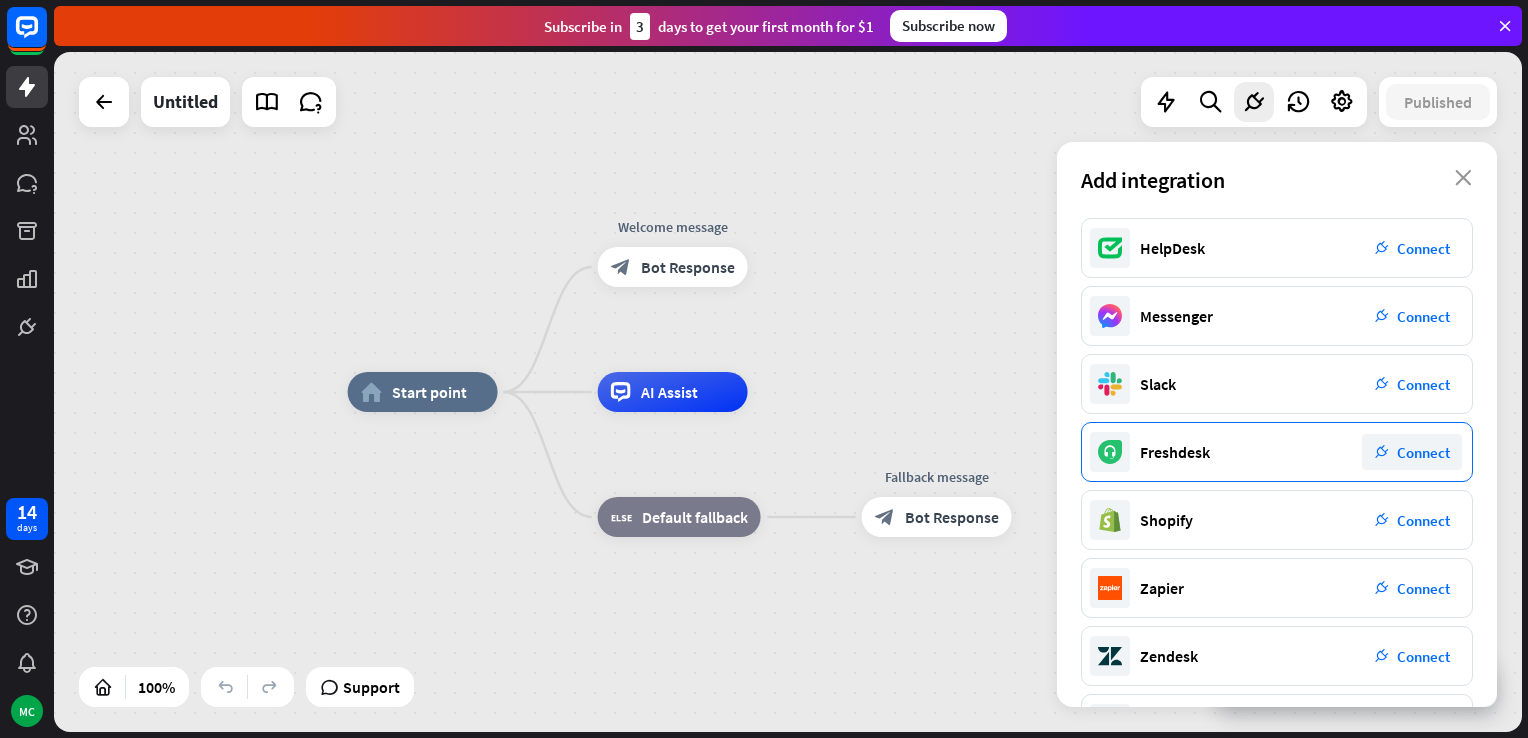 scroll, scrollTop: 0, scrollLeft: 0, axis: both 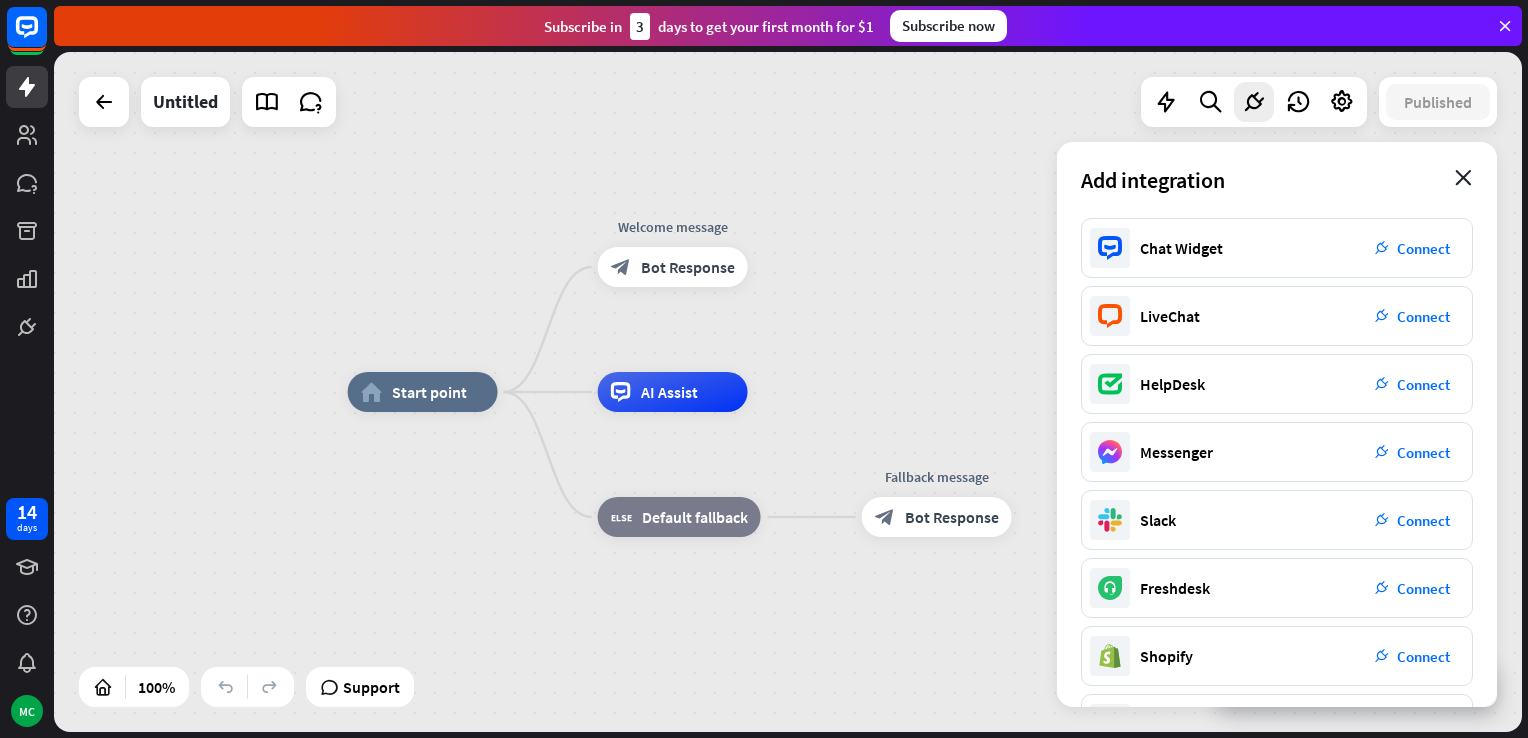 click on "close" at bounding box center (1463, 178) 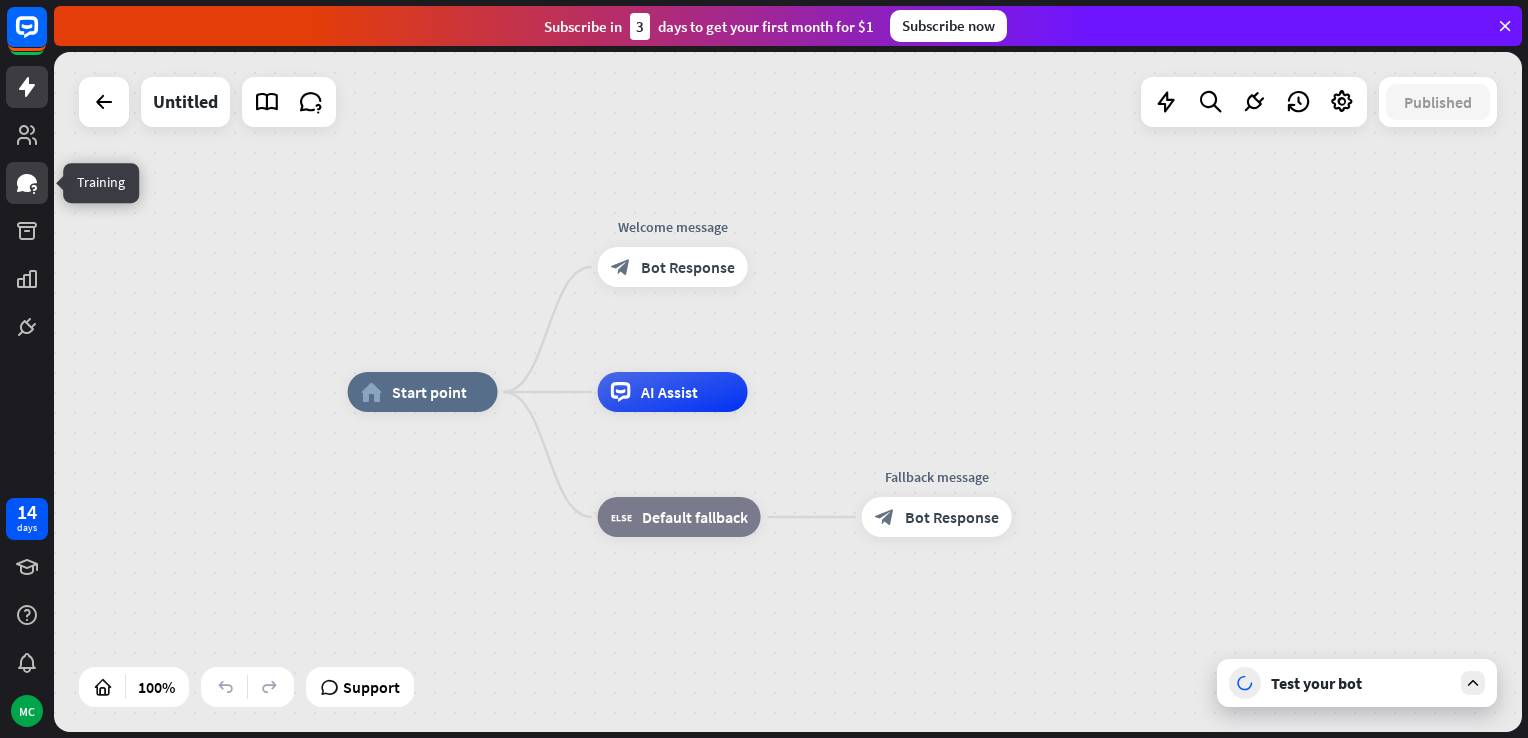 click 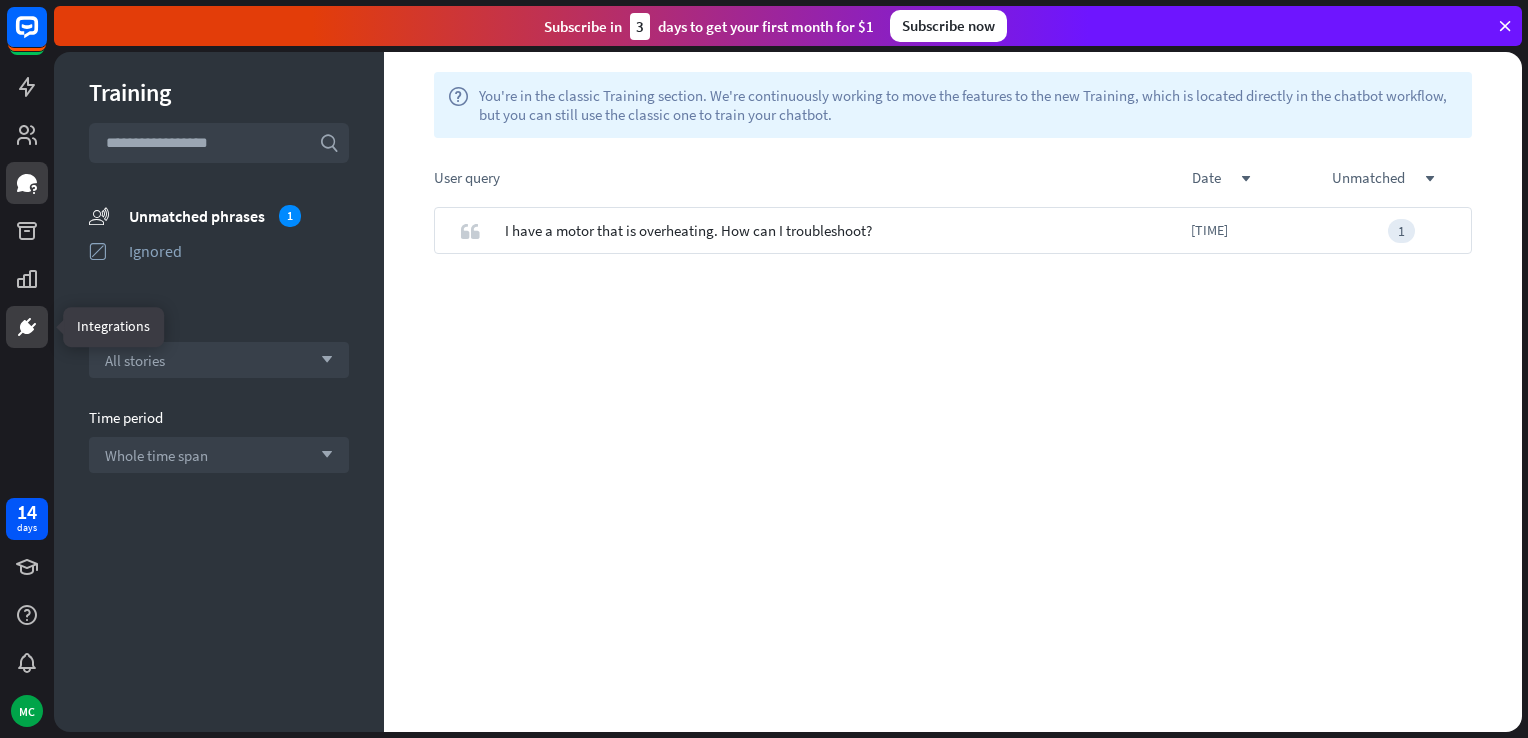 click at bounding box center (27, 327) 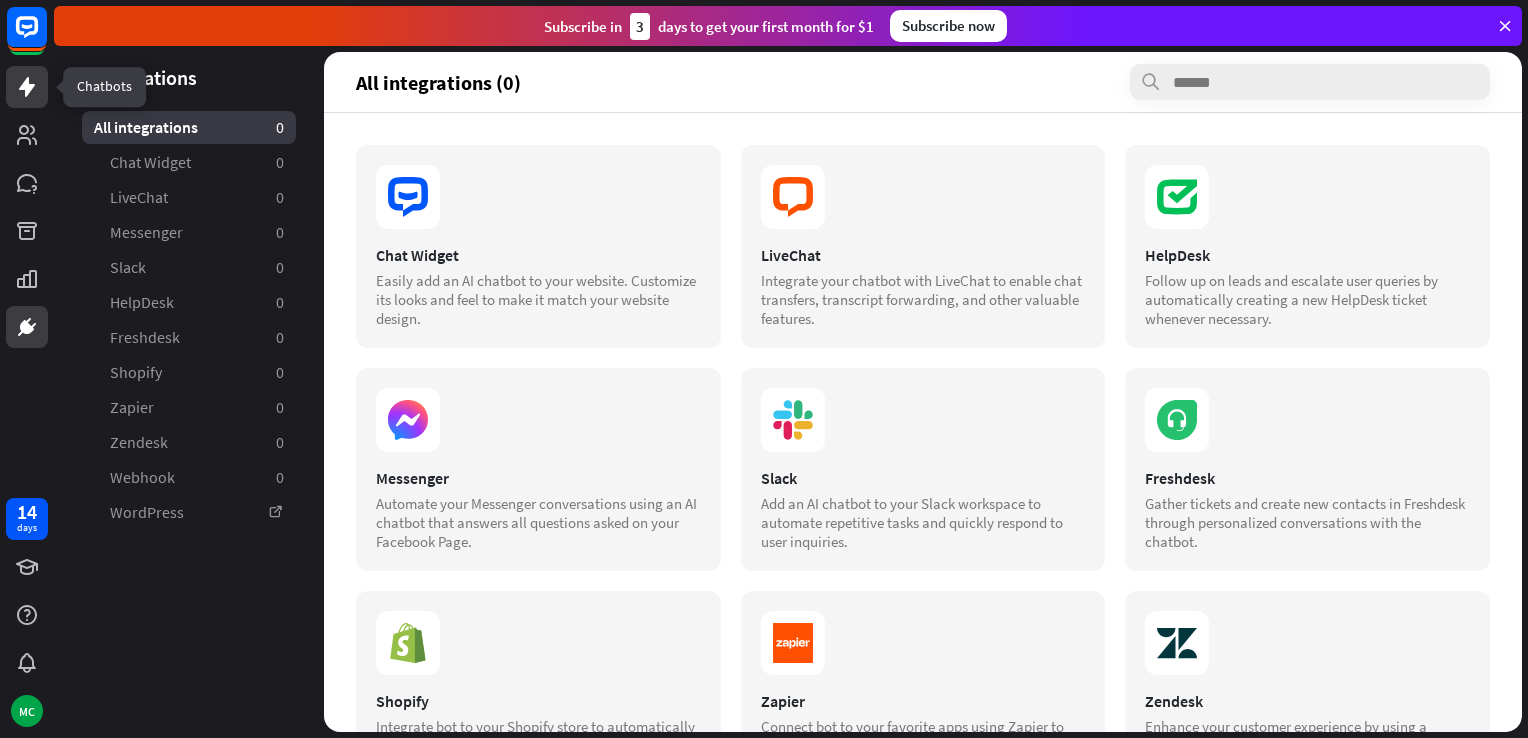 click 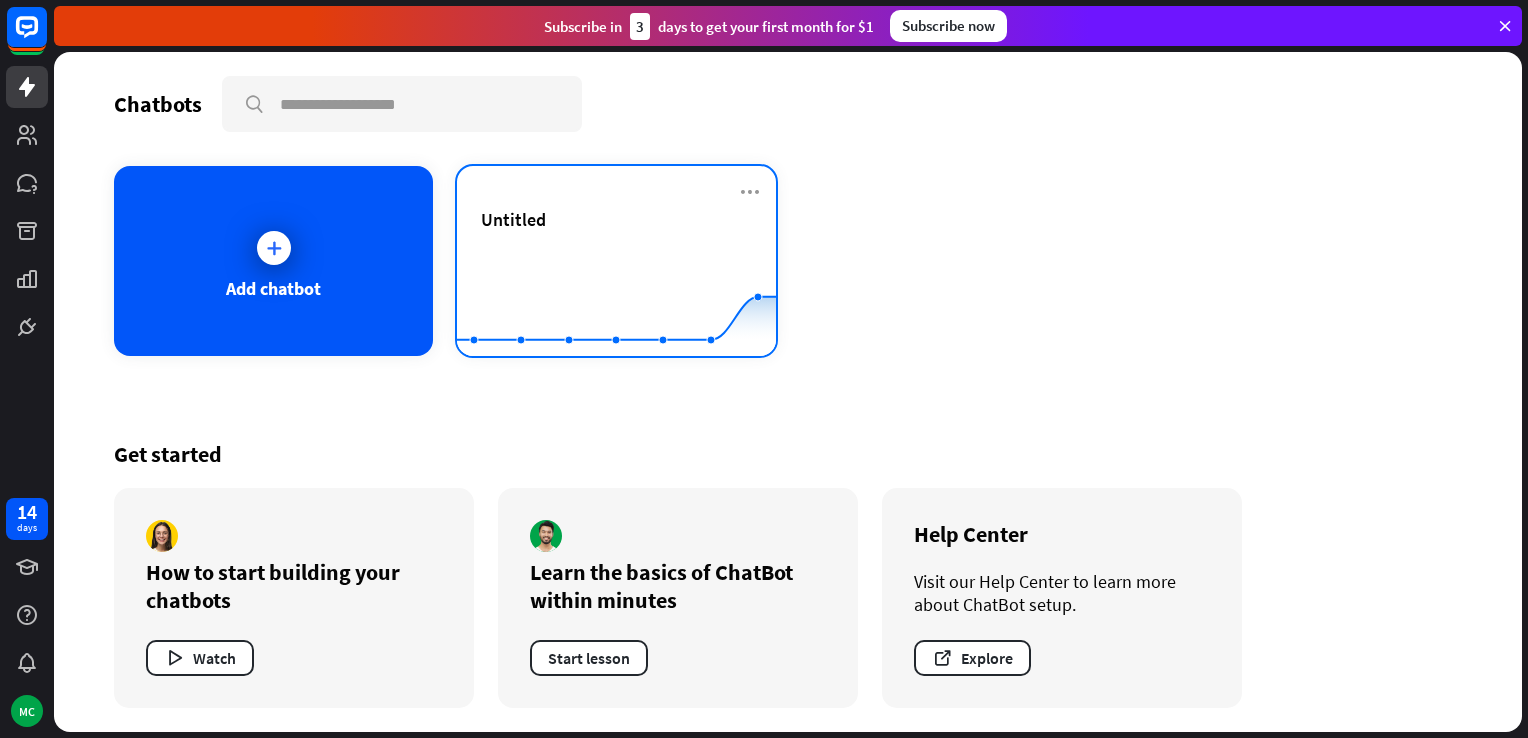 click on "Untitled" at bounding box center [616, 243] 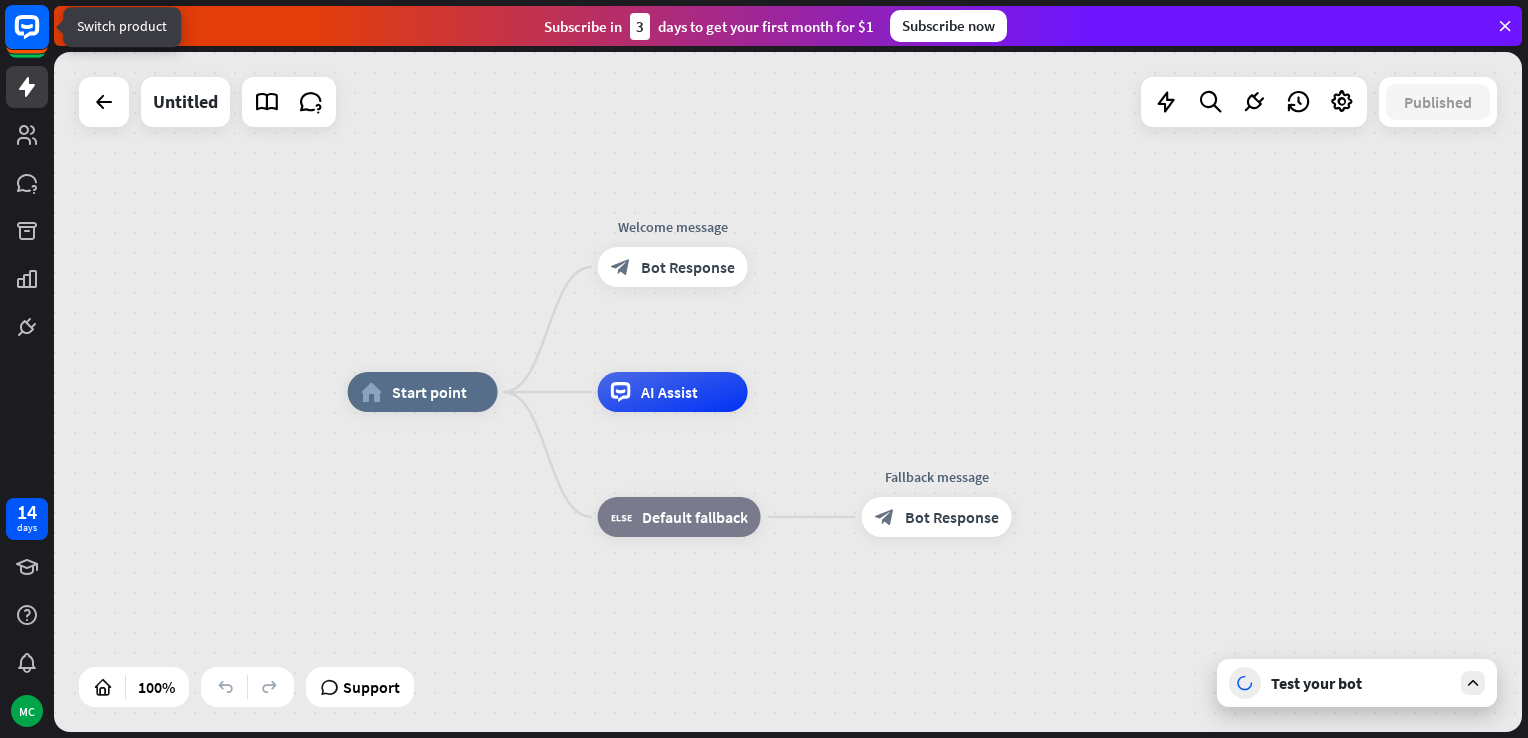 click 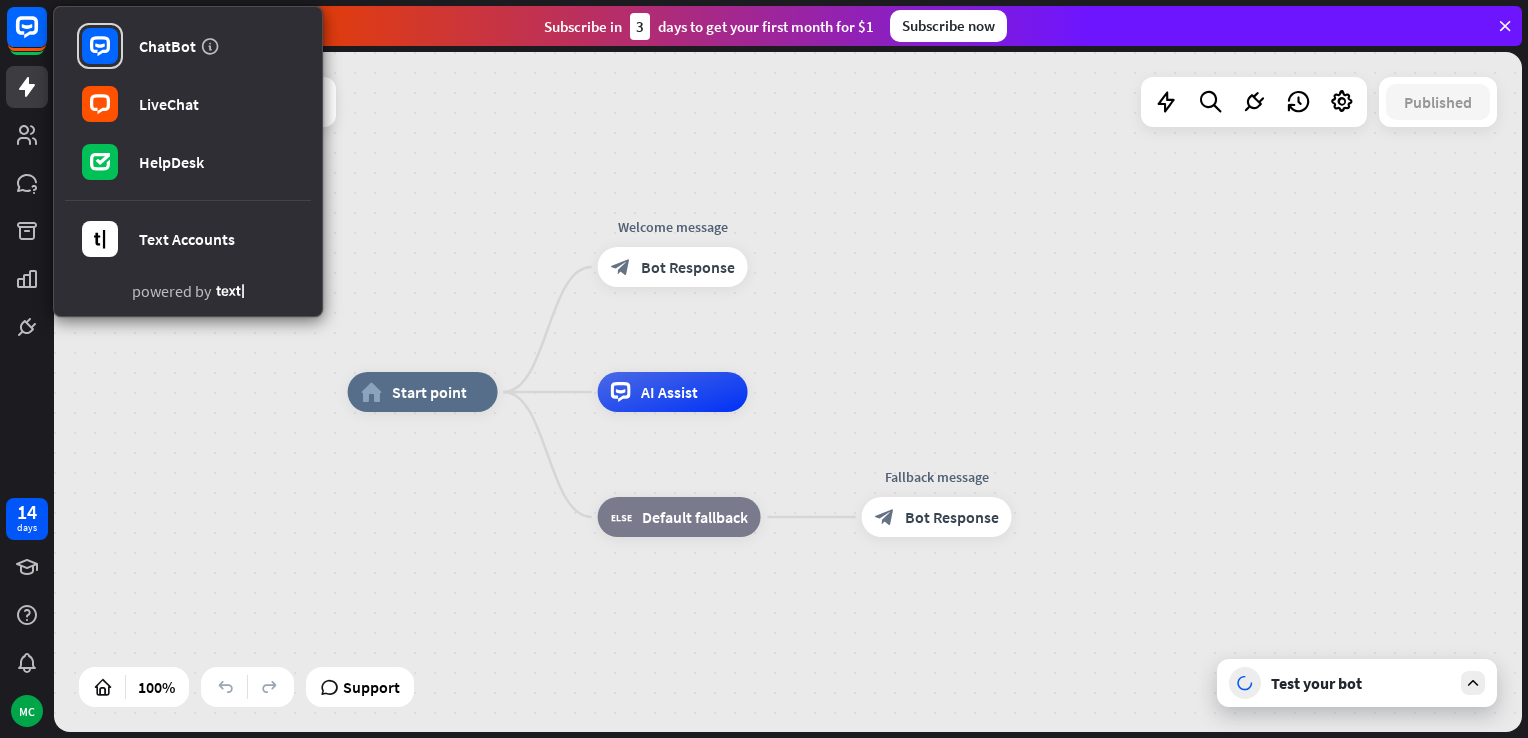 click on "home_2   Start point                 Welcome message   block_bot_response   Bot Response                     AI Assist                   block_fallback   Default fallback                 Fallback message   block_bot_response   Bot Response" at bounding box center (788, 392) 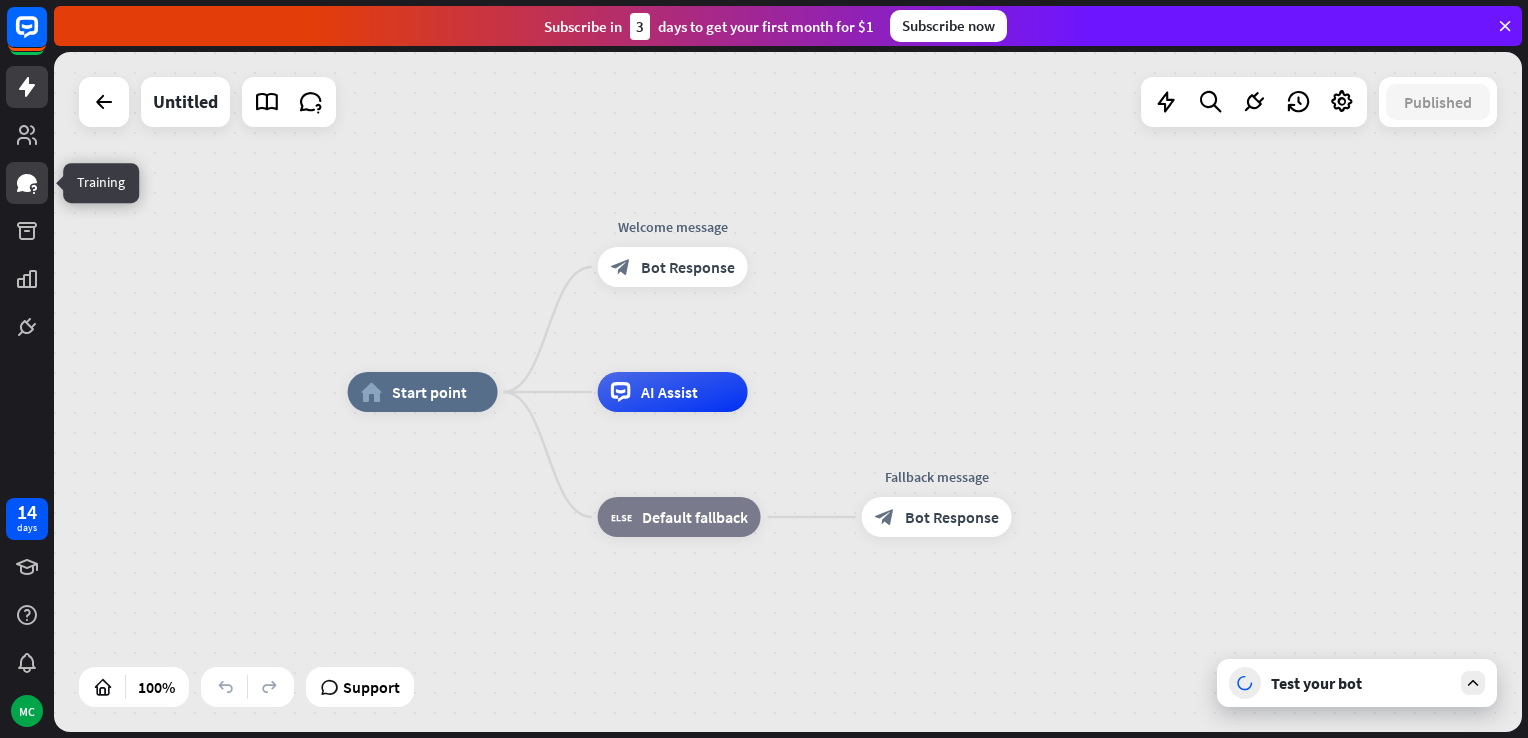 click 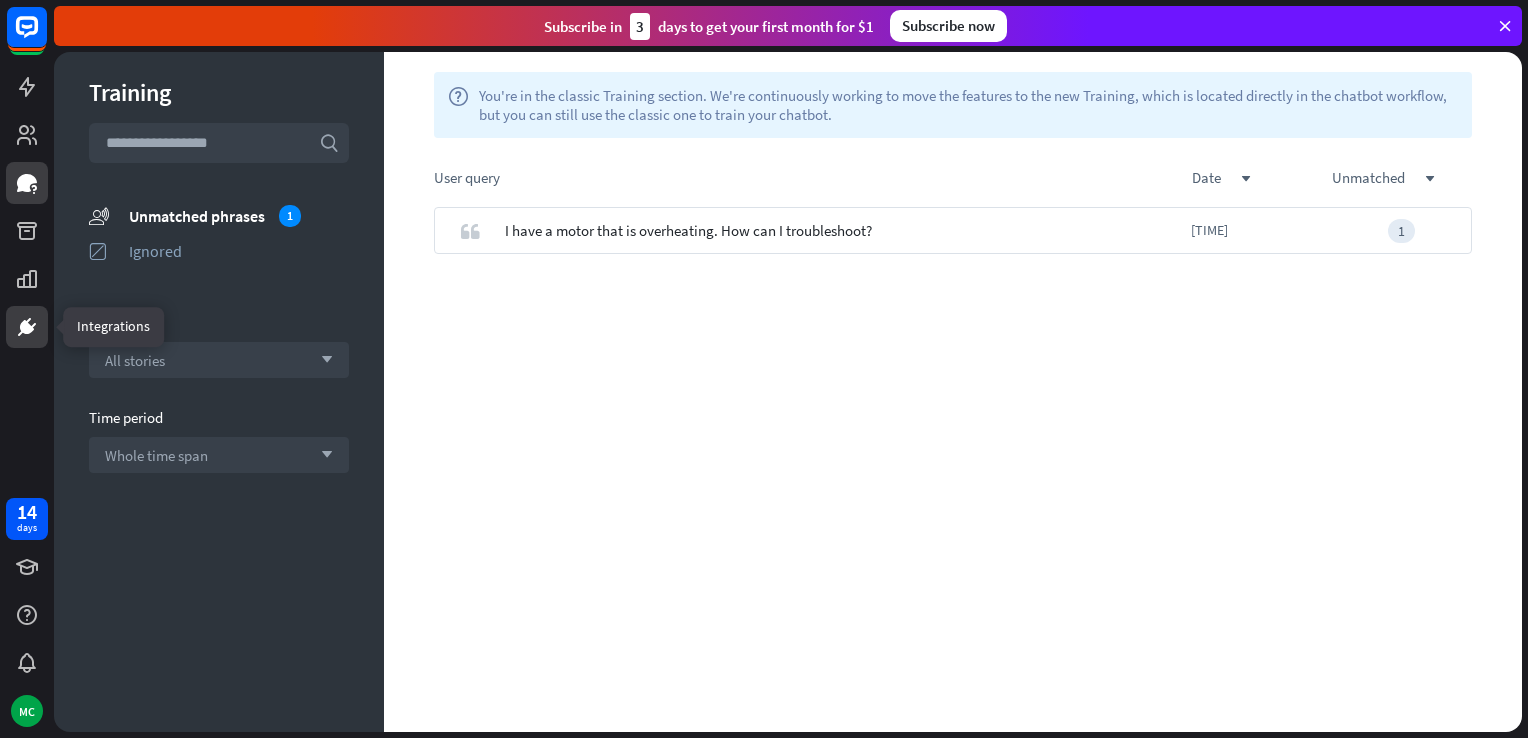 click 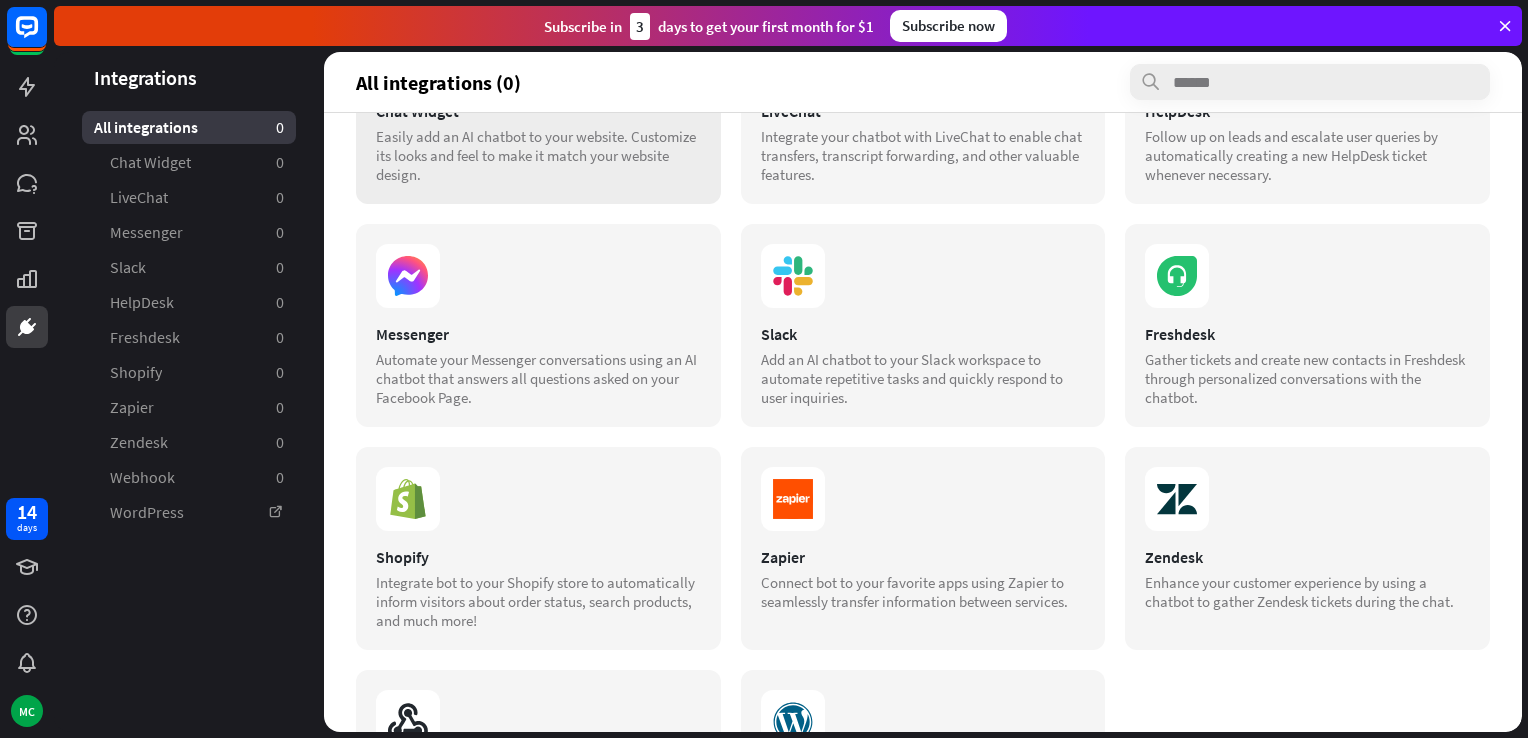 scroll, scrollTop: 0, scrollLeft: 0, axis: both 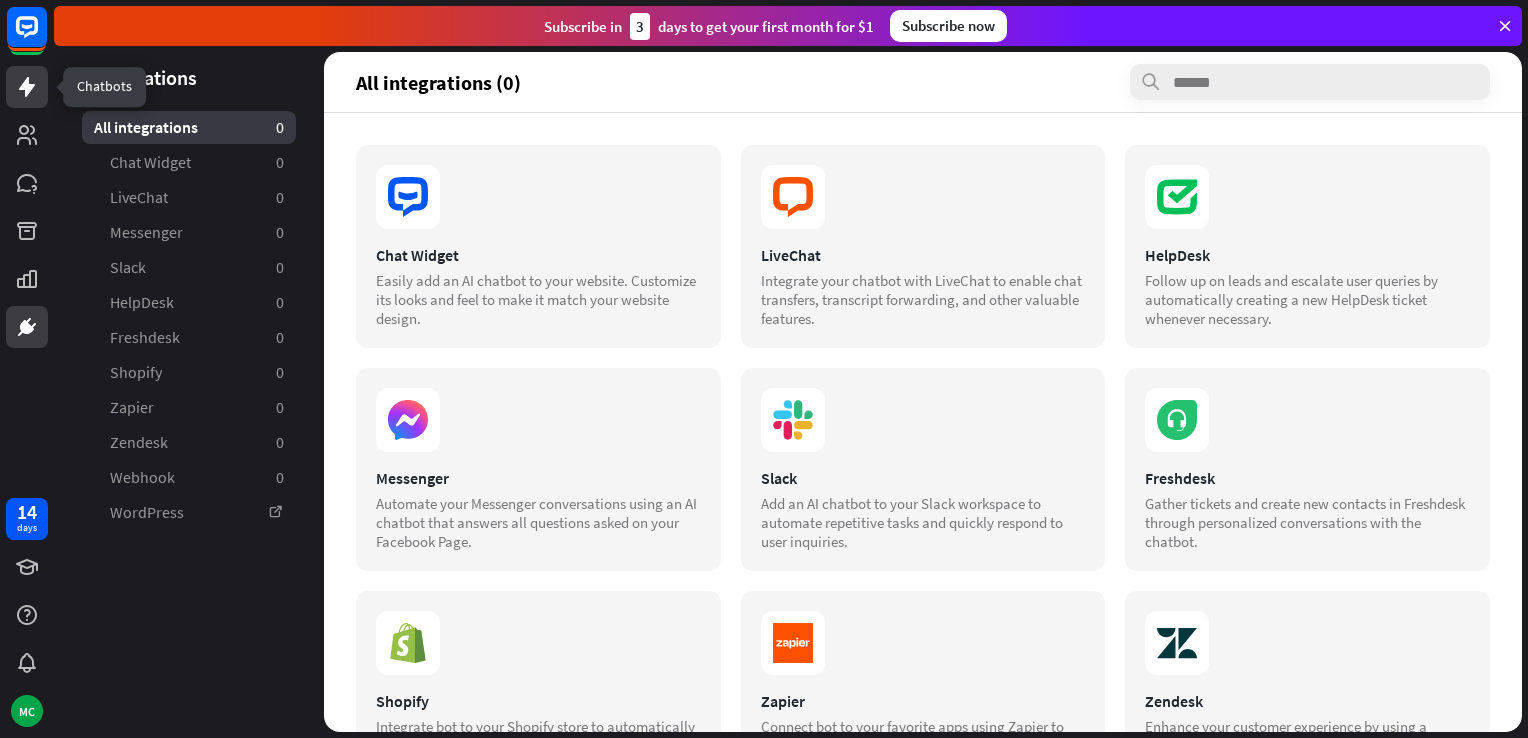 click 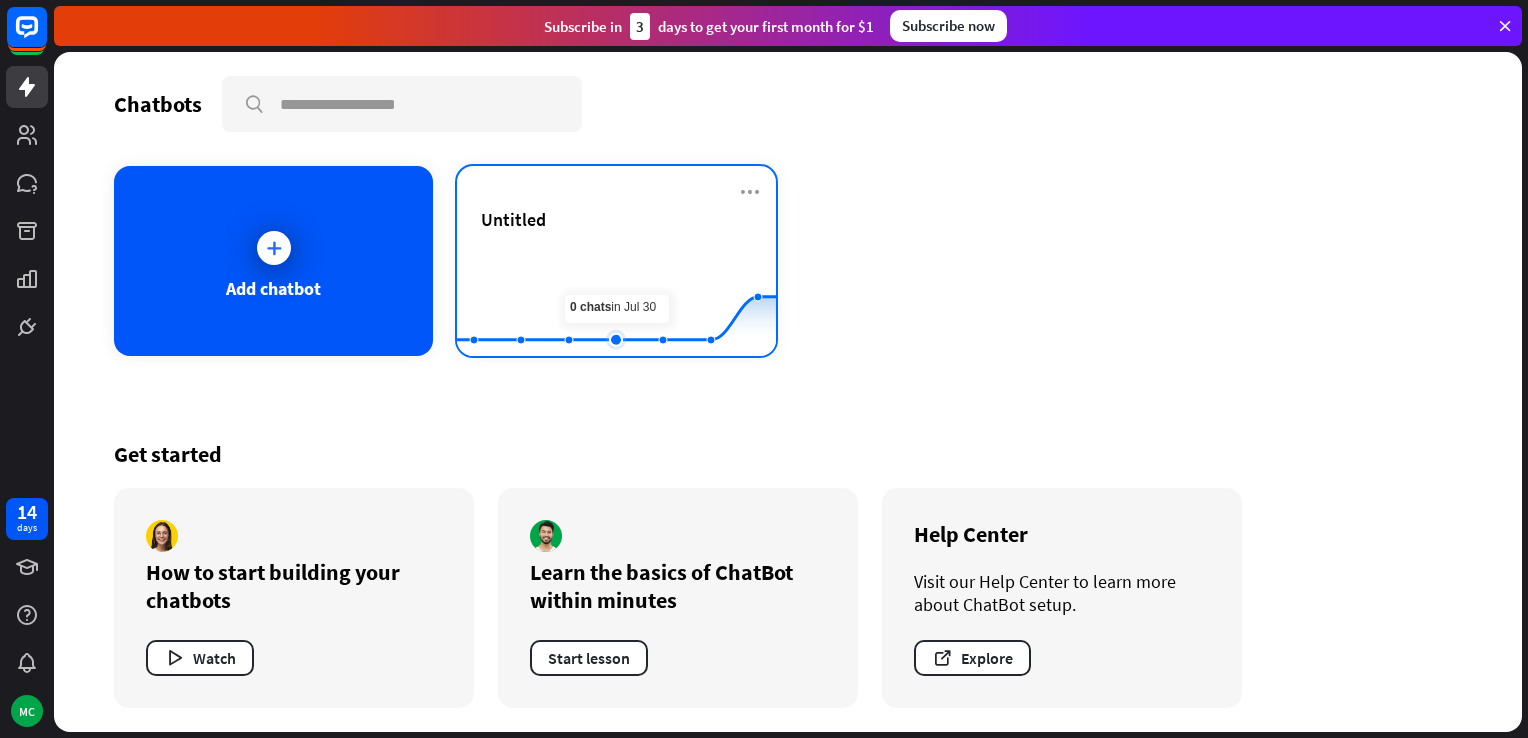 click 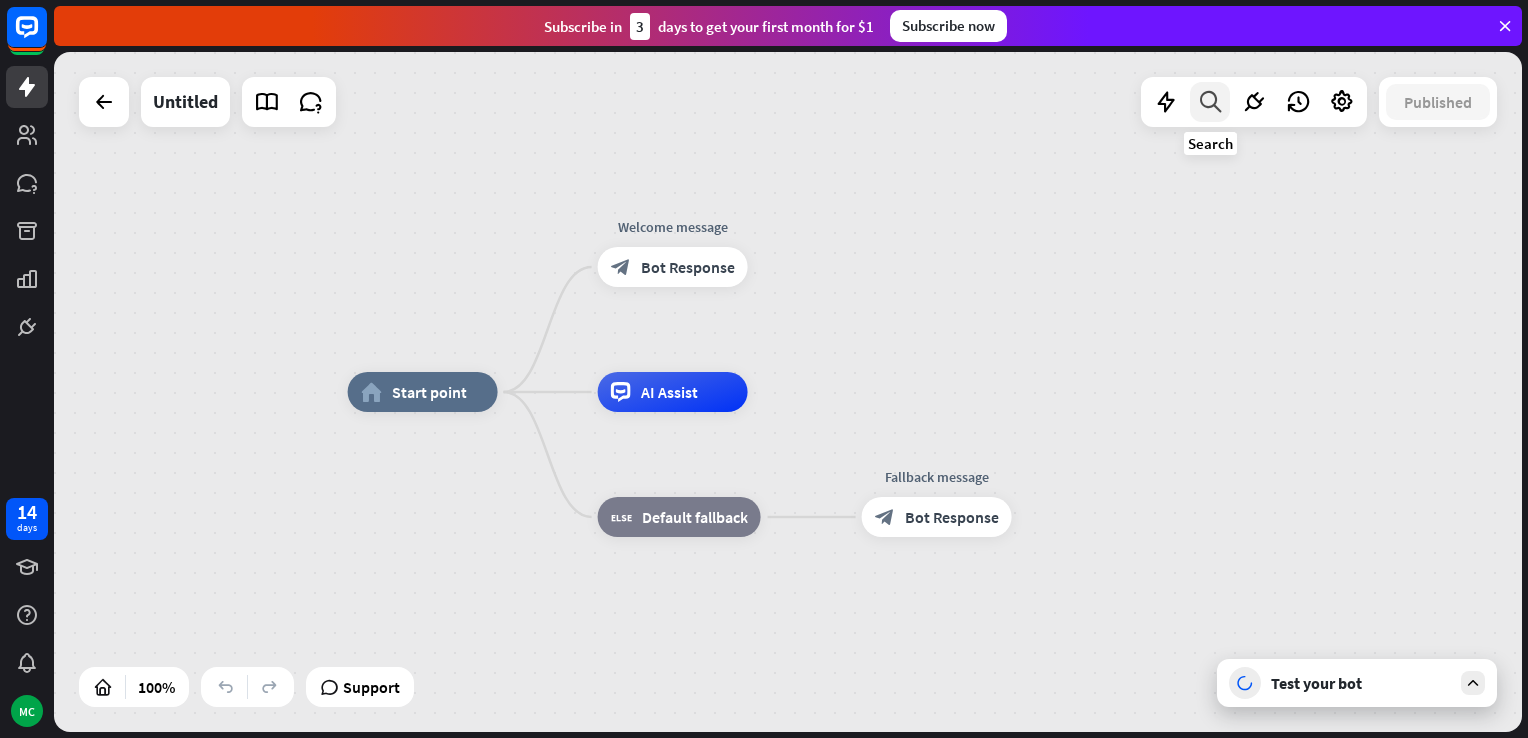 click at bounding box center [1210, 102] 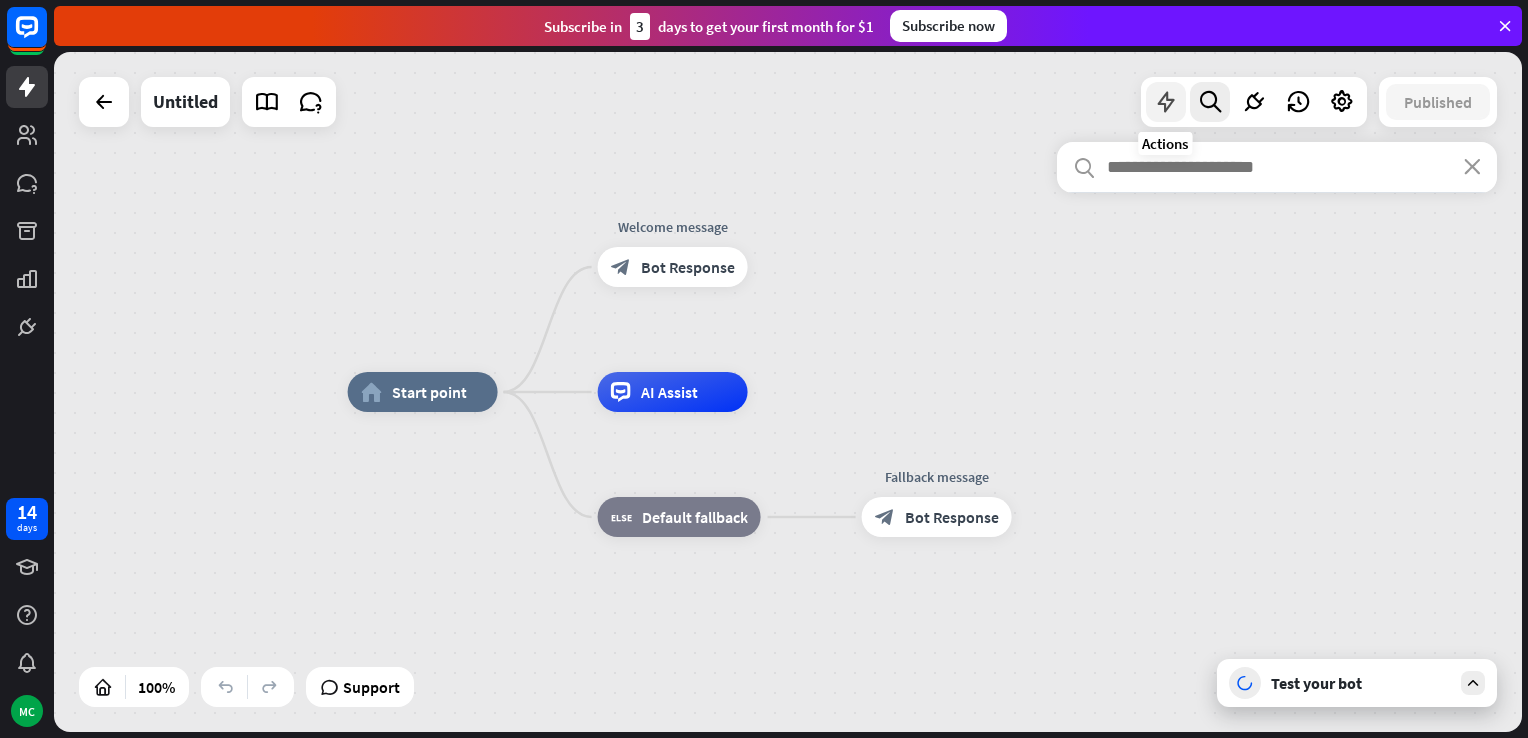 click at bounding box center [1166, 102] 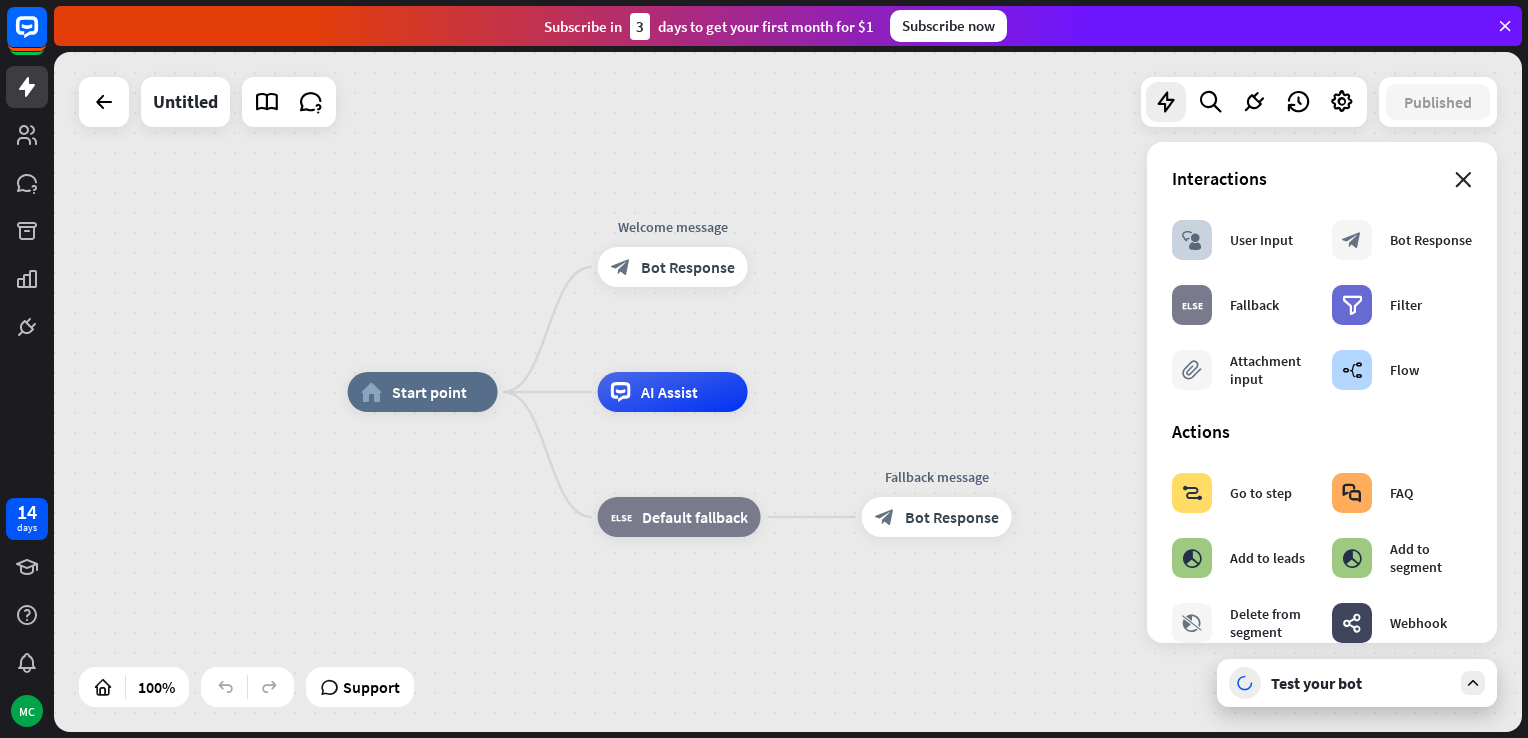 click on "close" at bounding box center (1463, 180) 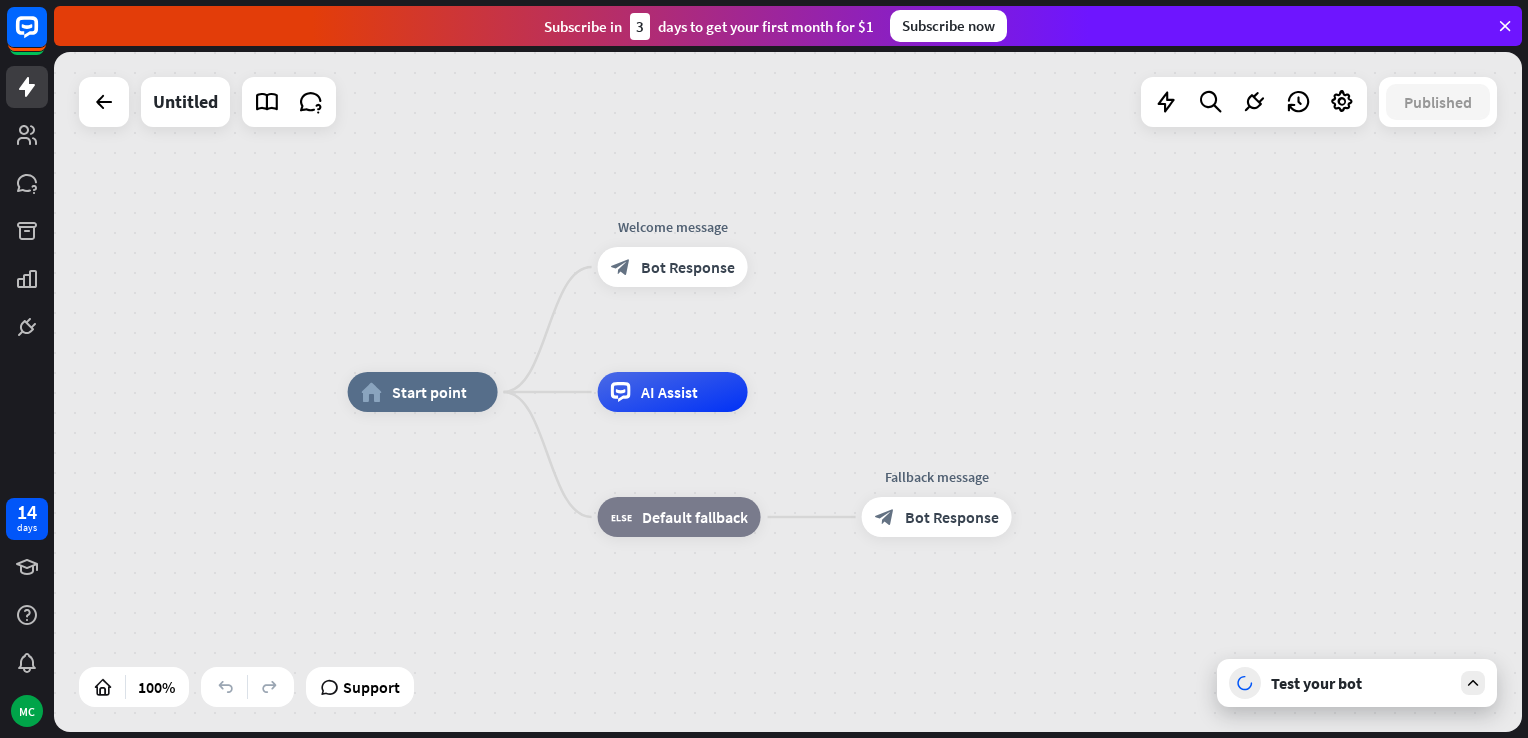 click on "Test your bot" at bounding box center (1357, 683) 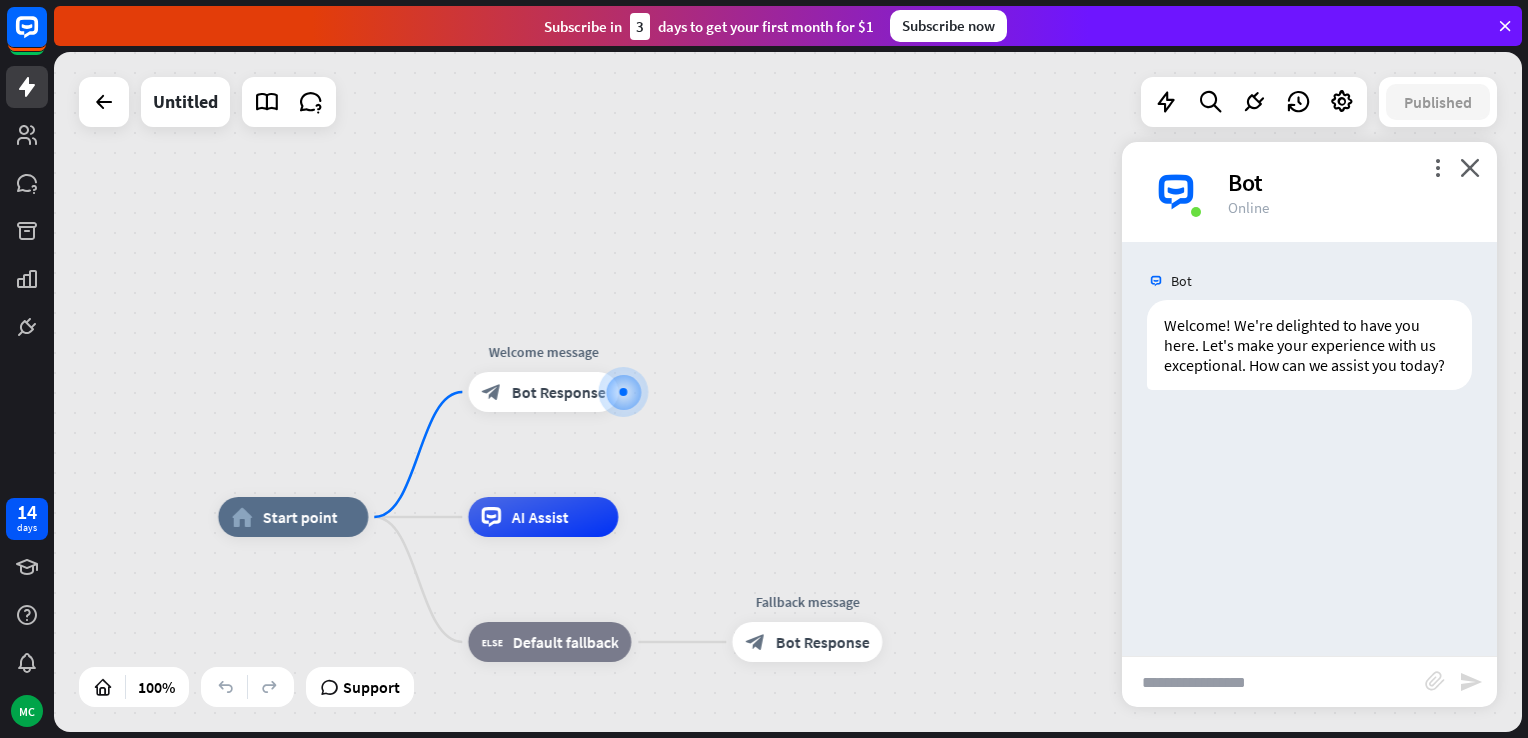 click at bounding box center [1273, 682] 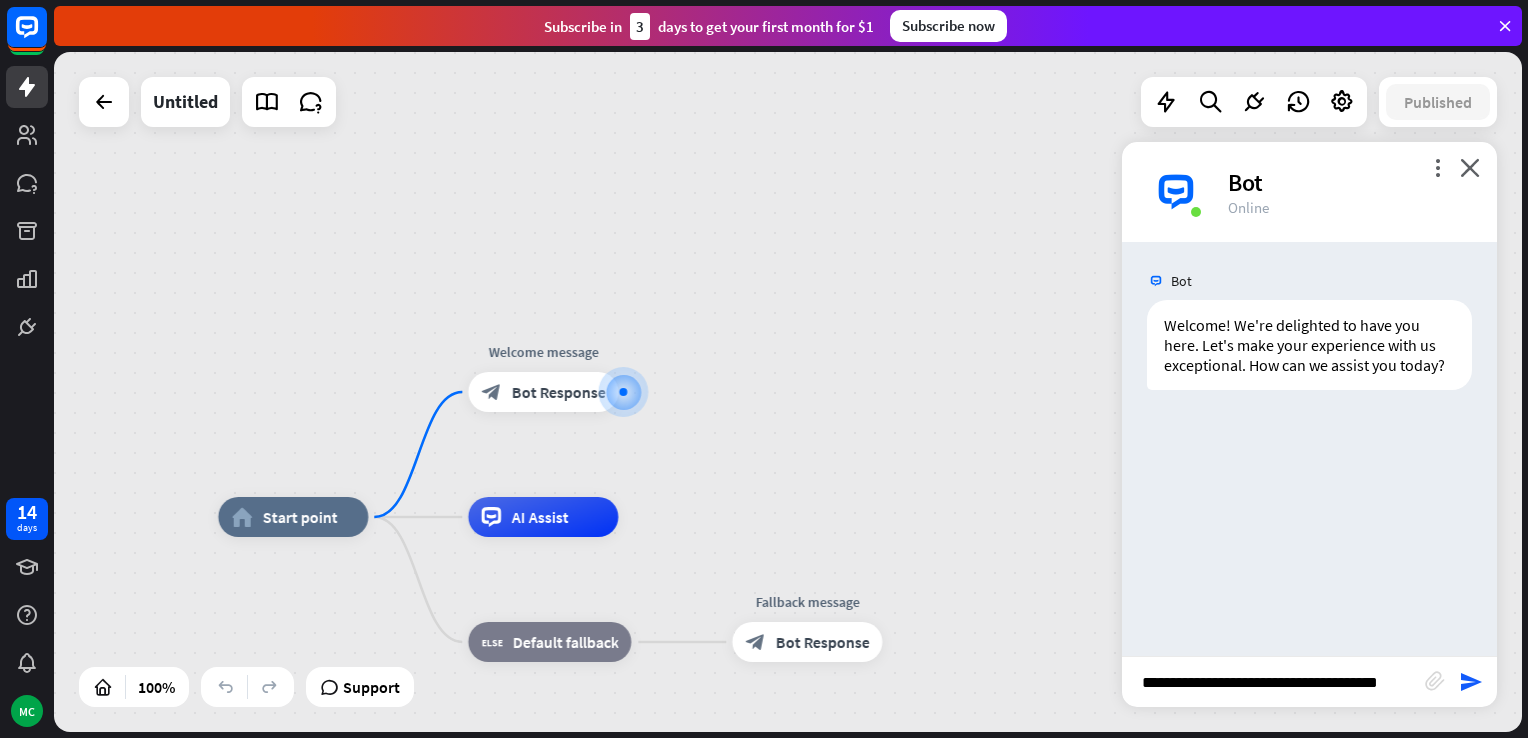 scroll, scrollTop: 0, scrollLeft: 0, axis: both 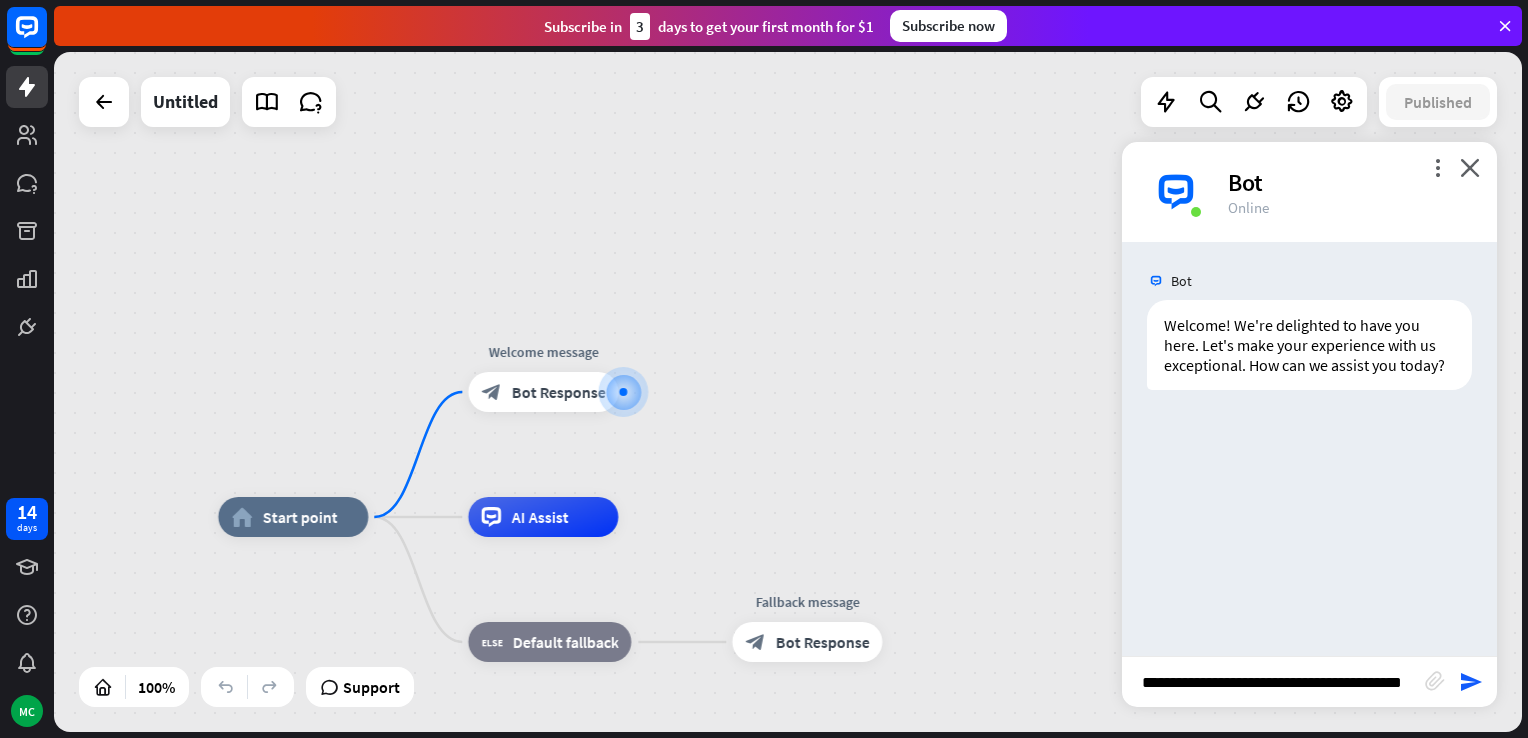 type on "**********" 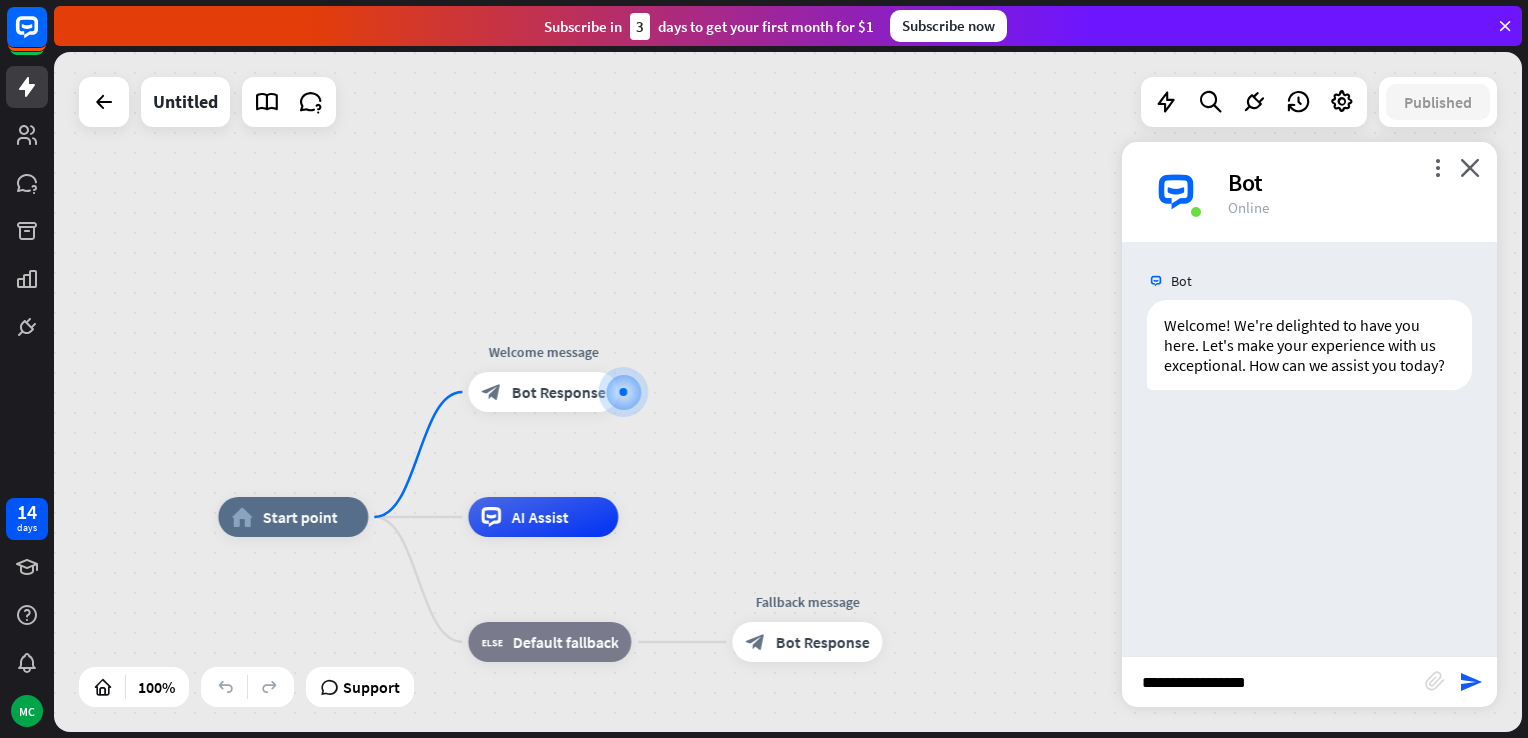 scroll, scrollTop: 0, scrollLeft: 0, axis: both 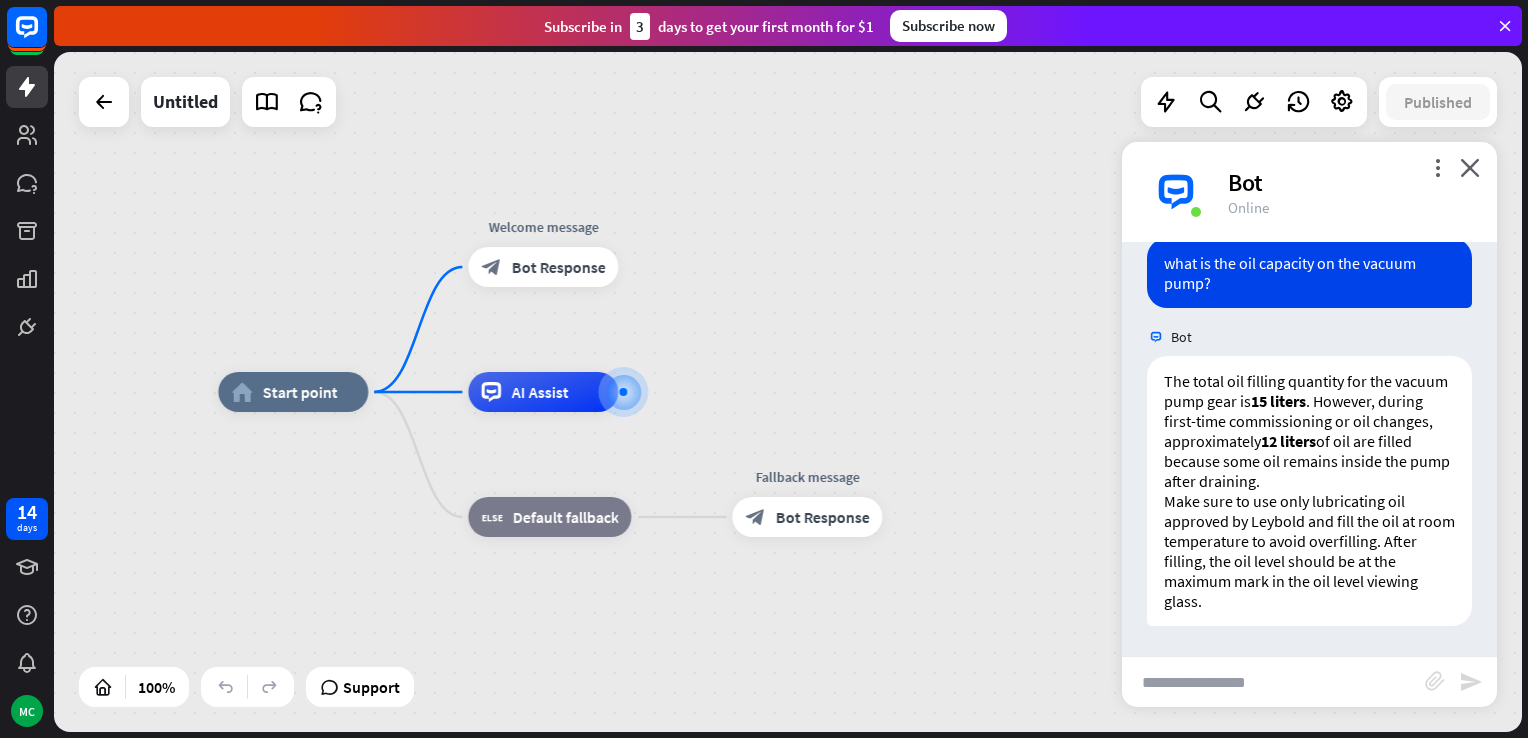 click at bounding box center (1273, 682) 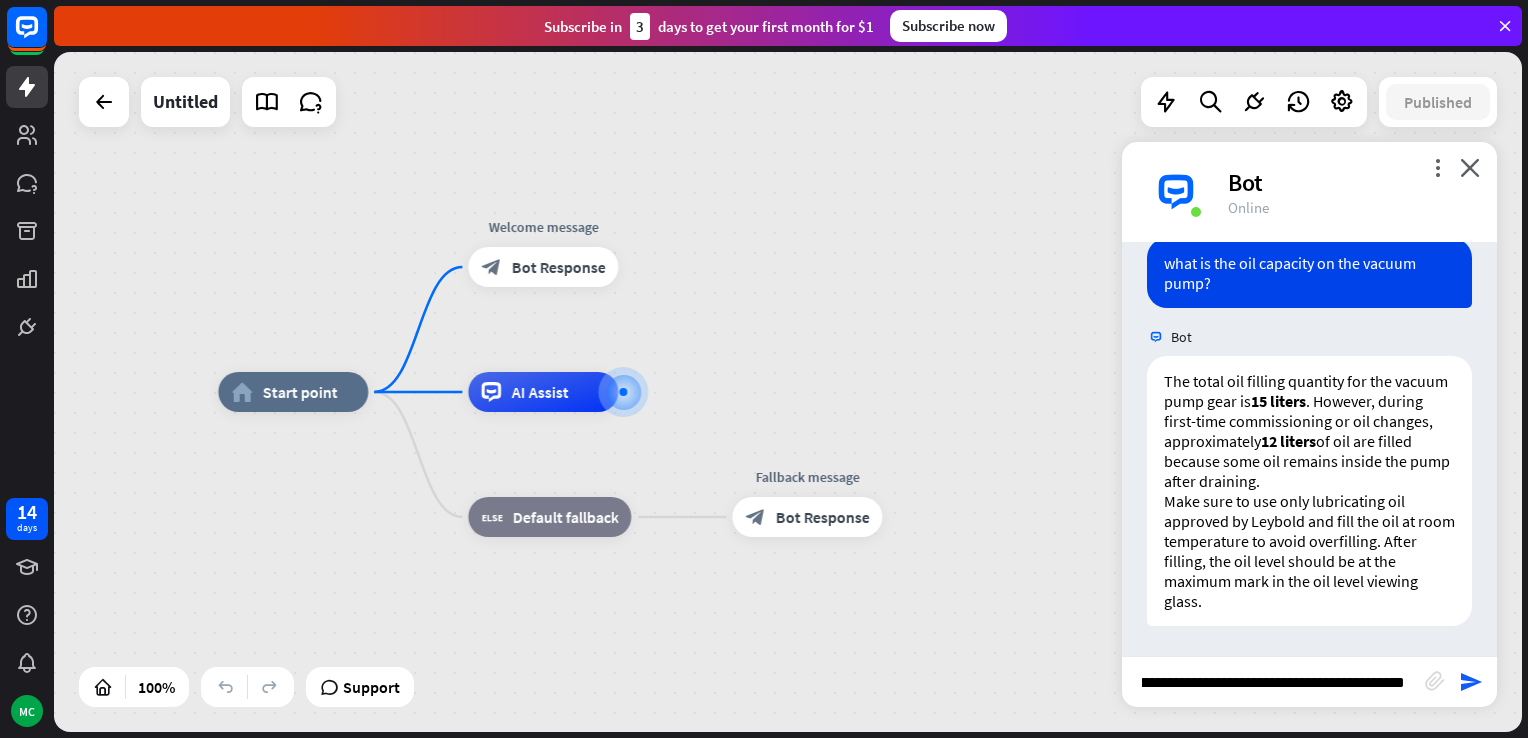 type on "**********" 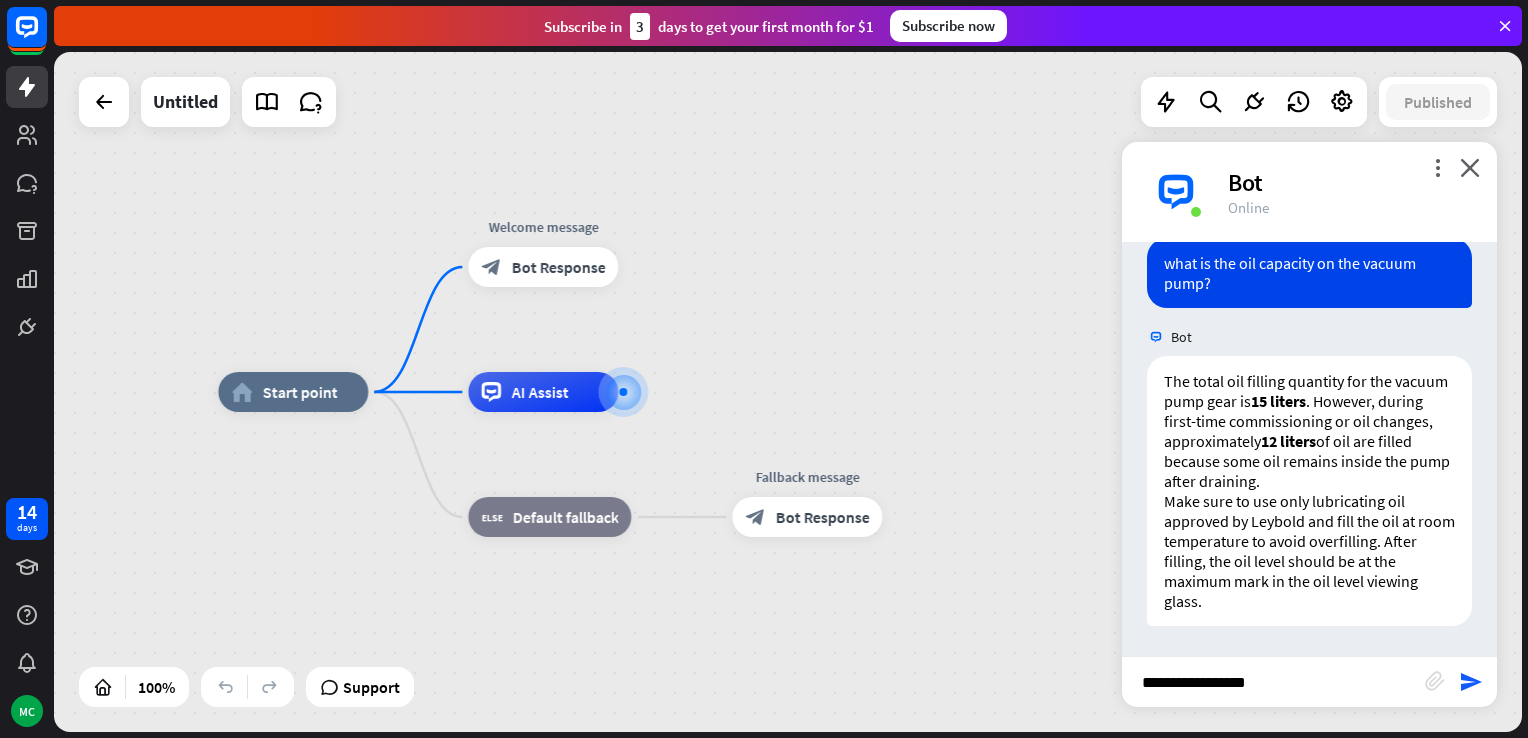 scroll, scrollTop: 0, scrollLeft: 0, axis: both 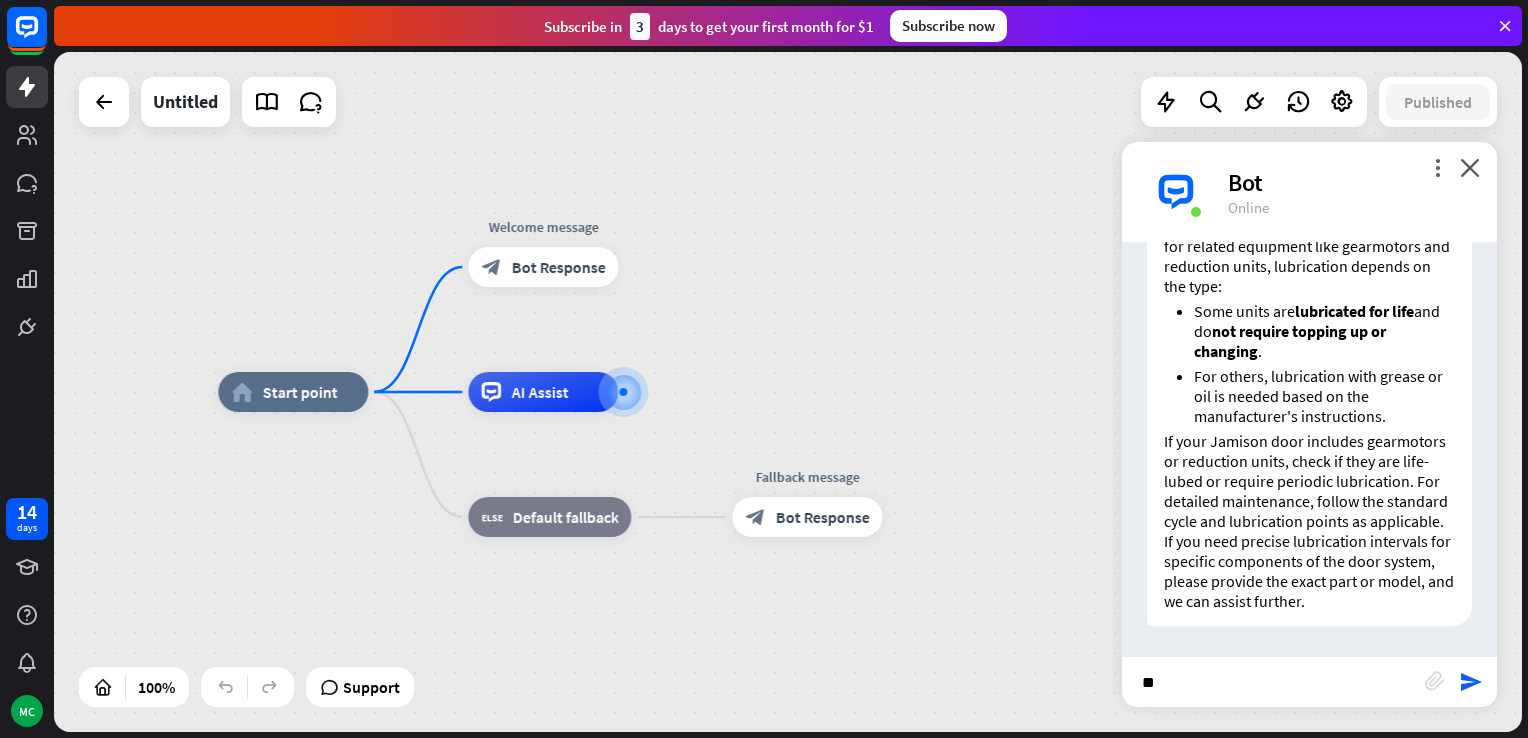 type on "*" 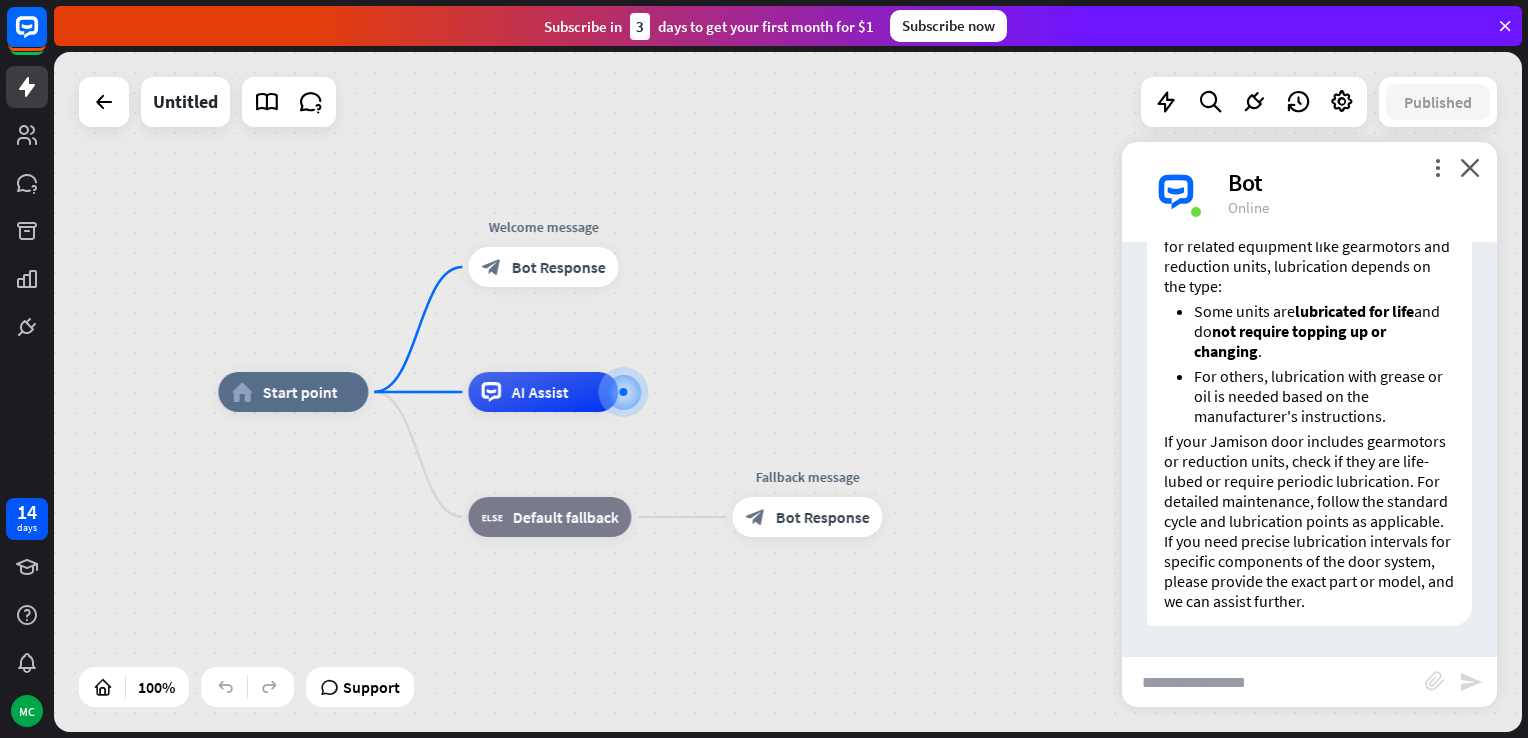 type on "*" 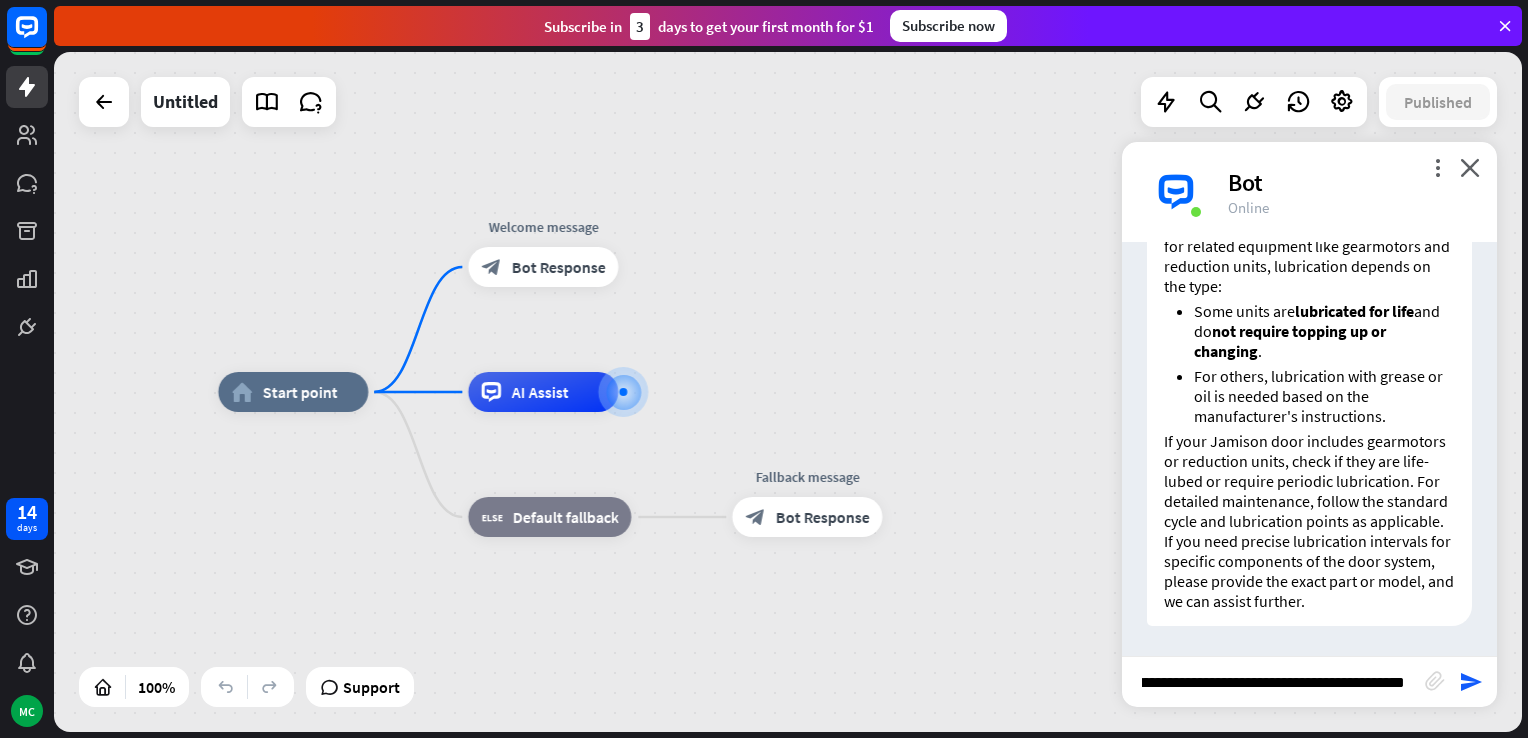 type on "**********" 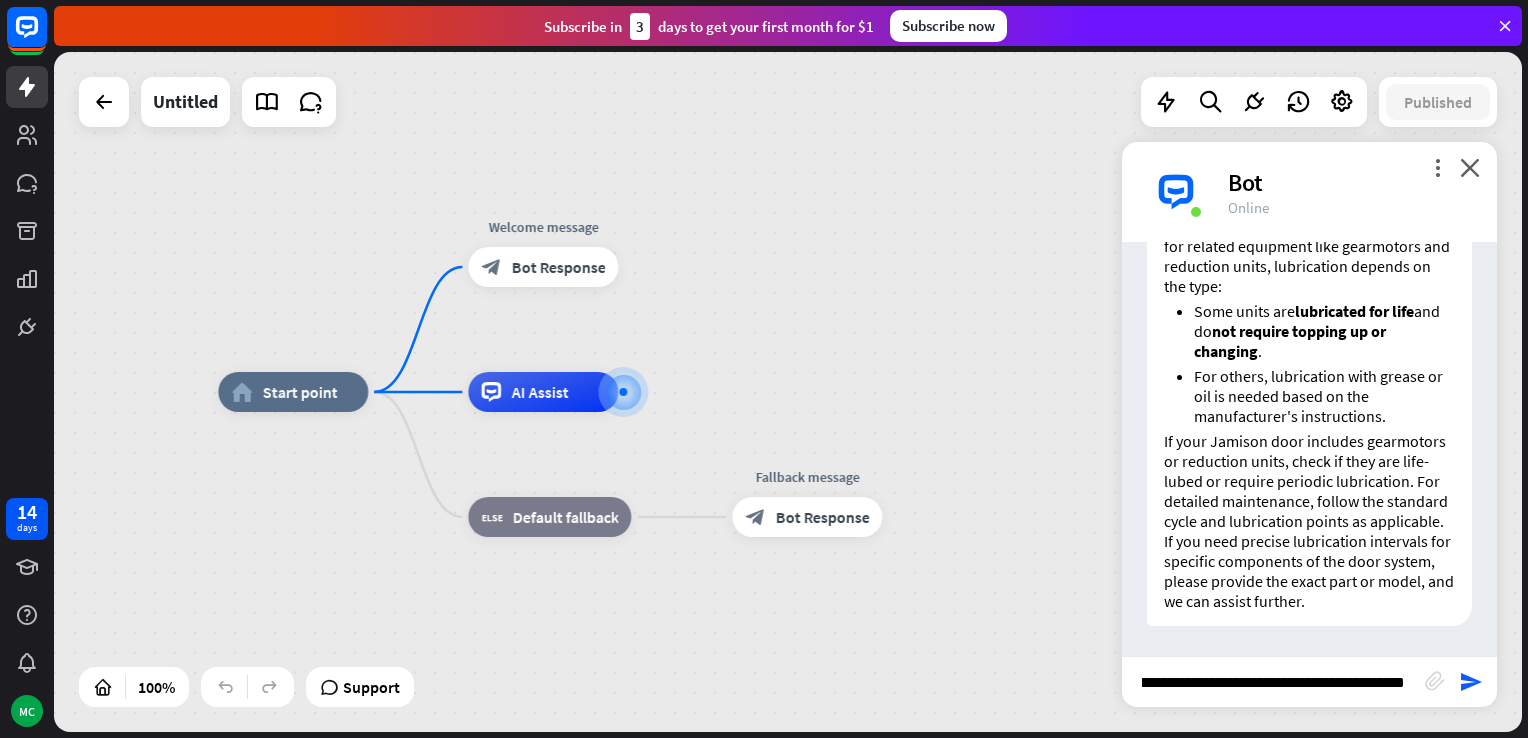 scroll, scrollTop: 0, scrollLeft: 77, axis: horizontal 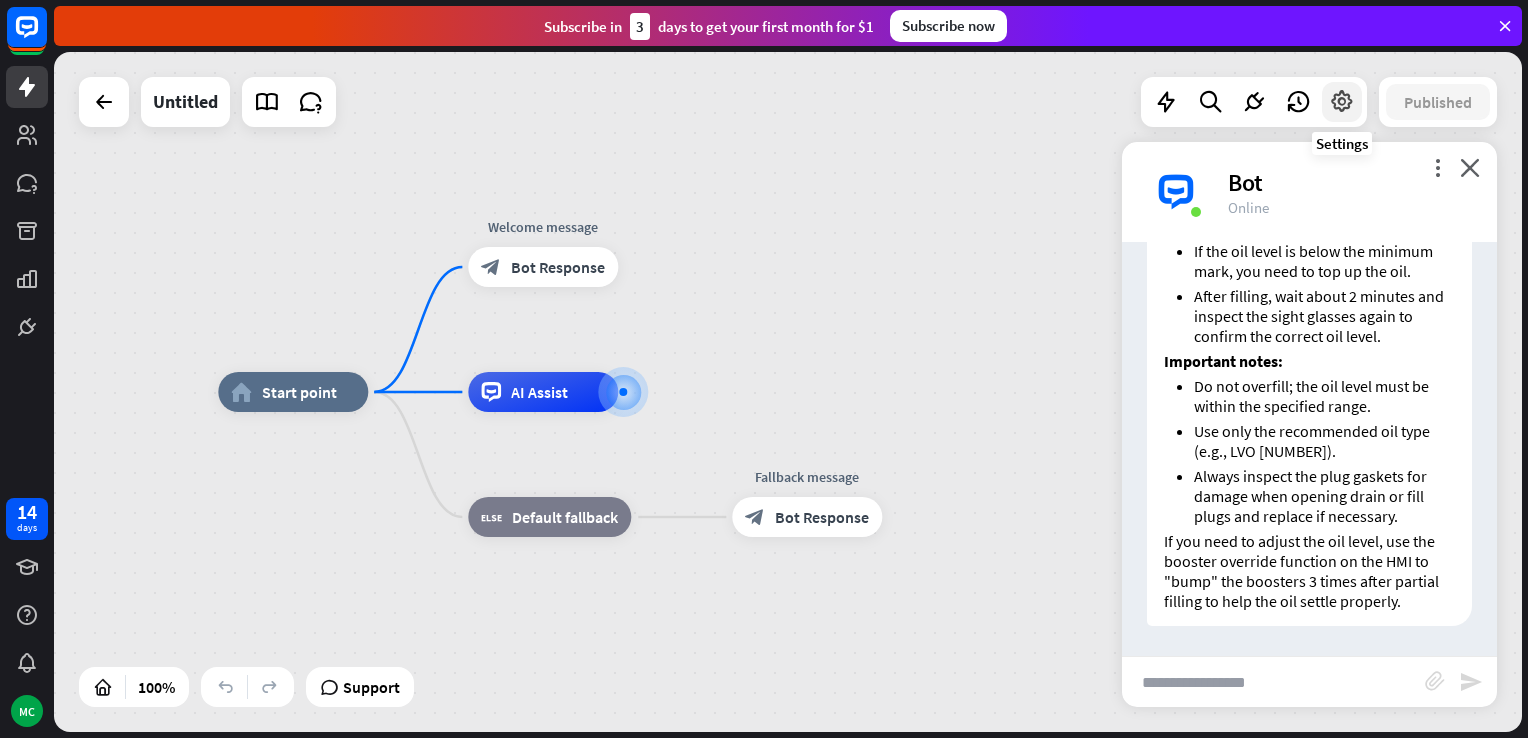 click at bounding box center [1342, 102] 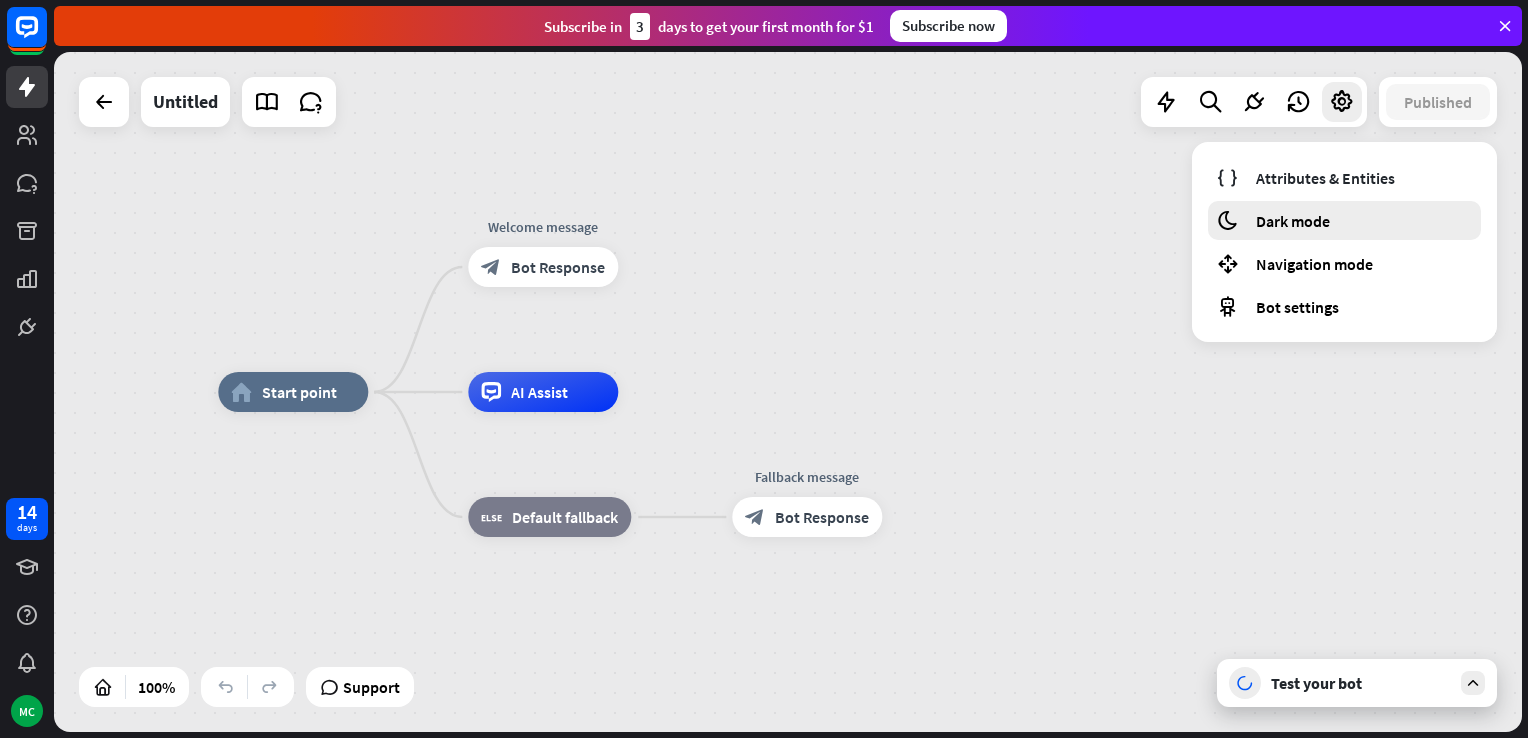 click on "Dark mode" at bounding box center (1293, 221) 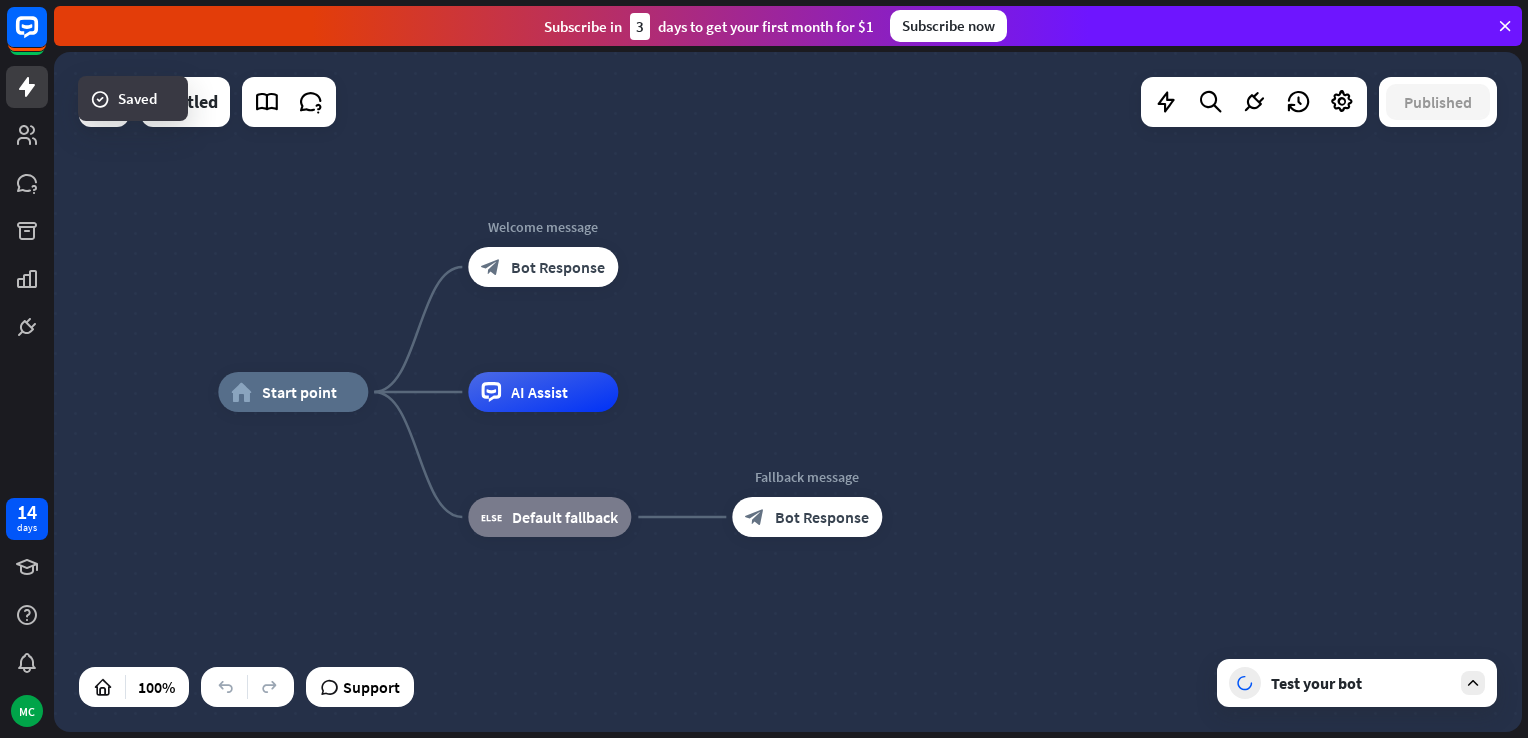 click on "Test your bot" at bounding box center (1361, 683) 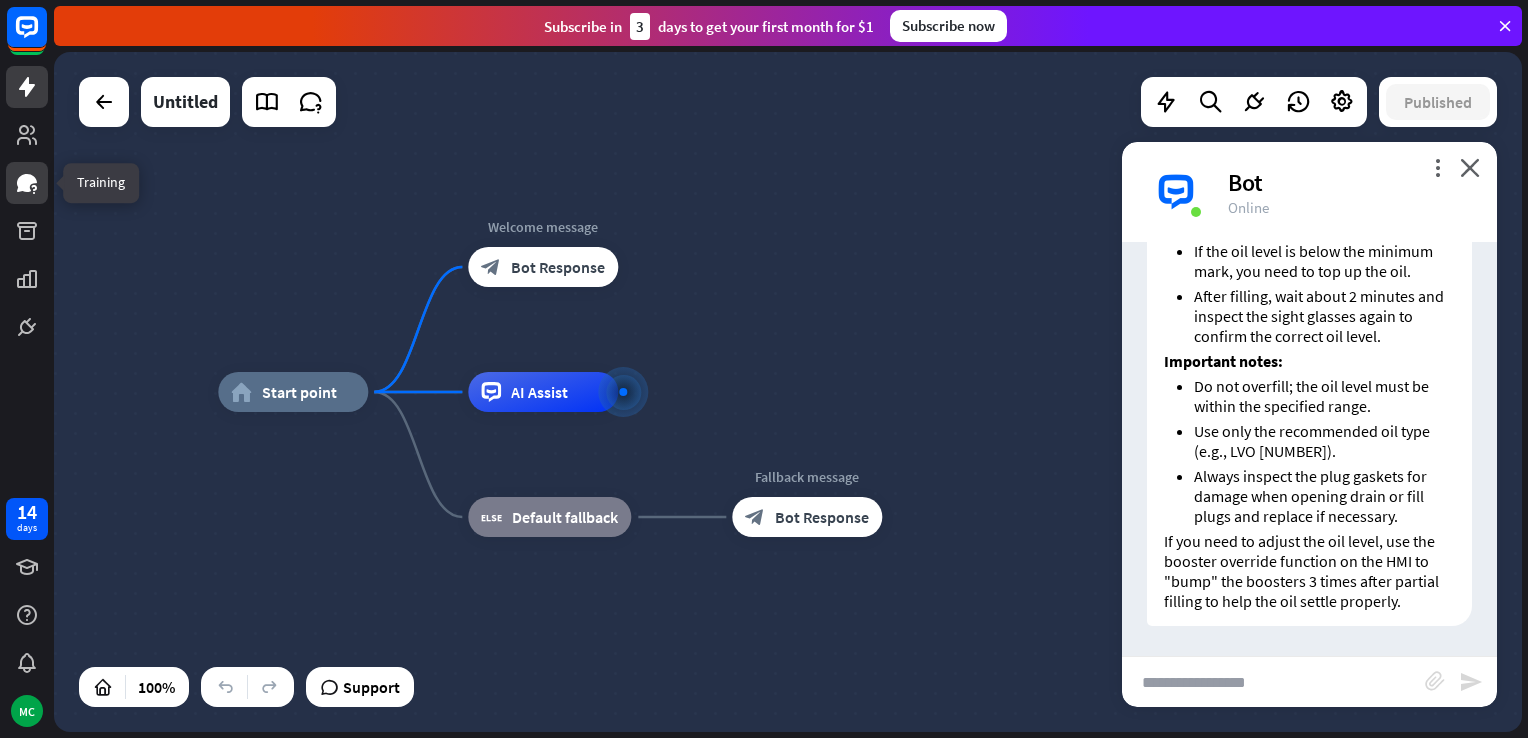 click 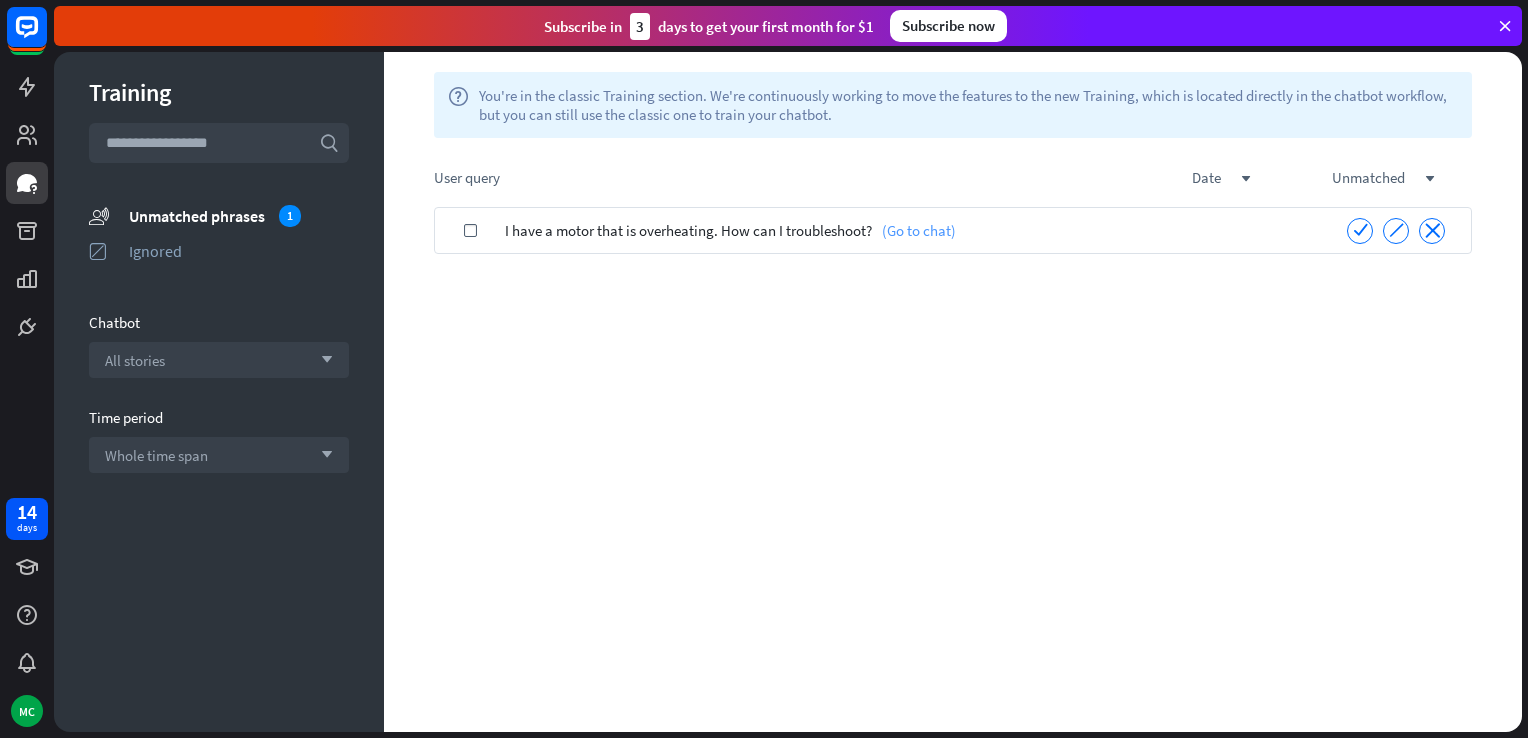 click on "(Go to chat)" at bounding box center [914, 230] 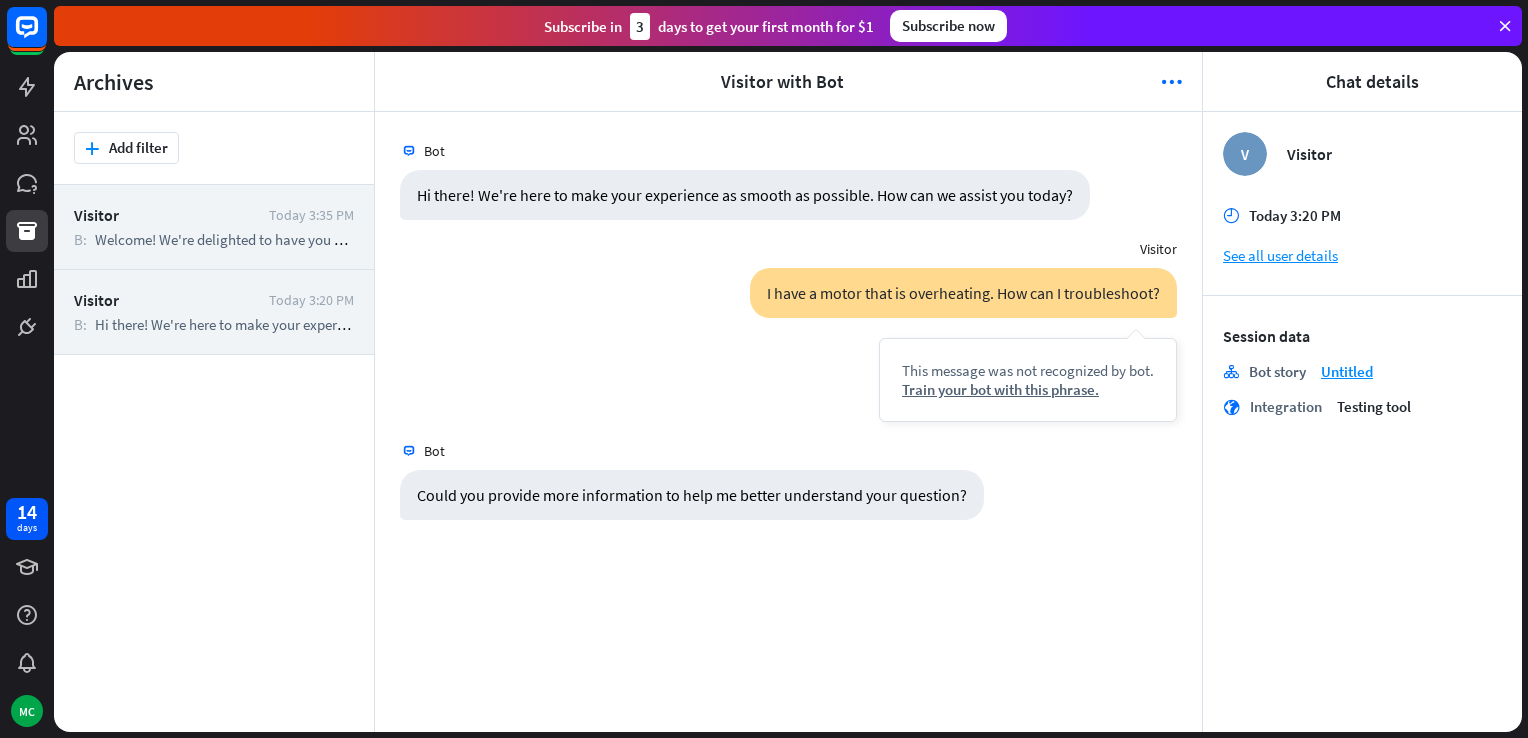 click on "Welcome! We're delighted to have you here. Let's make your experience with us exceptional. How can we assist you today?" at bounding box center [473, 239] 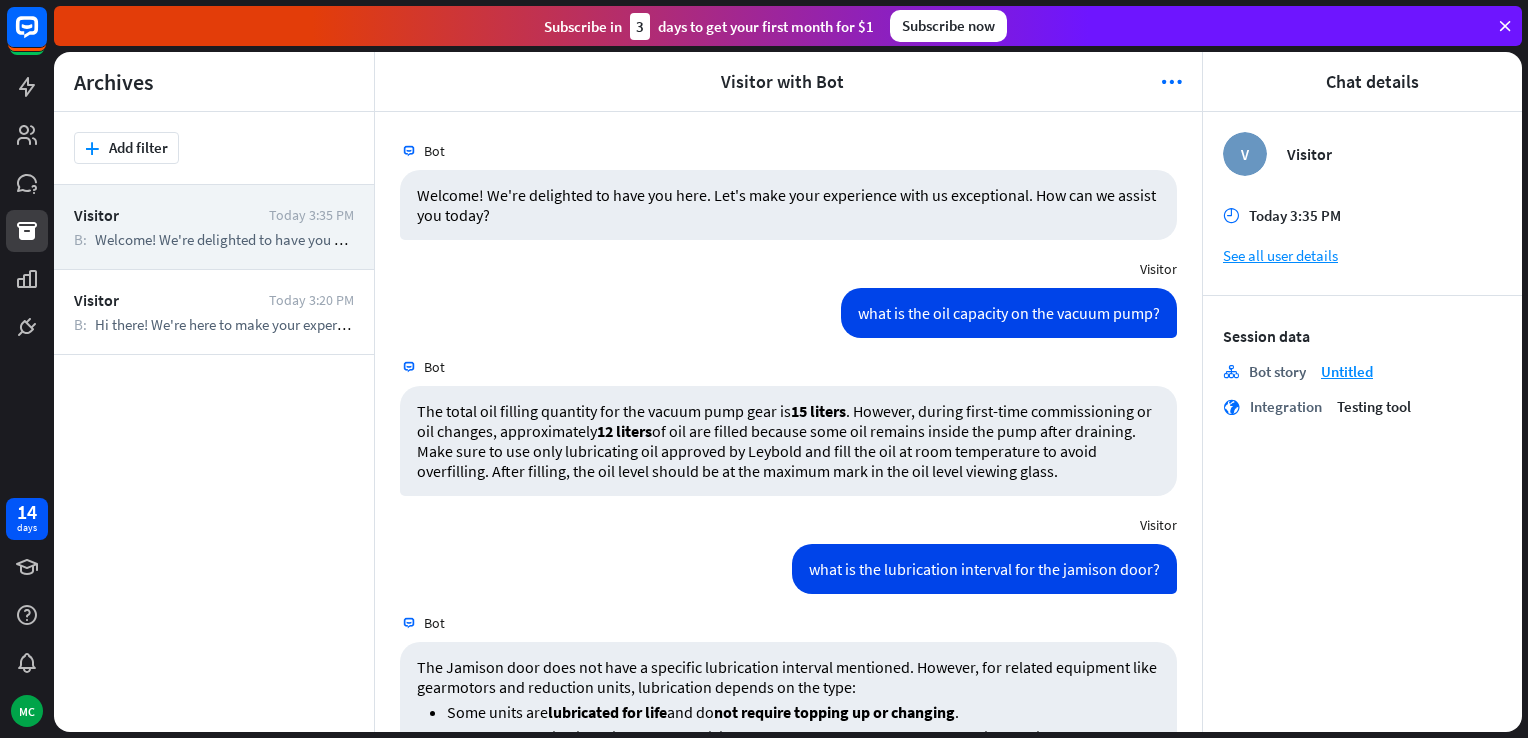 scroll, scrollTop: 650, scrollLeft: 0, axis: vertical 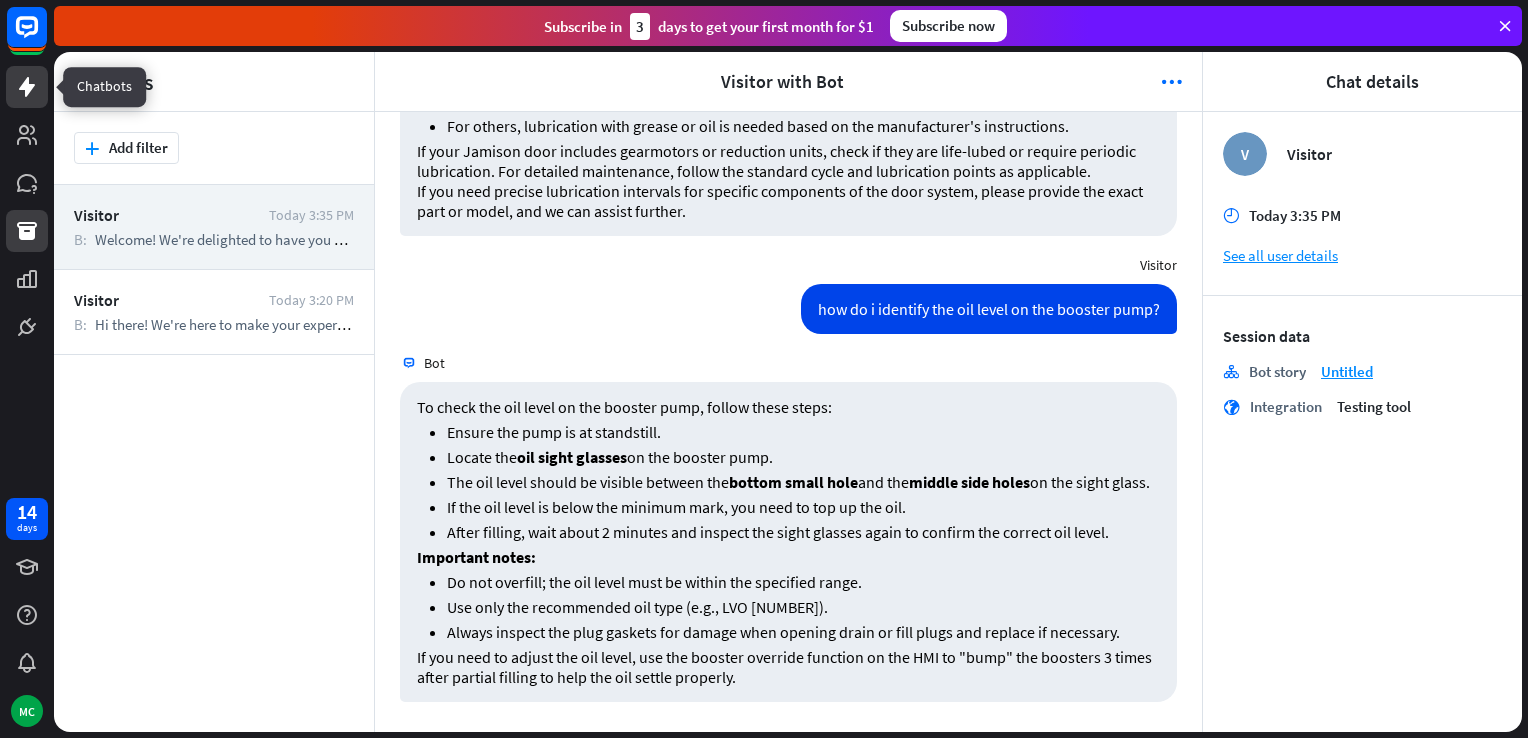 click at bounding box center [27, 87] 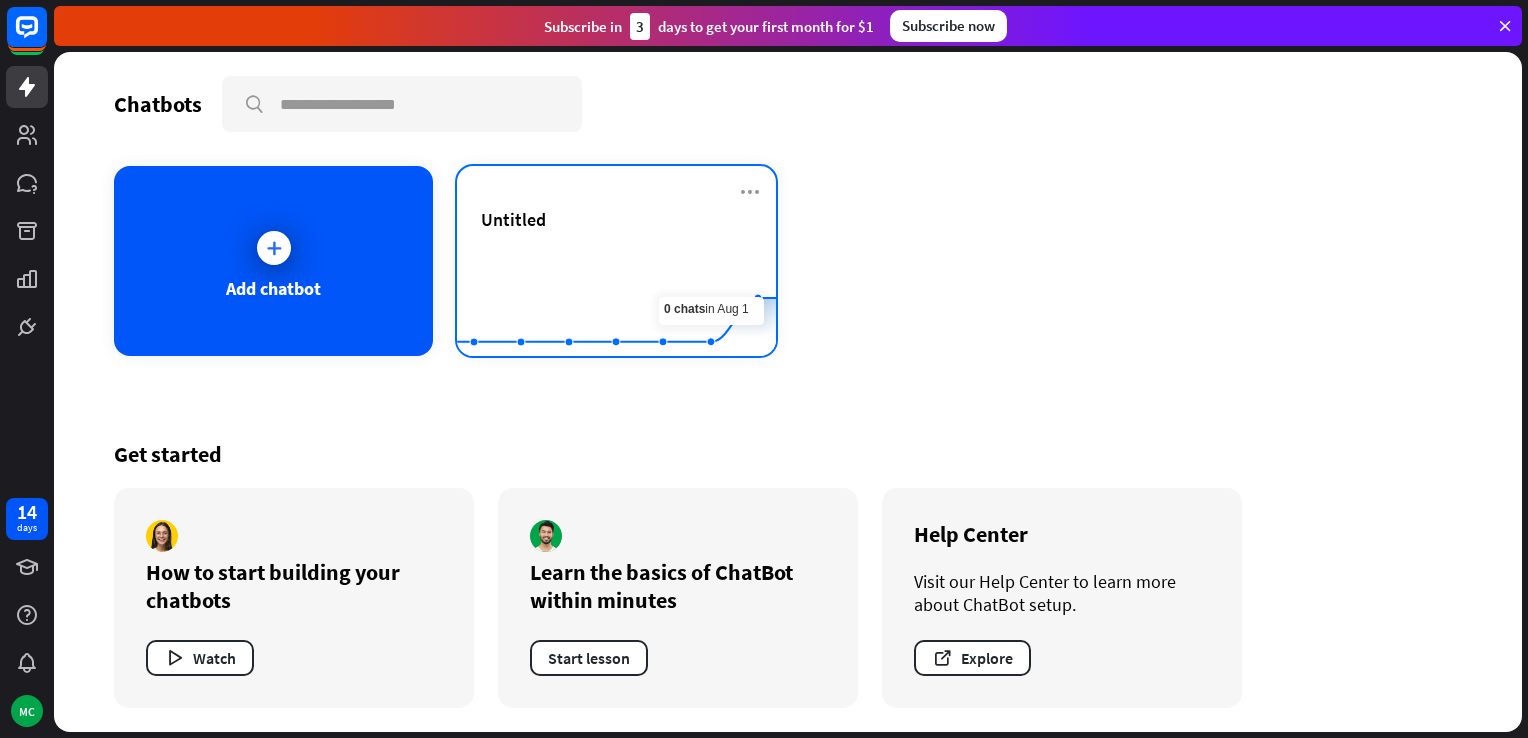 click on "Untitled" at bounding box center [616, 219] 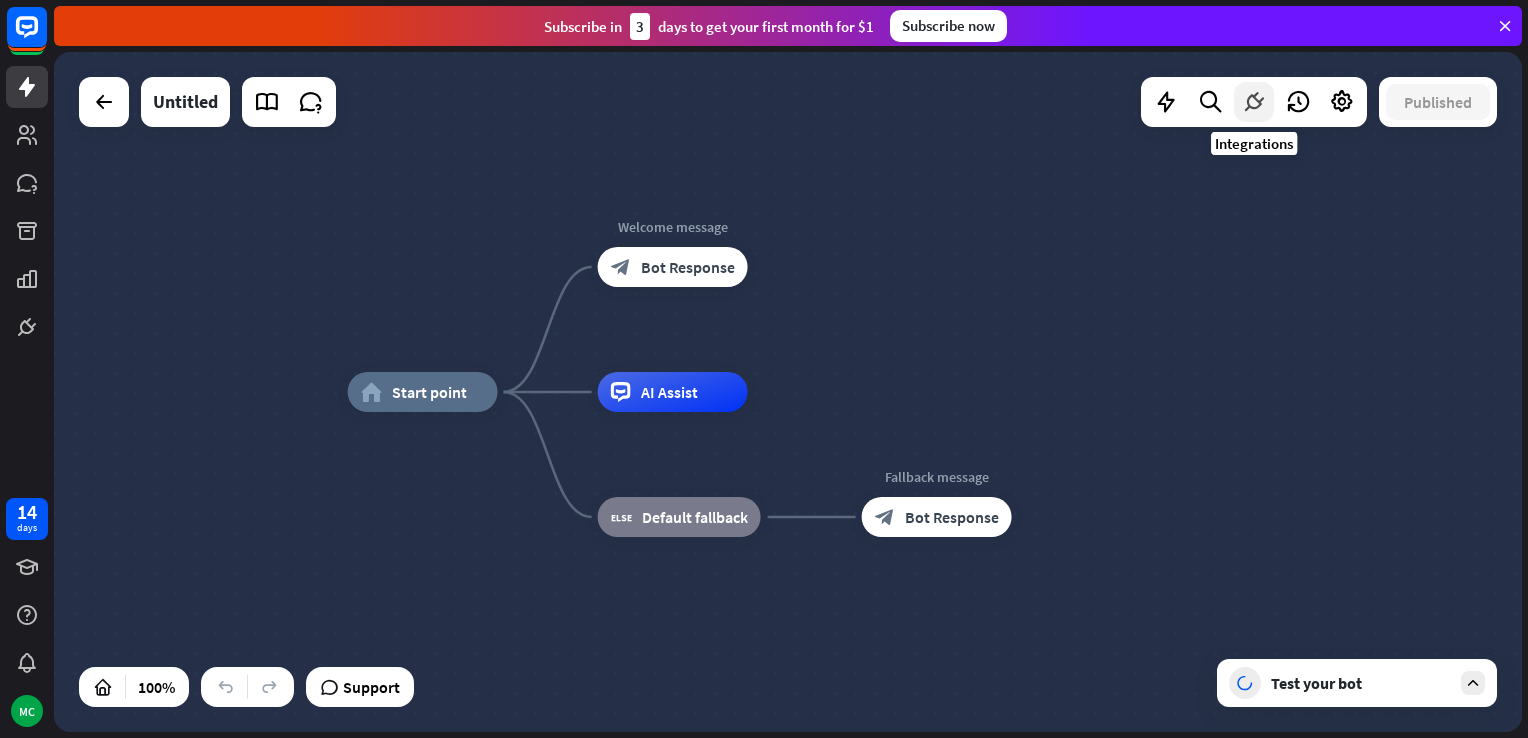 click at bounding box center (1254, 102) 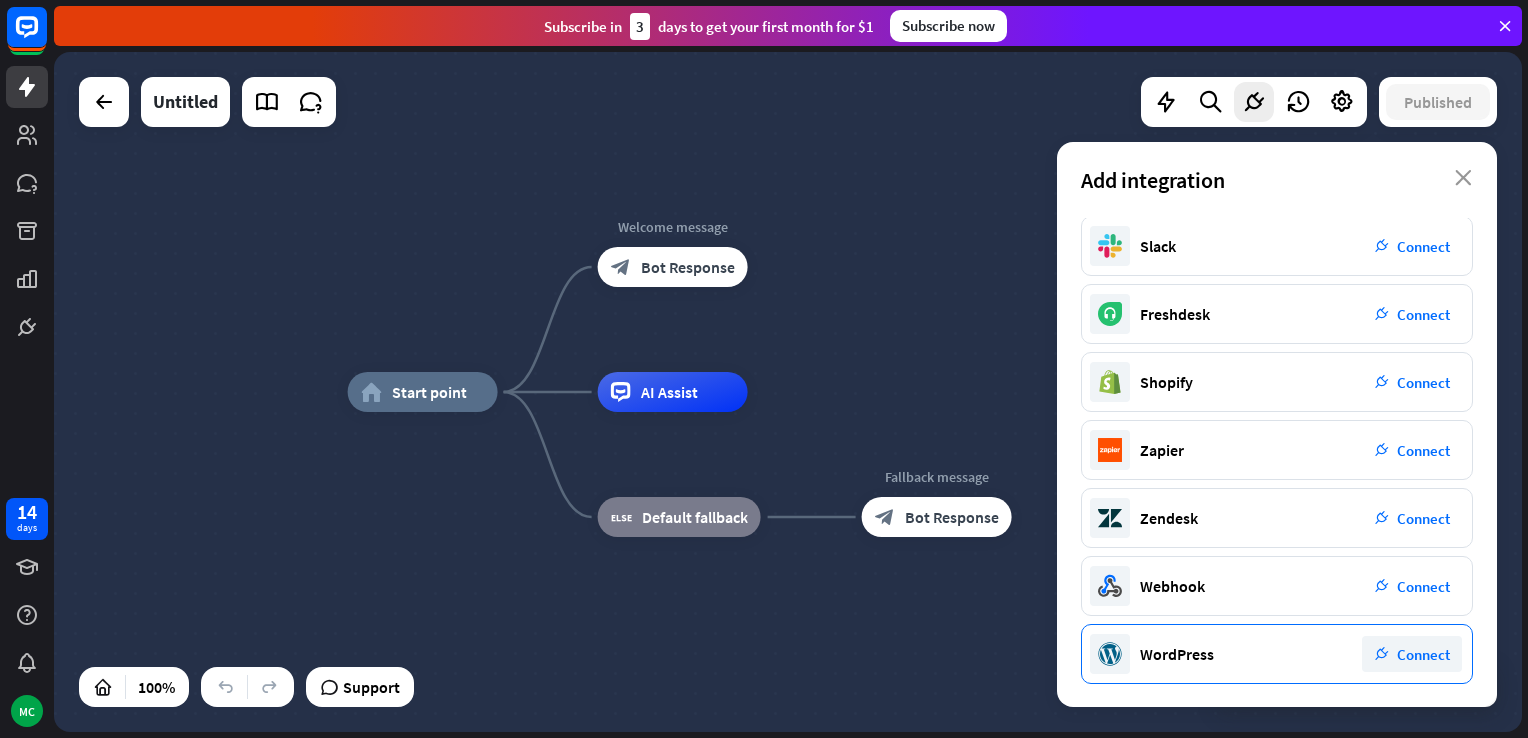 scroll, scrollTop: 0, scrollLeft: 0, axis: both 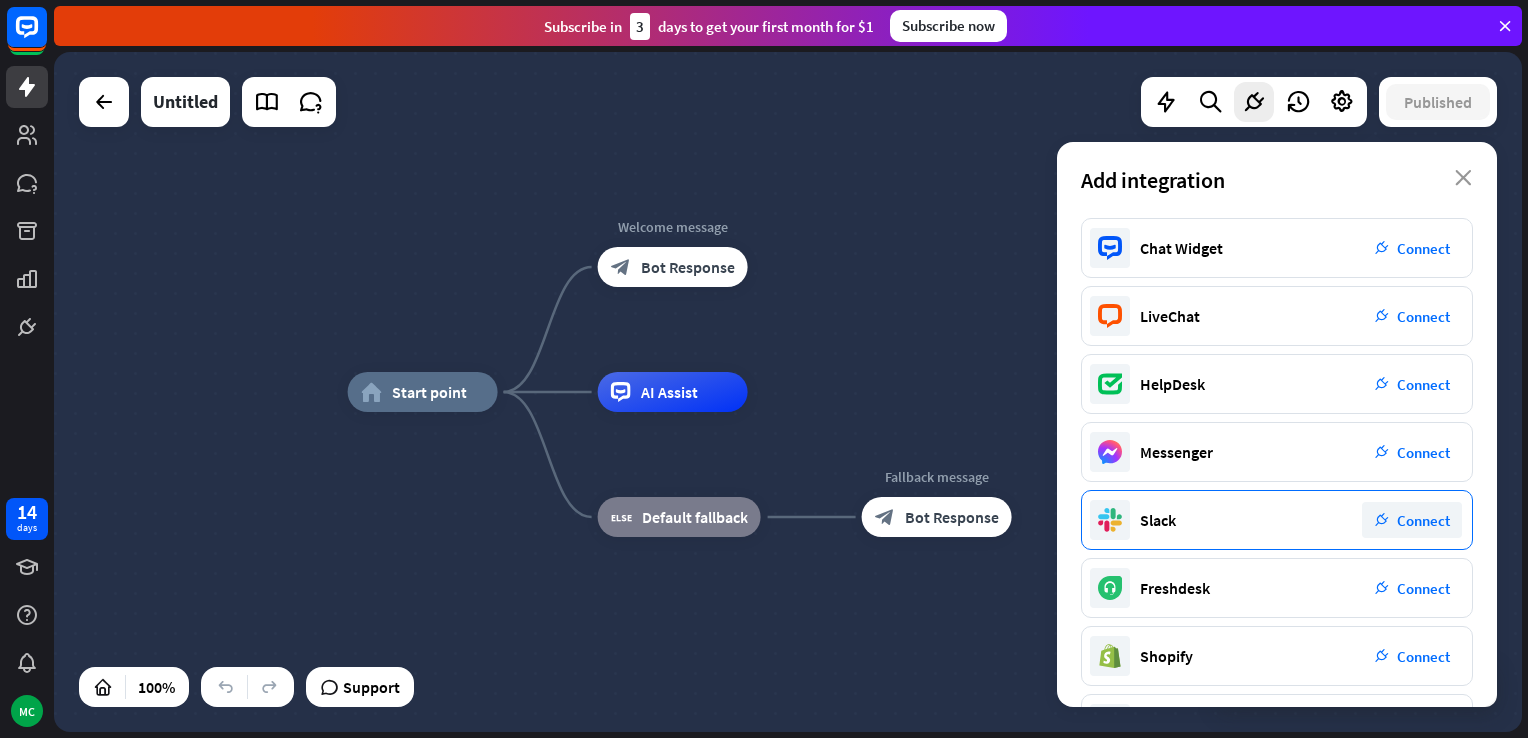 click on "Connect" at bounding box center [1423, 520] 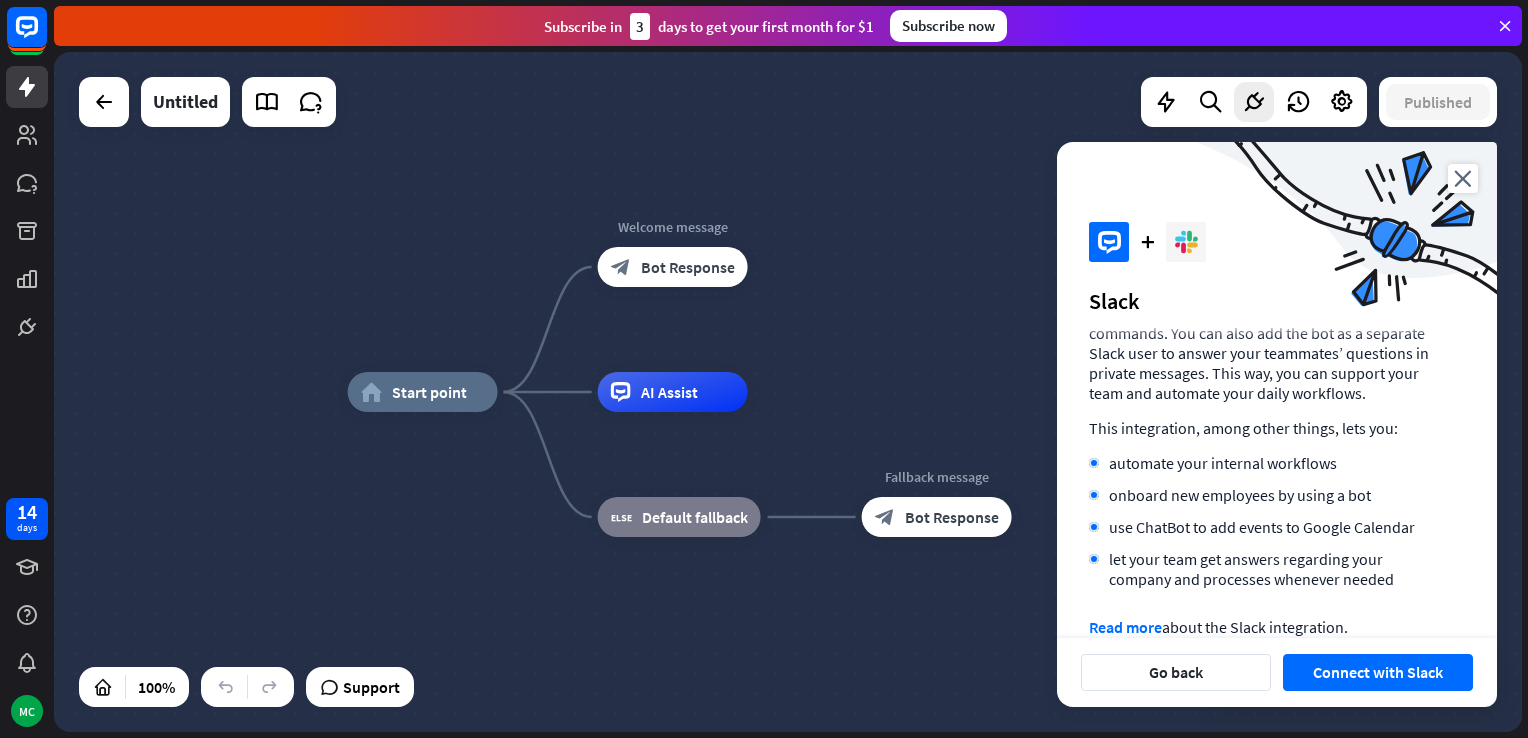 scroll, scrollTop: 100, scrollLeft: 0, axis: vertical 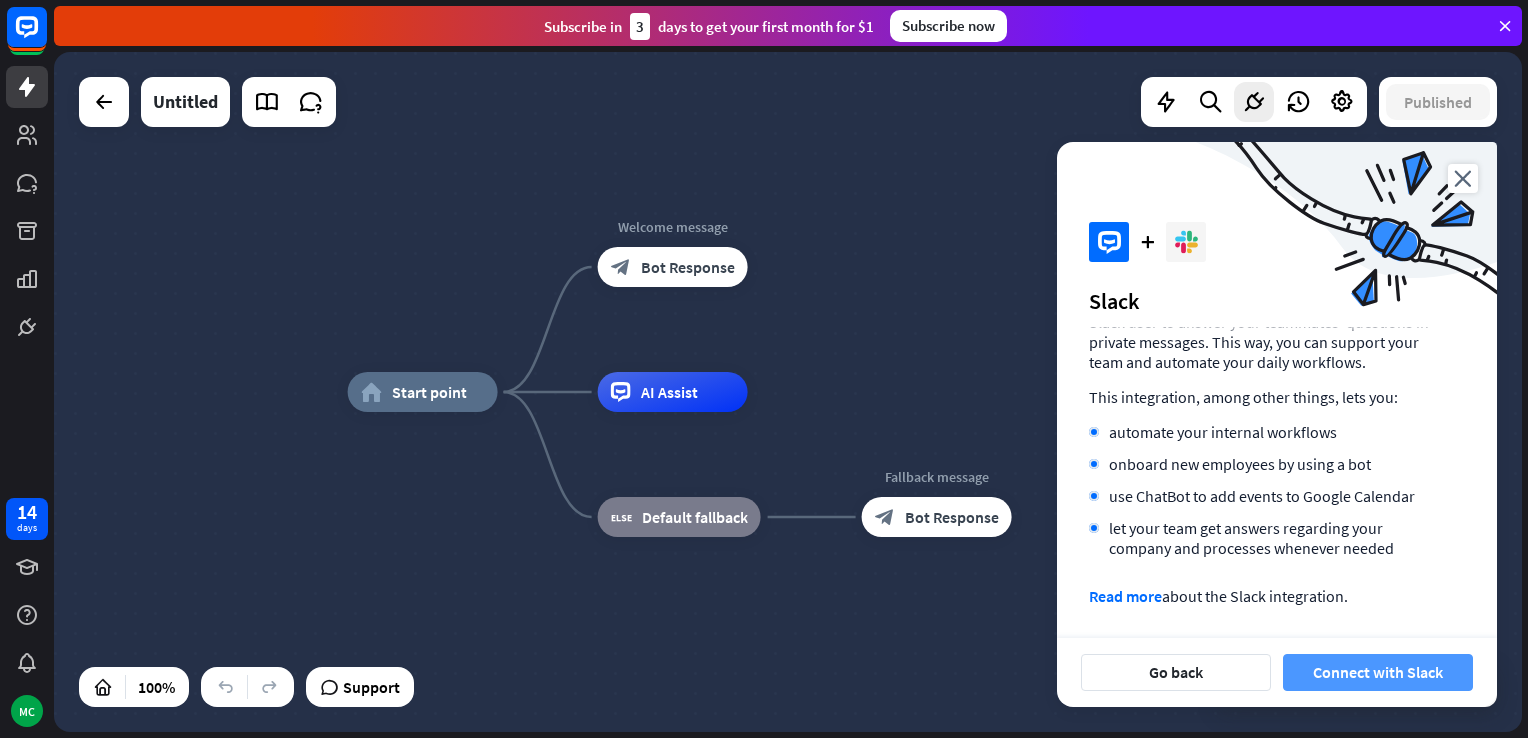 click on "Connect with Slack" at bounding box center (1378, 672) 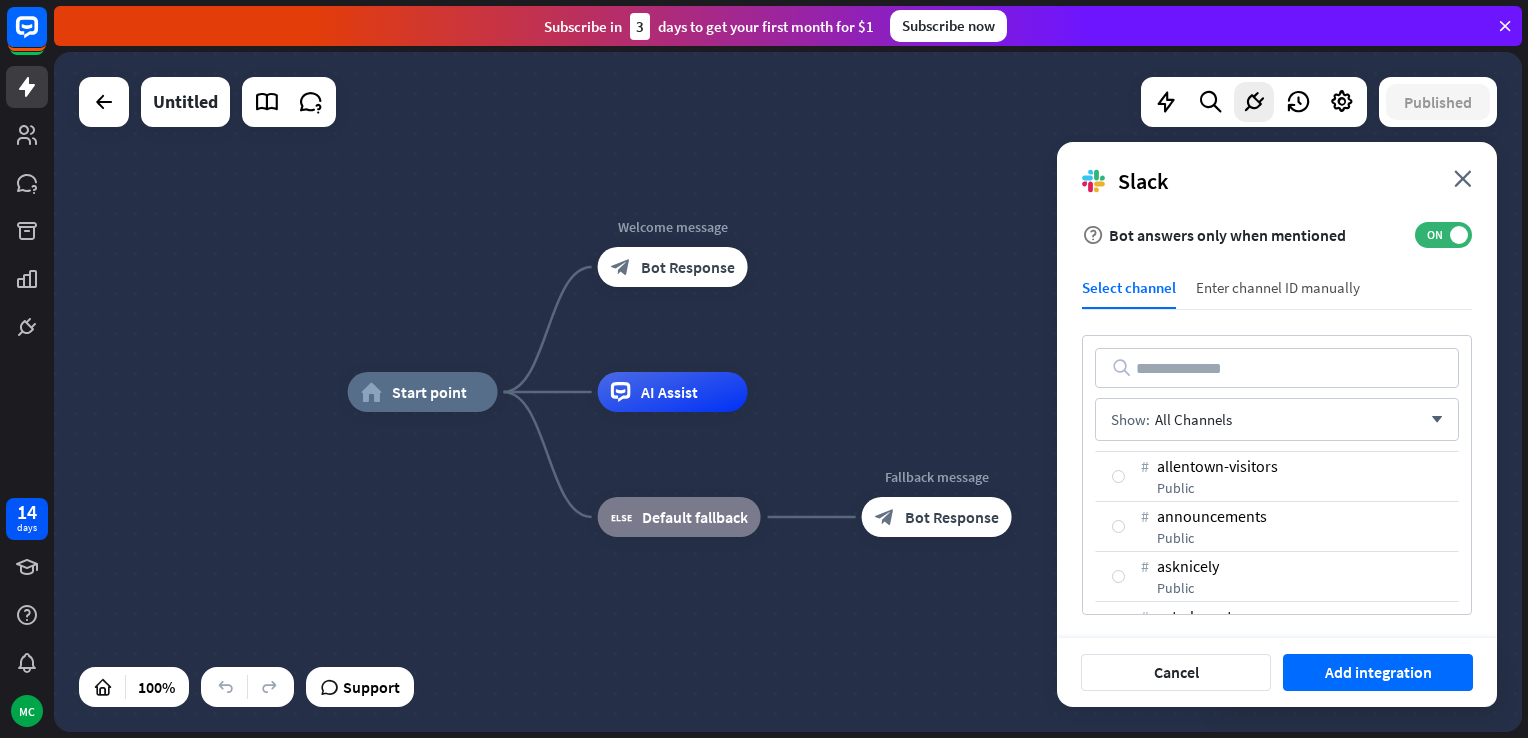 scroll, scrollTop: 100, scrollLeft: 0, axis: vertical 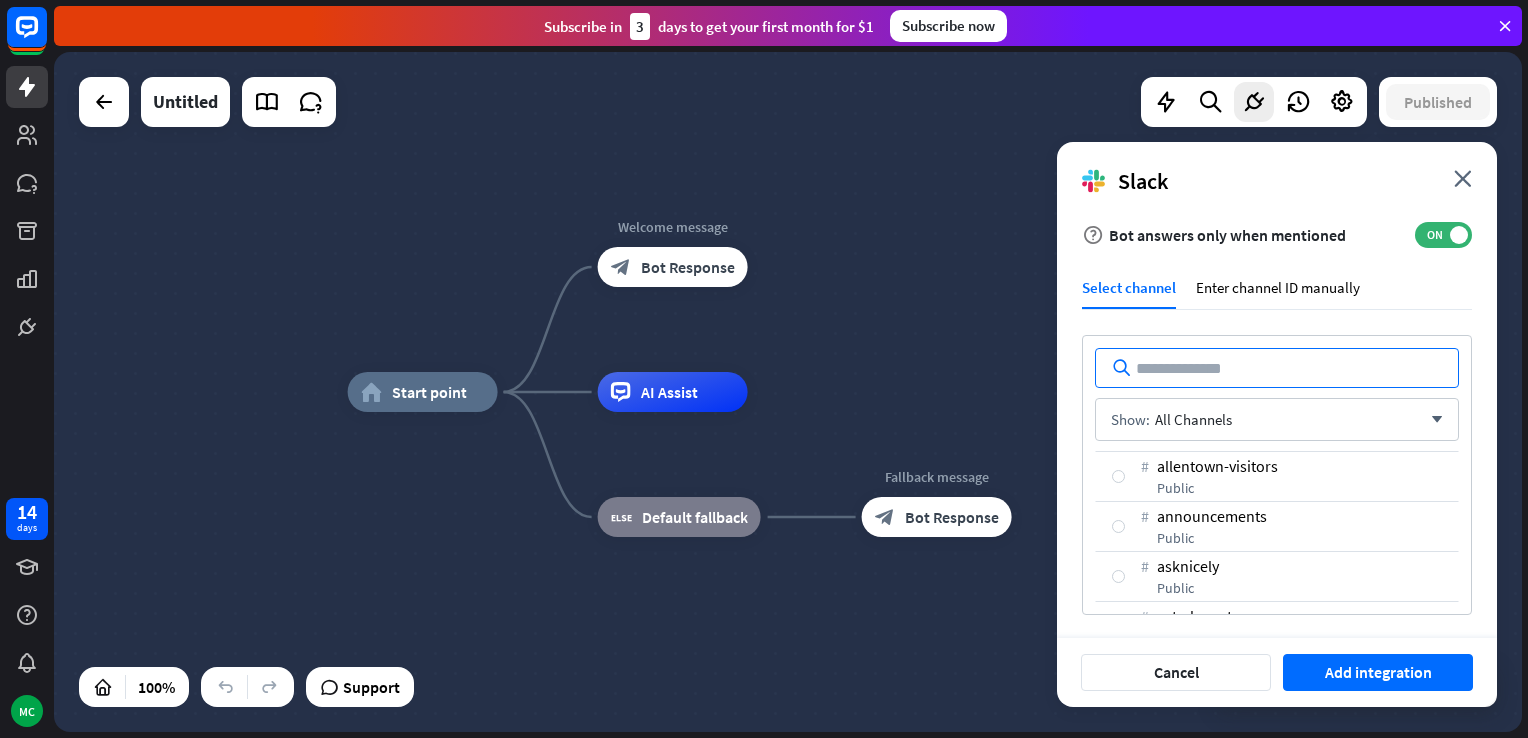click at bounding box center (1277, 368) 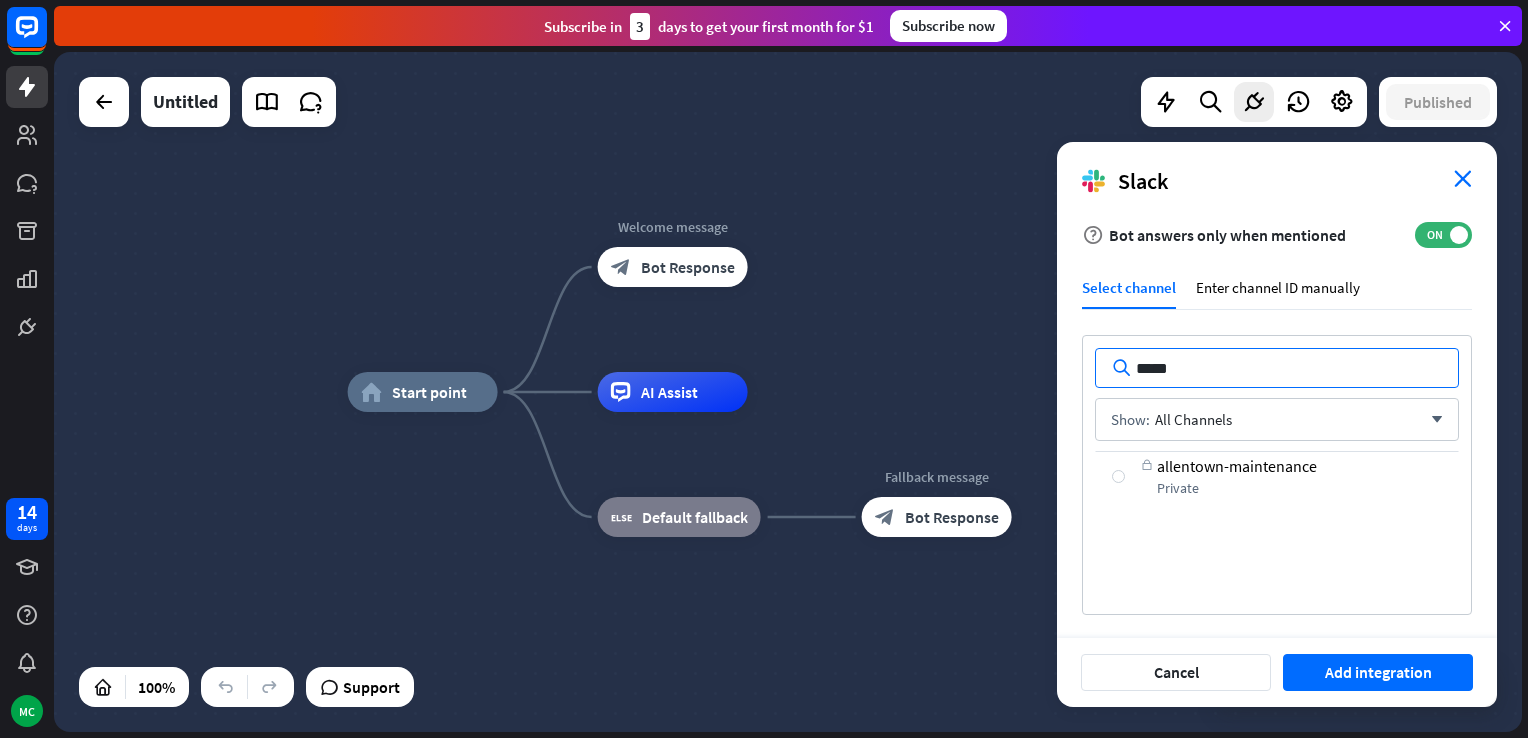 type on "*****" 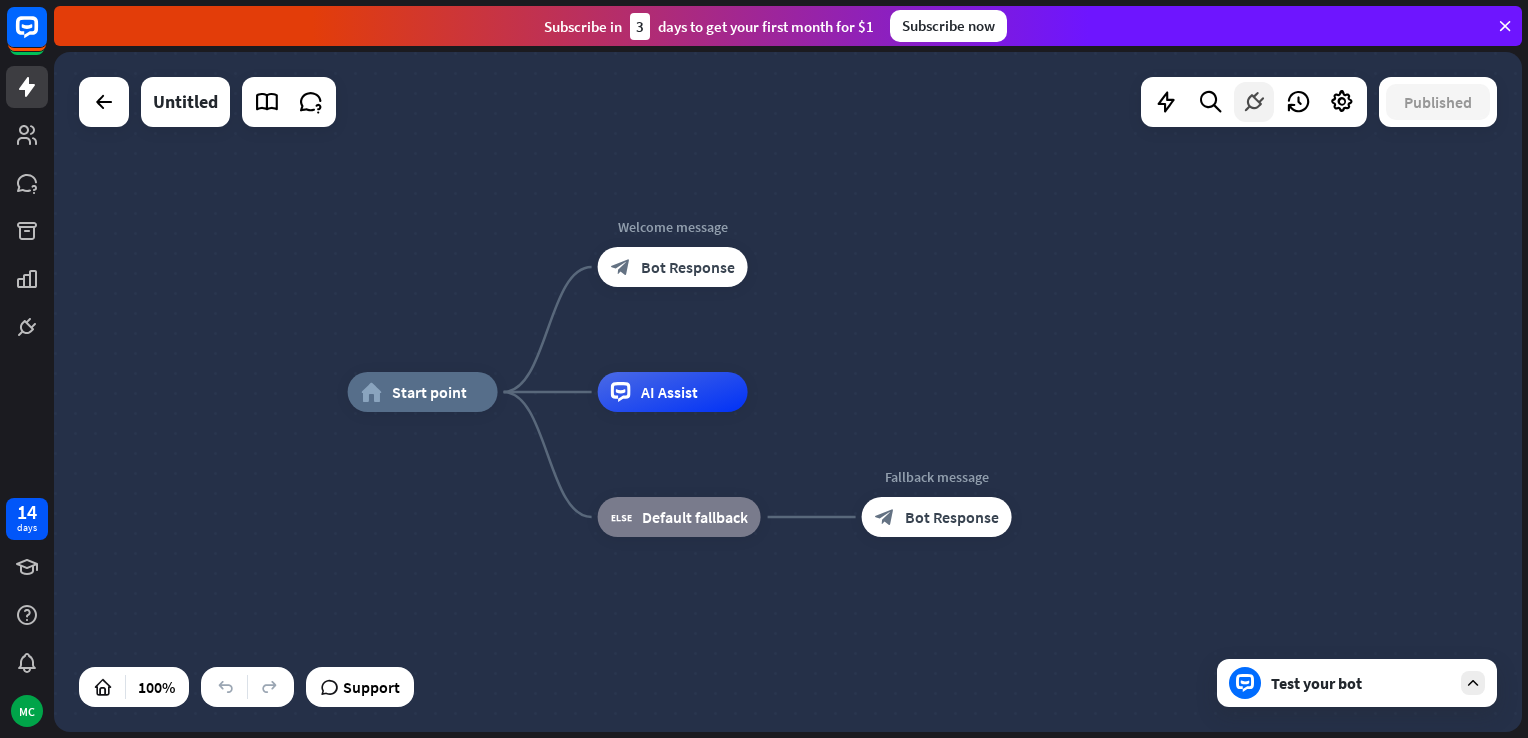 click at bounding box center [1254, 102] 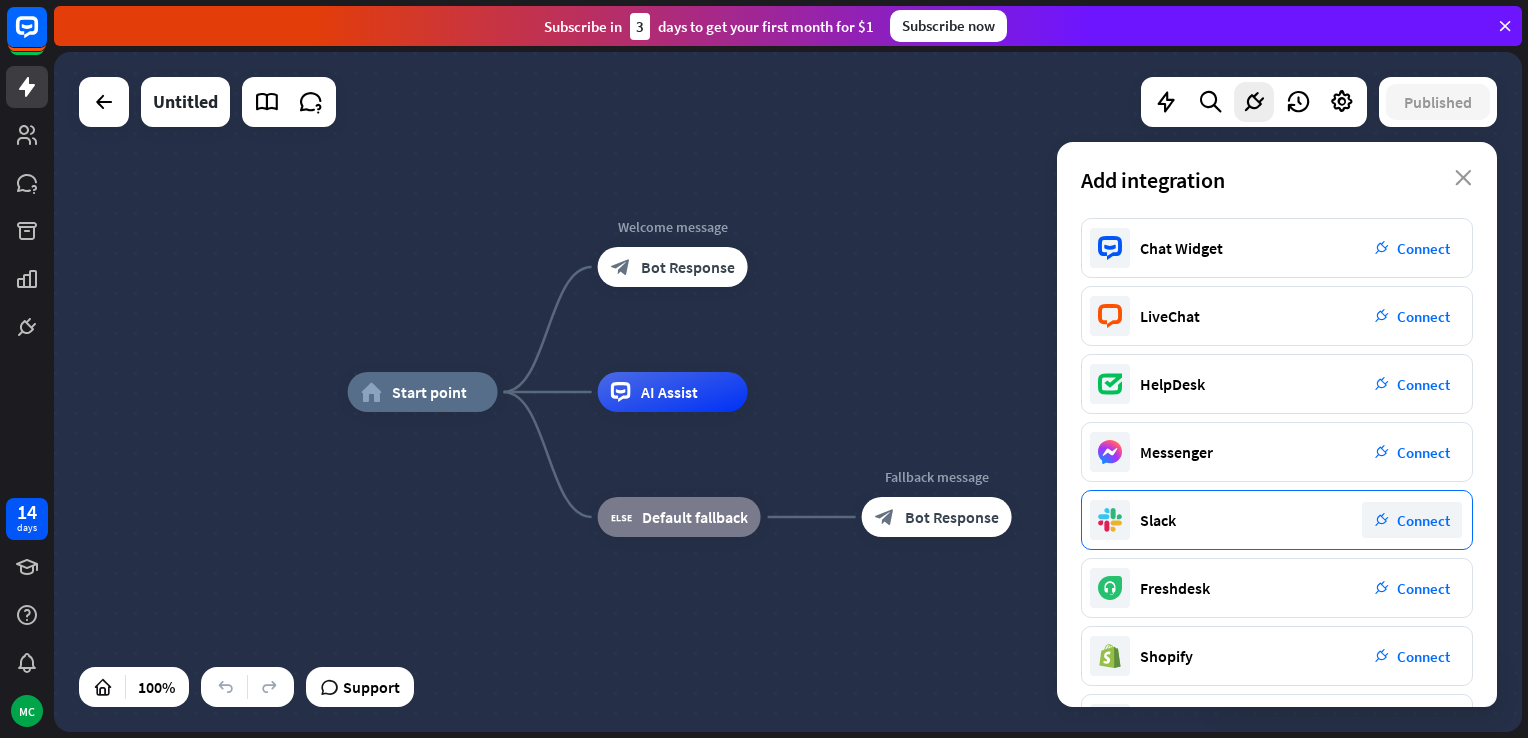 click on "Connect" at bounding box center (1423, 520) 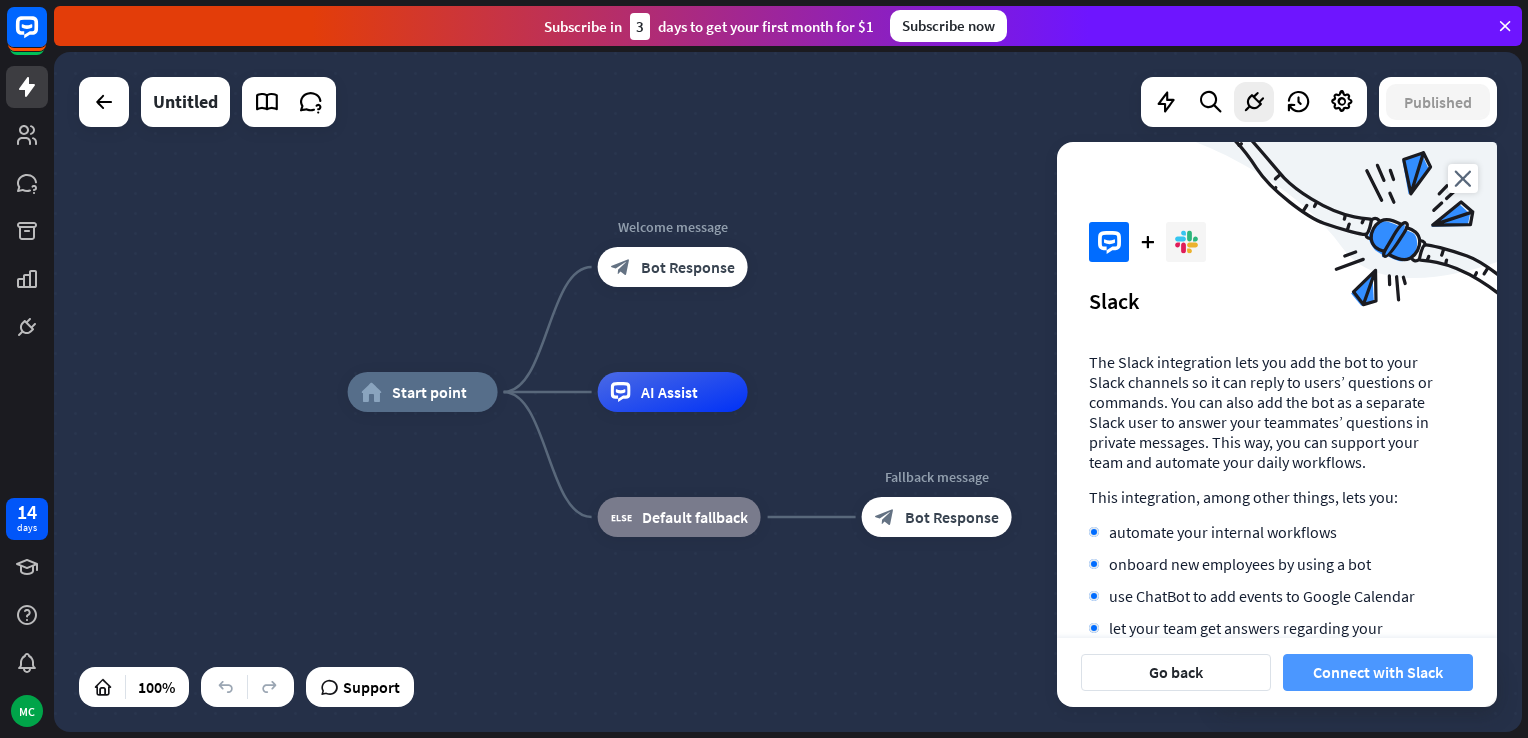 click on "Connect with Slack" at bounding box center [1378, 672] 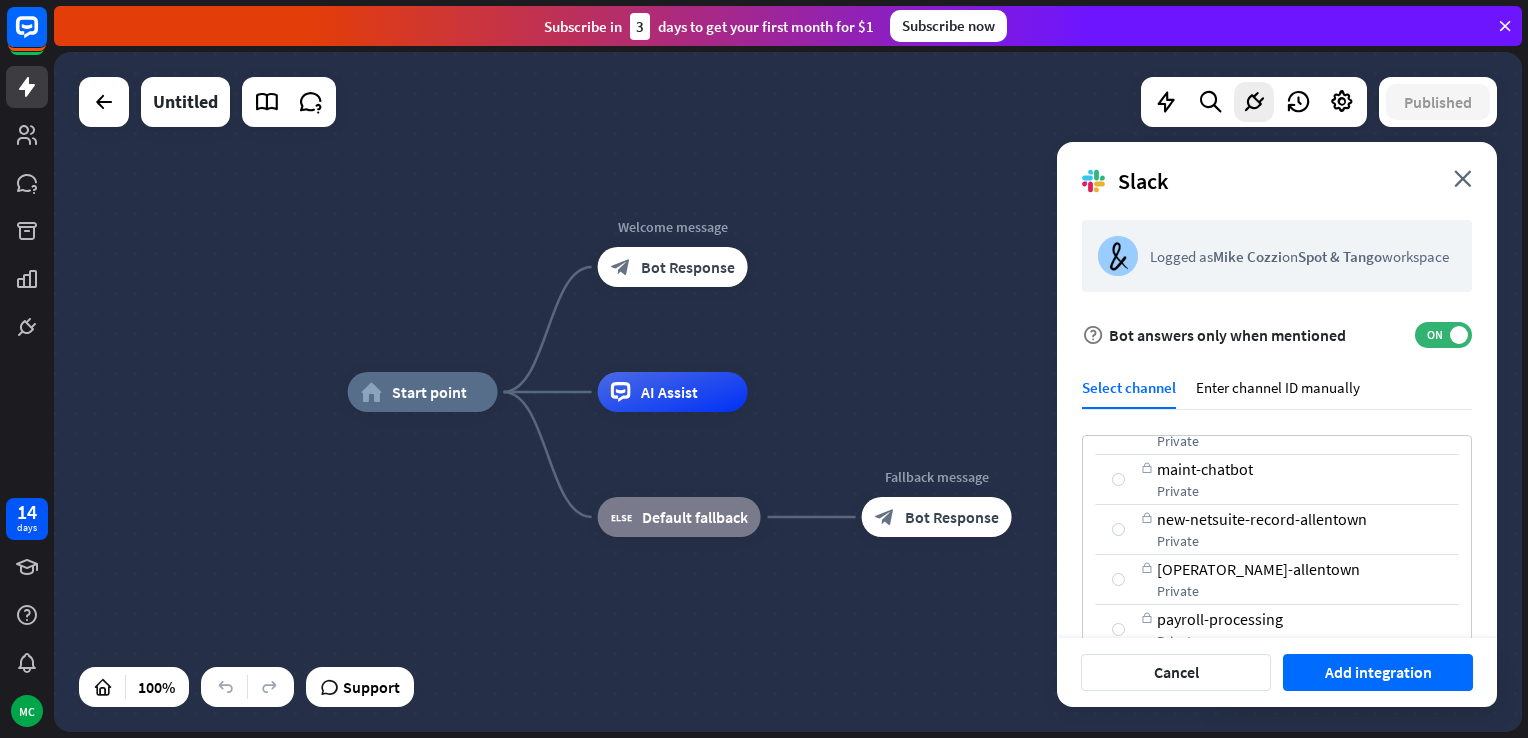 scroll, scrollTop: 3698, scrollLeft: 0, axis: vertical 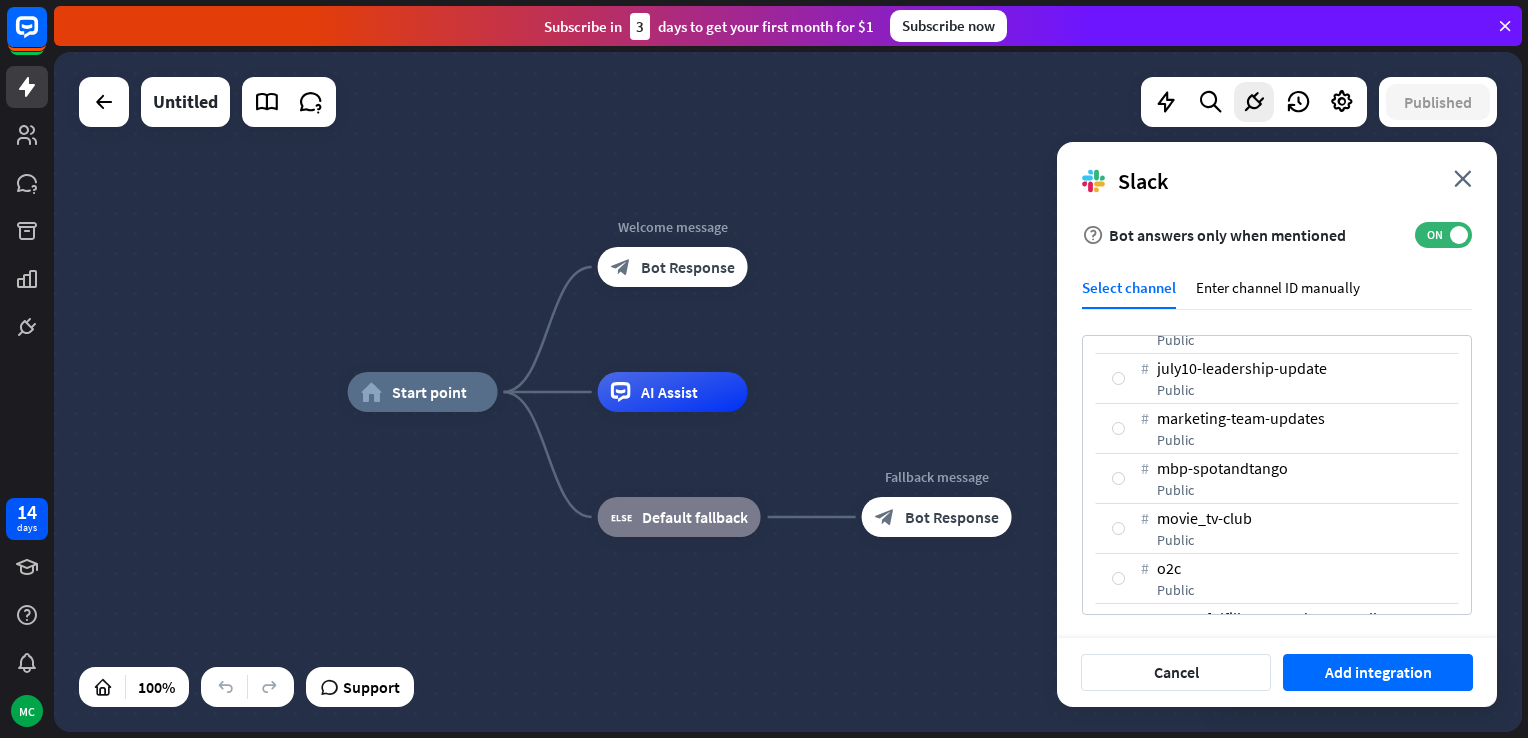 click on "help
Bot answers only when mentioned
ON
Select channel
Enter channel ID manually
Show:   All Channels
arrow_down
#   allentown-visitors   public       #   announcements   public       #   asknicely   public       #   astrsk-spot   public       #   book-club   public       #   bug-reporting   public       #   competitors-watch   public       #   cx-hq-learning-development-team   public       #   cx-ops-contaminationshippingrequest   public       #   daily-growth-report   public       #   data   public       #   data-platform-alerts   public       #   dayjob-spotandtango   public       #   deletethis   public       #   demand-forecasting   public       #   dvm-dr-liff   public       #   feature-requests   public       #   fun   public       #   ga-testing-project   public       #   general   public       #   graphic_design_discussion   public       #" at bounding box center (1277, 418) 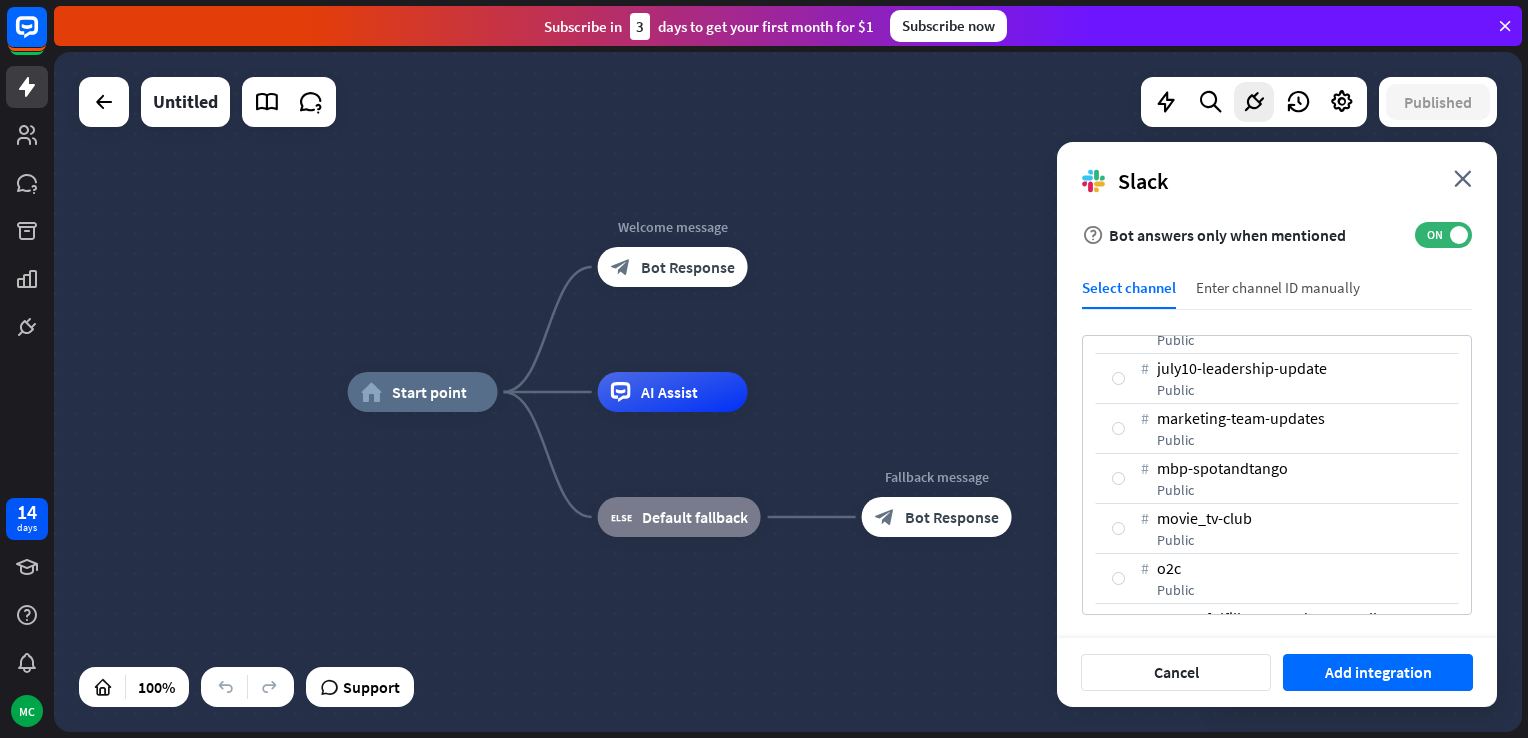 click on "Enter channel ID manually" at bounding box center (1278, 293) 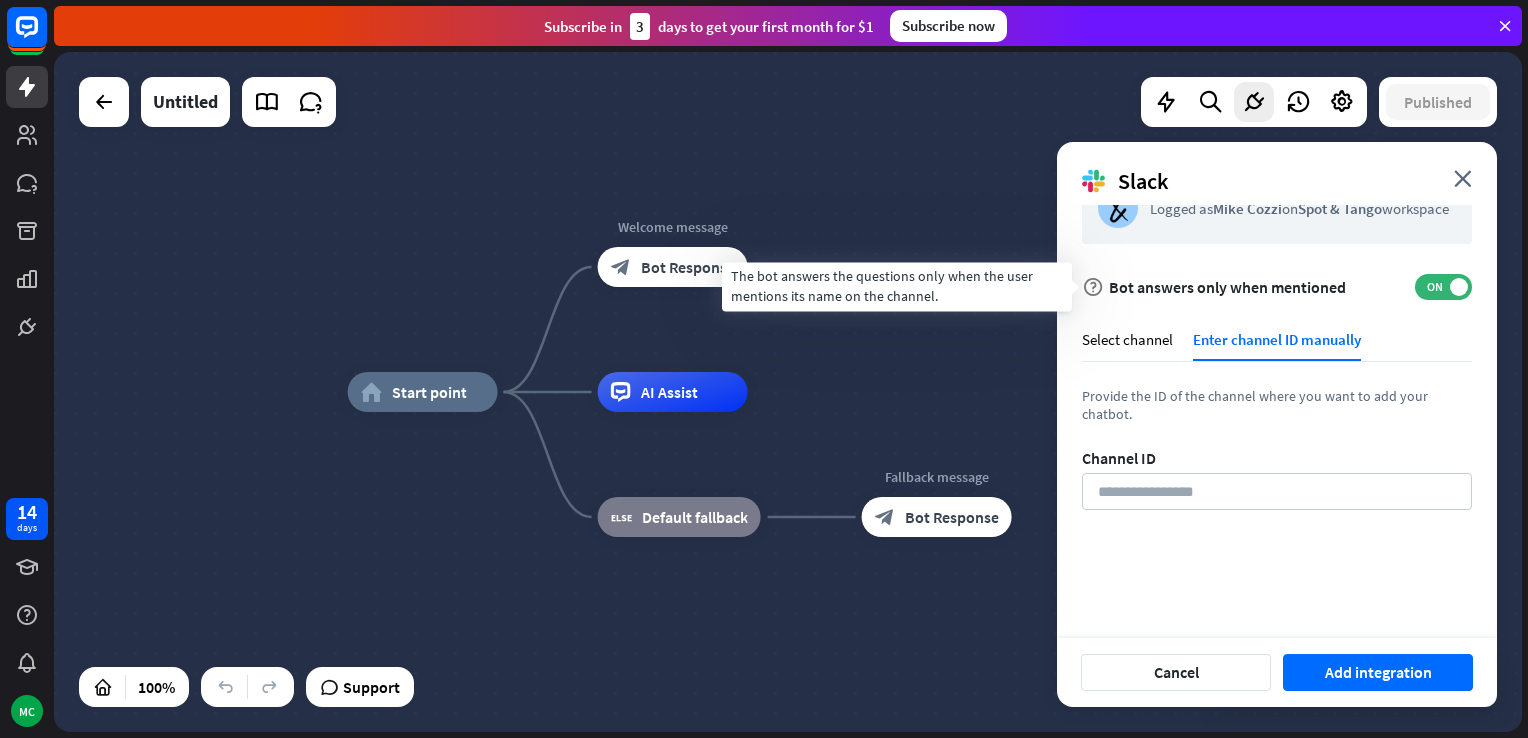 scroll, scrollTop: 48, scrollLeft: 0, axis: vertical 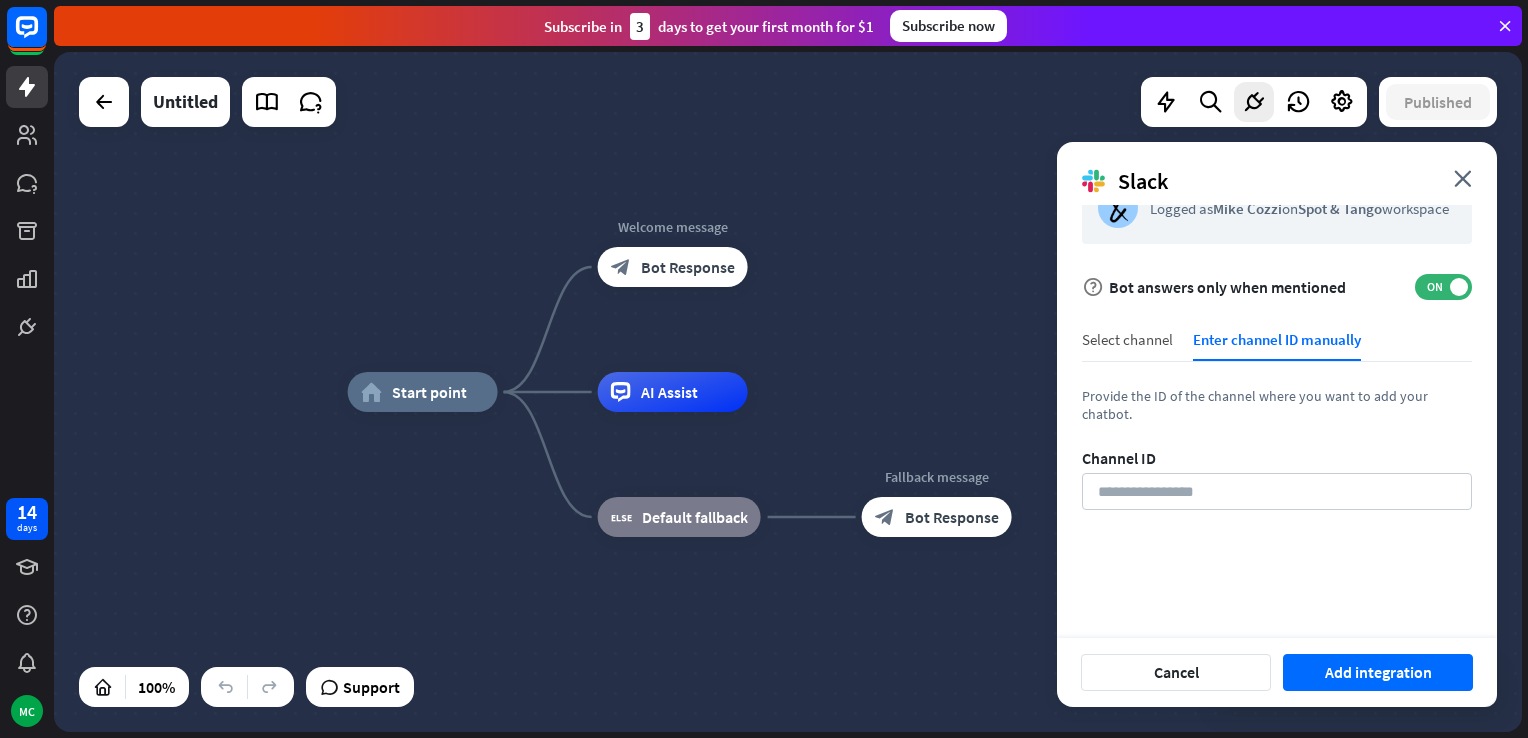 click on "Select channel" at bounding box center [1127, 345] 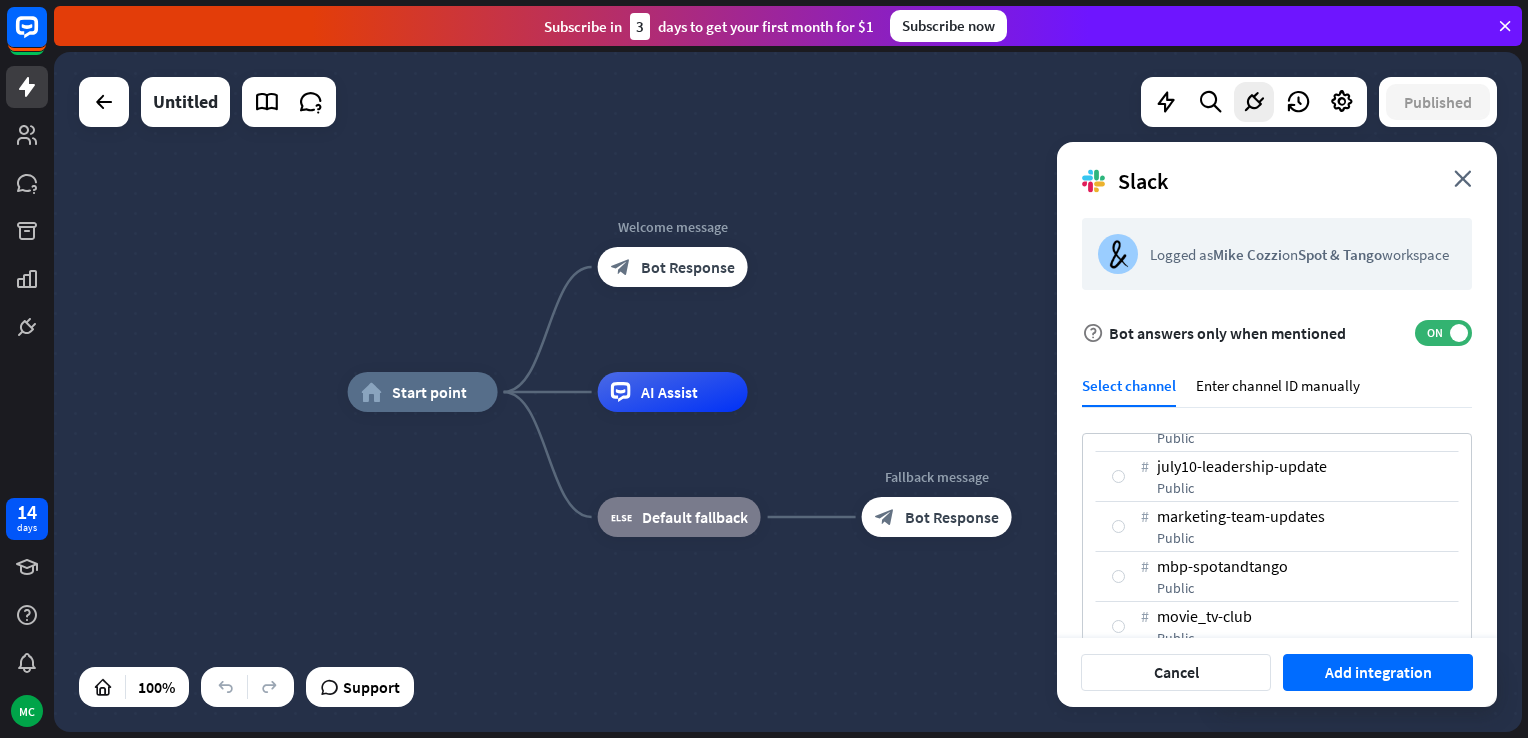 scroll, scrollTop: 0, scrollLeft: 0, axis: both 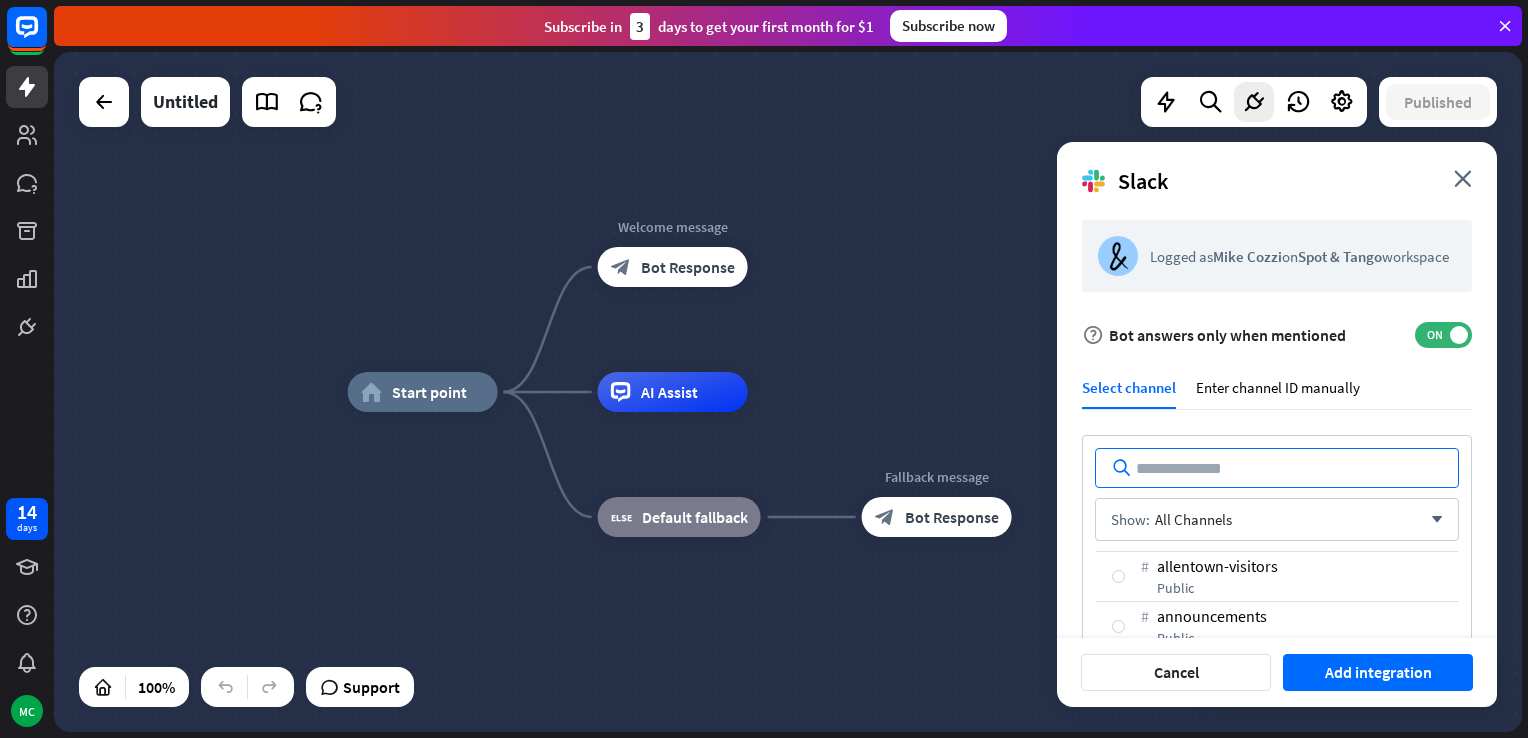 click at bounding box center [1277, 468] 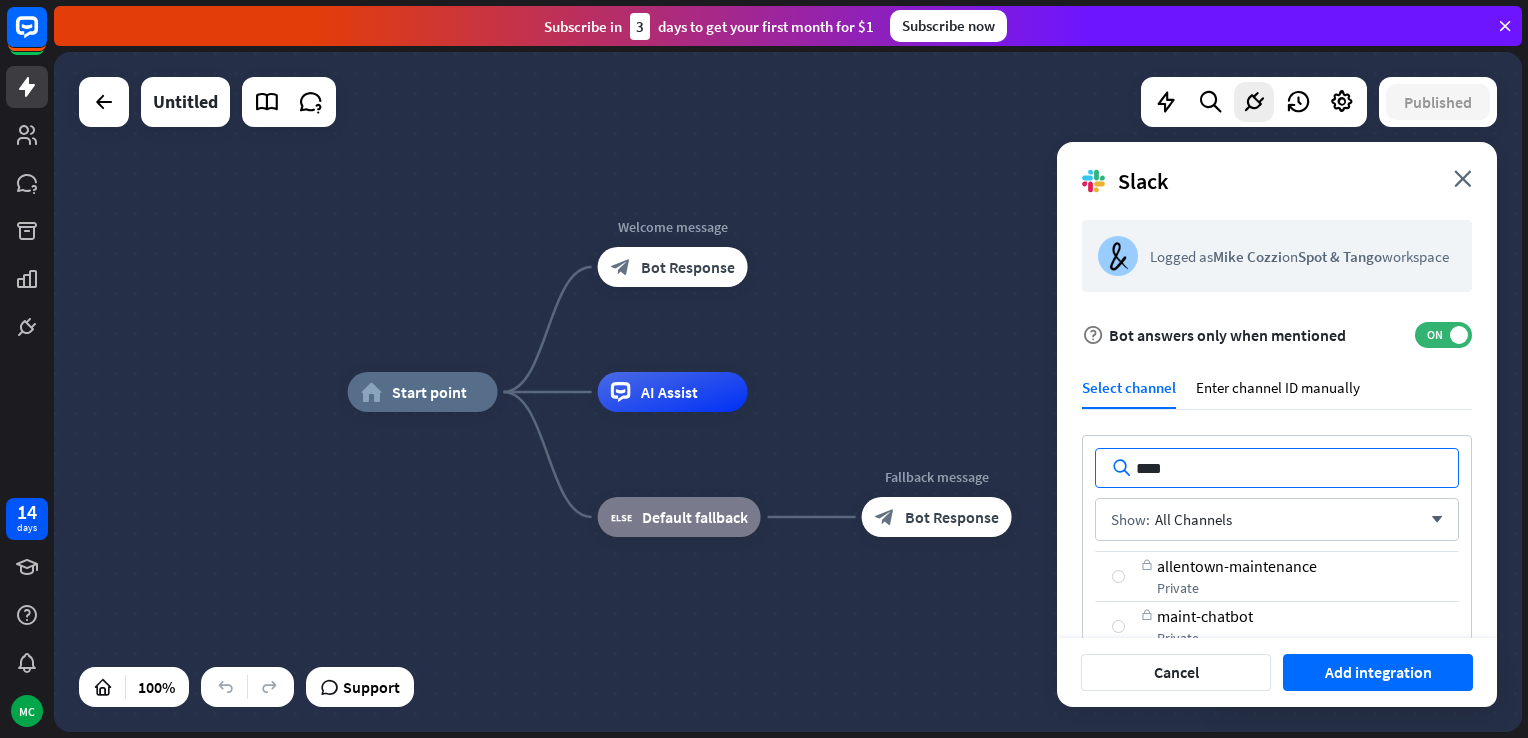 type on "****" 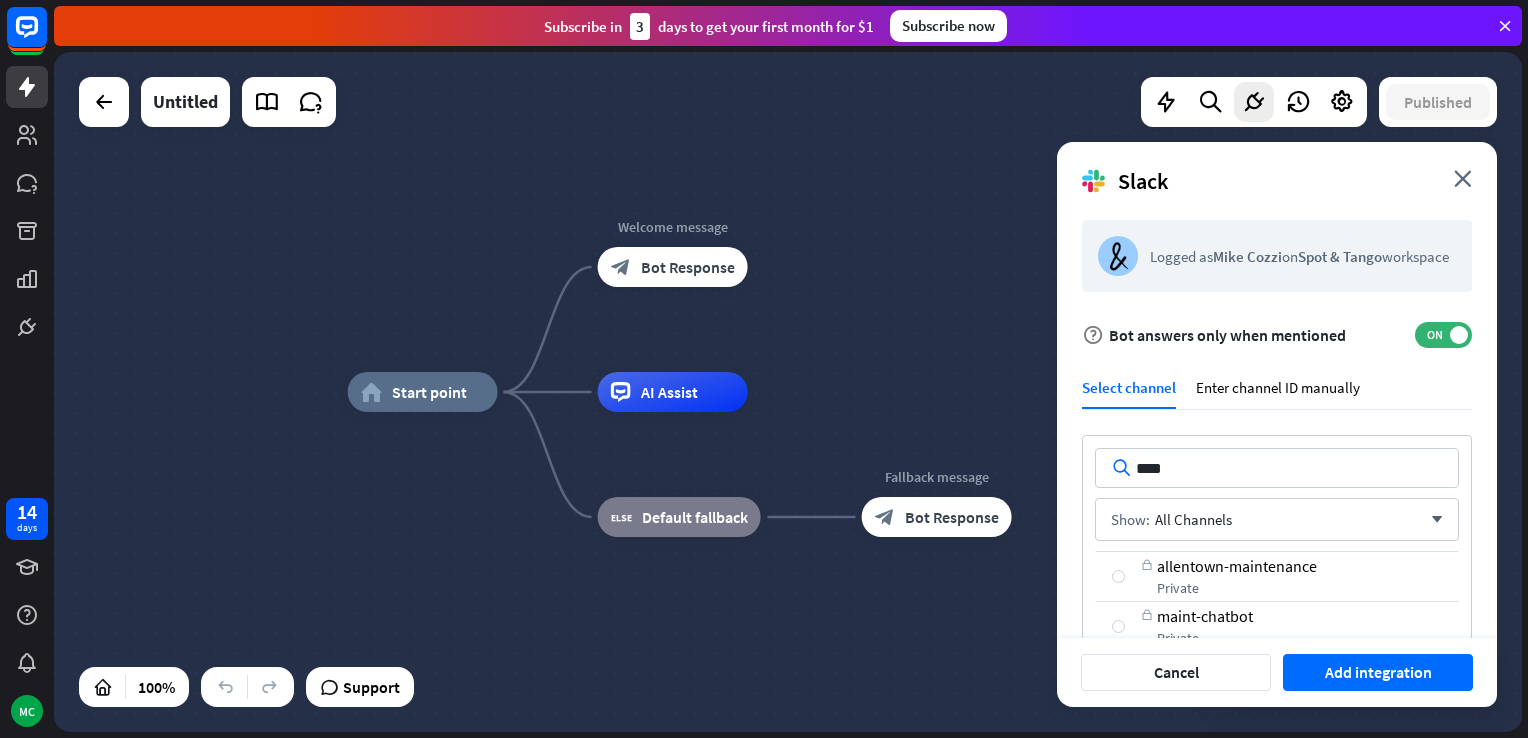 click on "private" at bounding box center [1299, 638] 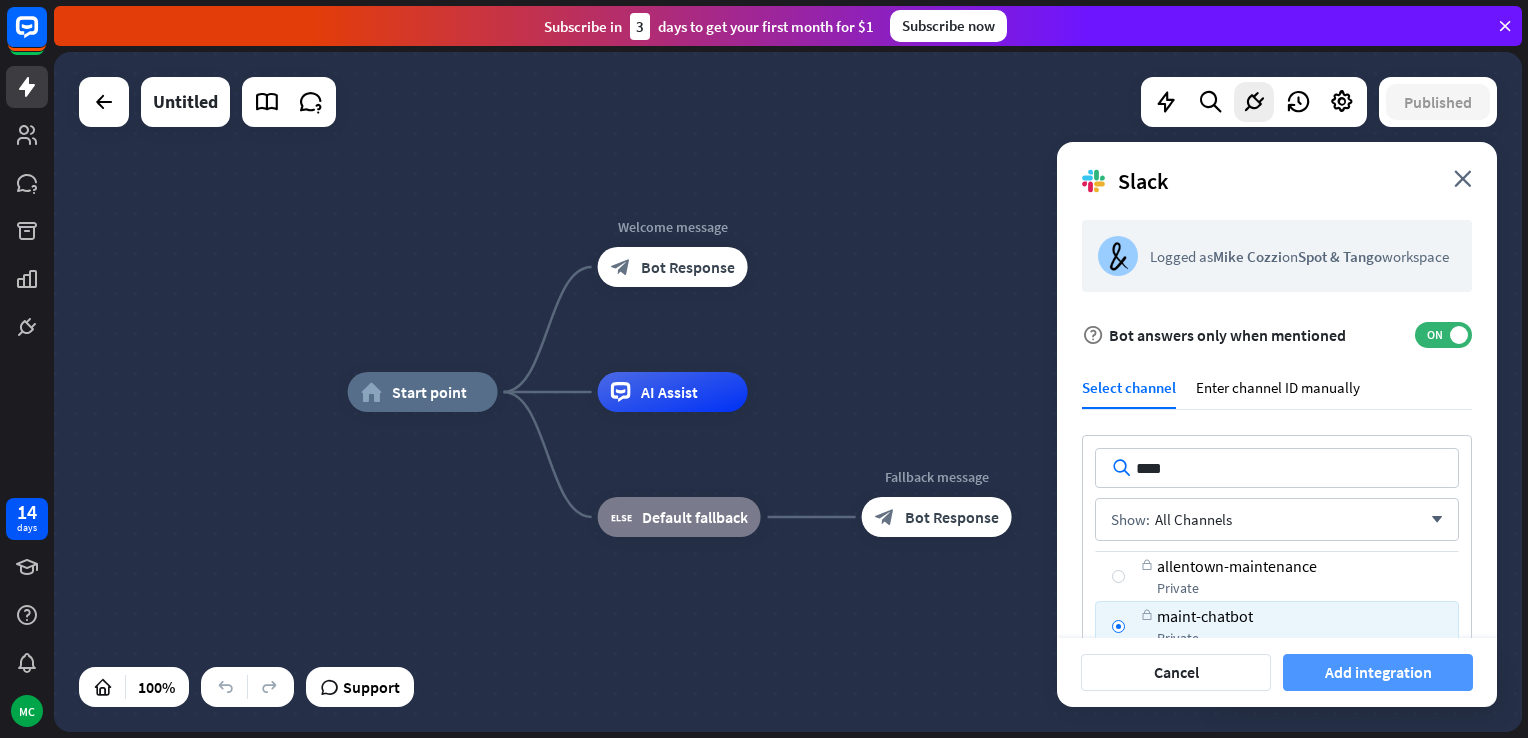 click on "Add integration" at bounding box center [1378, 672] 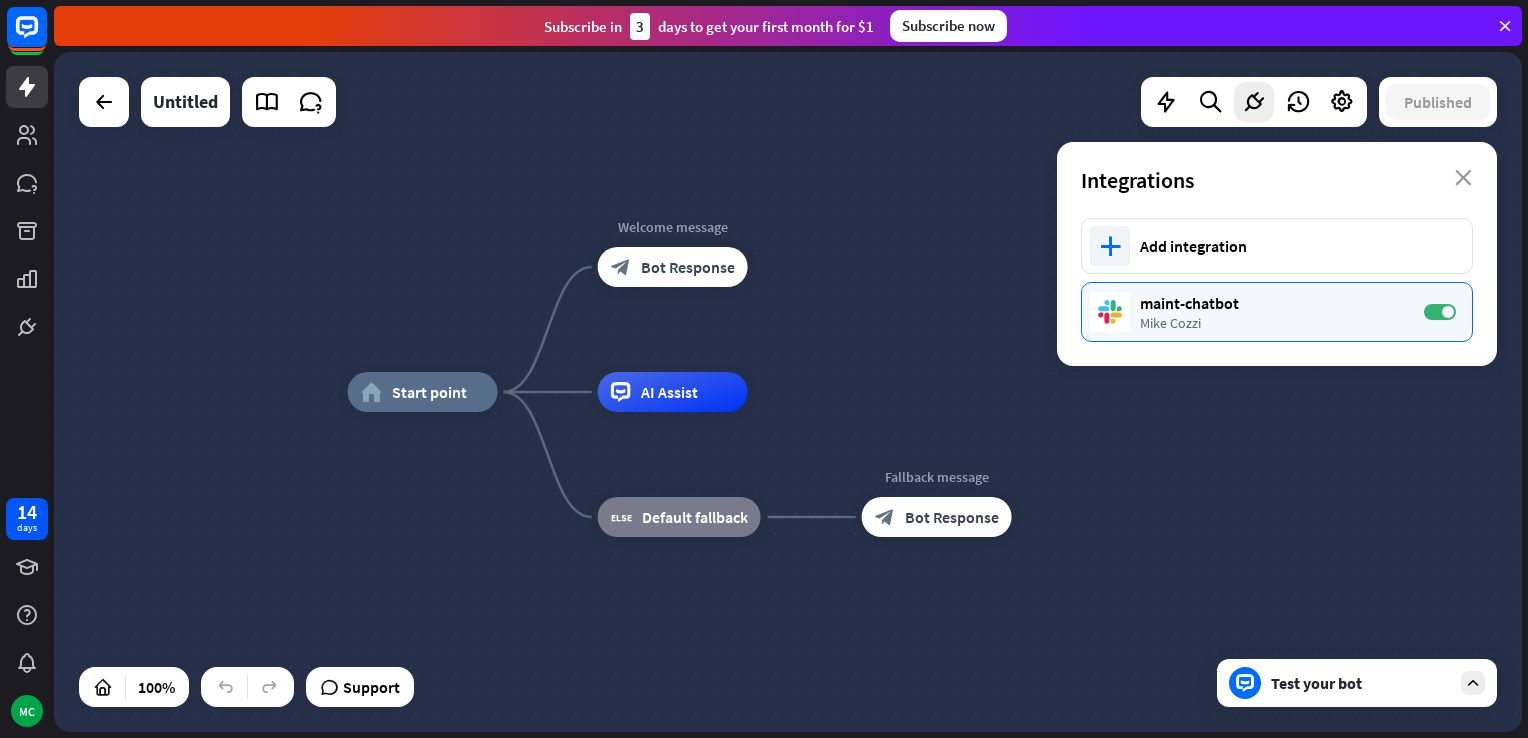 click on "maint-chatbot" at bounding box center (1272, 303) 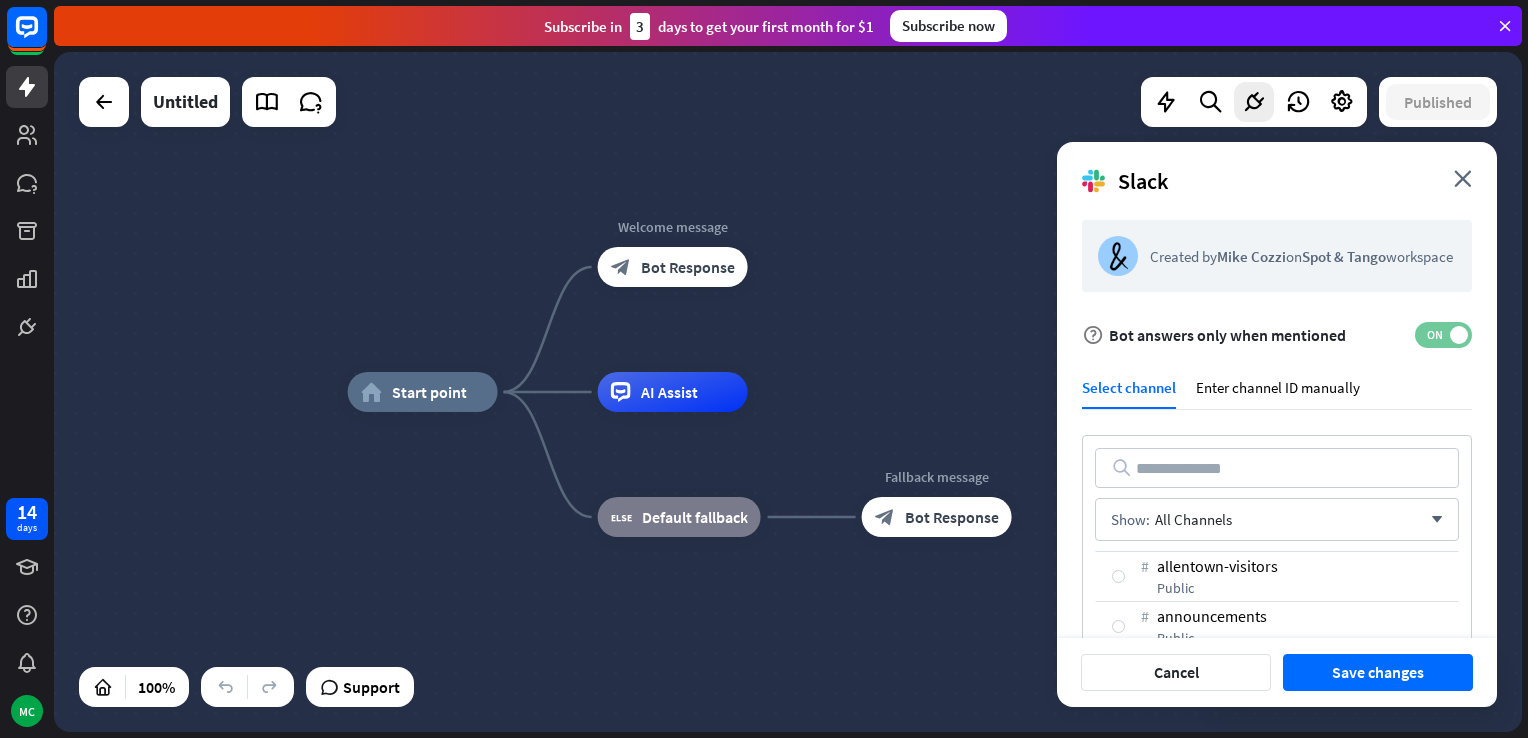 click on "ON" at bounding box center (1443, 335) 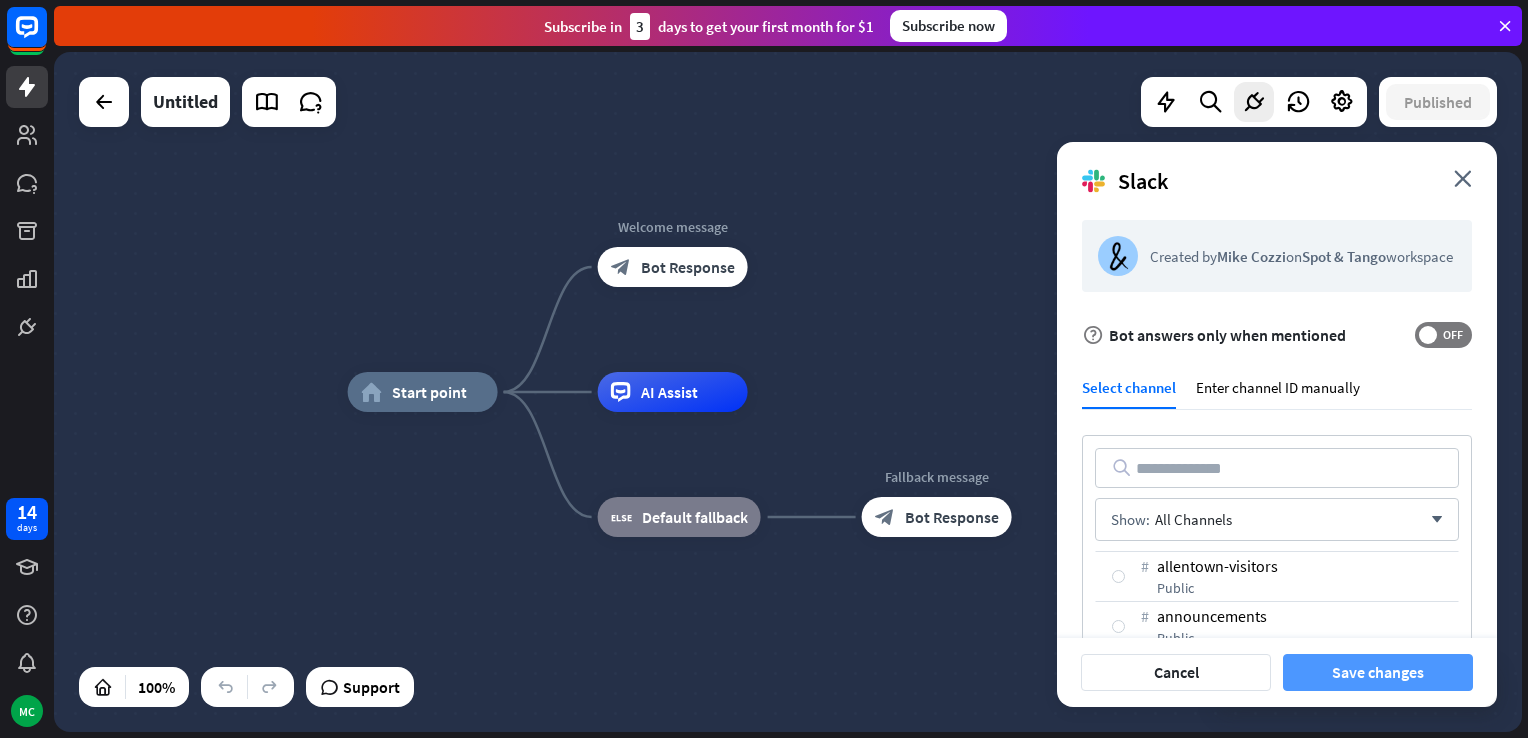 click on "Save changes" at bounding box center [1378, 672] 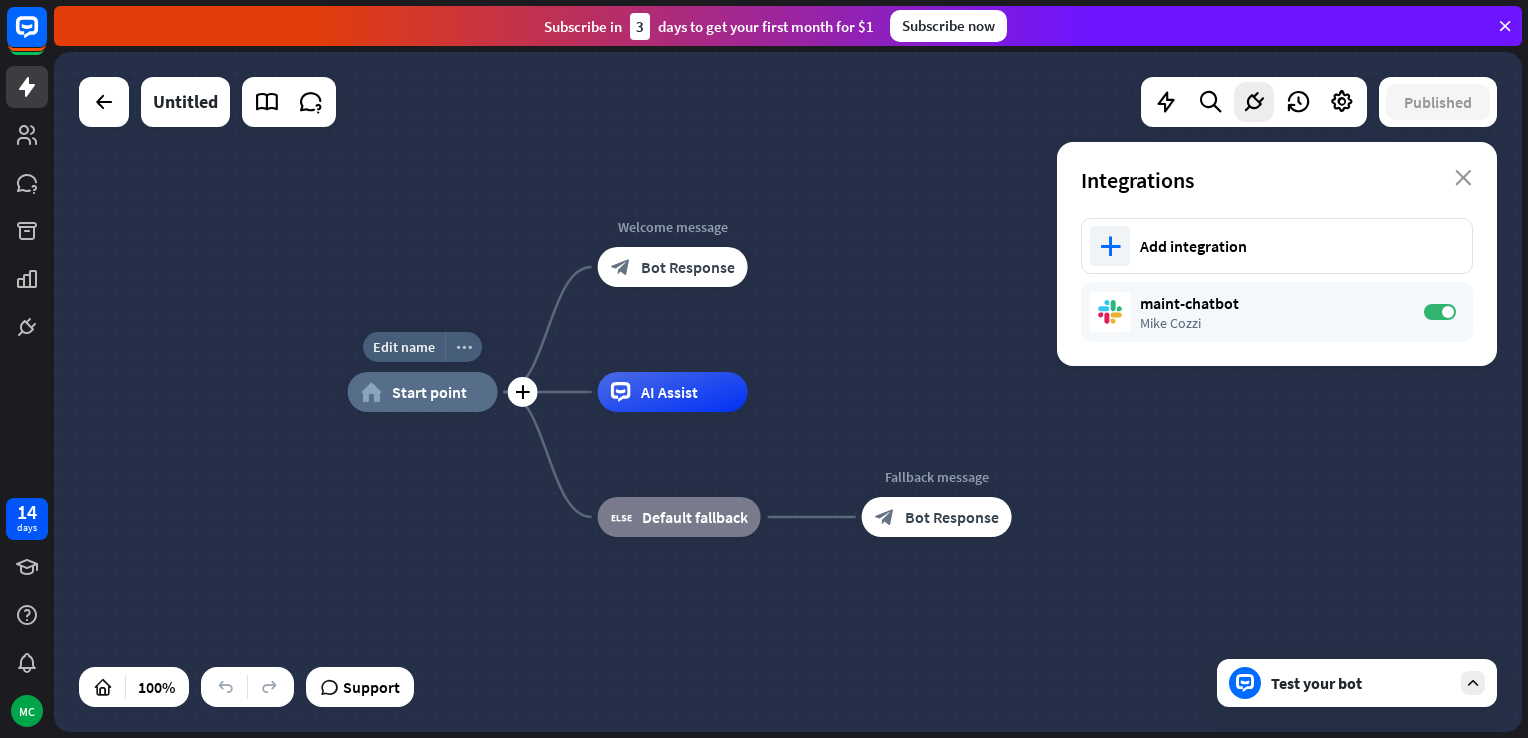click on "more_horiz" at bounding box center (463, 347) 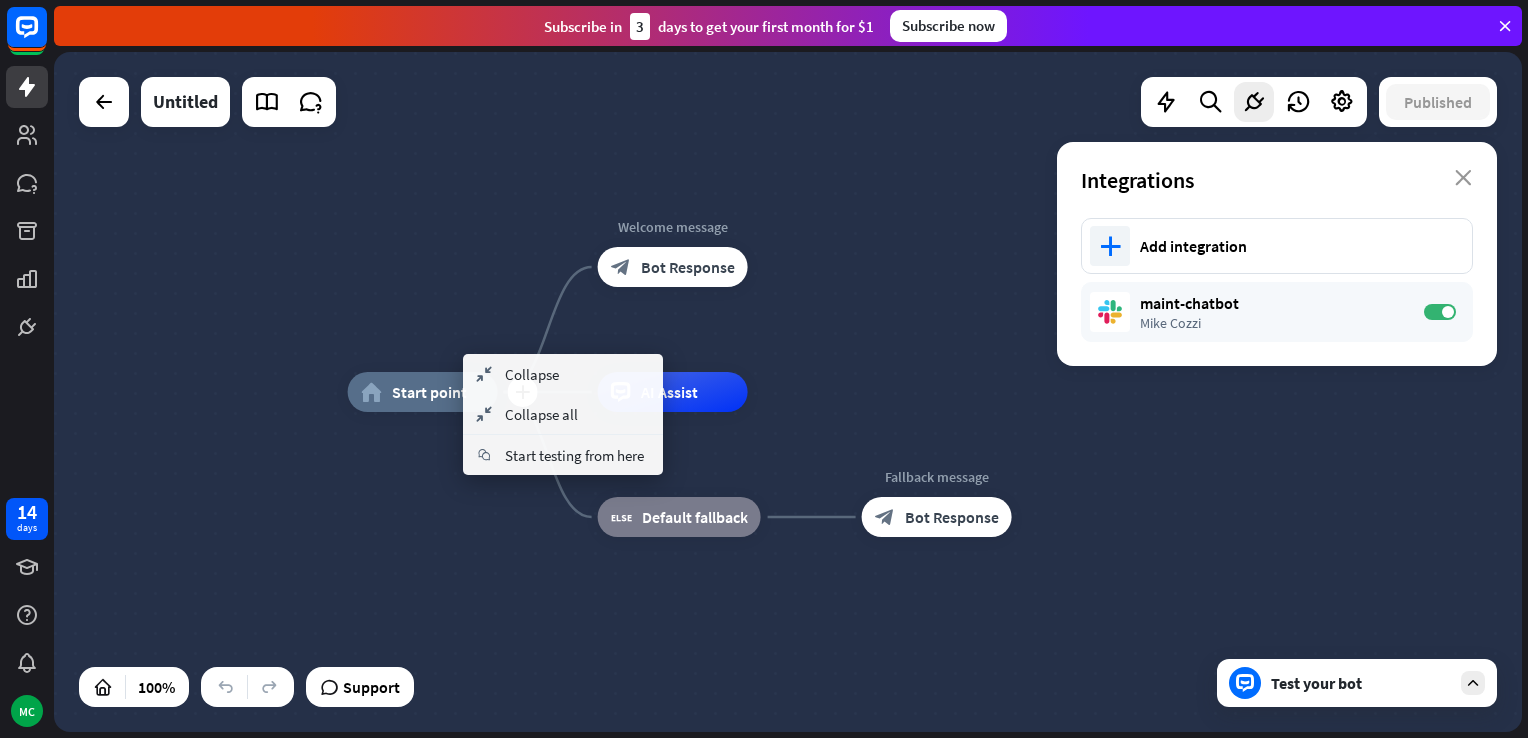 click on "Start point" at bounding box center [429, 392] 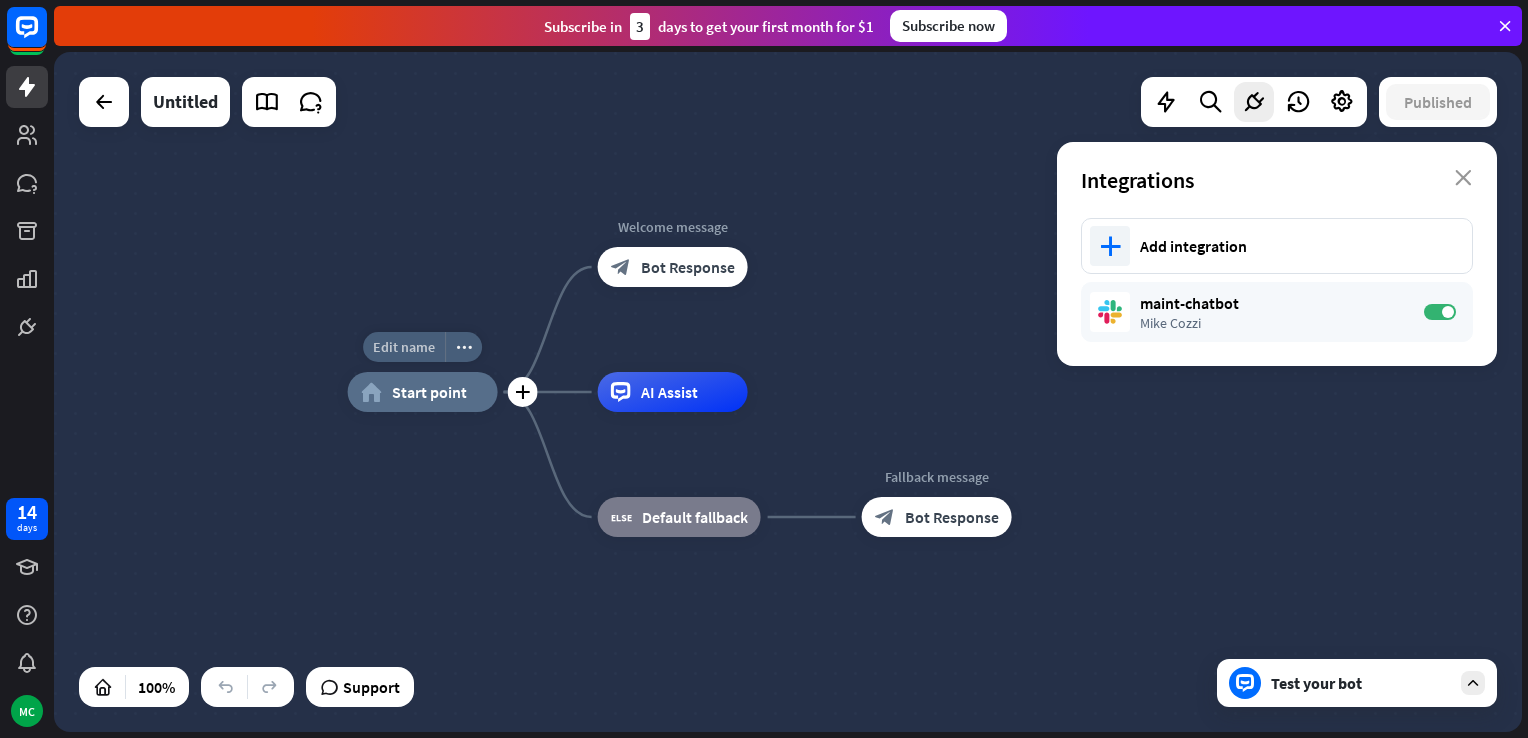 click on "Edit name" at bounding box center [404, 347] 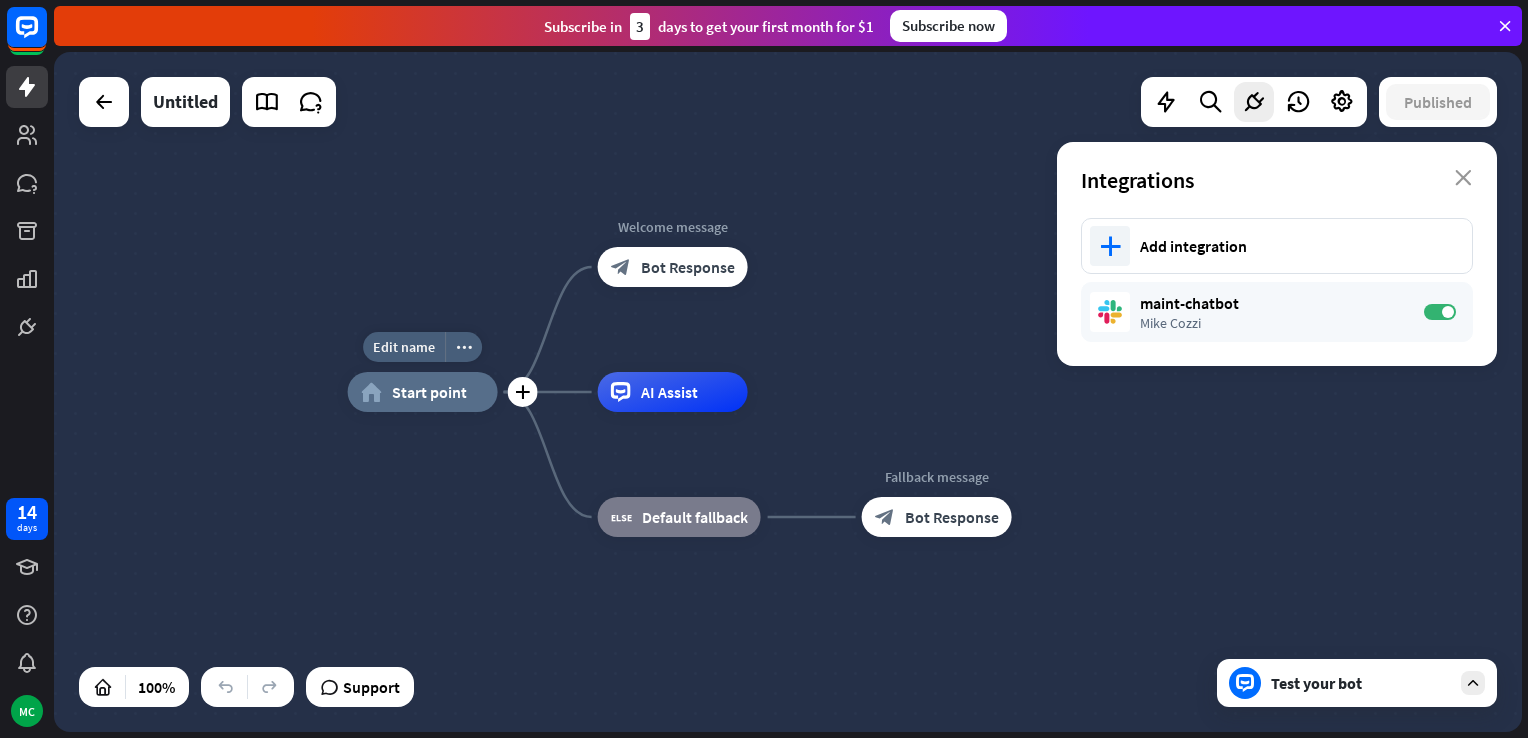 click on "home_2   Start point" at bounding box center [423, 392] 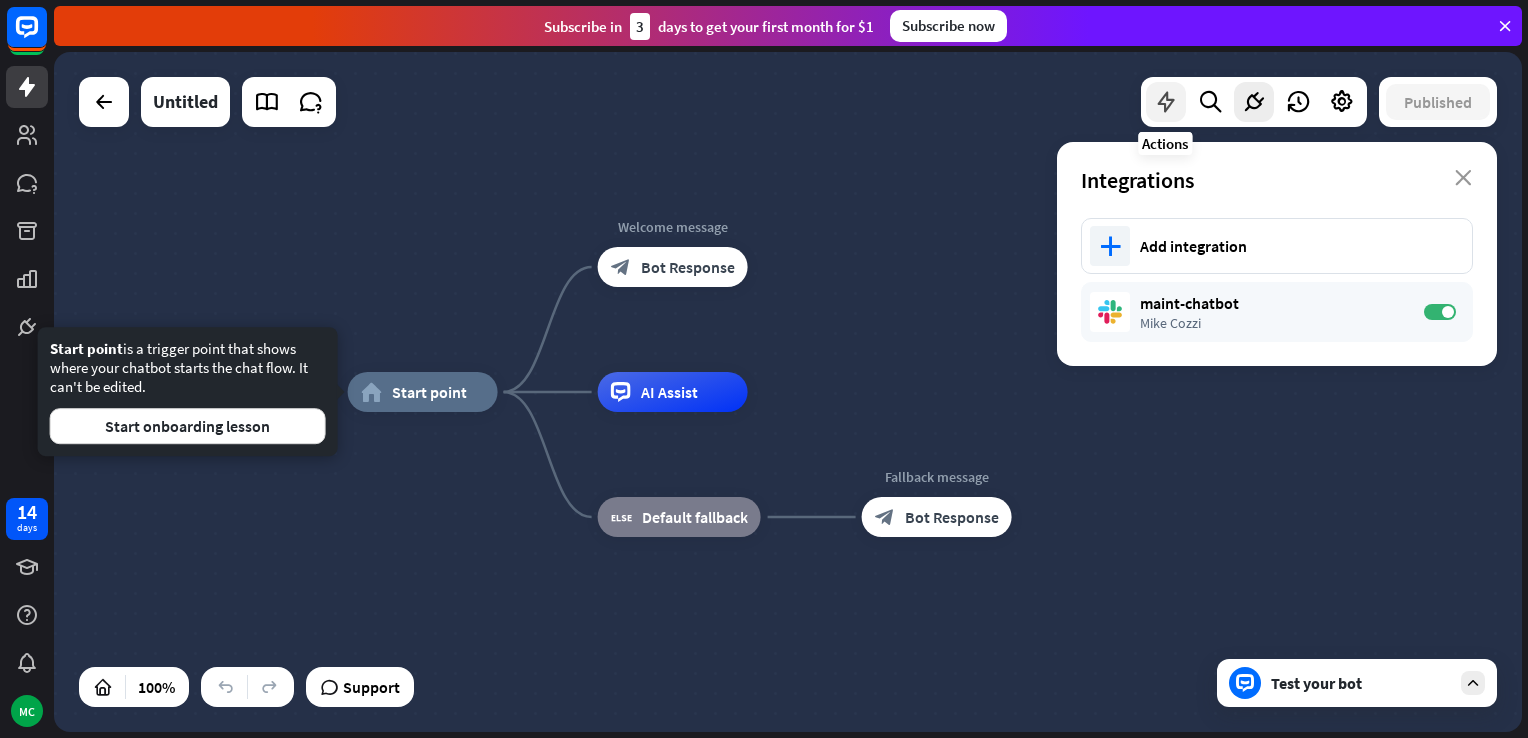 click at bounding box center (1166, 102) 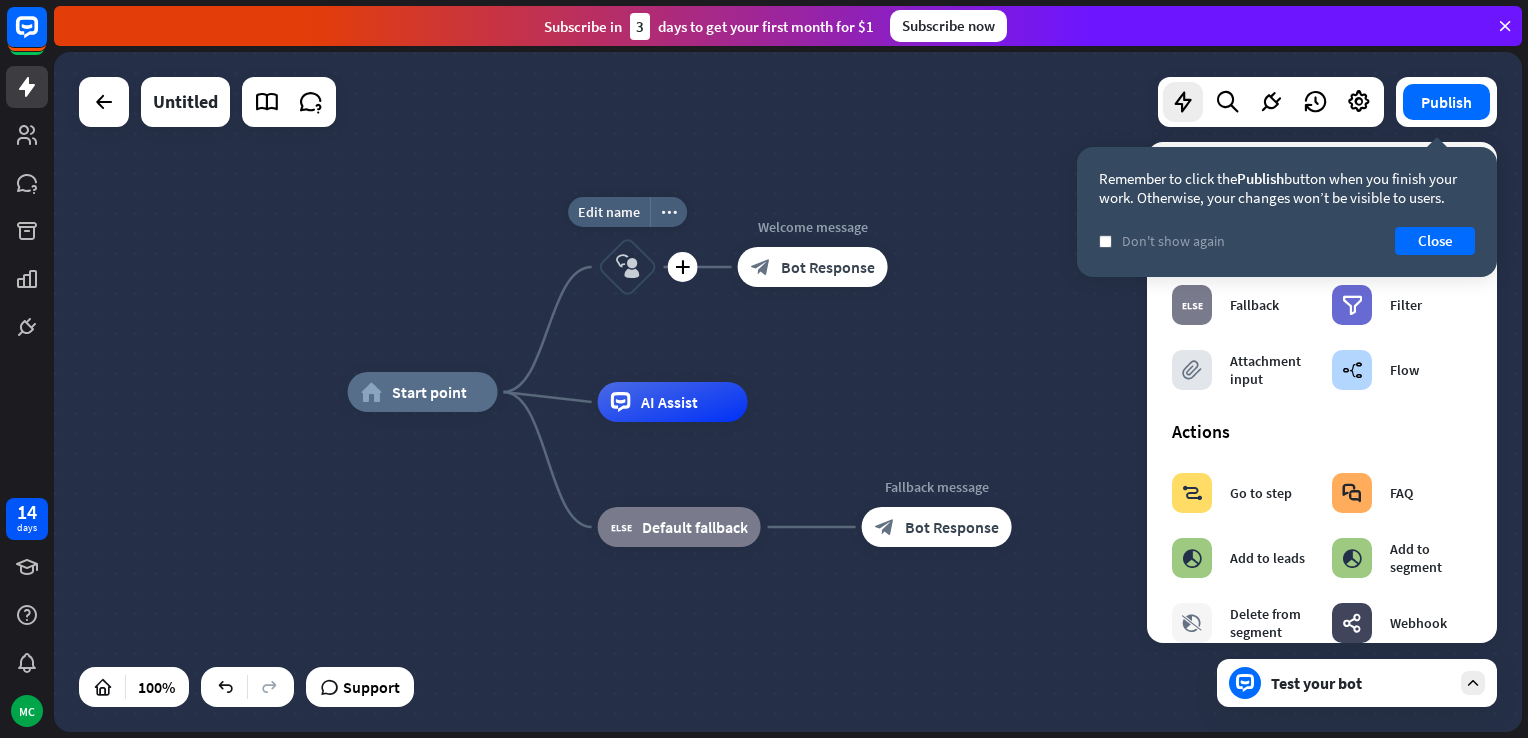 click on "block_user_input" at bounding box center (628, 267) 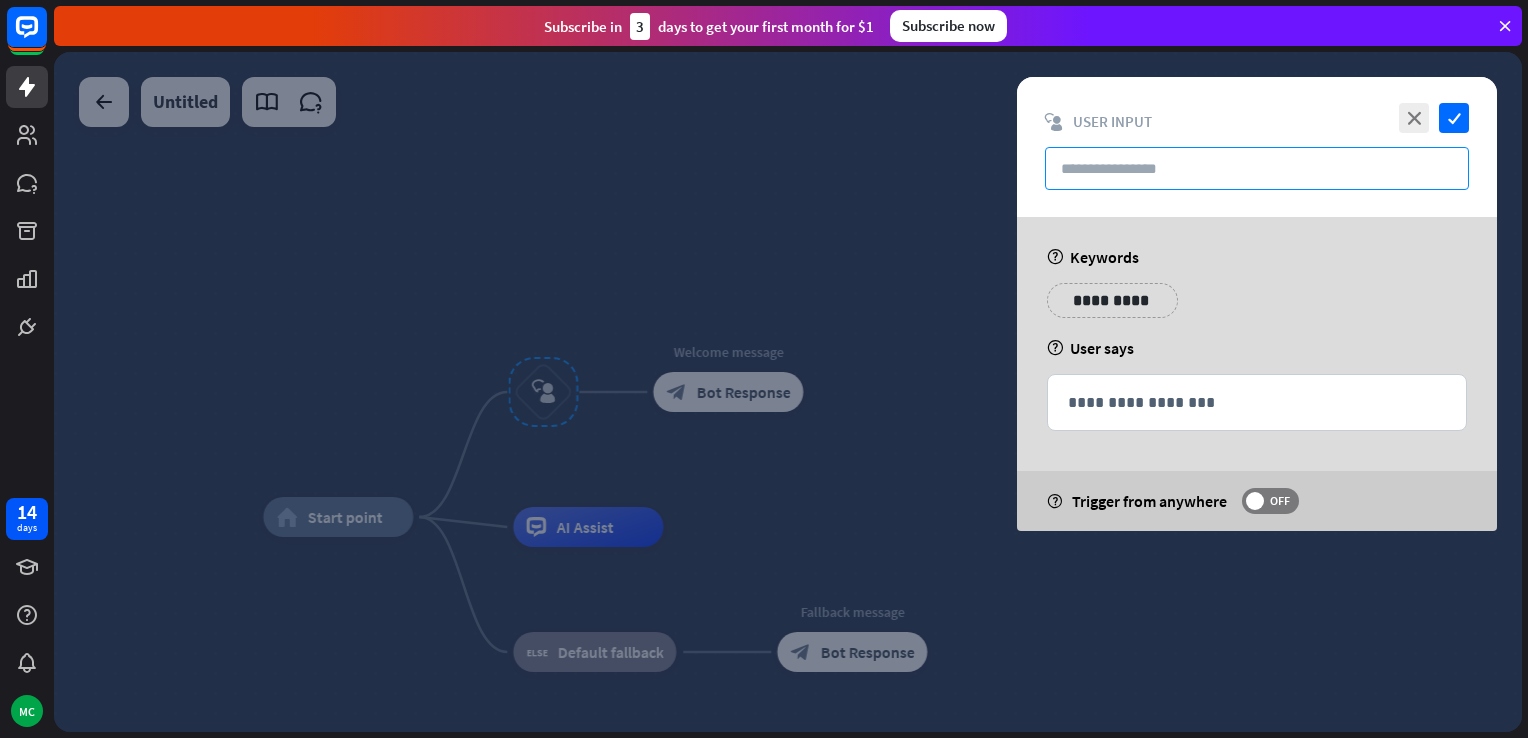click at bounding box center [1257, 168] 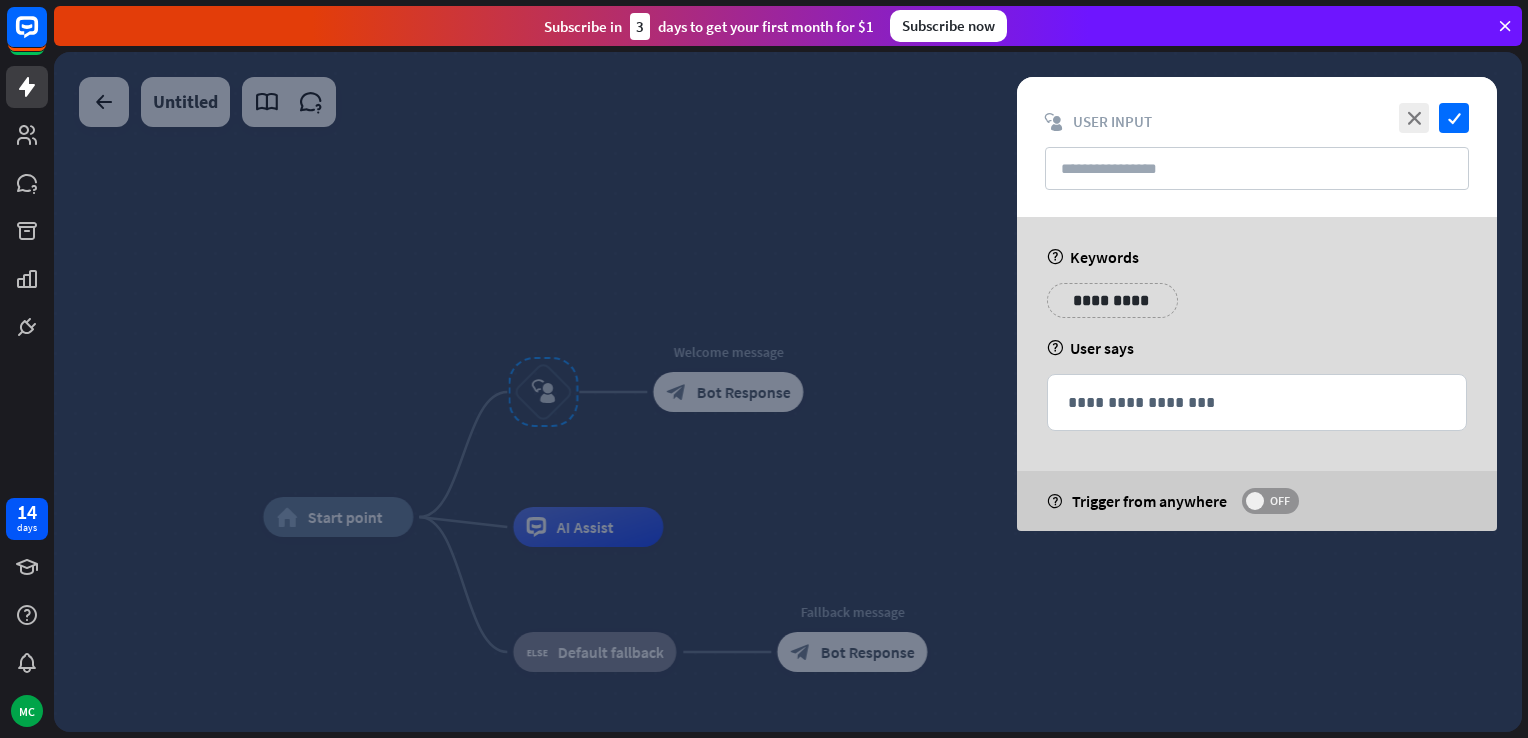 click at bounding box center [1255, 501] 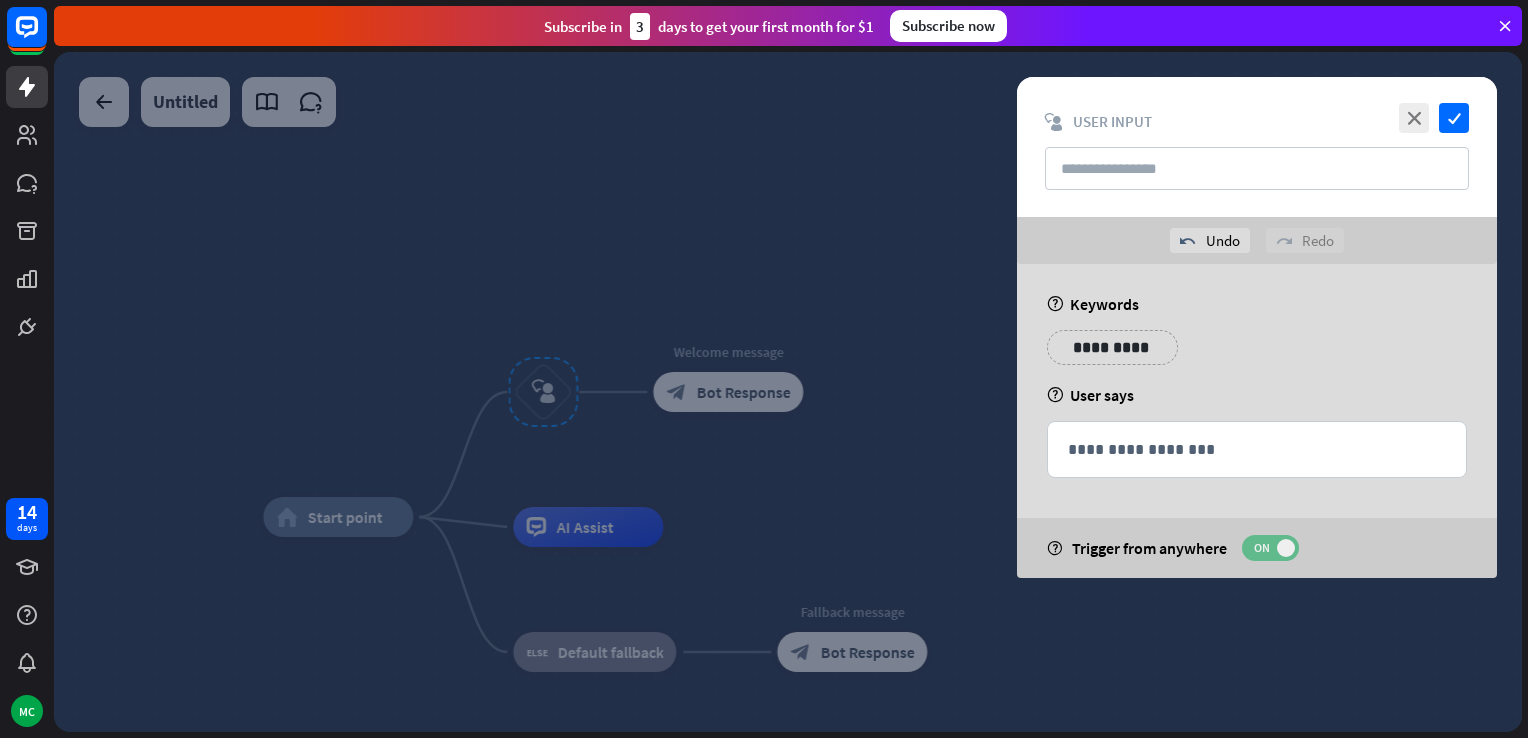click at bounding box center [1286, 548] 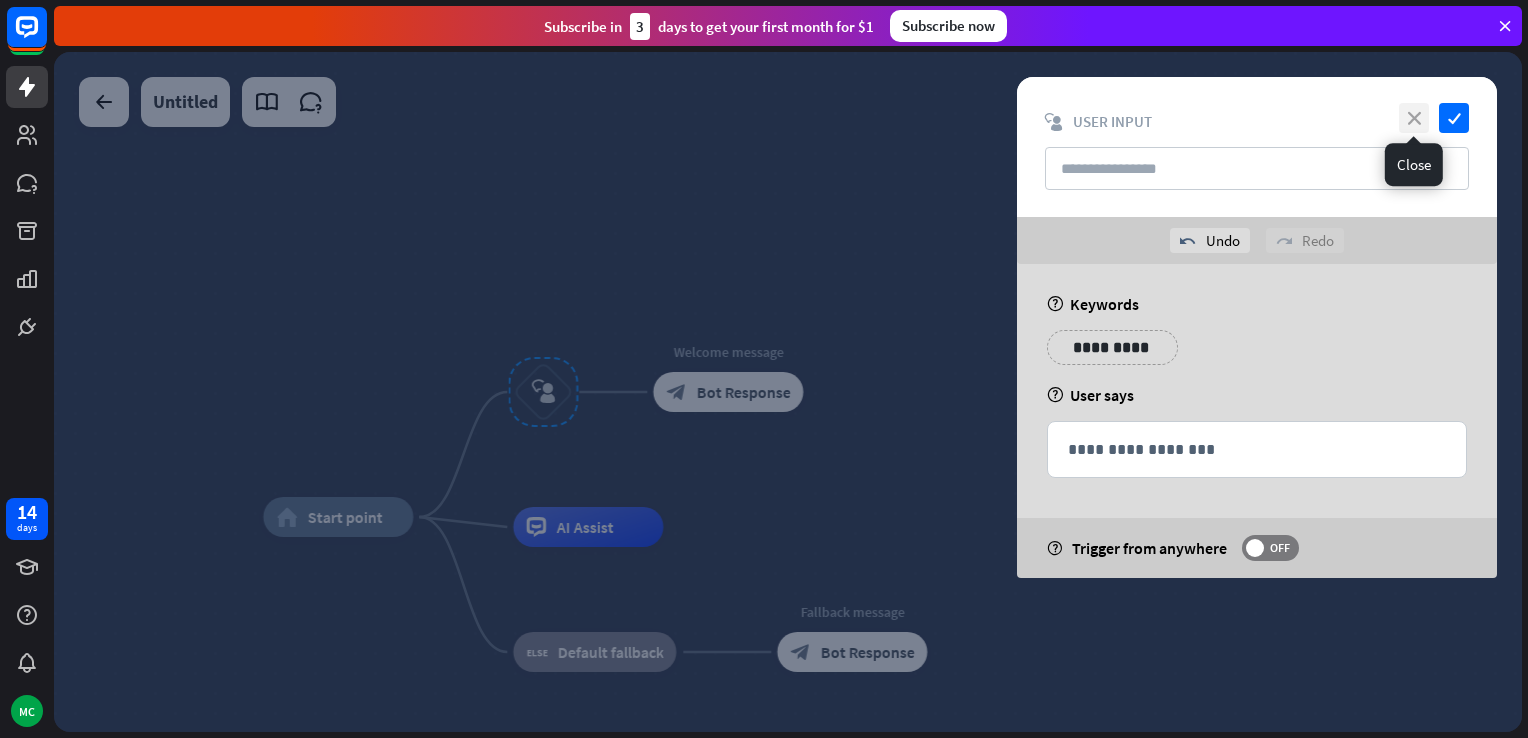 click on "close" at bounding box center [1414, 118] 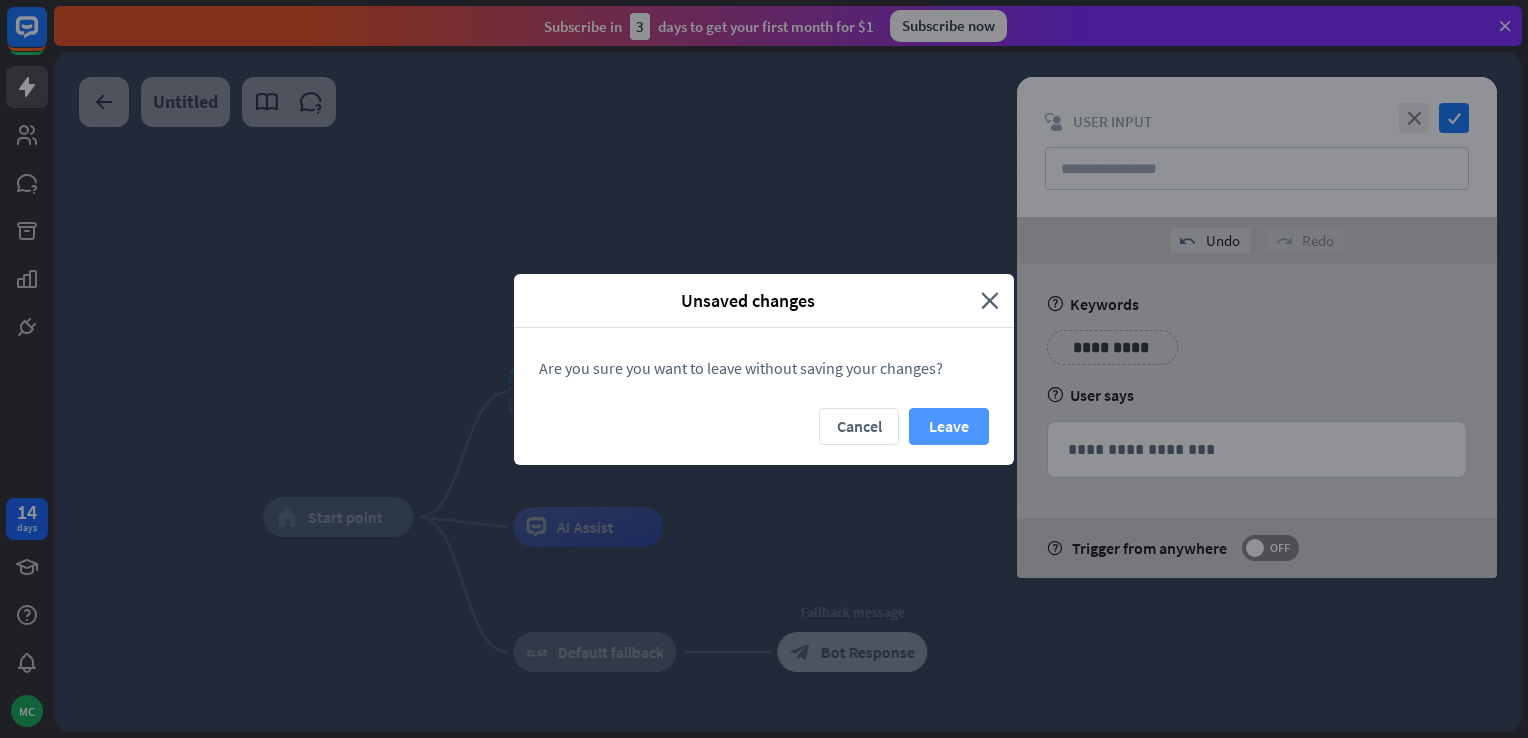 click on "Leave" at bounding box center (949, 426) 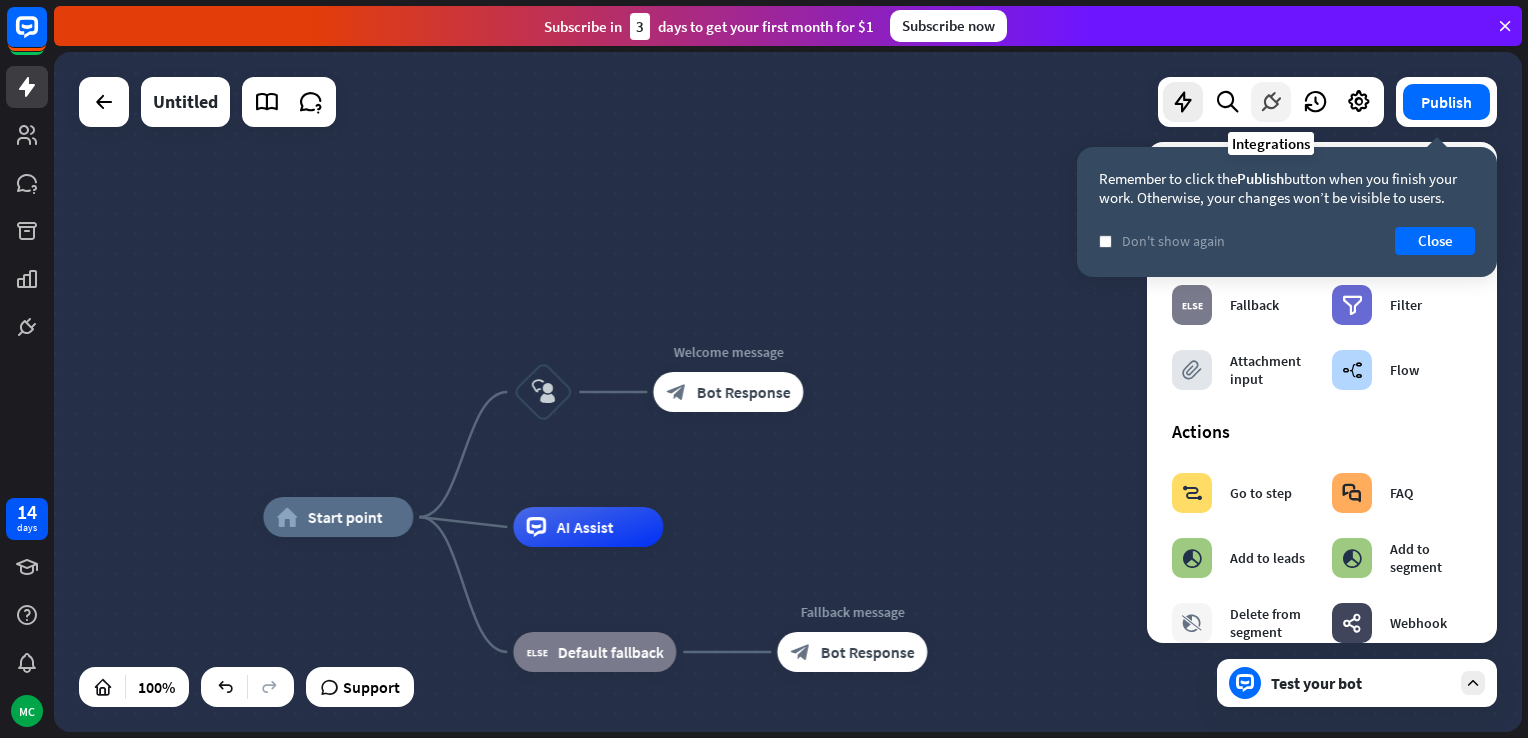 click at bounding box center [1271, 102] 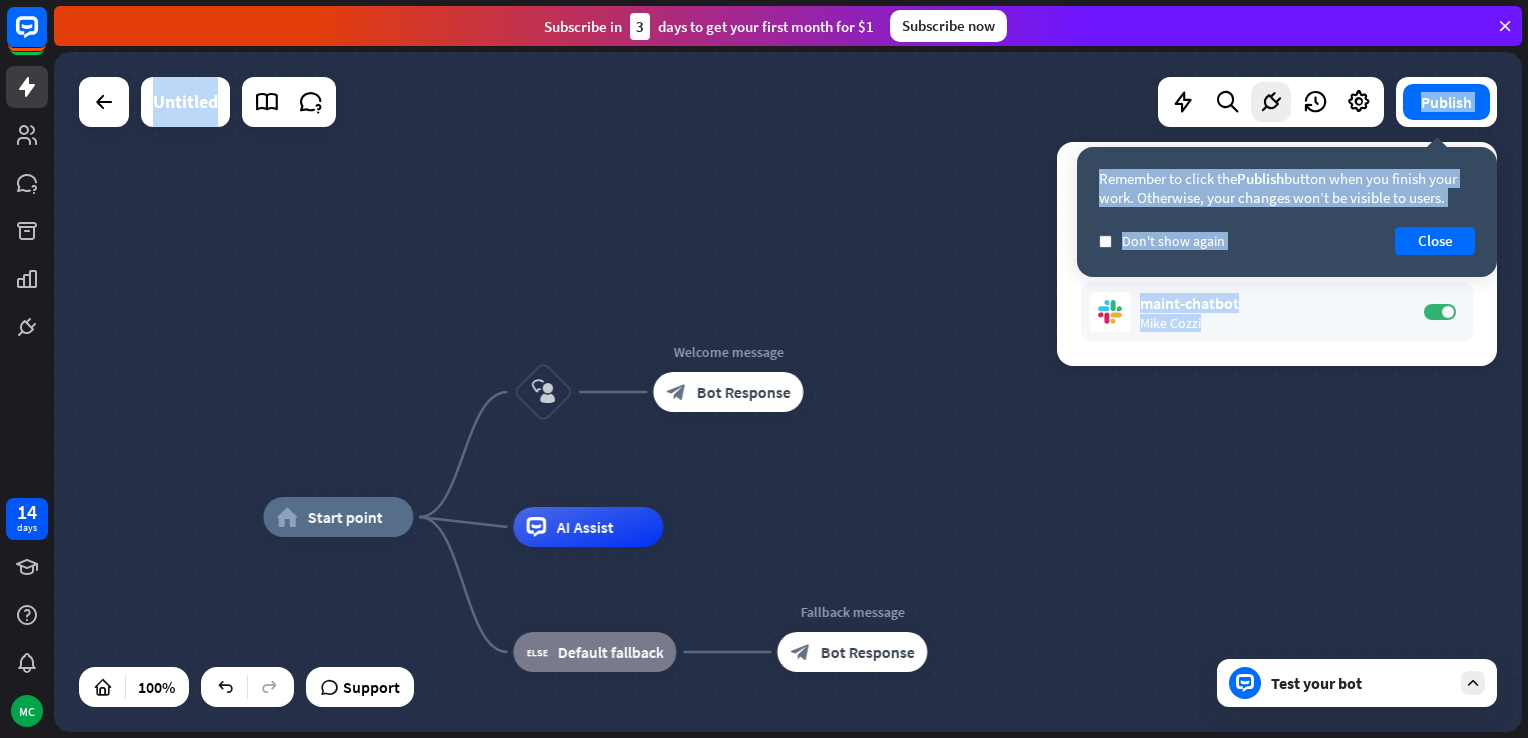drag, startPoint x: 1239, startPoint y: 318, endPoint x: 807, endPoint y: 482, distance: 462.08224 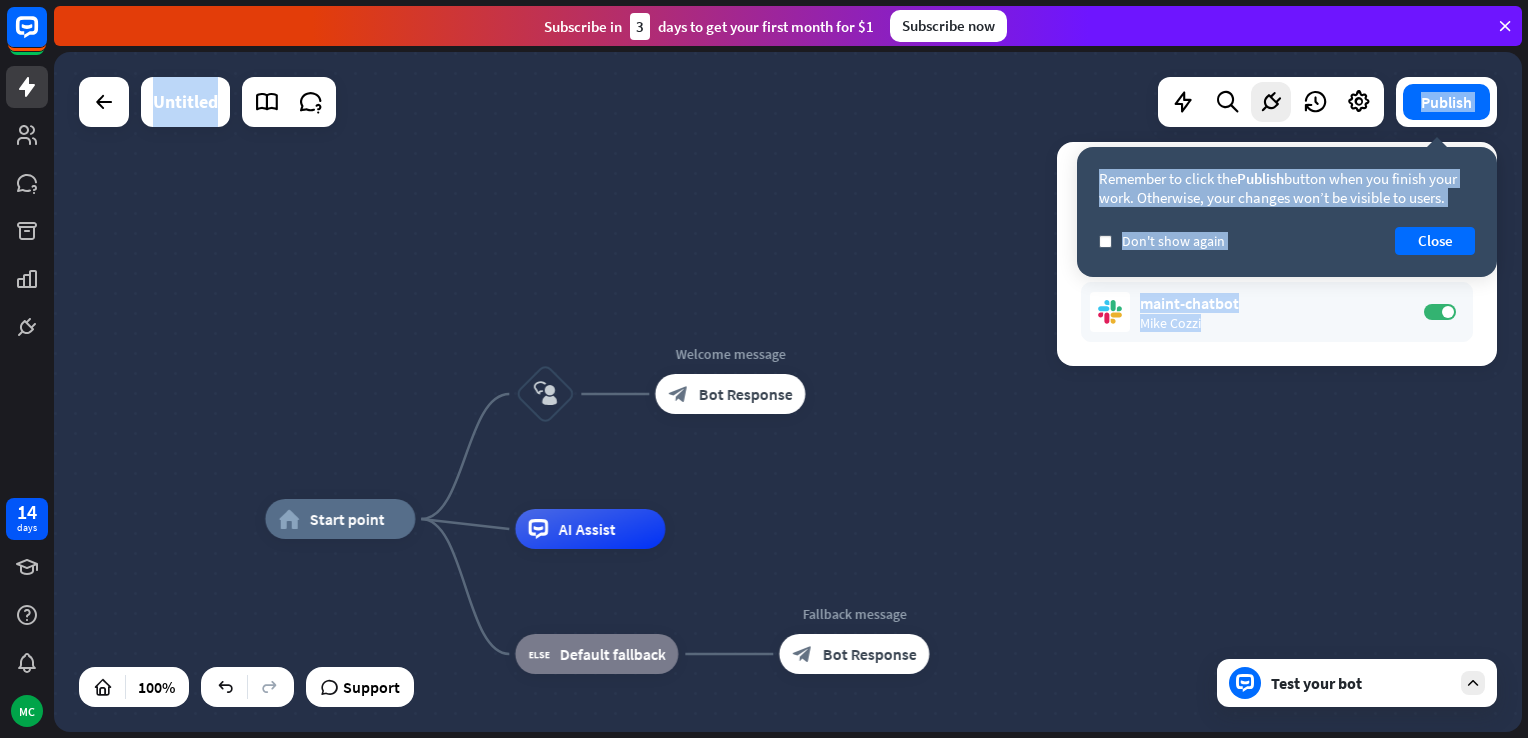 drag, startPoint x: 807, startPoint y: 482, endPoint x: 1172, endPoint y: 465, distance: 365.3957 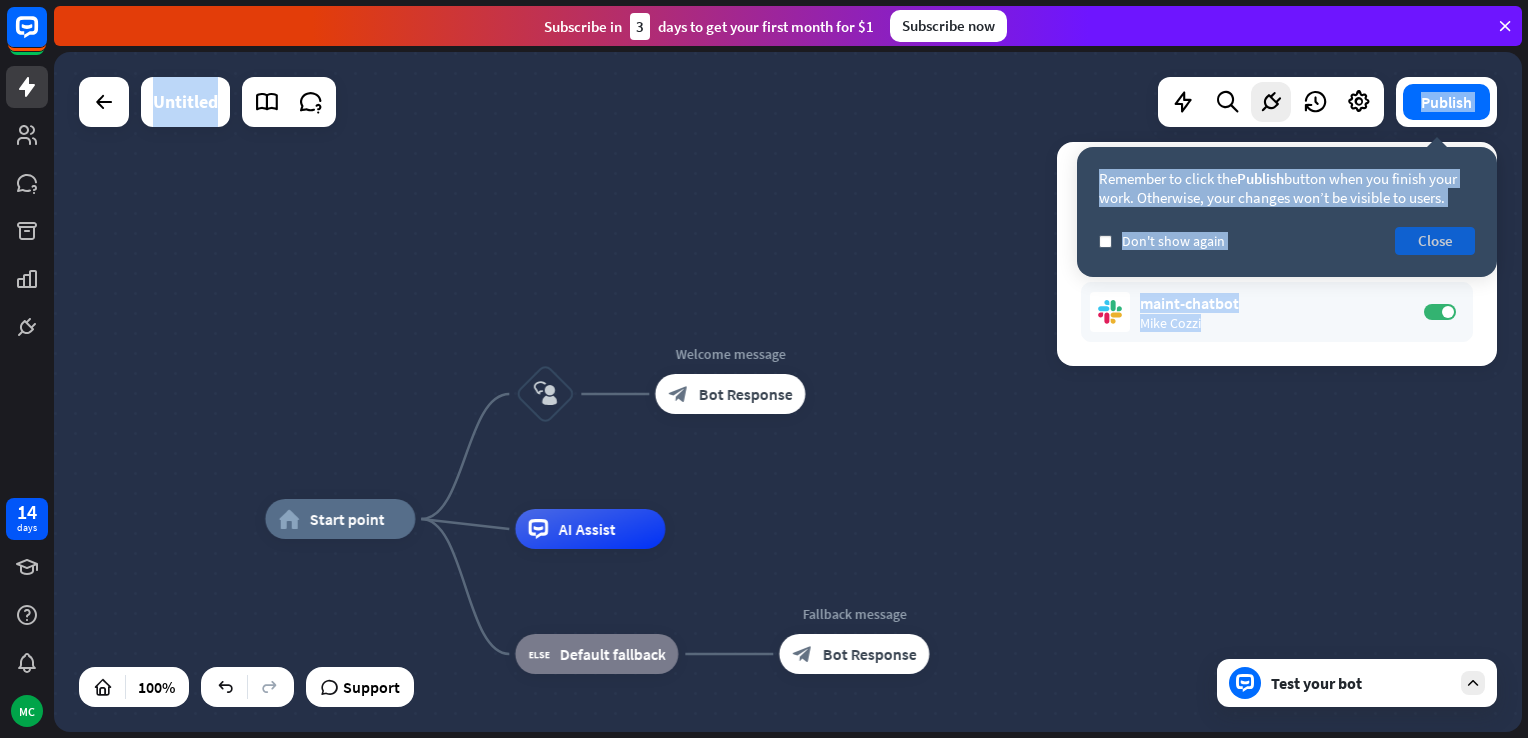 click on "Close" at bounding box center (1435, 241) 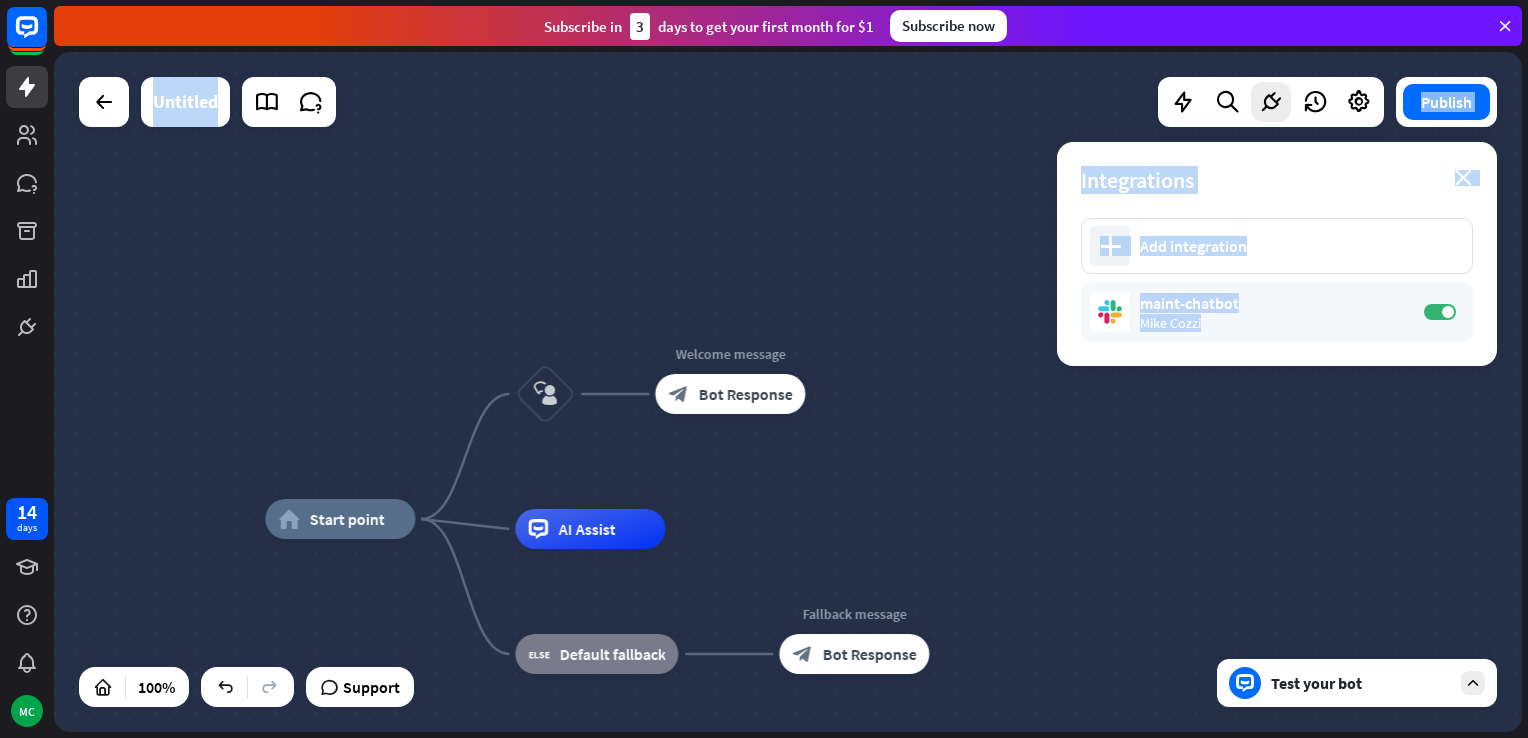 click on "home_2   Start point                   block_user_input                 Welcome message   block_bot_response   Bot Response                     AI Assist                   block_fallback   Default fallback                 Fallback message   block_bot_response   Bot Response" at bounding box center (788, 392) 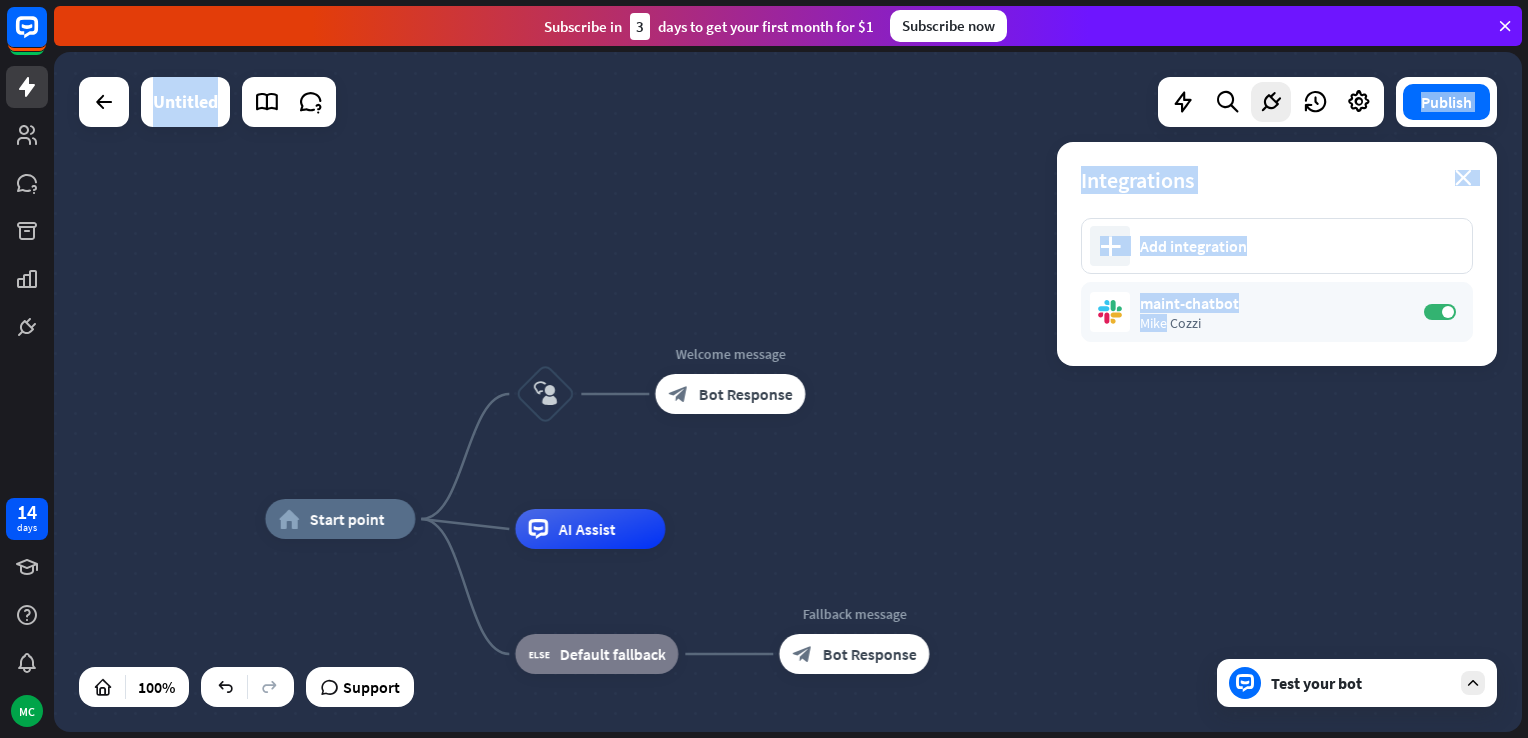 drag, startPoint x: 1164, startPoint y: 322, endPoint x: 1114, endPoint y: 377, distance: 74.330345 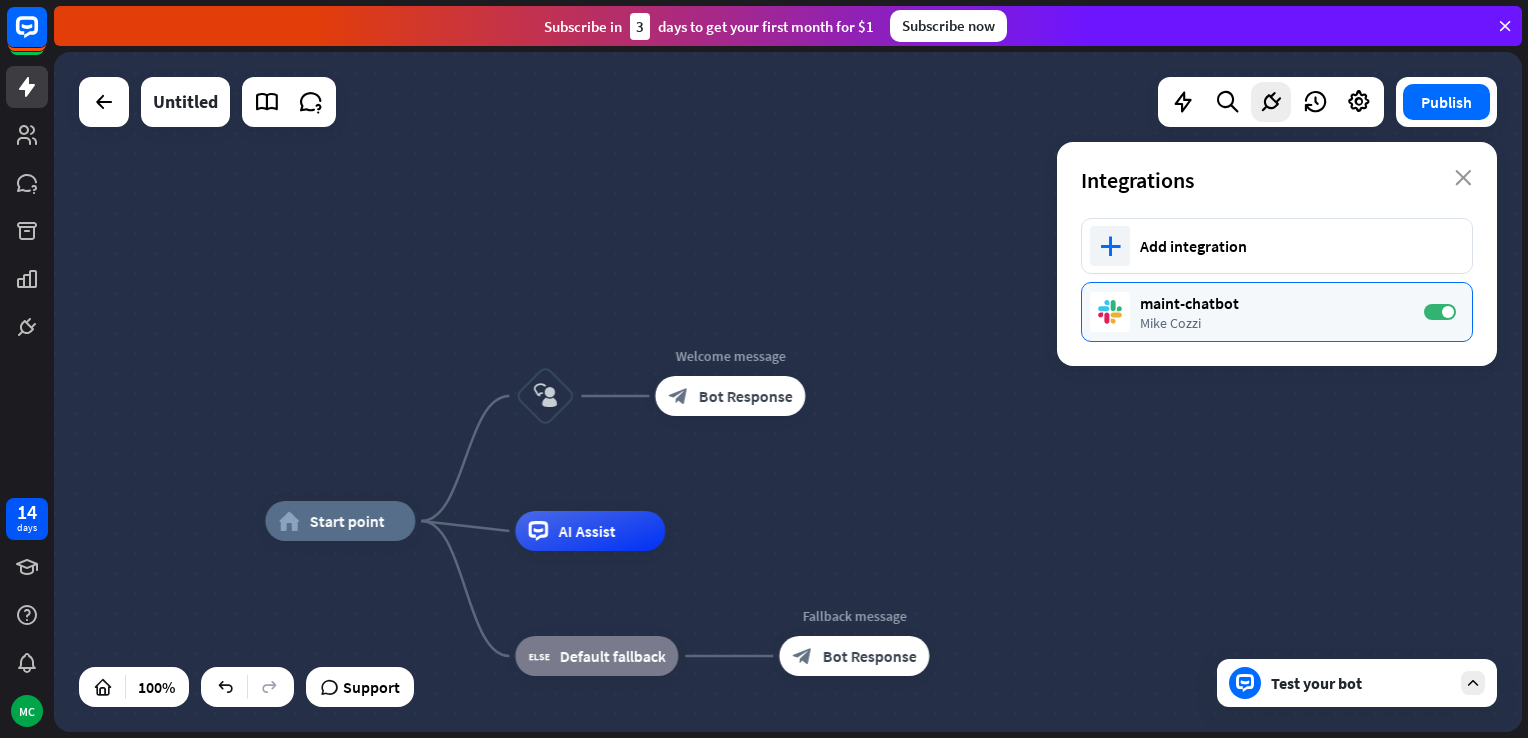 click on "Mike Cozzi" at bounding box center (1272, 323) 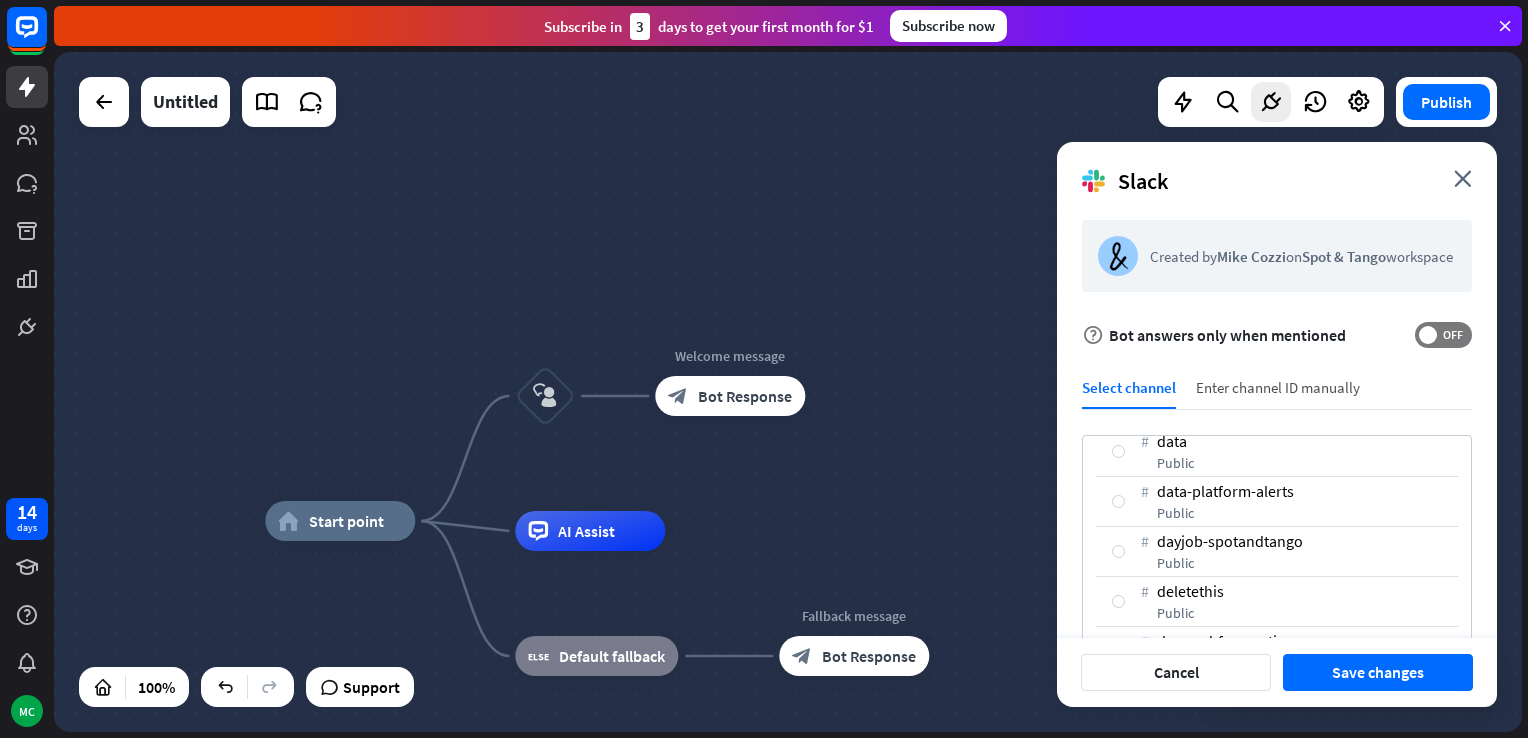 scroll, scrollTop: 300, scrollLeft: 0, axis: vertical 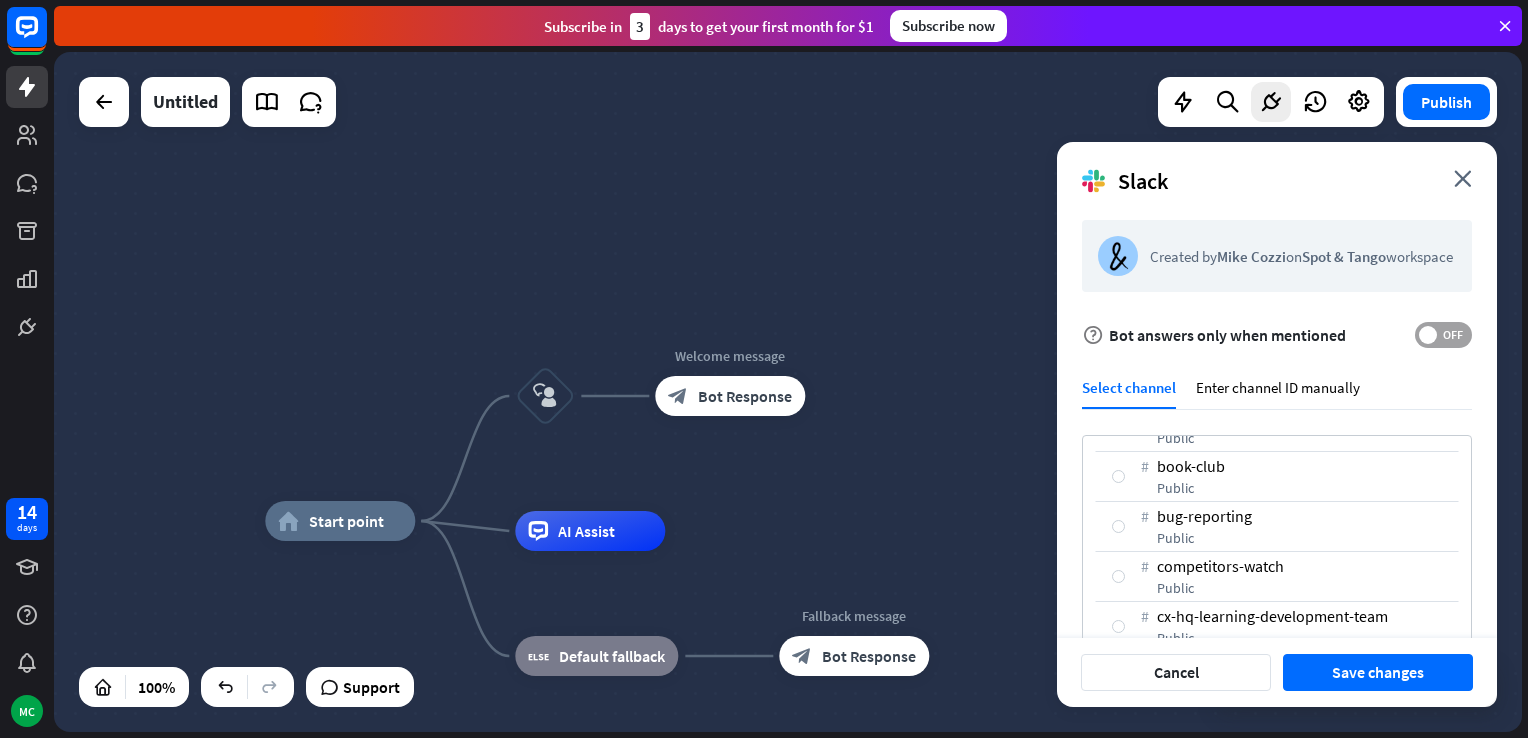 click at bounding box center (1428, 335) 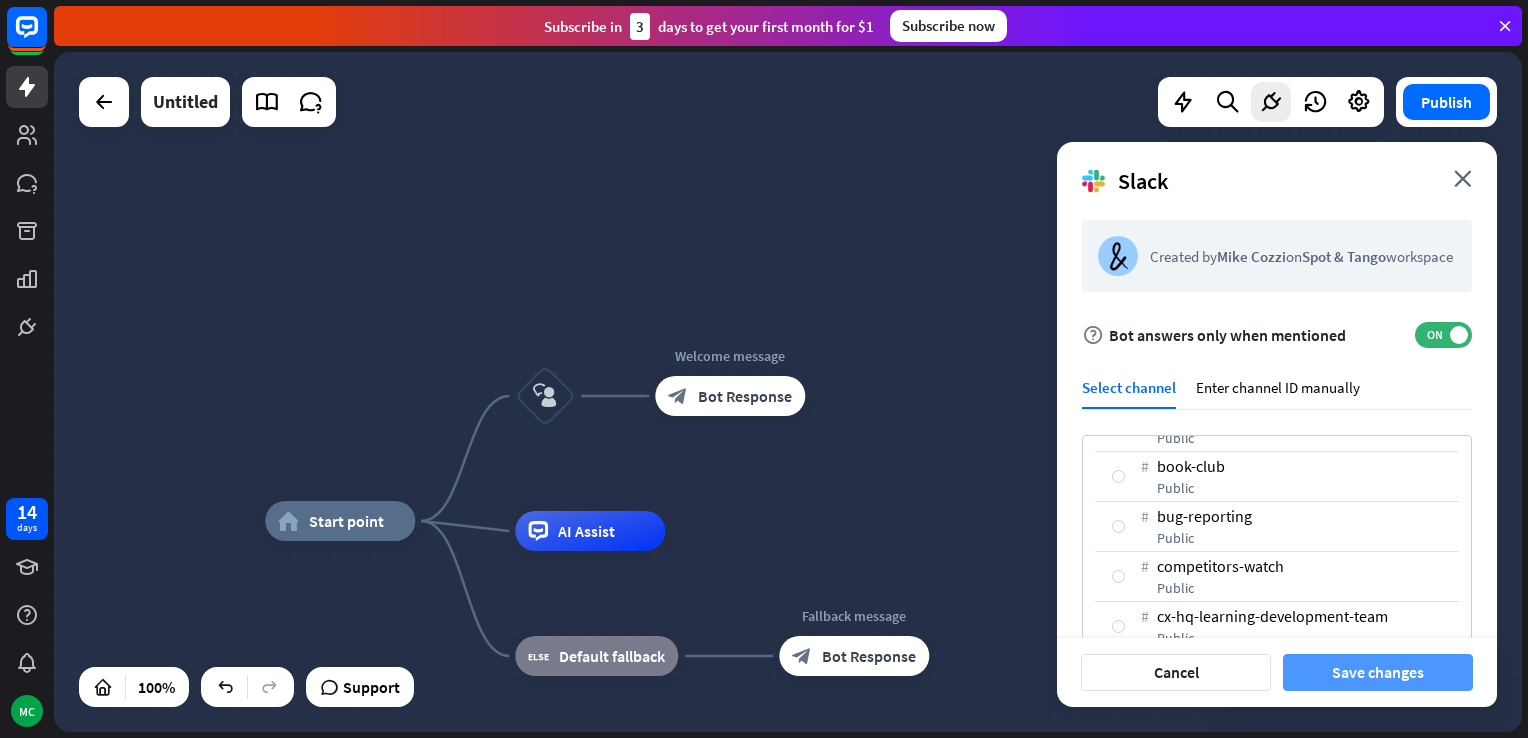 click on "Save changes" at bounding box center (1378, 672) 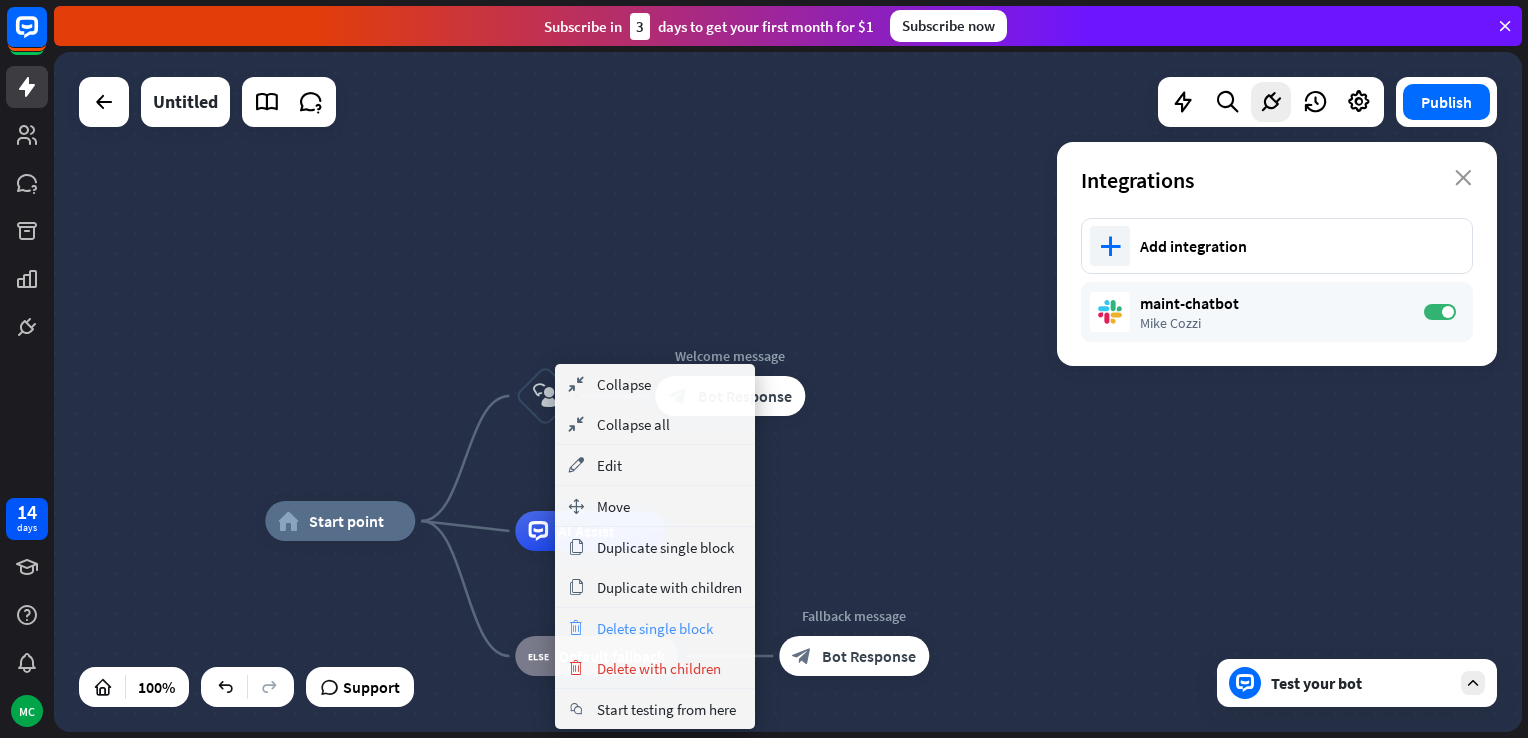 click on "Delete single block" at bounding box center (655, 628) 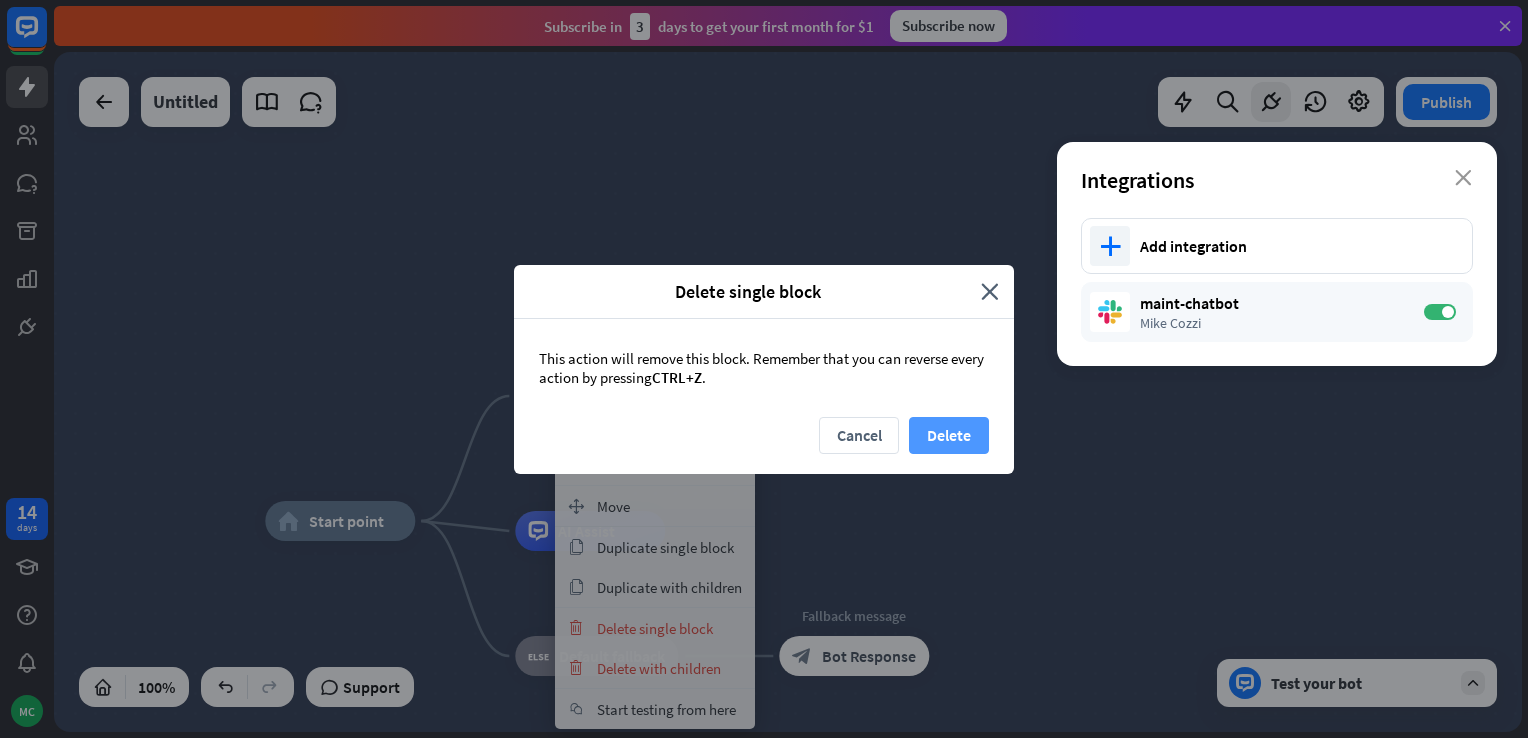 click on "Delete" at bounding box center [949, 435] 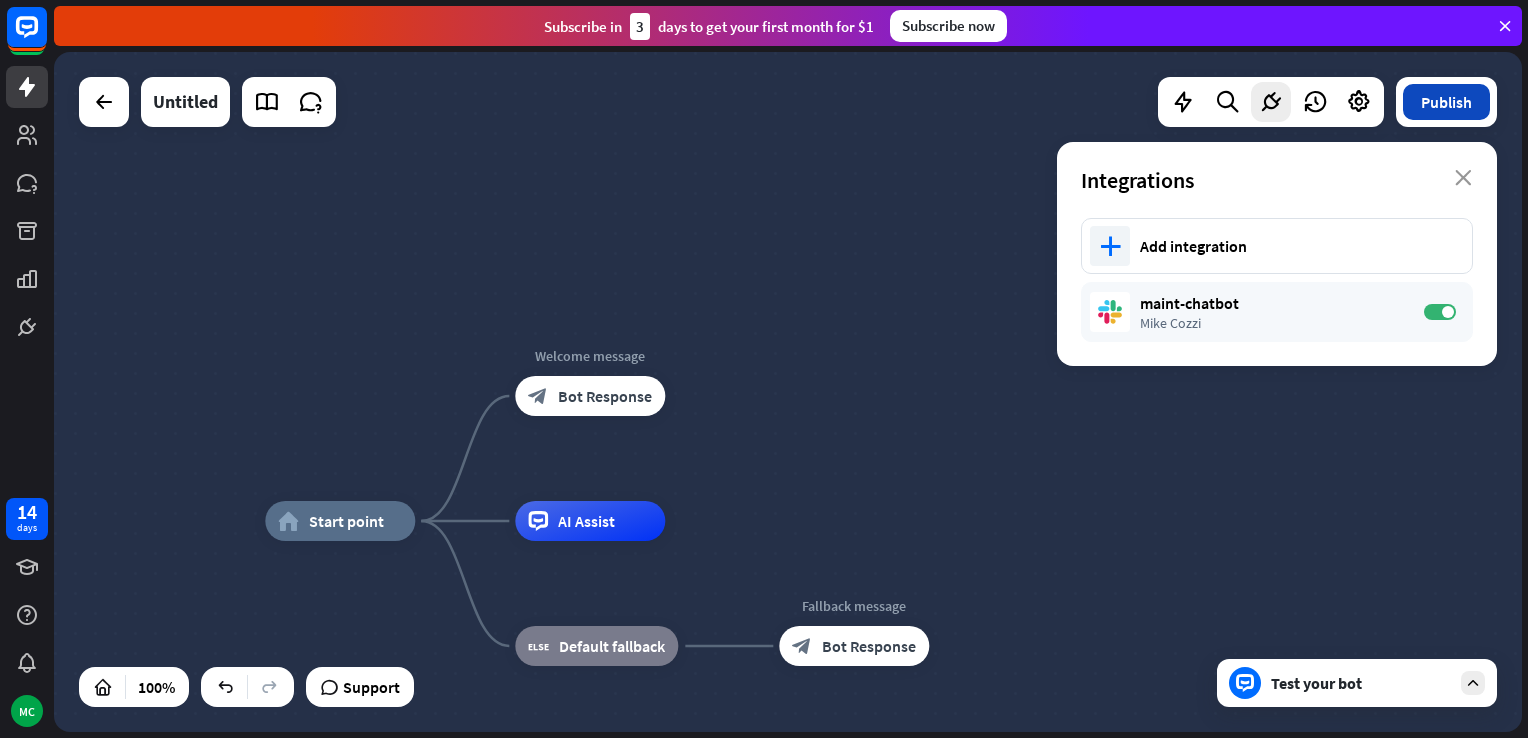 click on "Publish" at bounding box center (1446, 102) 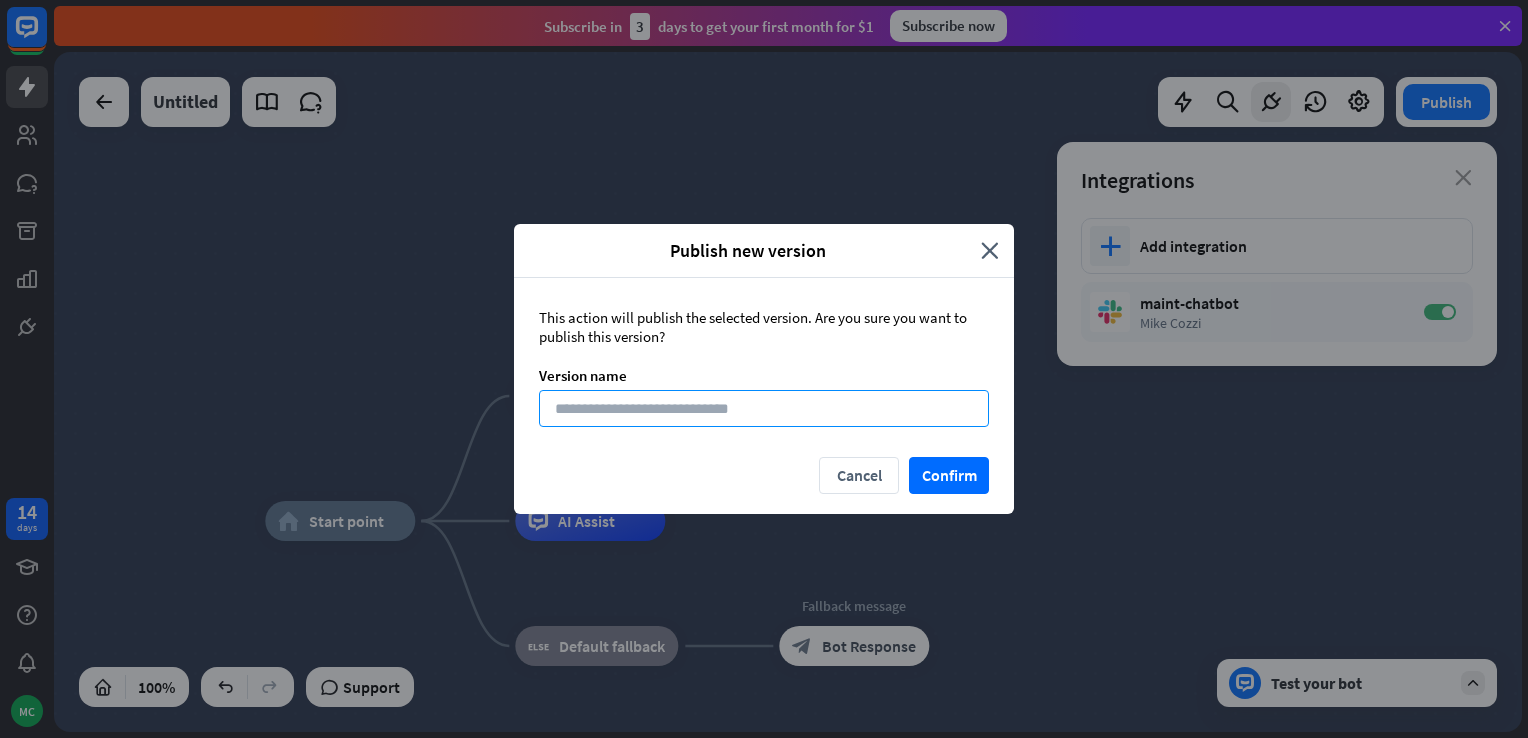 click at bounding box center [764, 408] 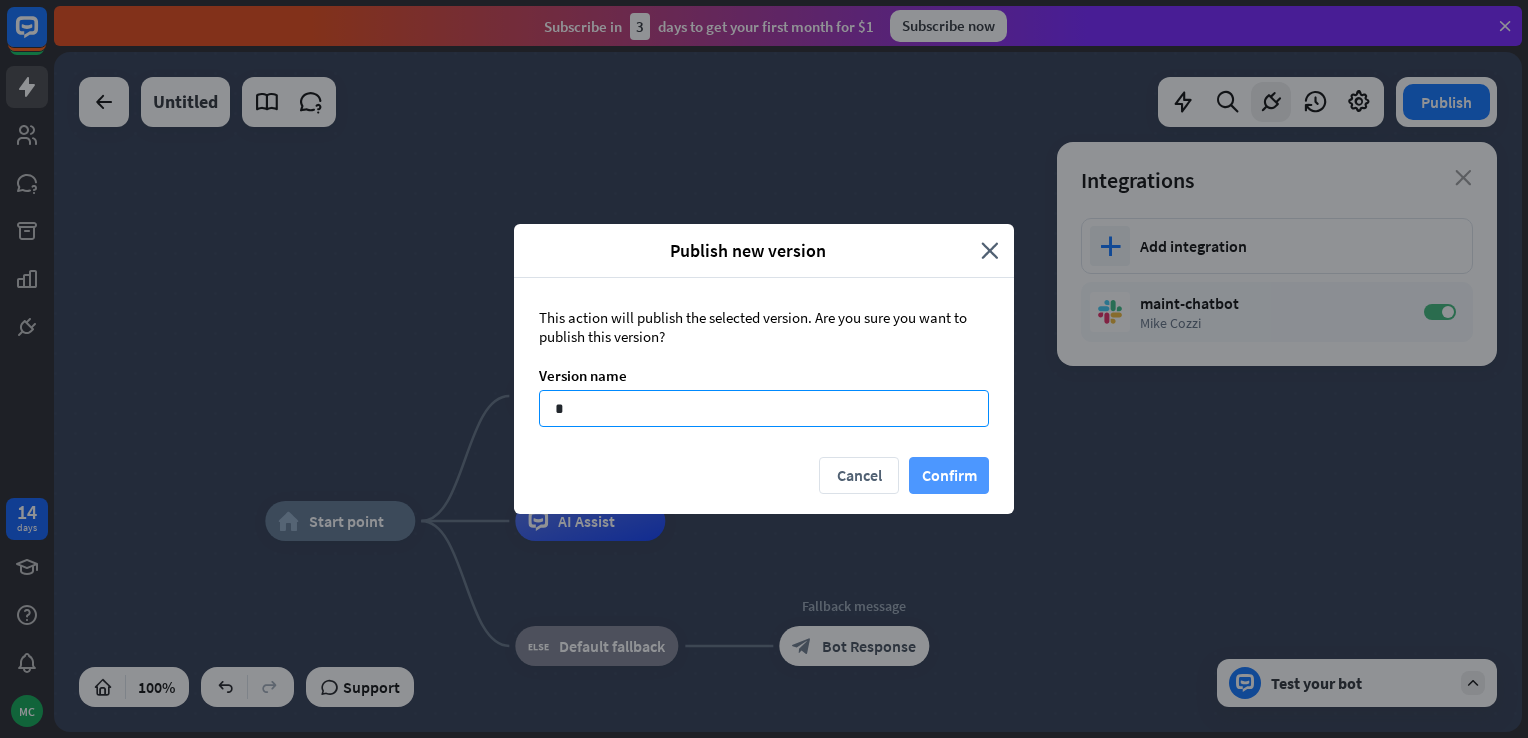 type on "*" 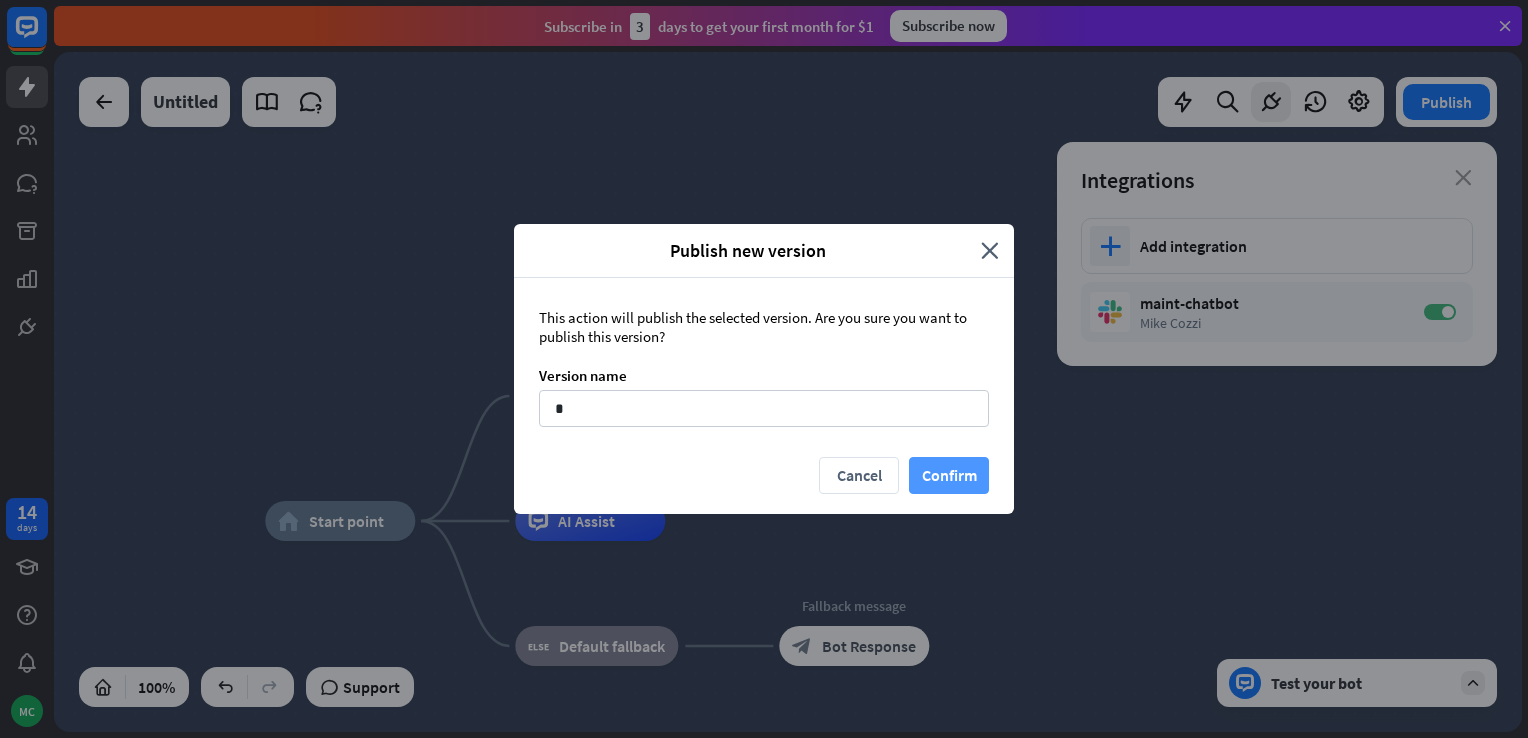 click on "Confirm" at bounding box center [949, 475] 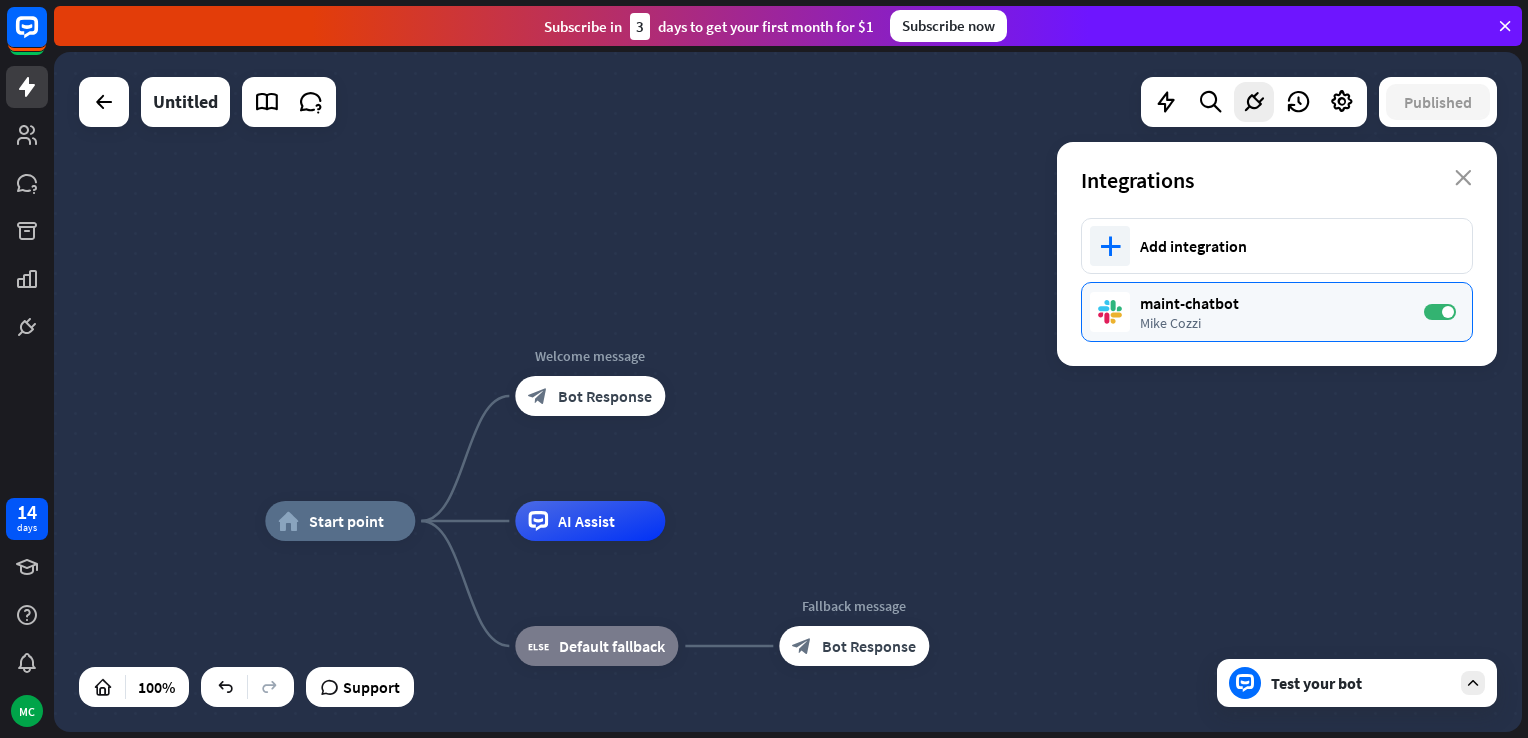 click on "Mike Cozzi" at bounding box center (1272, 323) 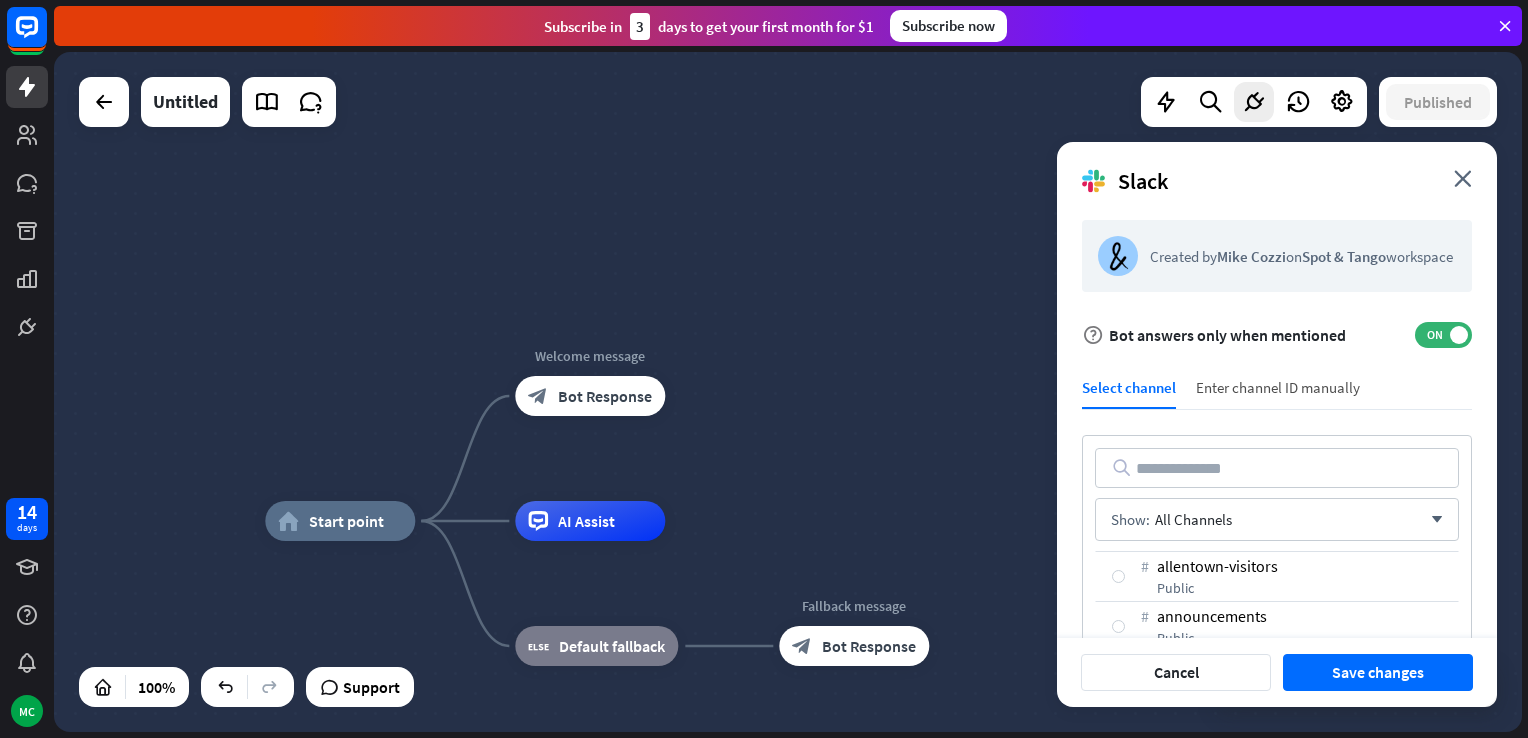 click on "Enter channel ID manually" at bounding box center (1278, 393) 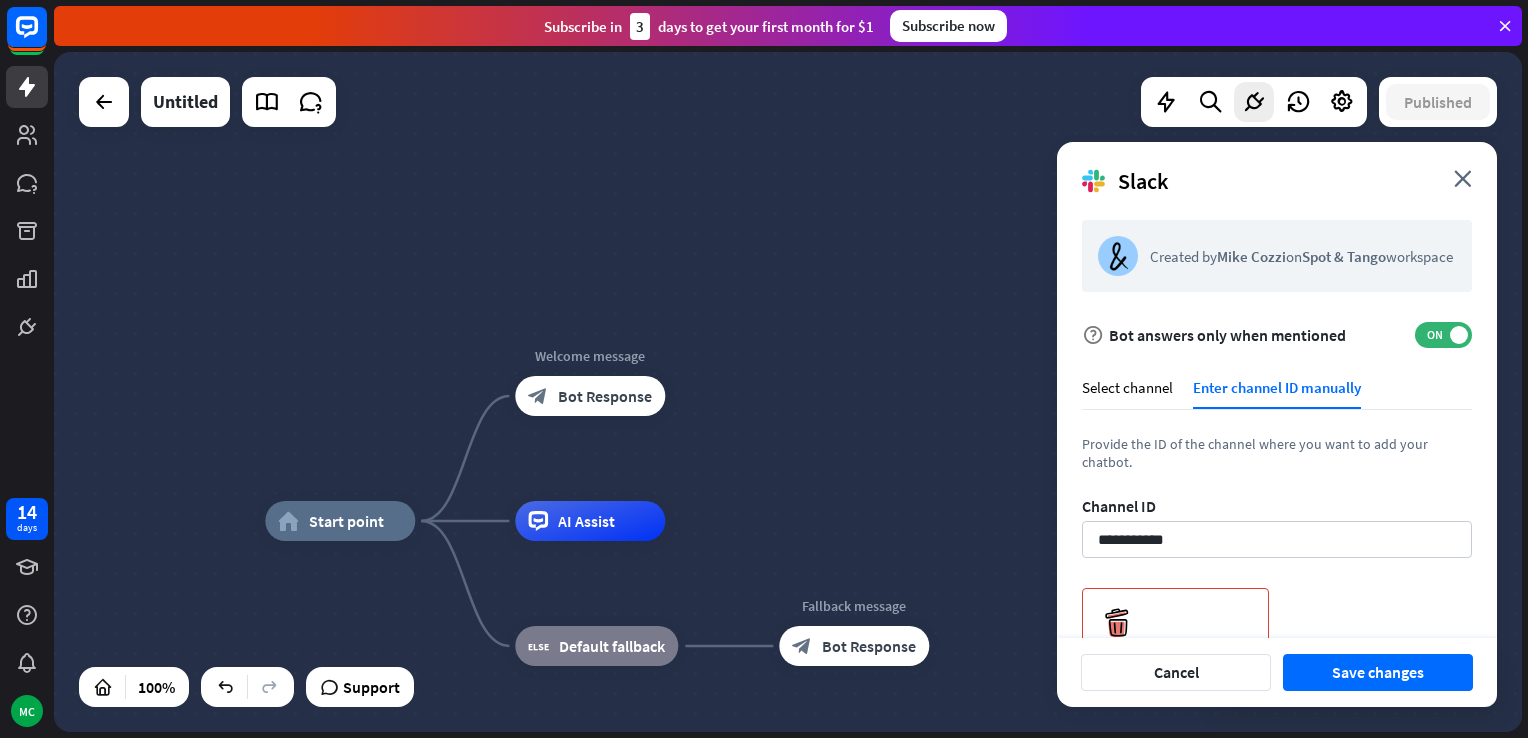 scroll, scrollTop: 56, scrollLeft: 0, axis: vertical 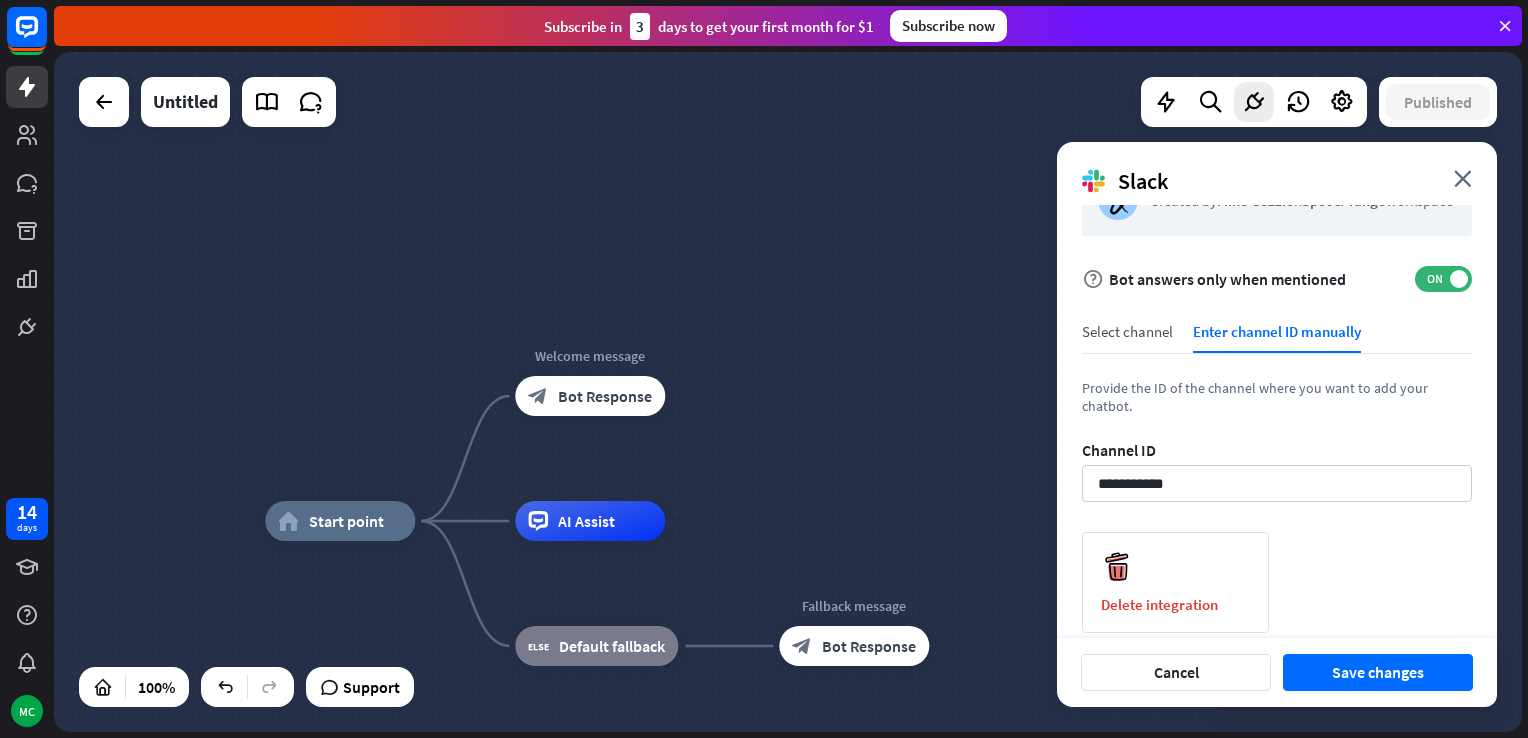 click on "Select channel" at bounding box center (1127, 337) 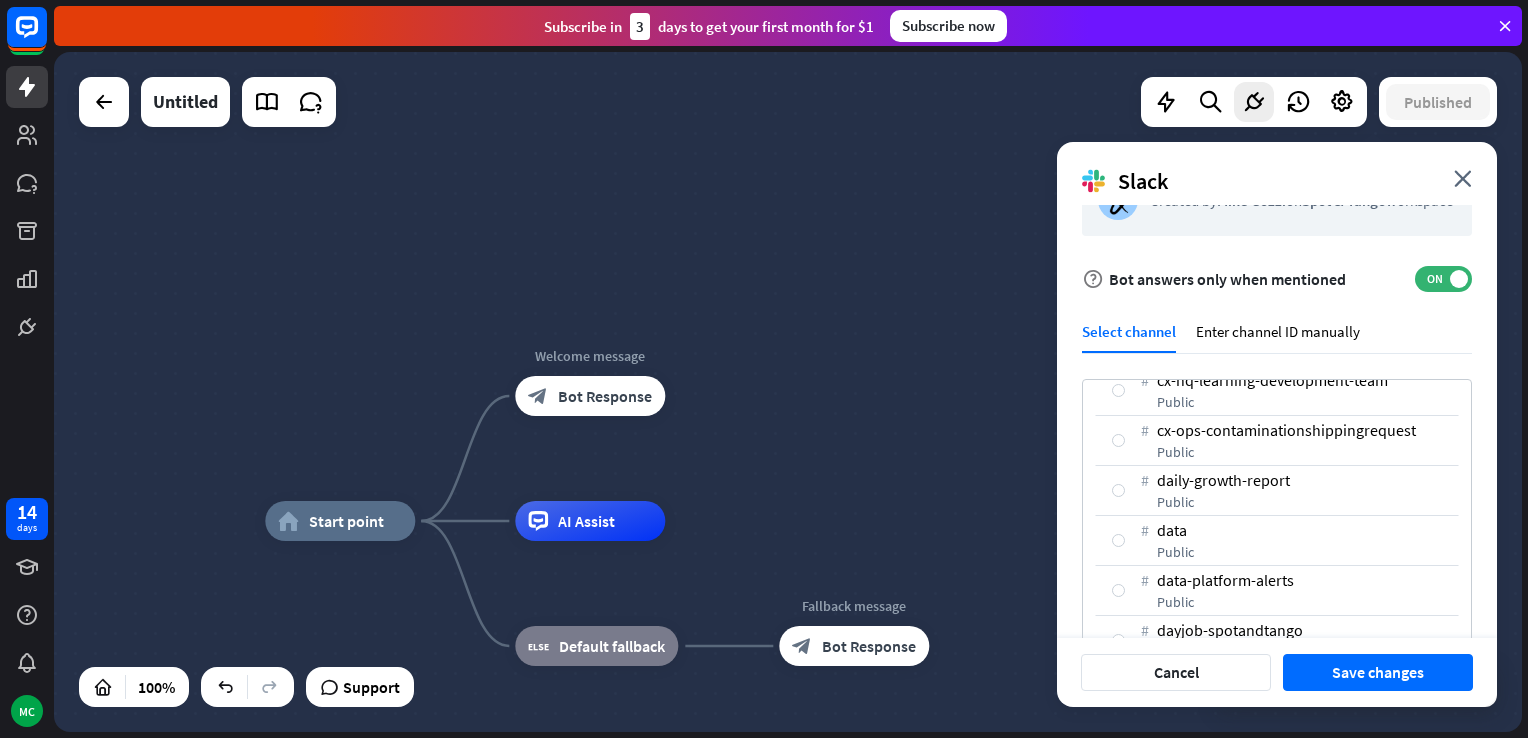 scroll, scrollTop: 600, scrollLeft: 0, axis: vertical 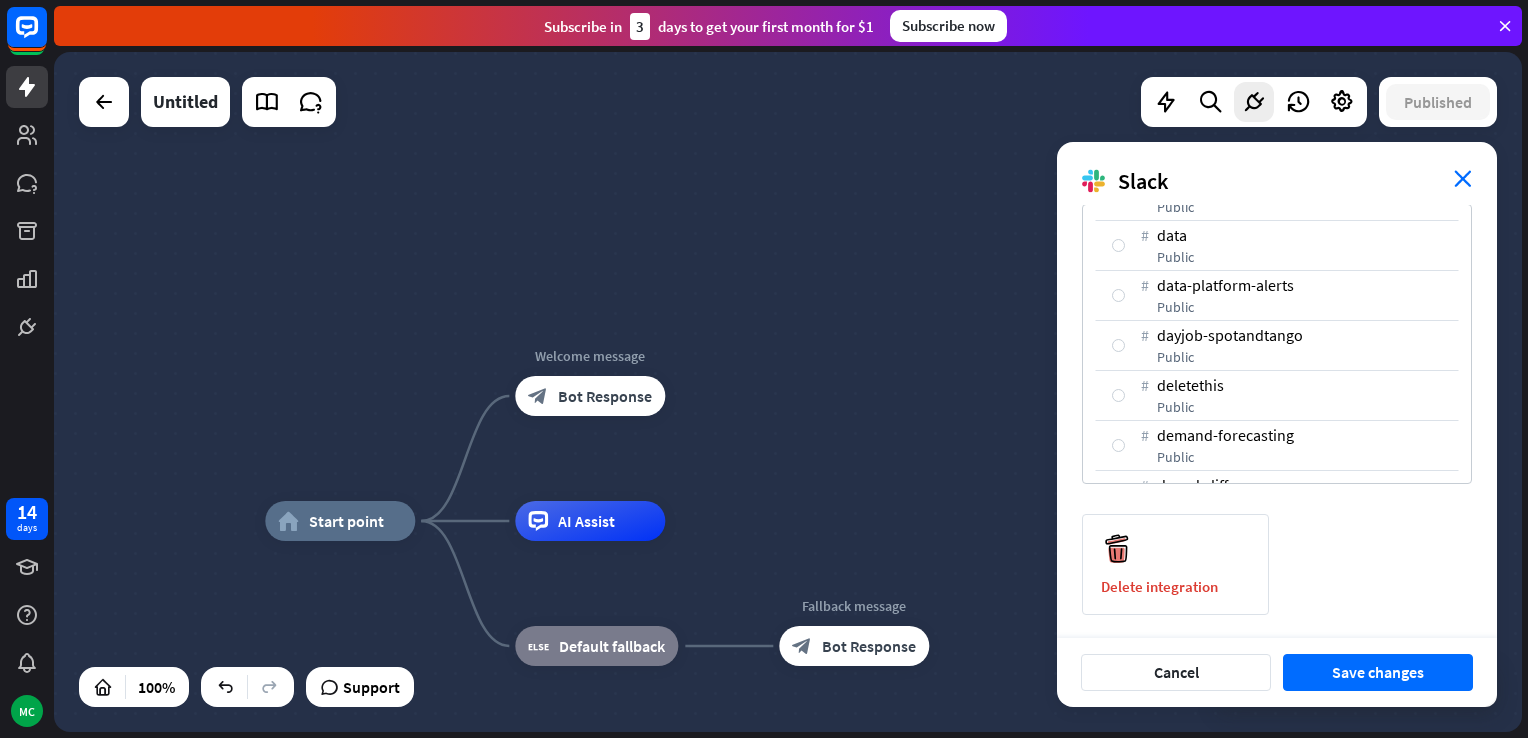 click on "close" at bounding box center [1463, 178] 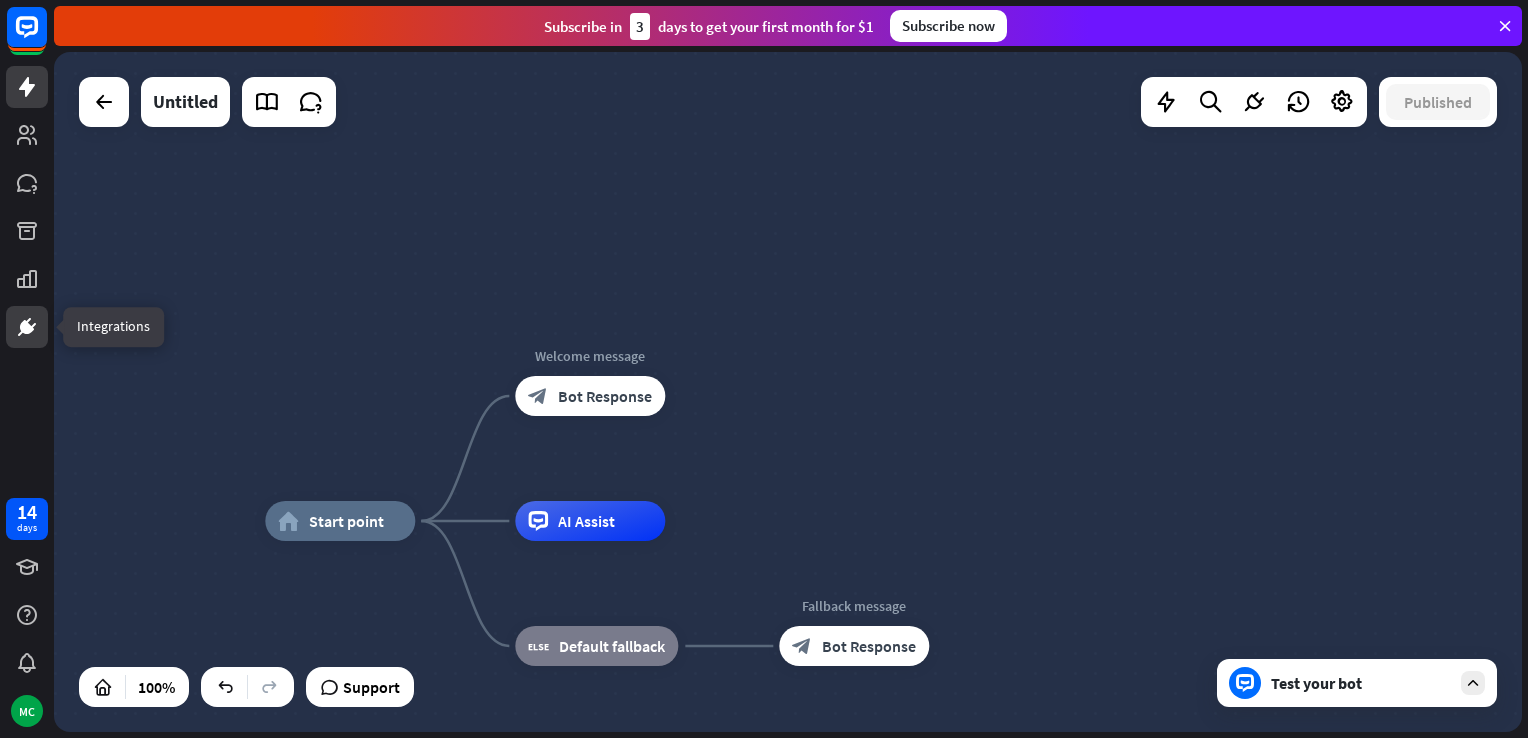 click at bounding box center [27, 327] 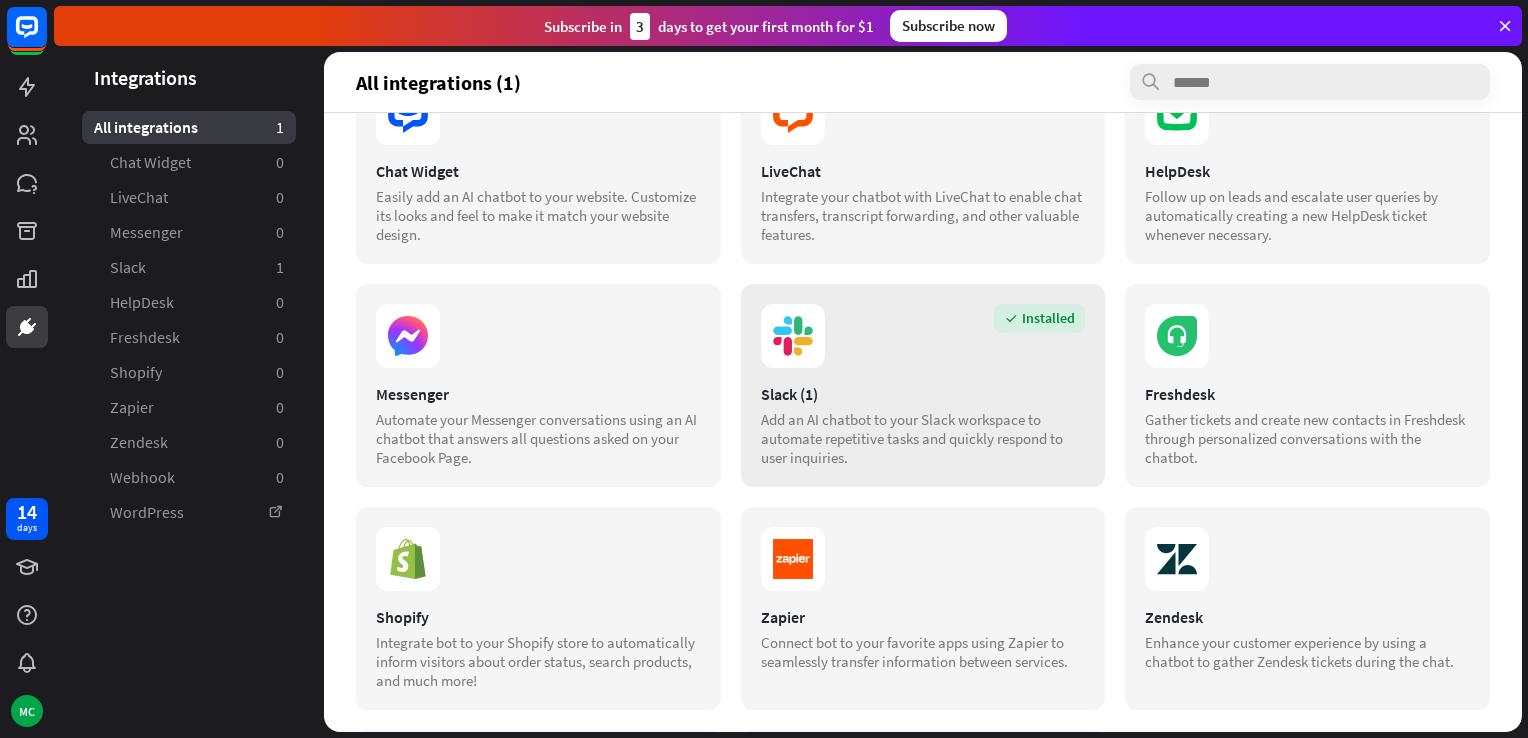 scroll, scrollTop: 200, scrollLeft: 0, axis: vertical 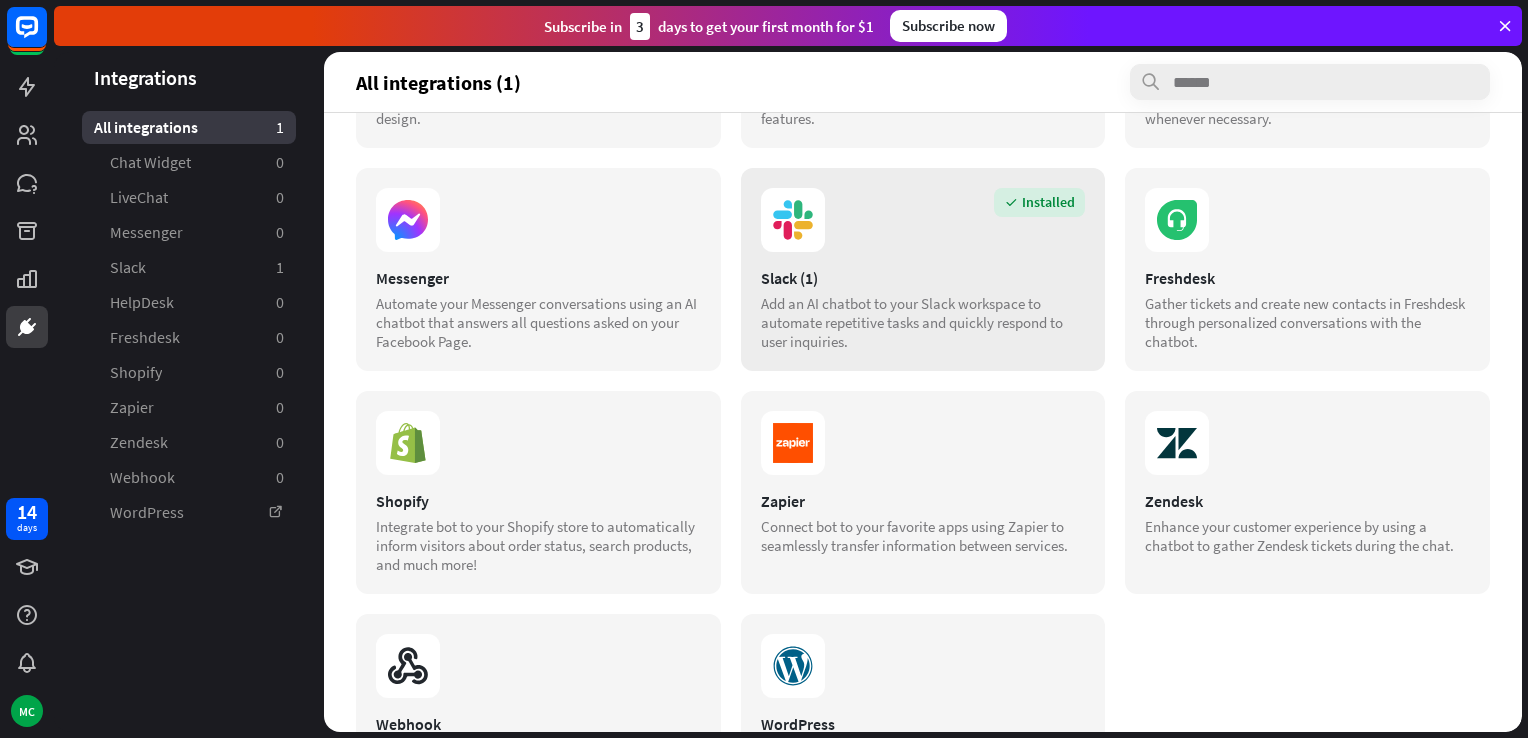 click on "Installed
Slack
(1)
Add an AI chatbot to your Slack workspace to automate repetitive tasks and quickly respond to user inquiries." at bounding box center [923, 269] 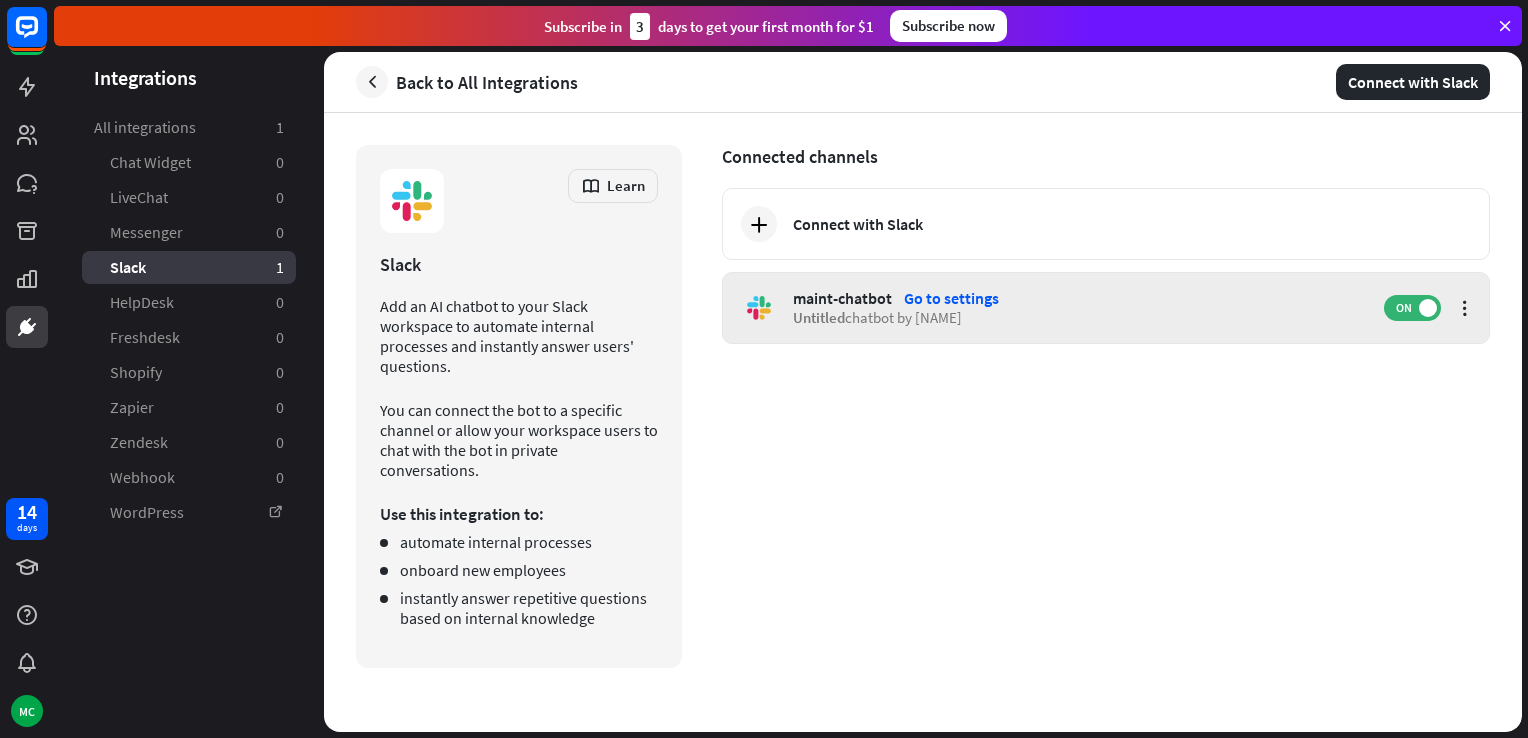 click on "Untitled" at bounding box center (819, 317) 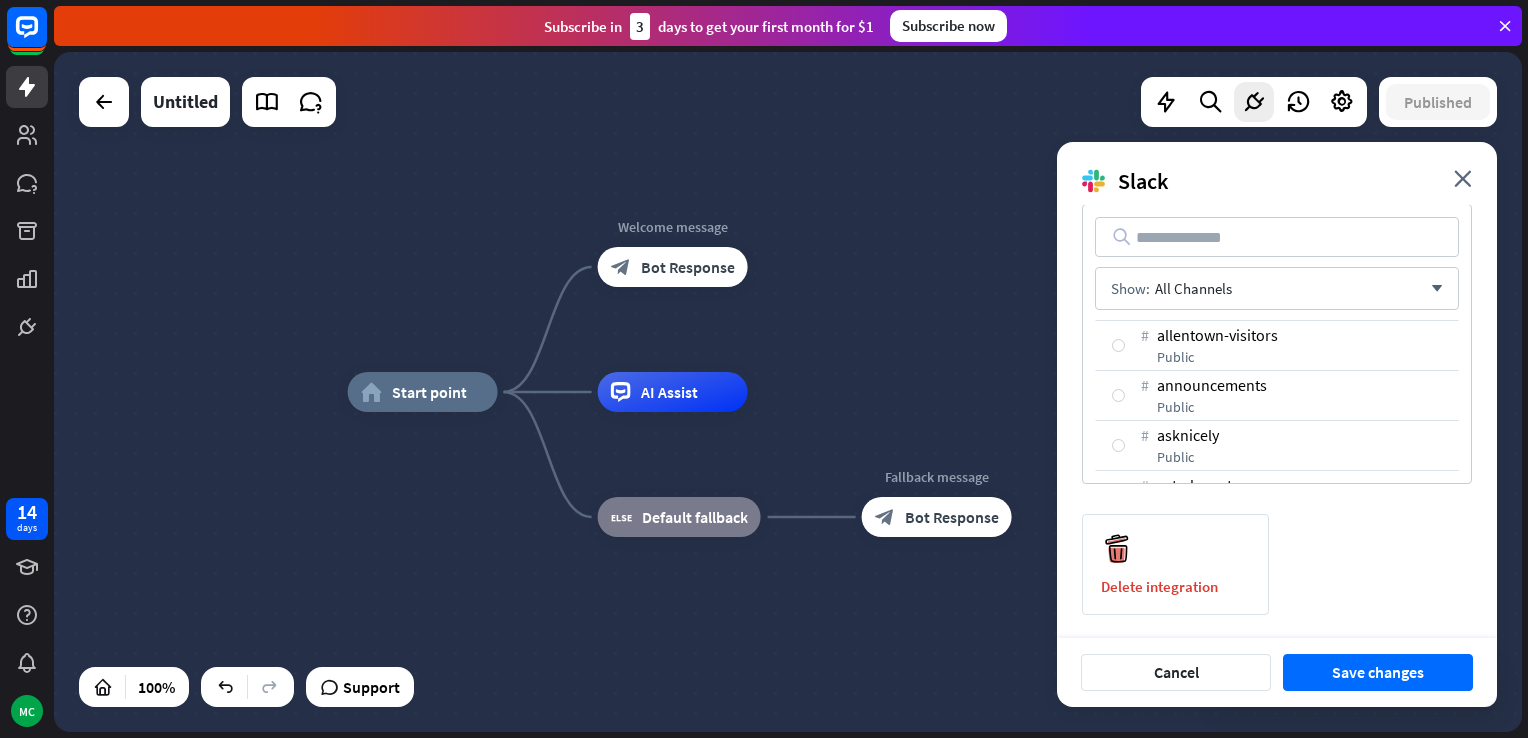 scroll, scrollTop: 0, scrollLeft: 0, axis: both 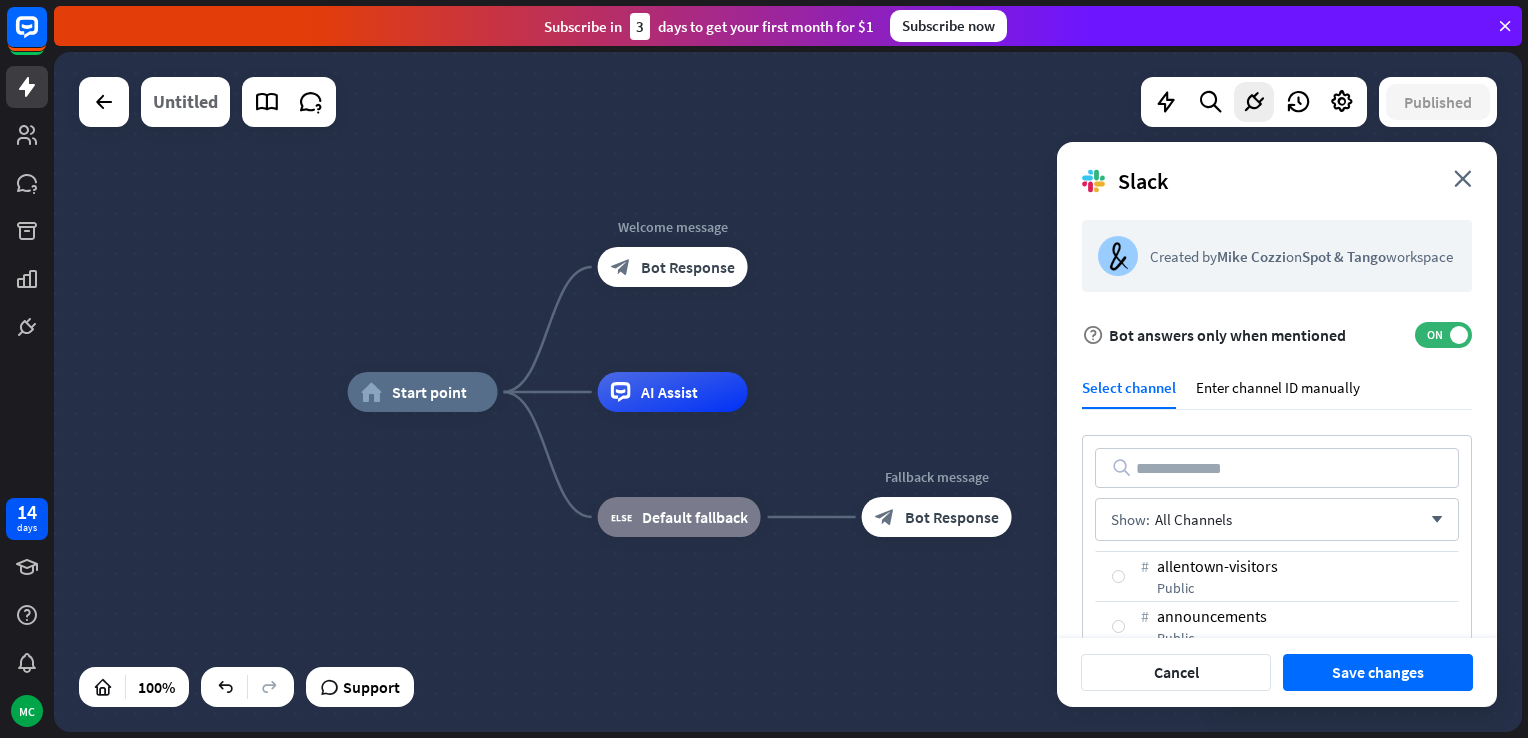 click on "Untitled" at bounding box center (185, 102) 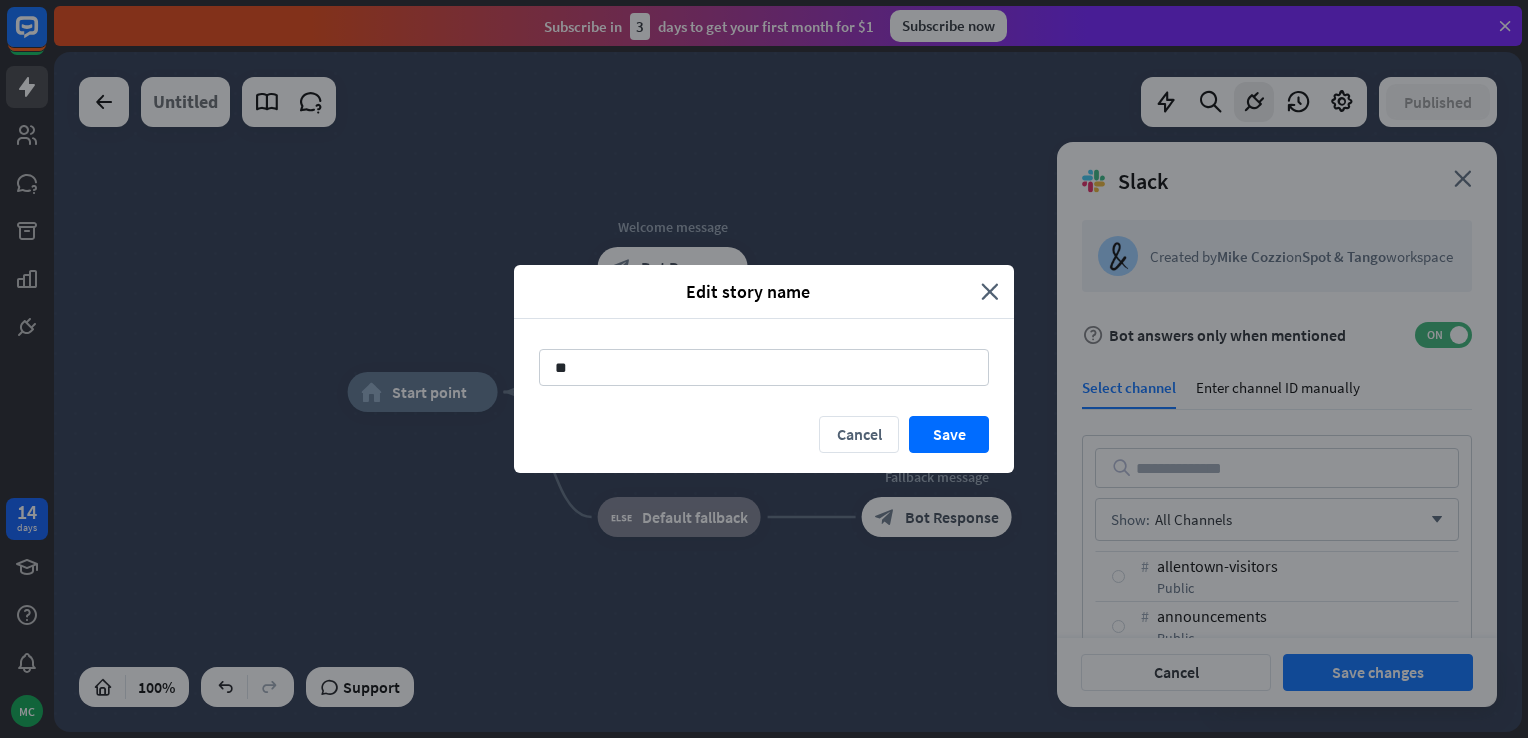 type on "*" 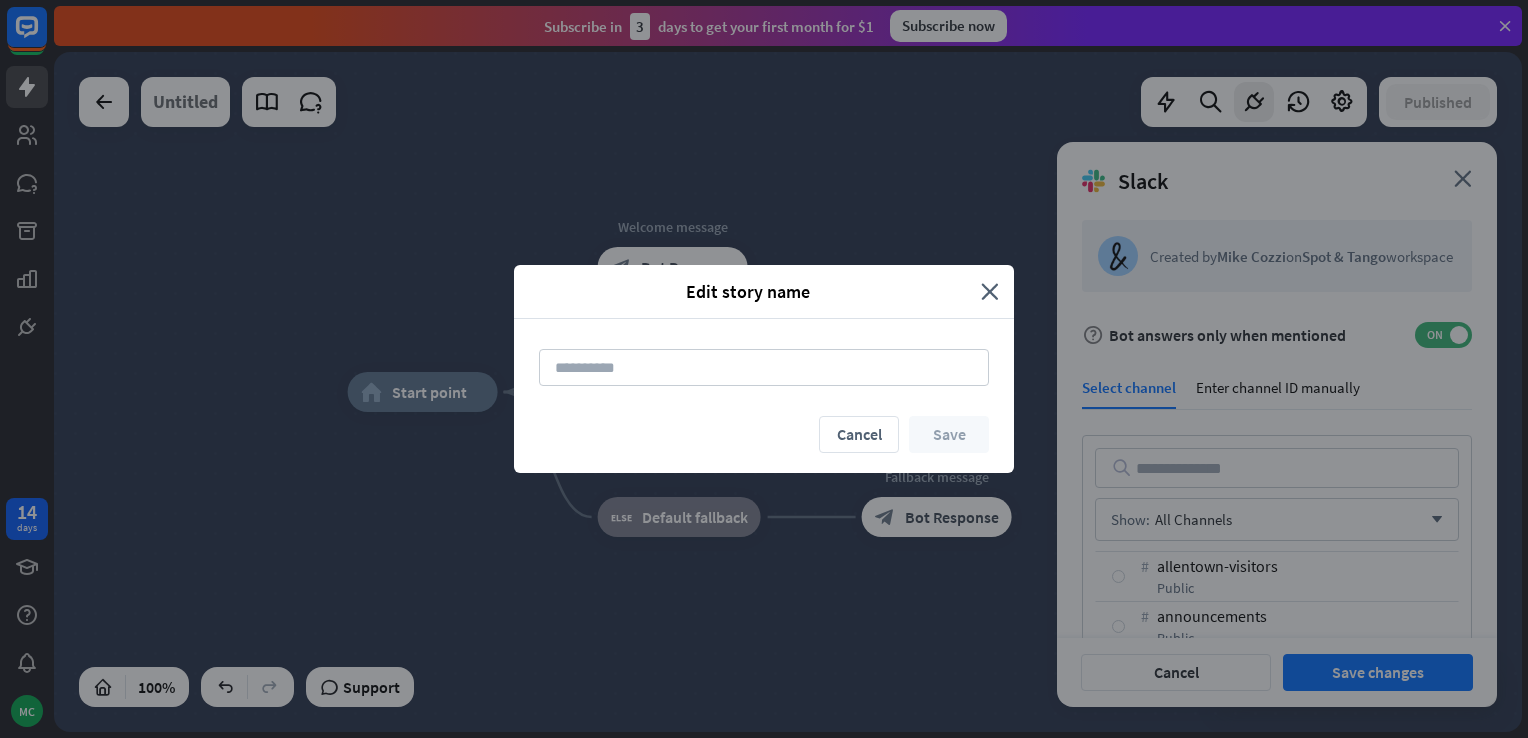 type on "*" 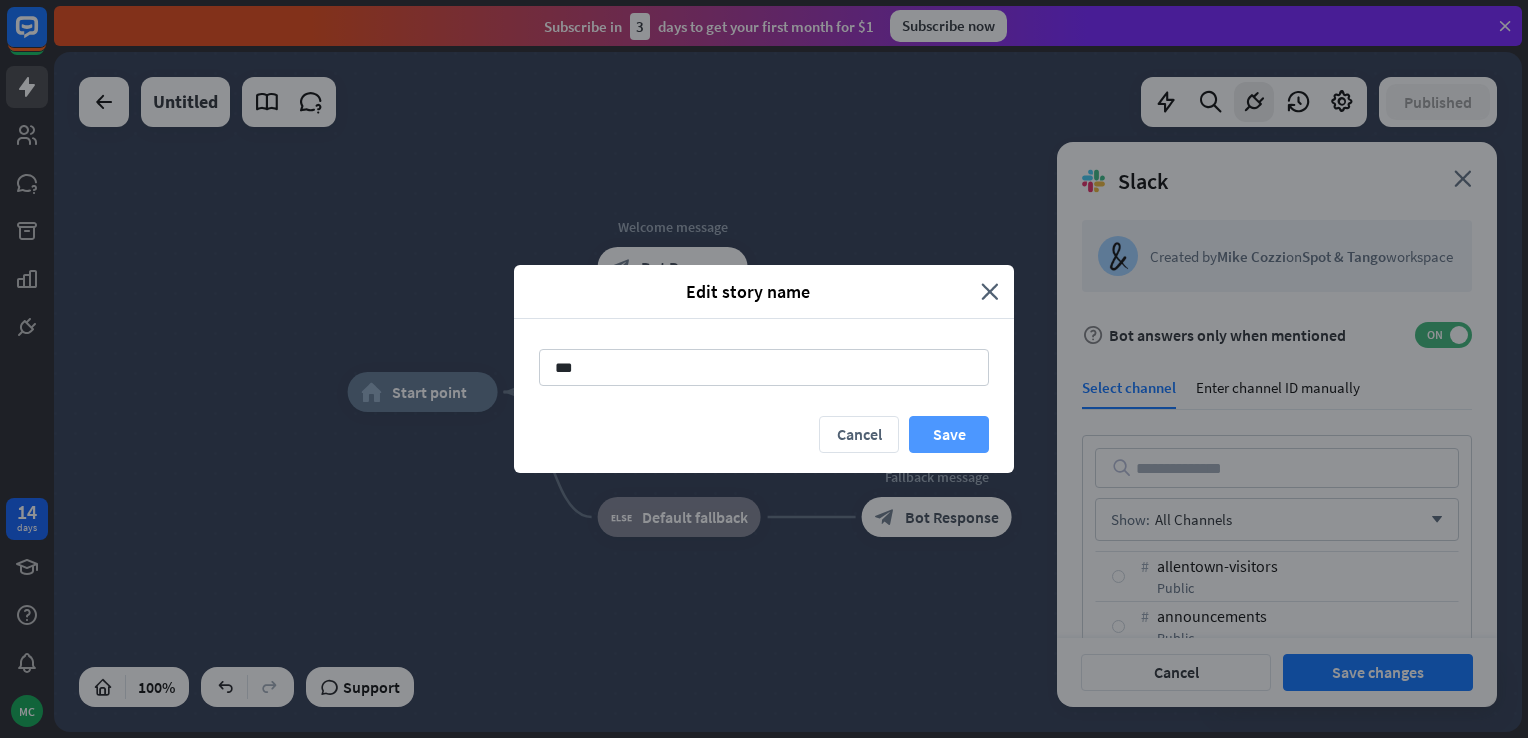 type on "***" 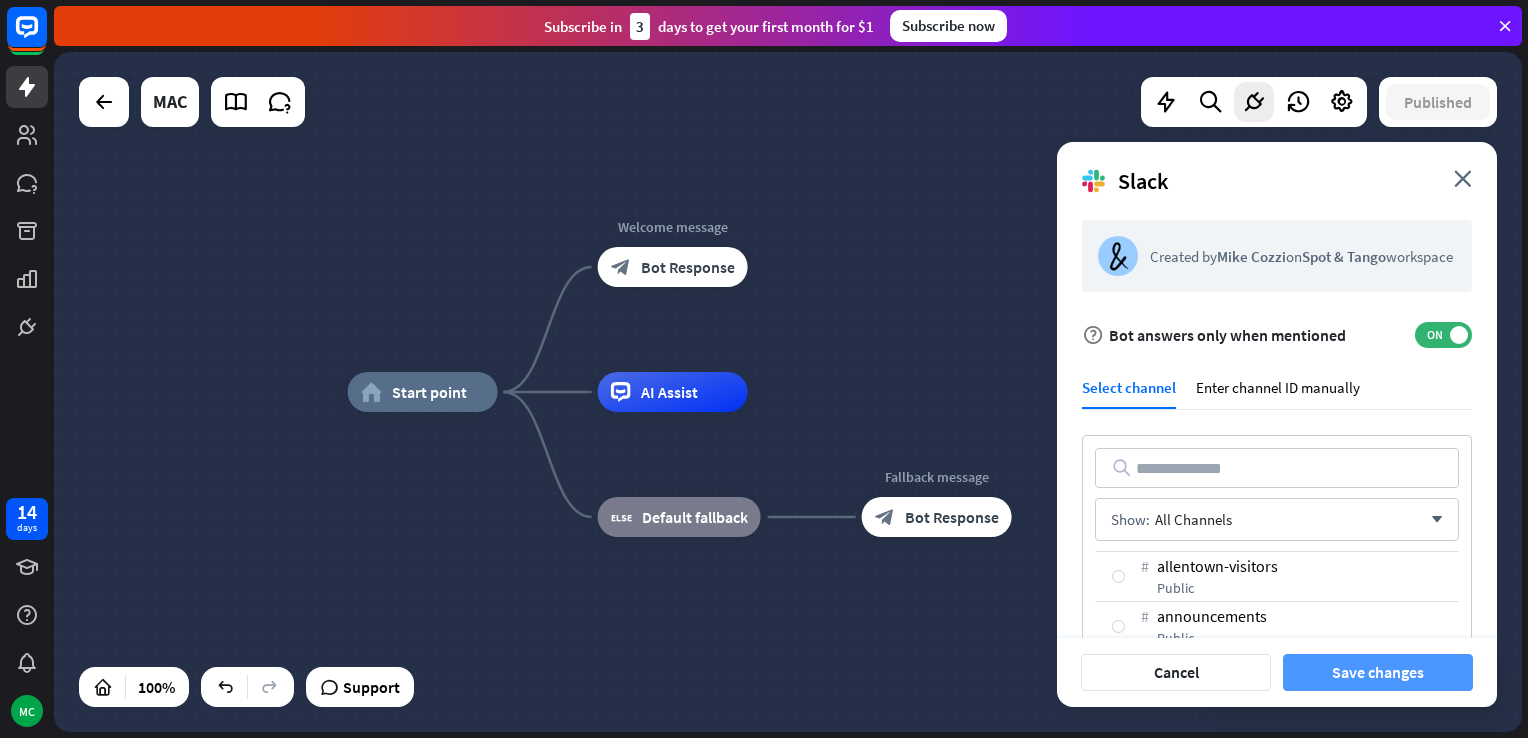 click on "Save changes" at bounding box center [1378, 672] 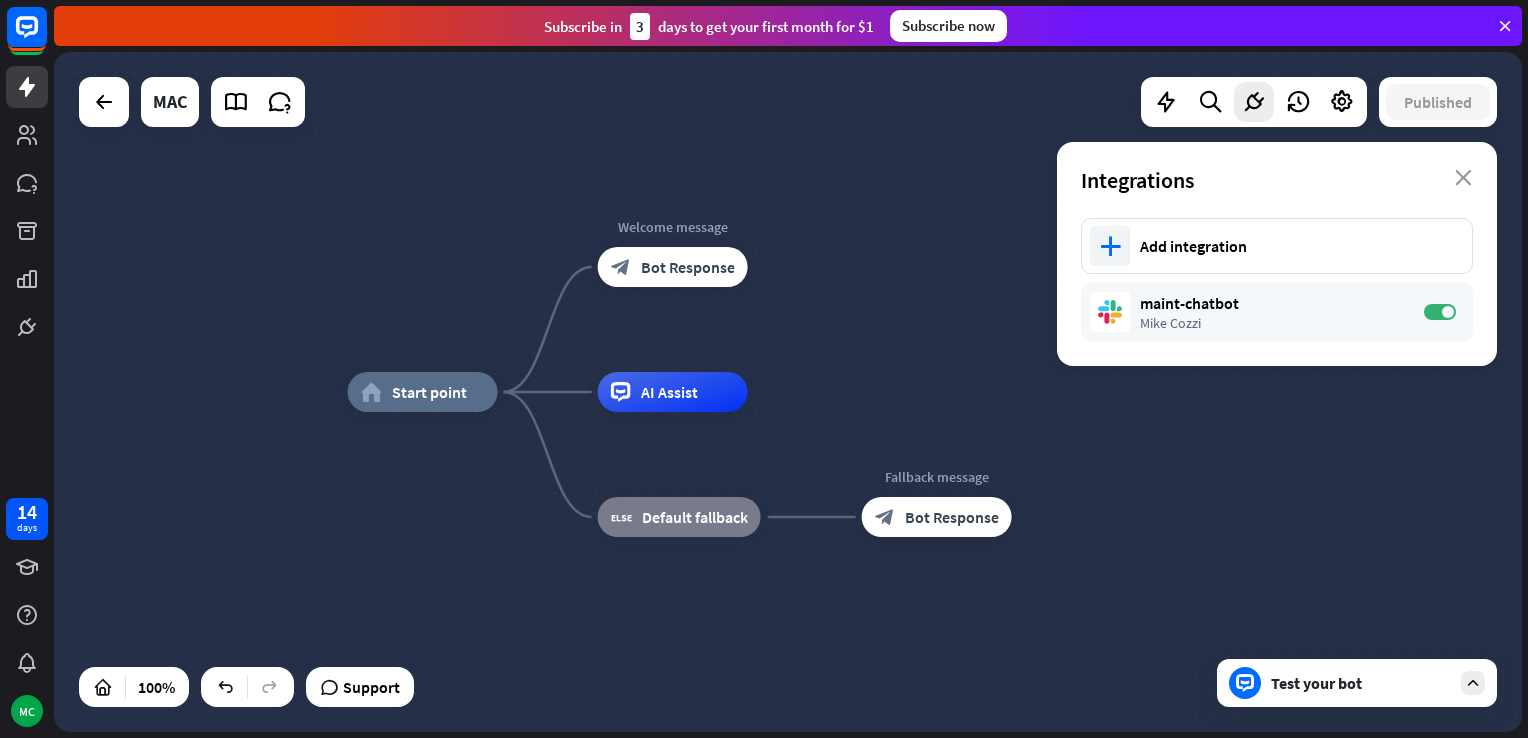 click on "Integrations   close" at bounding box center [1277, 180] 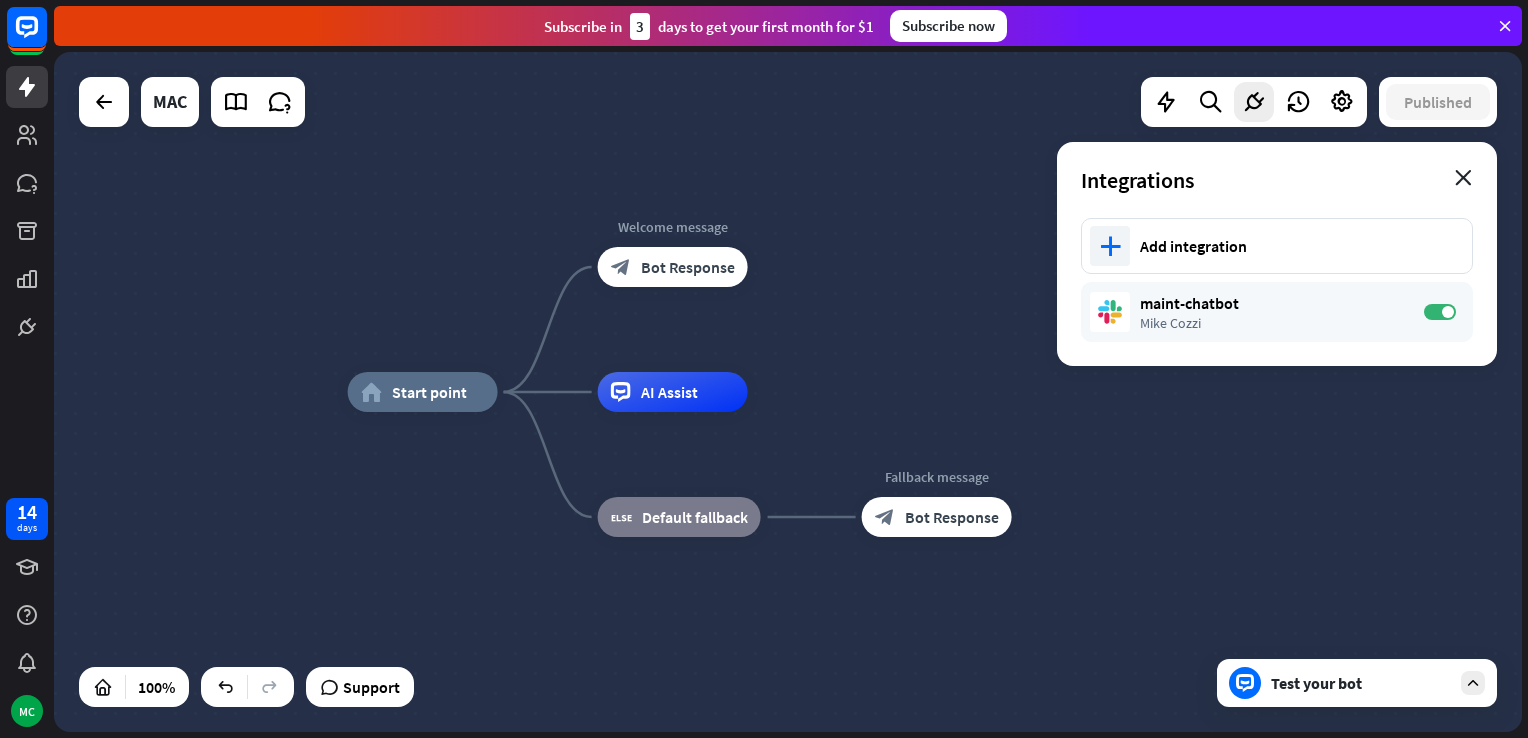 click on "close" at bounding box center (1463, 178) 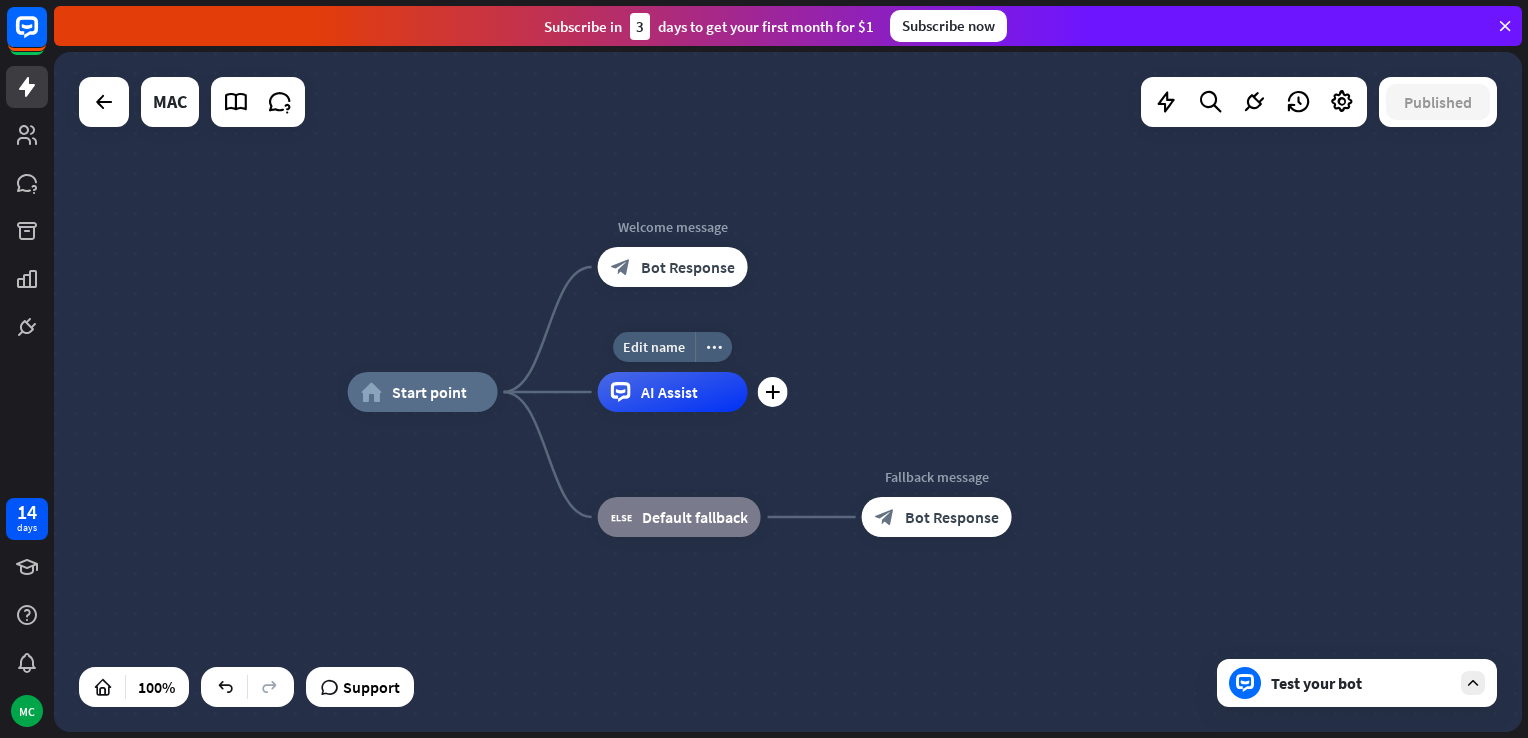 click on "AI Assist" at bounding box center (669, 392) 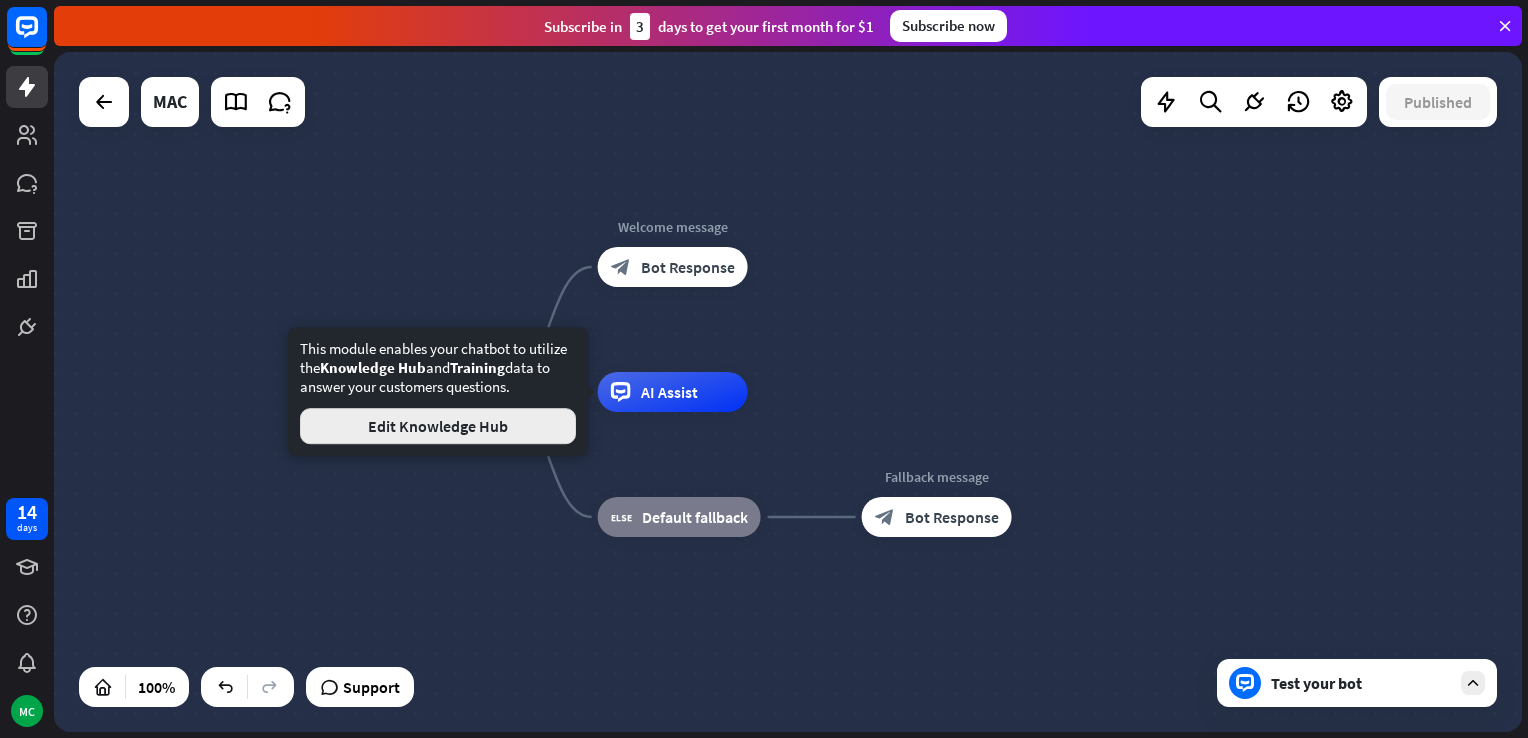 click on "Edit Knowledge Hub" at bounding box center (438, 426) 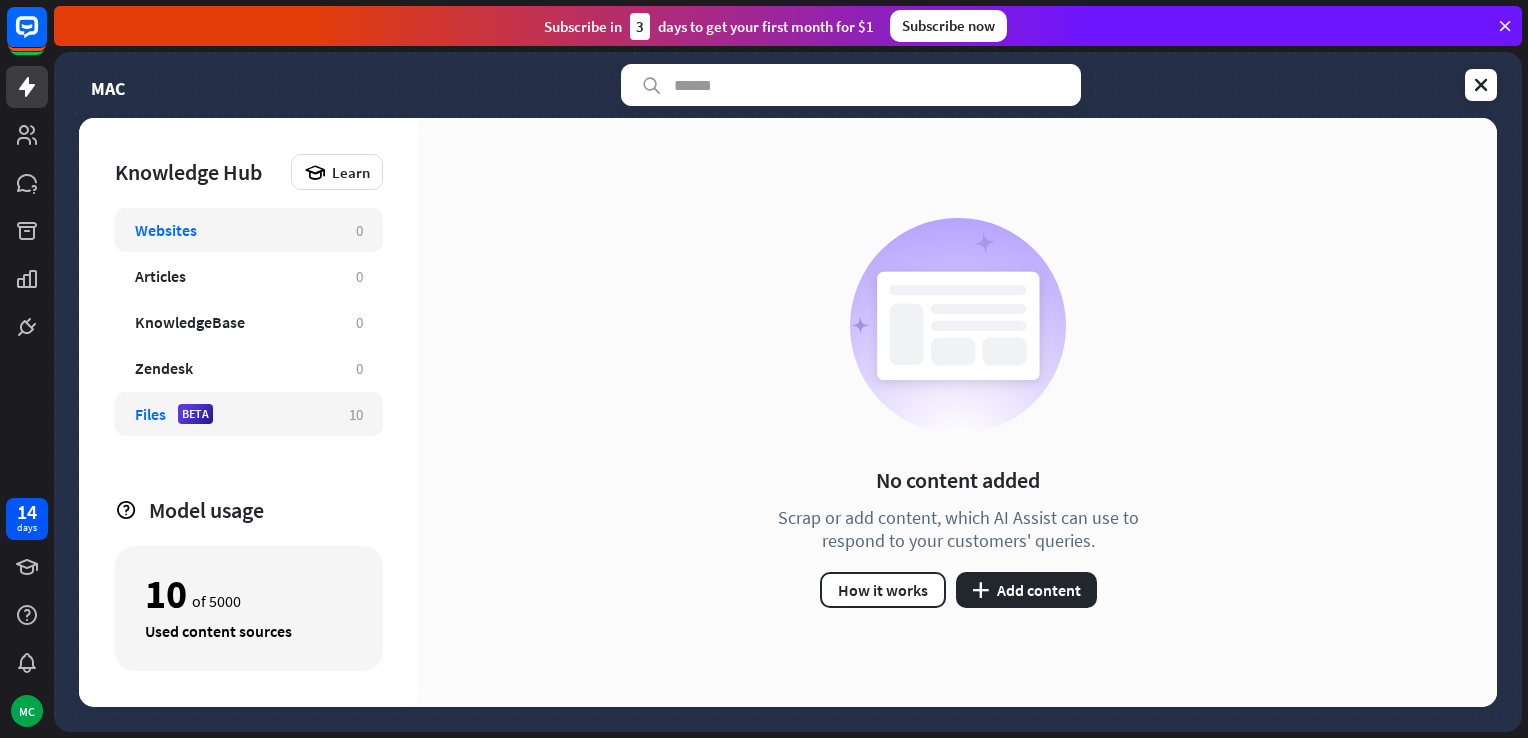 click on "Files
BETA" at bounding box center [232, 414] 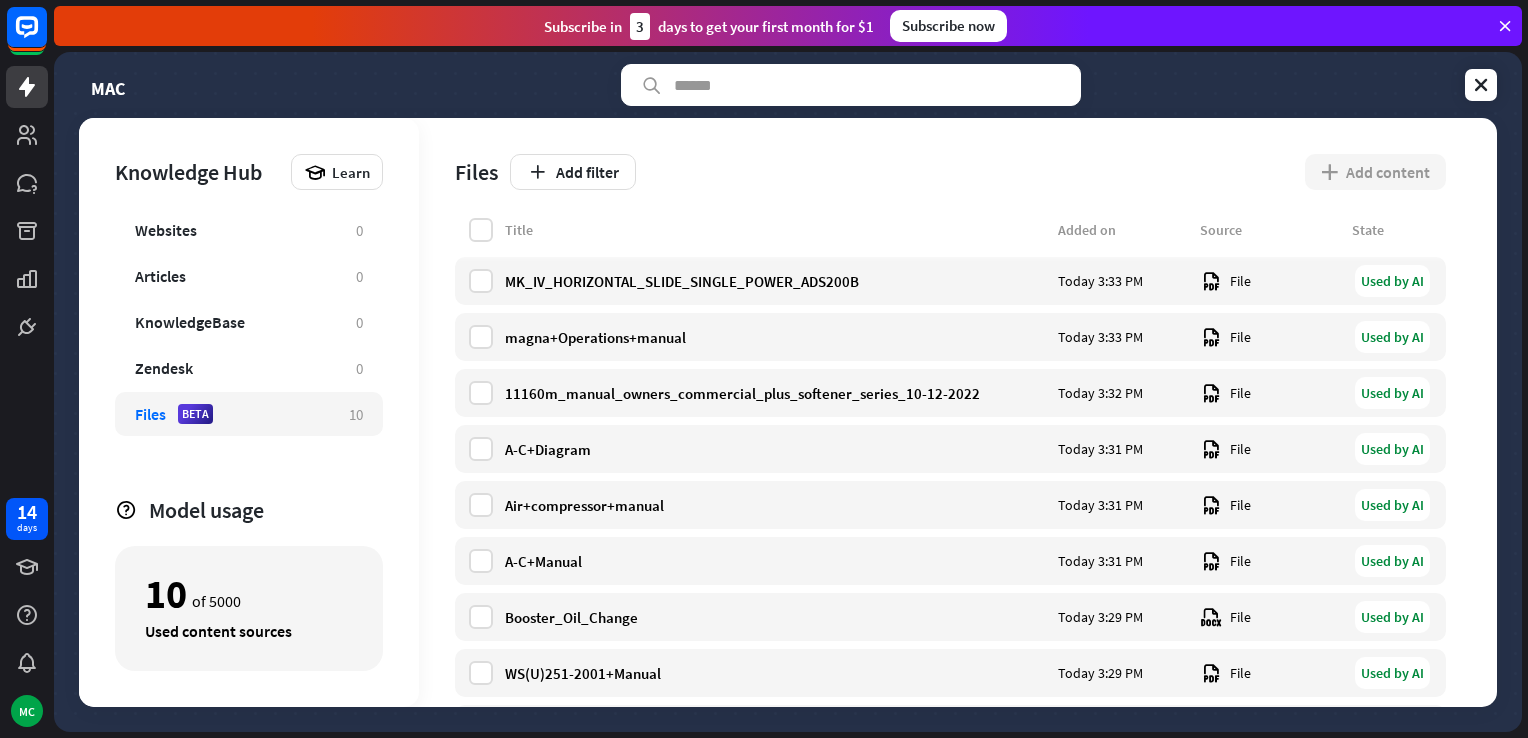 scroll, scrollTop: 0, scrollLeft: 0, axis: both 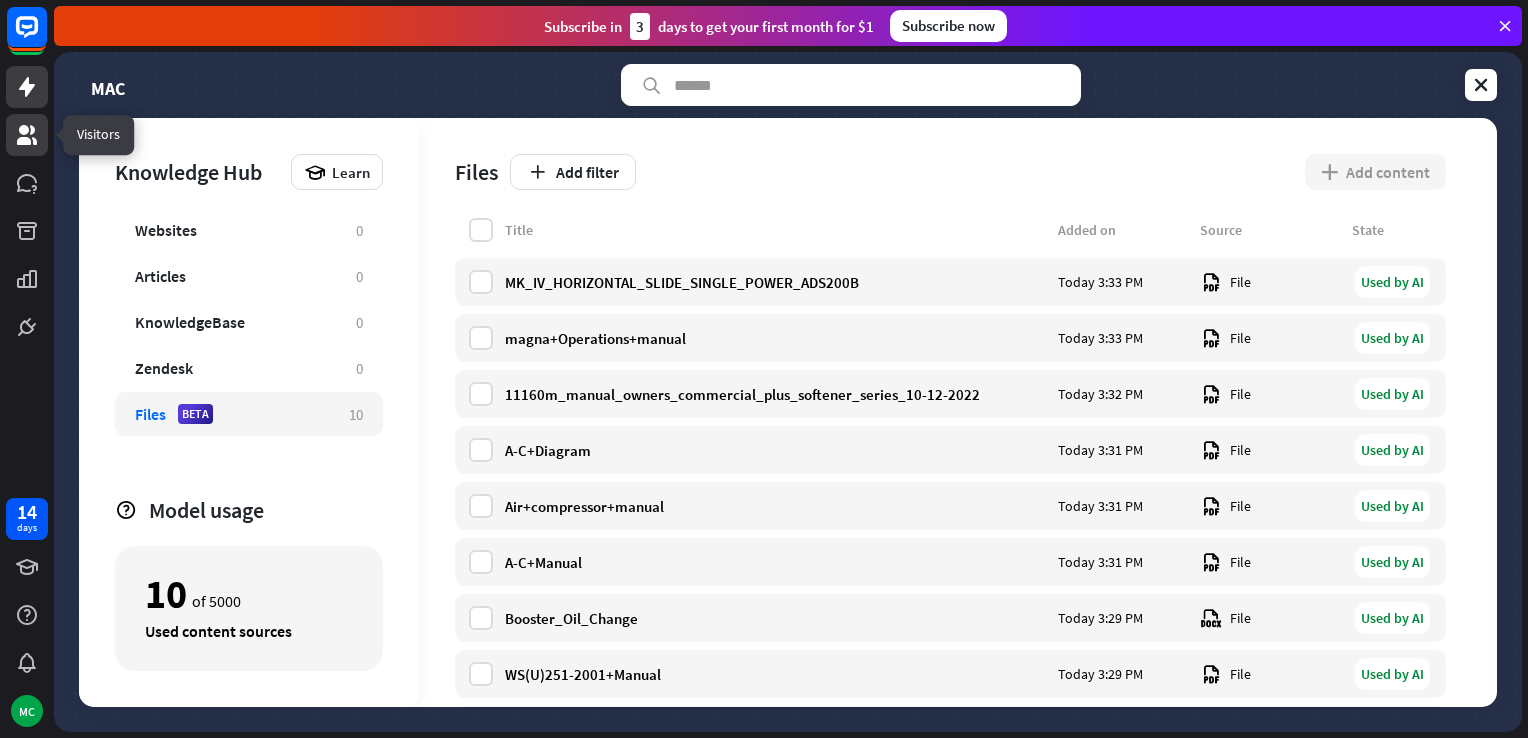 click 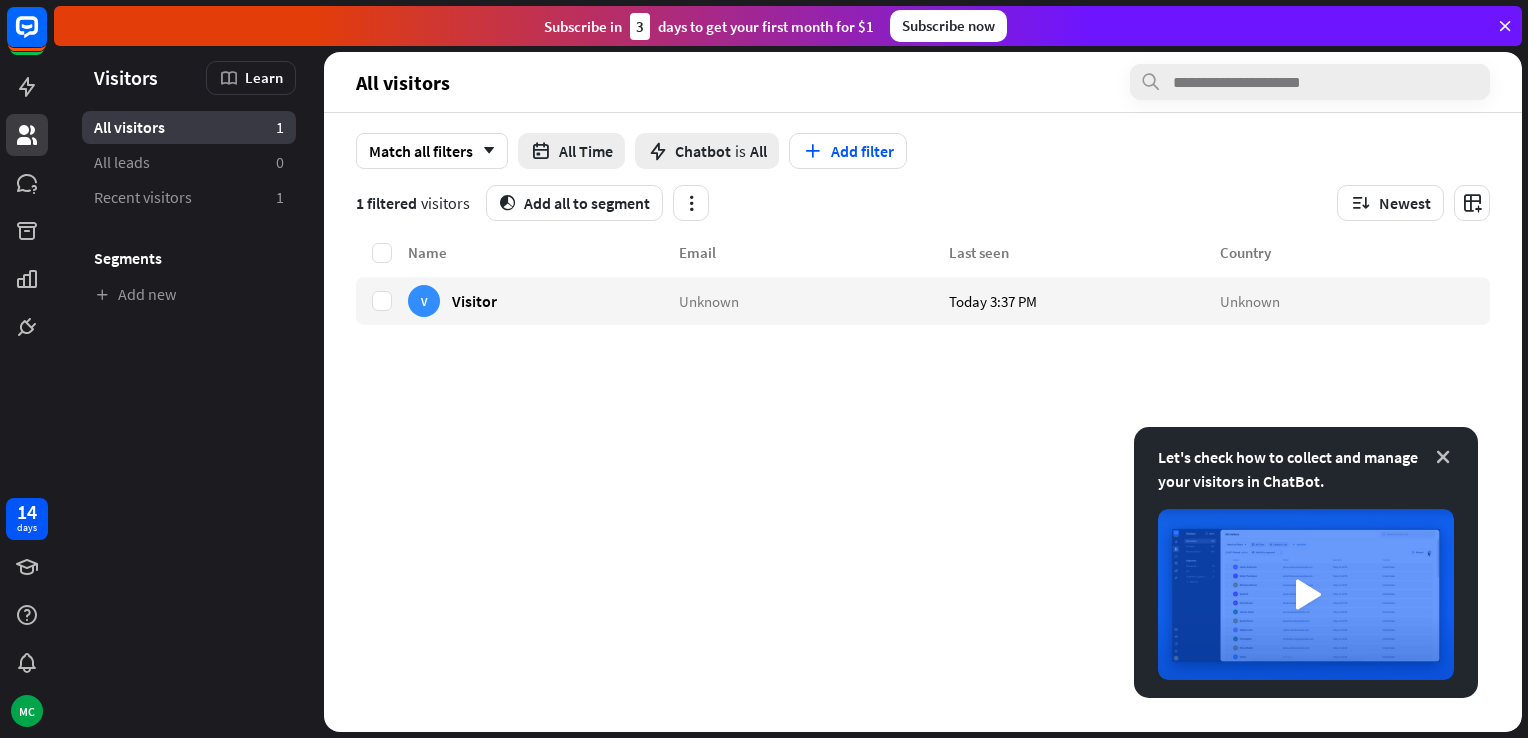 click at bounding box center (1443, 457) 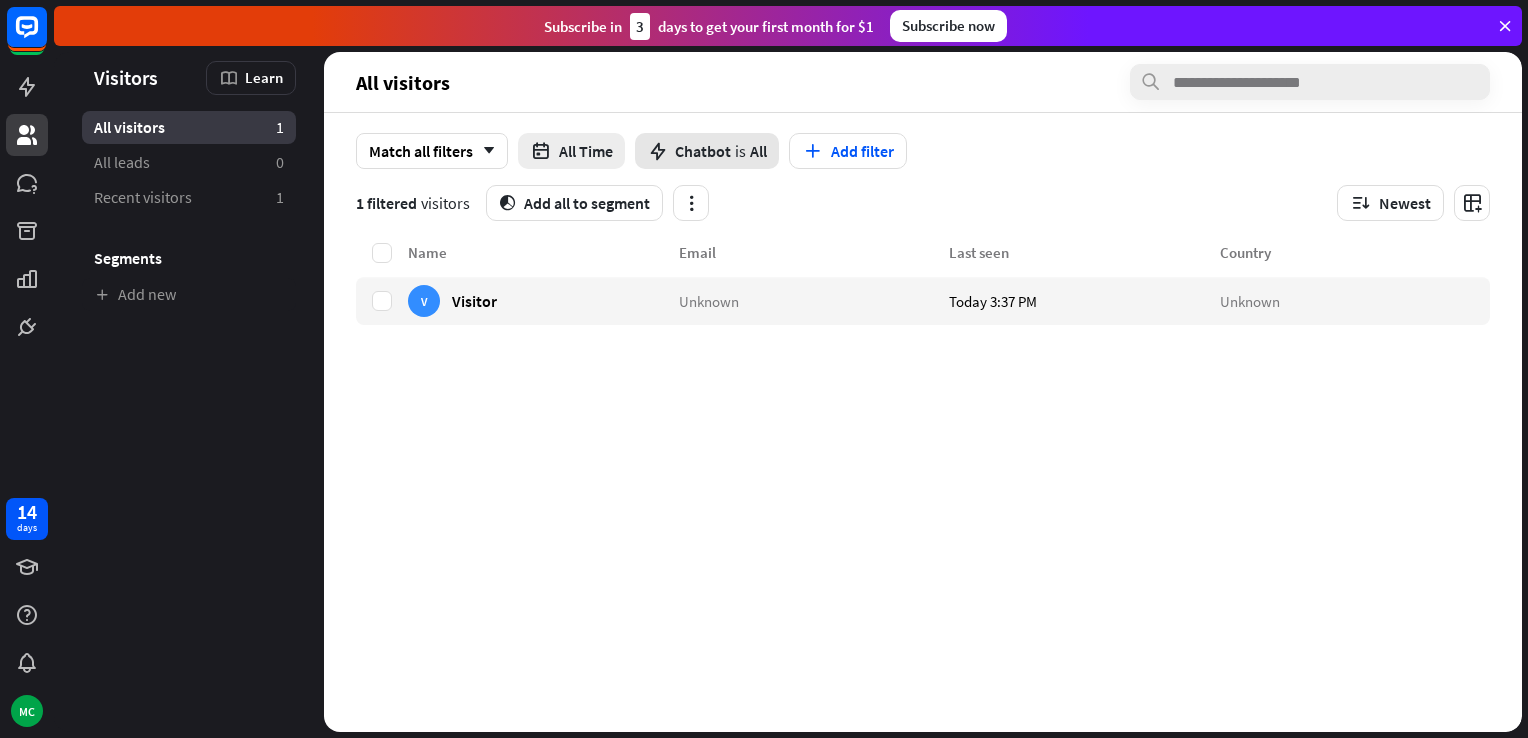 click on "Chatbot" at bounding box center [703, 151] 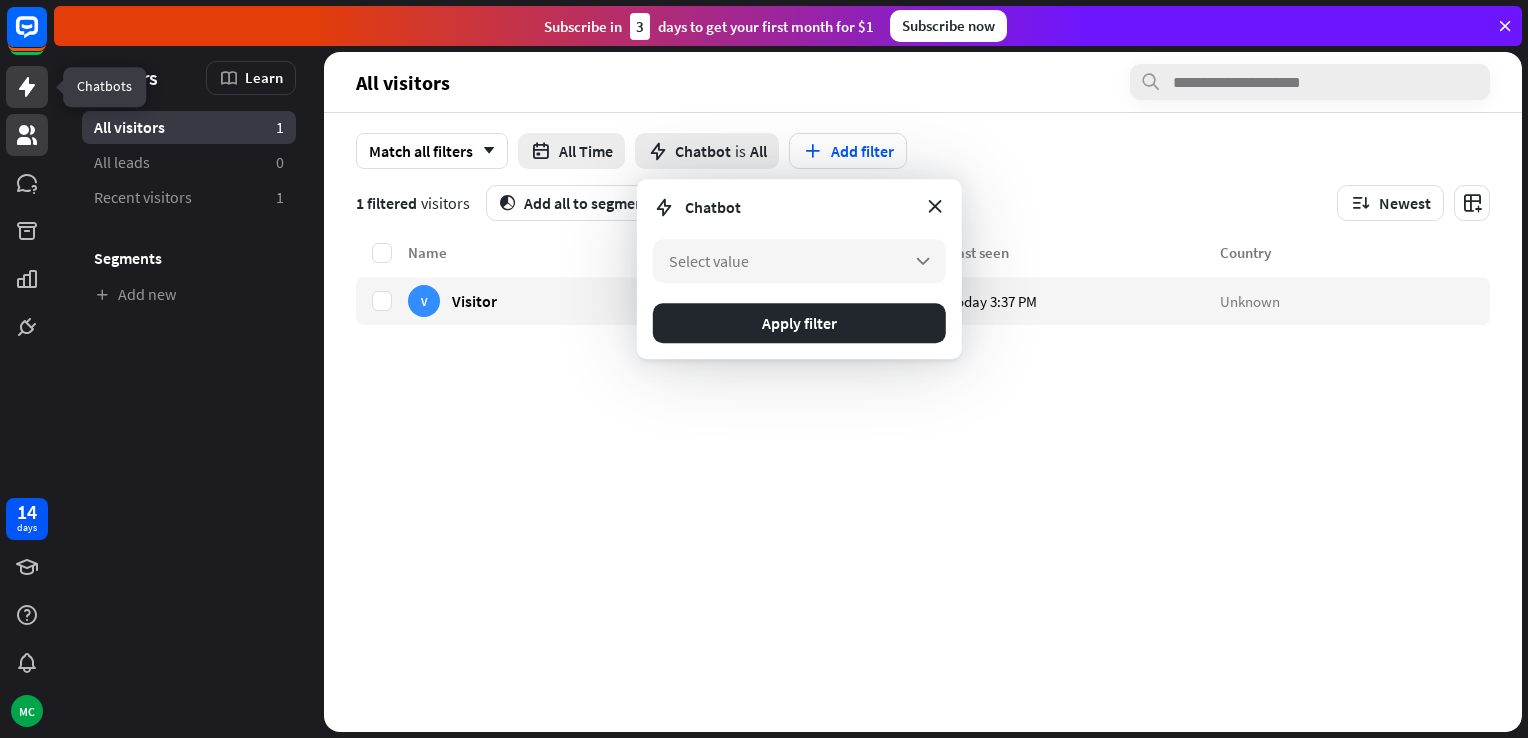 click 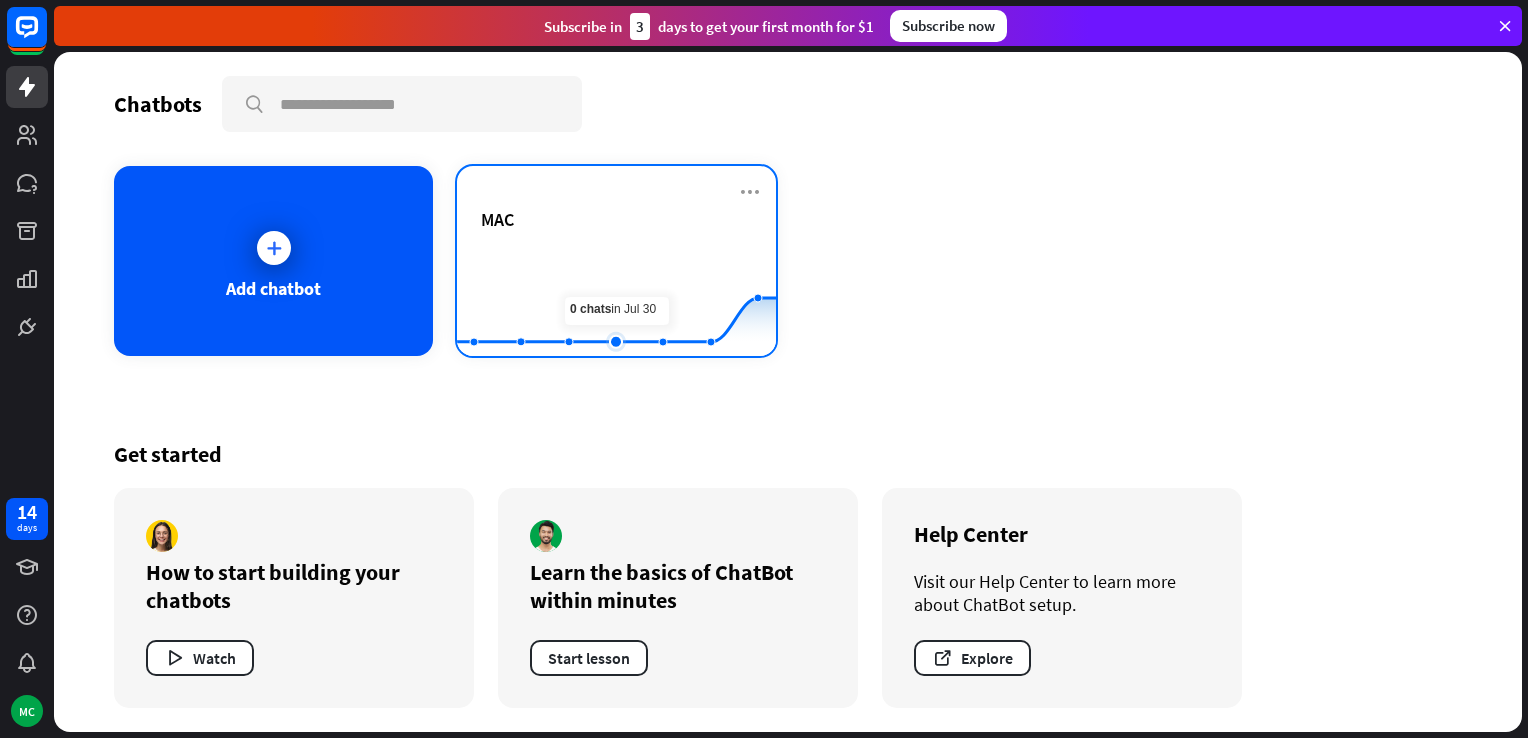 click 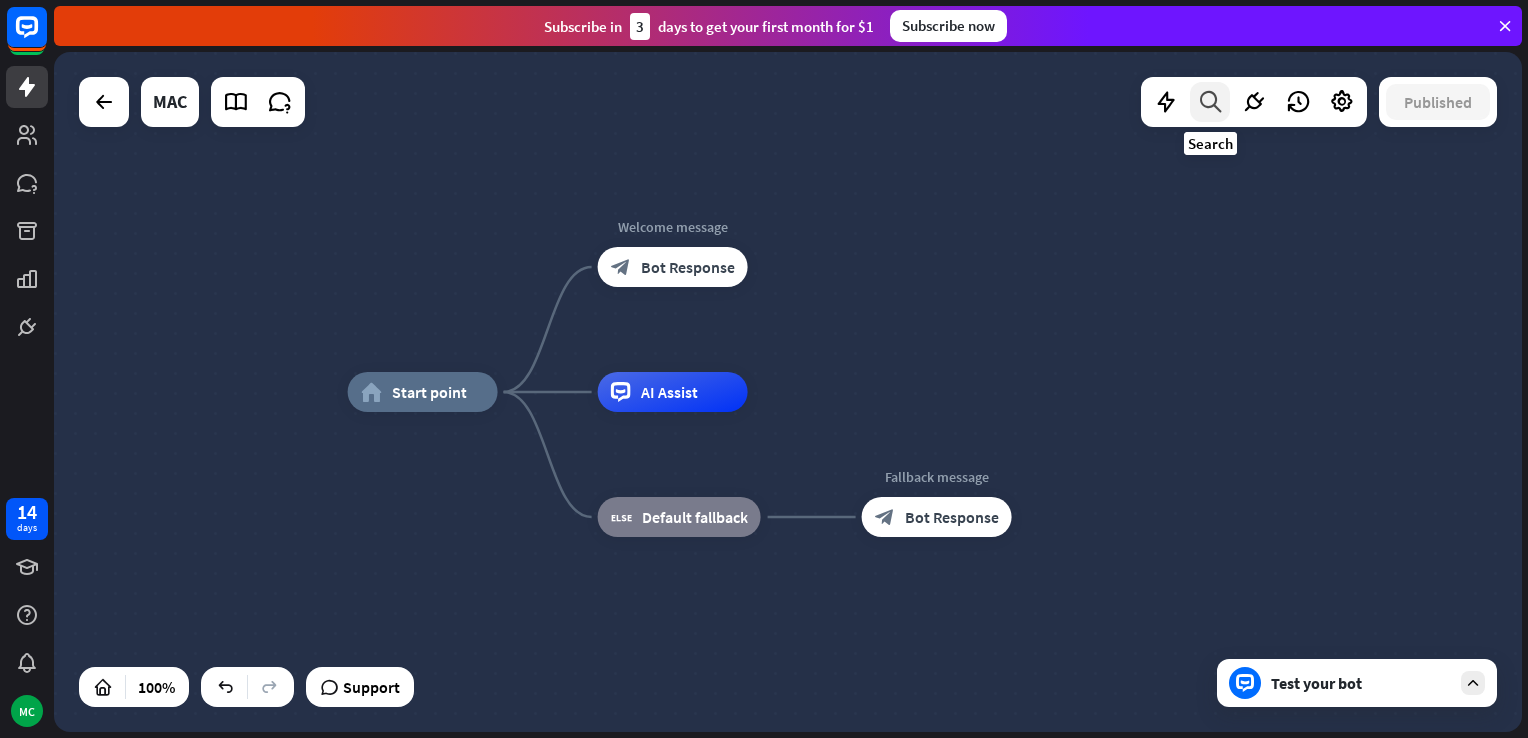 click at bounding box center [1210, 102] 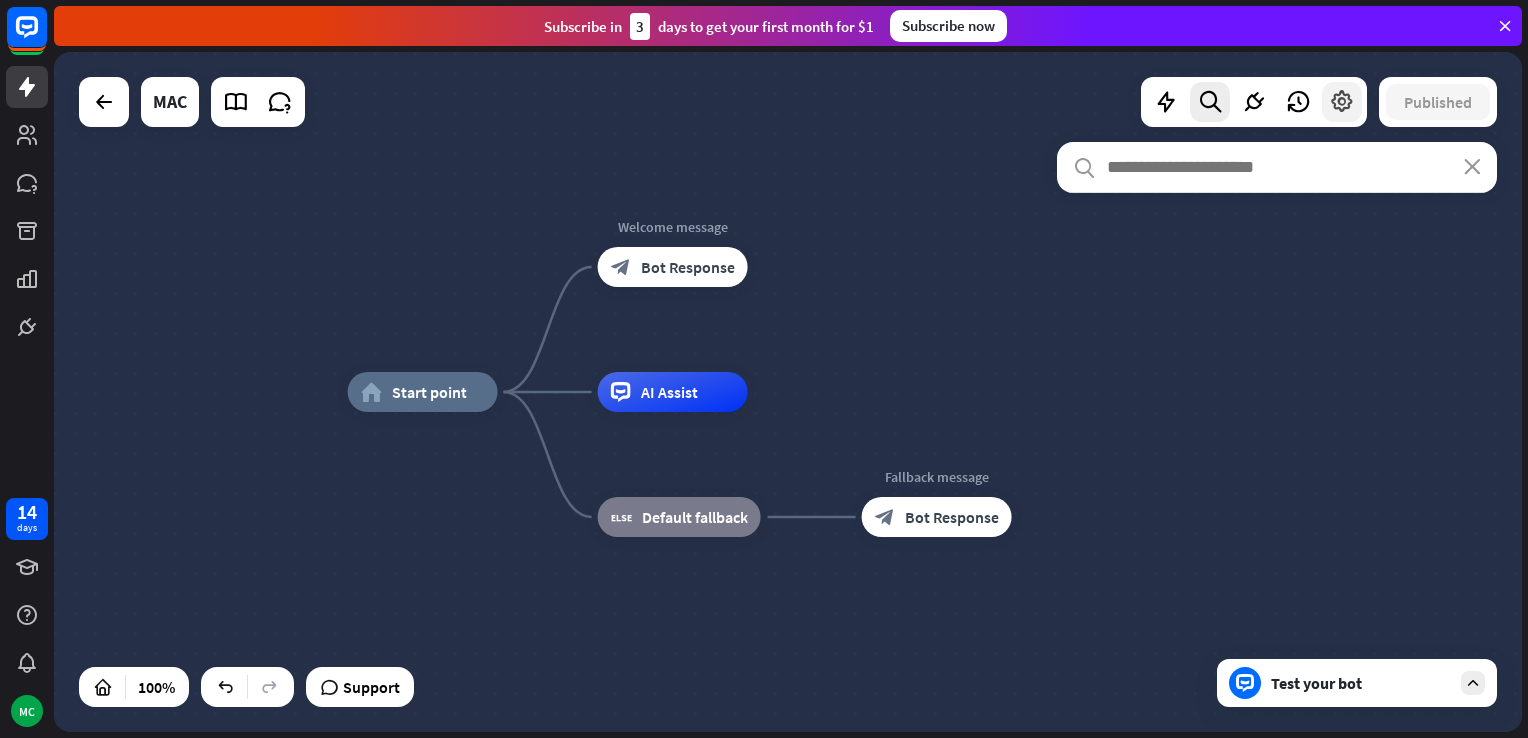 click at bounding box center [1342, 102] 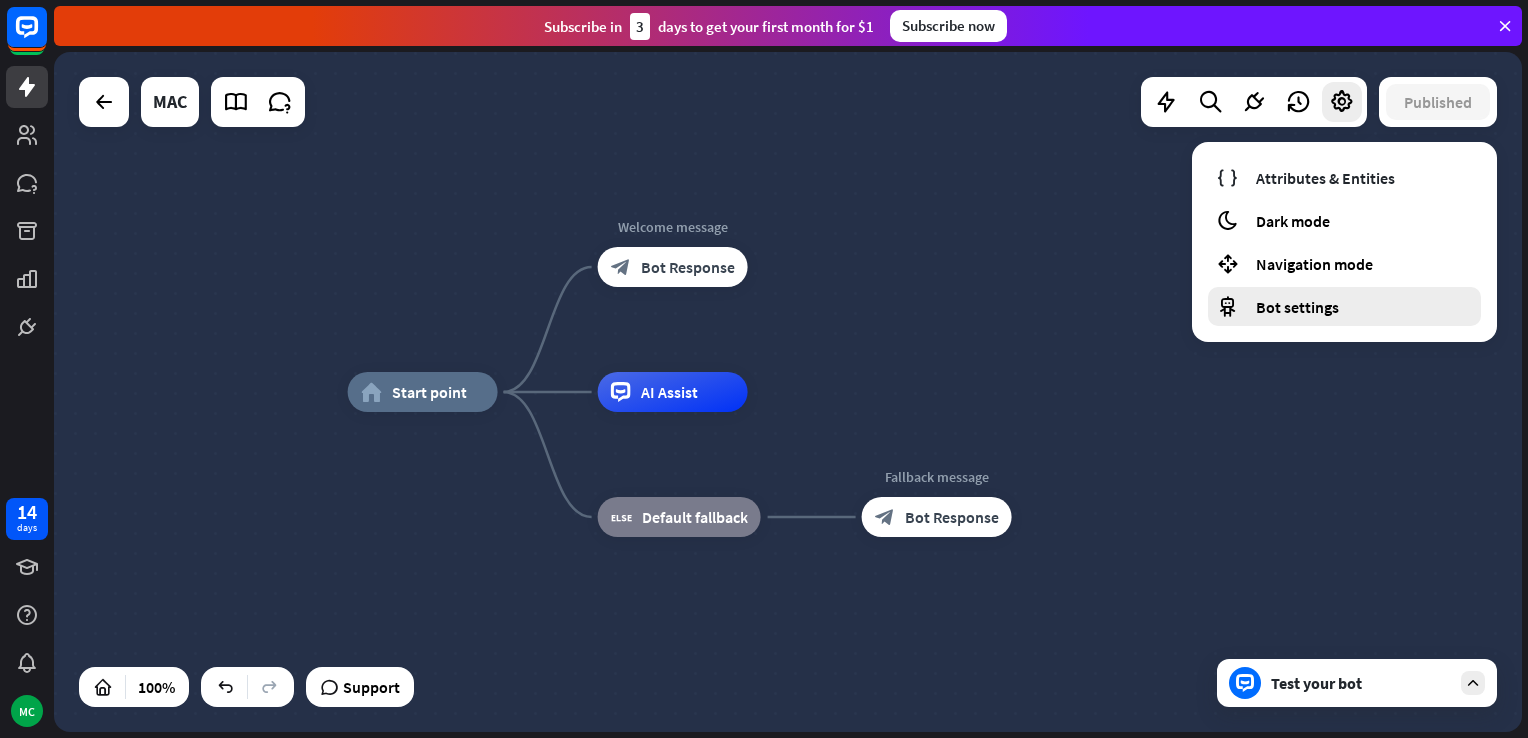 click on "Bot settings" at bounding box center (1297, 307) 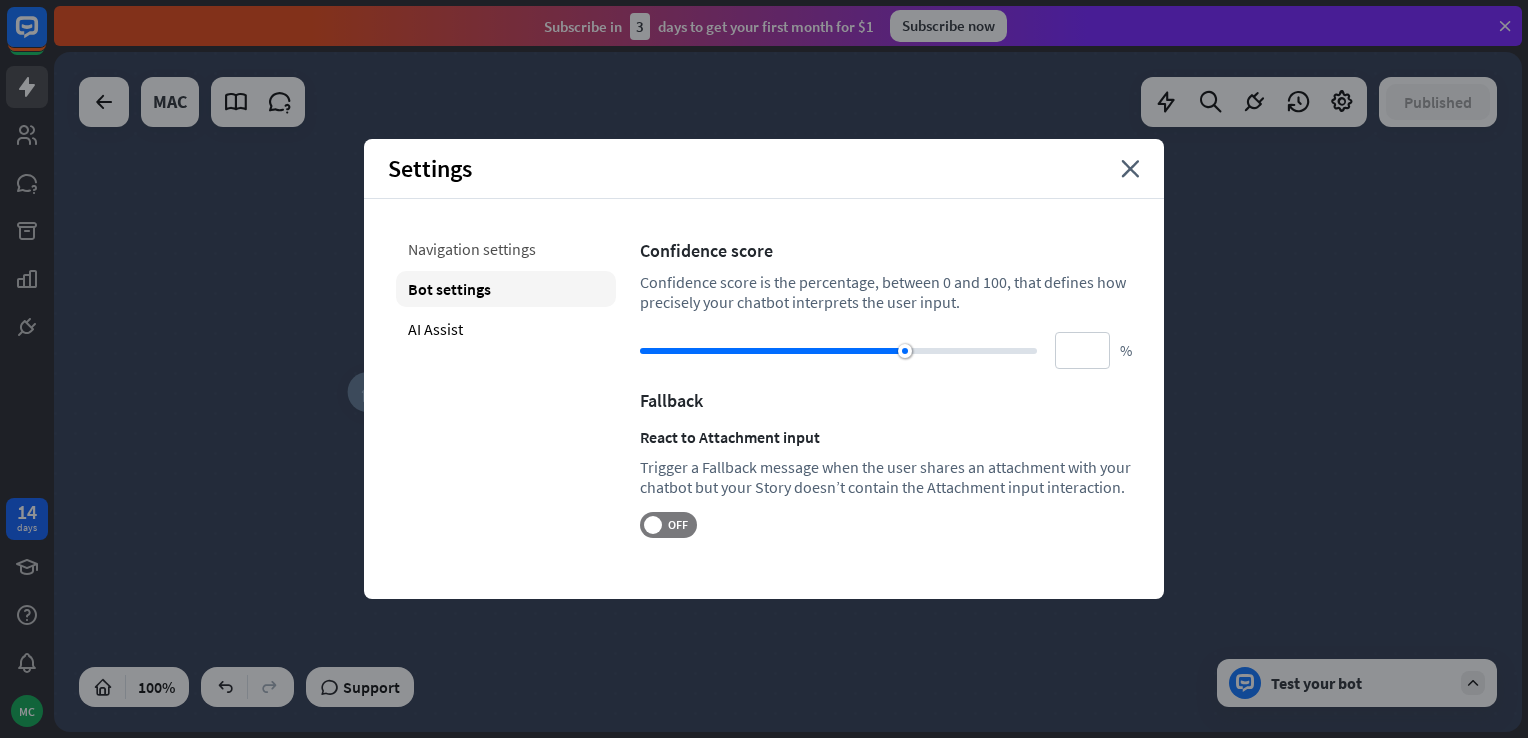 click on "Navigation settings" at bounding box center (506, 249) 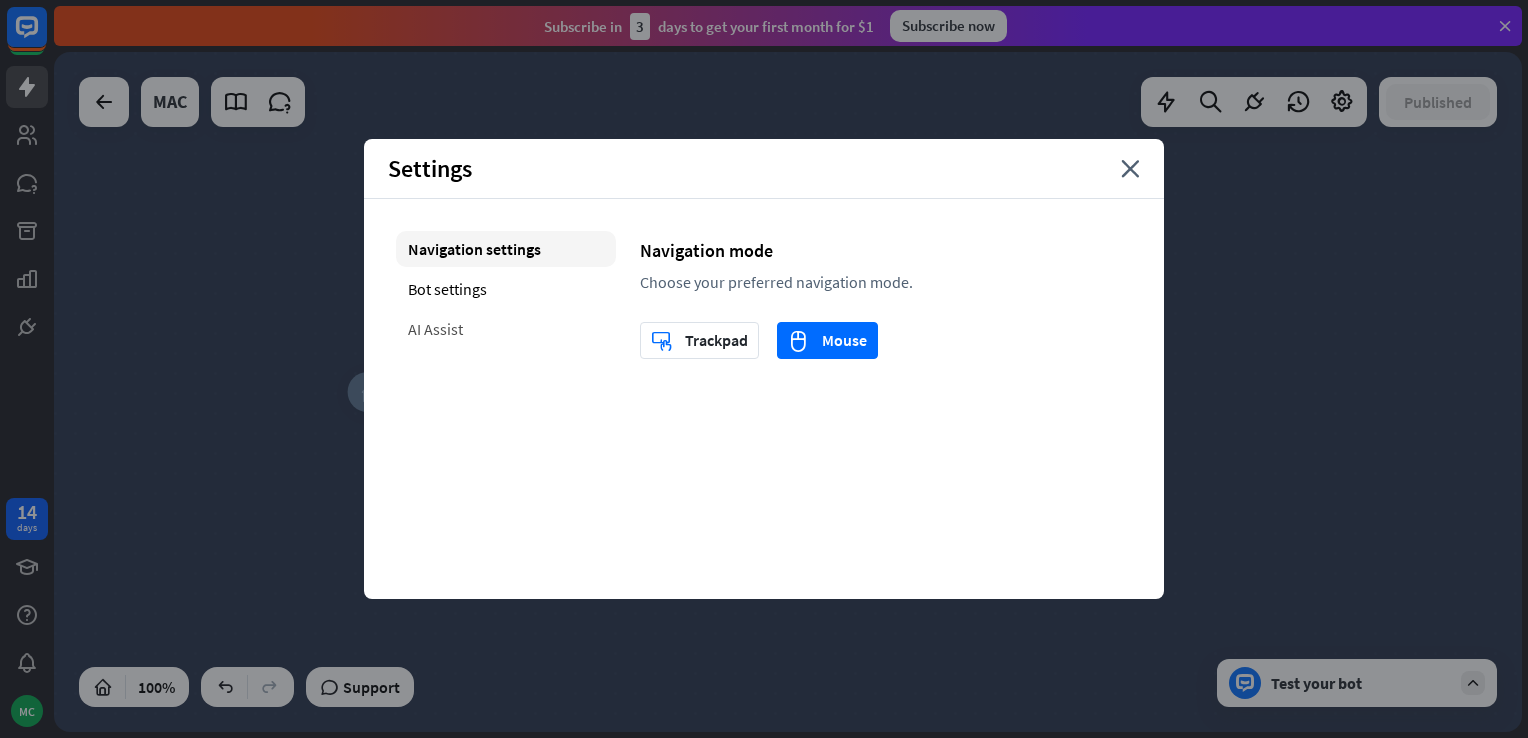 click on "AI Assist" at bounding box center (506, 329) 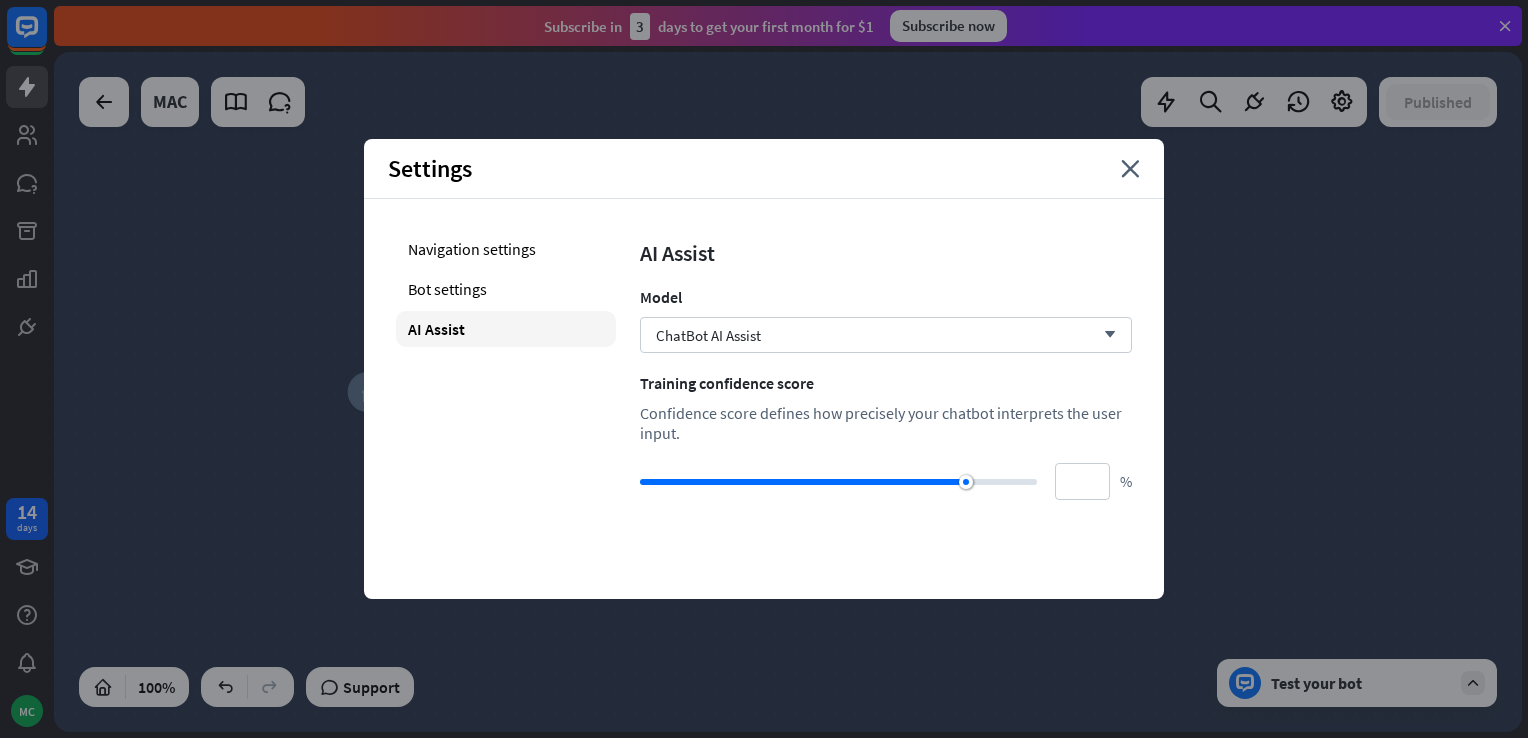 click on "Settings
close" at bounding box center [764, 169] 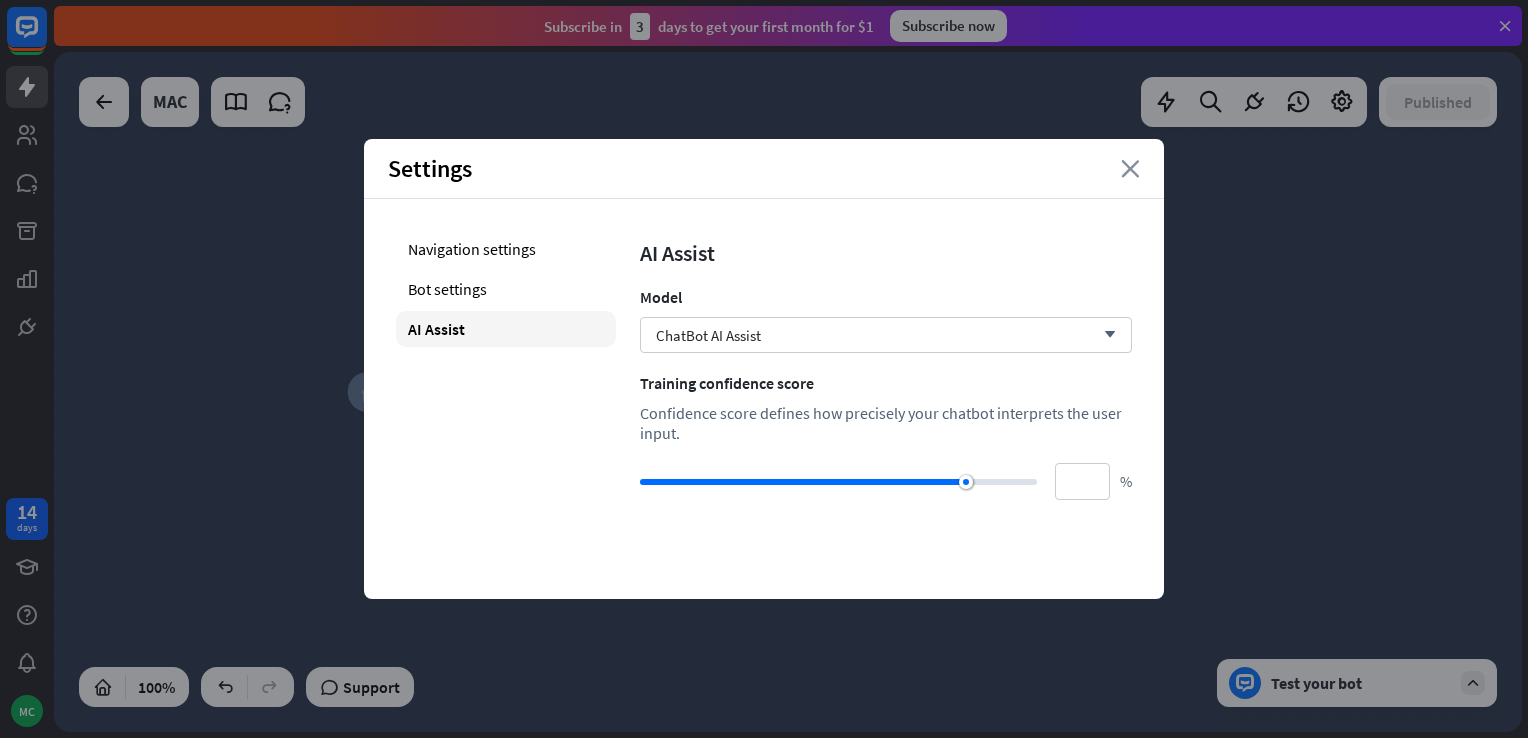 click on "close" at bounding box center (1130, 169) 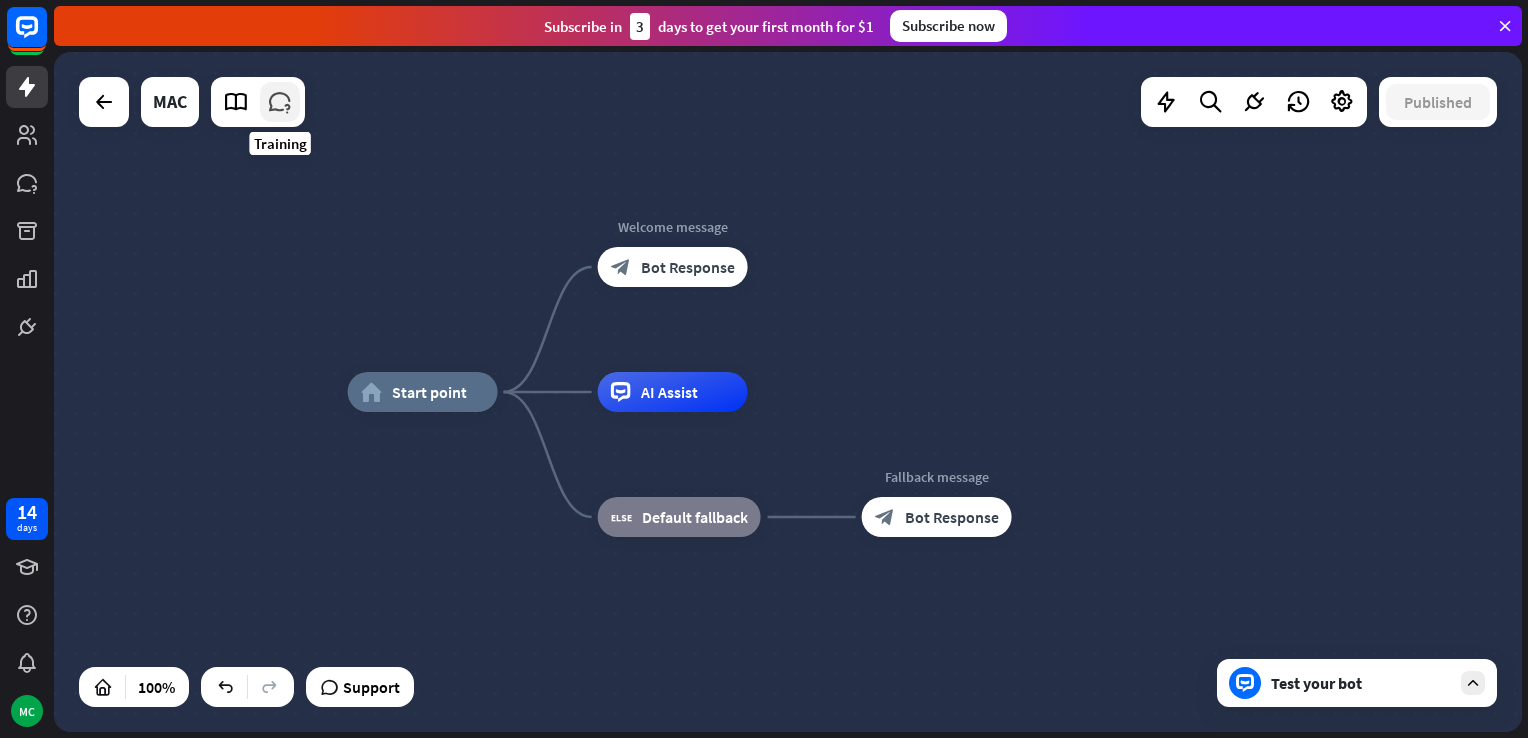 click at bounding box center (280, 102) 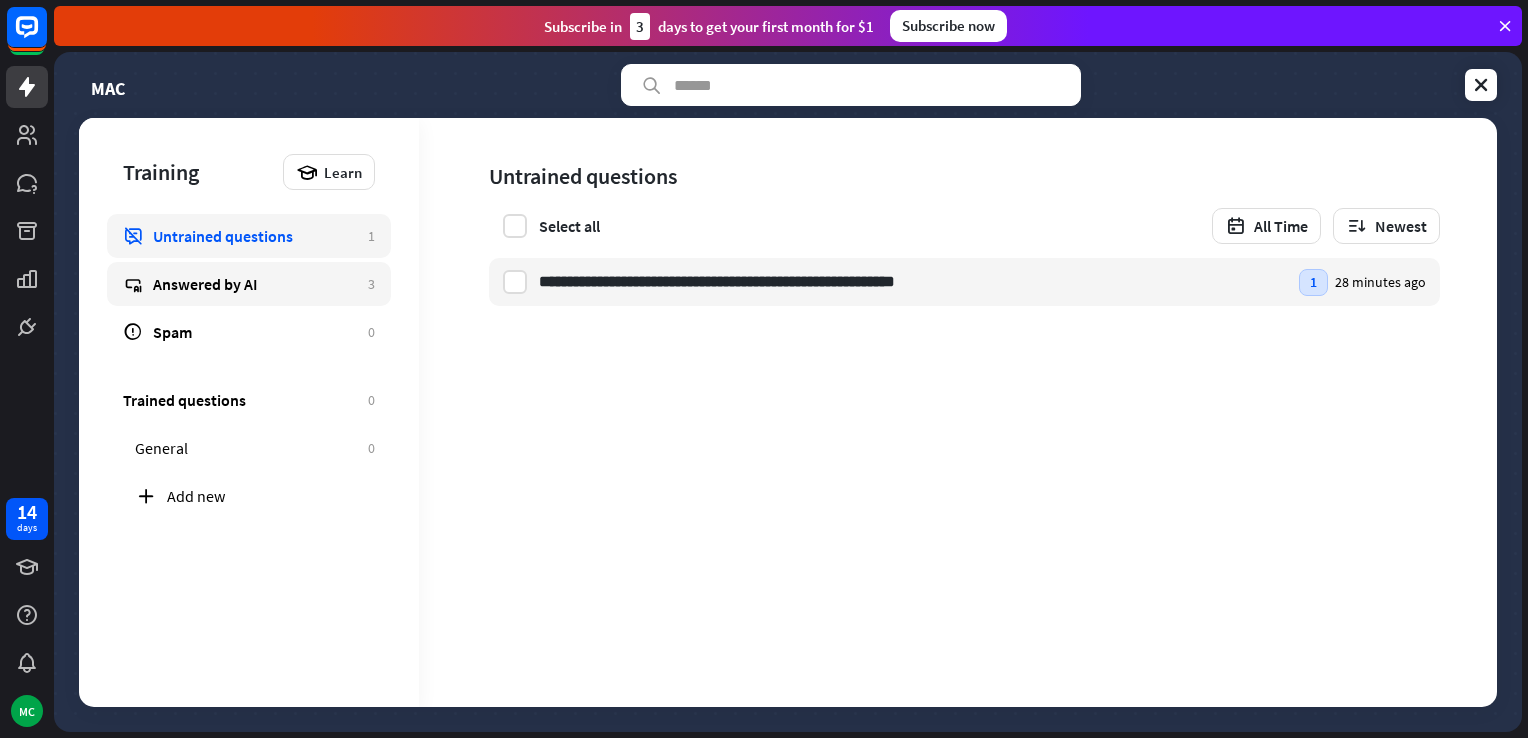 click on "Answered by AI   3" at bounding box center (249, 284) 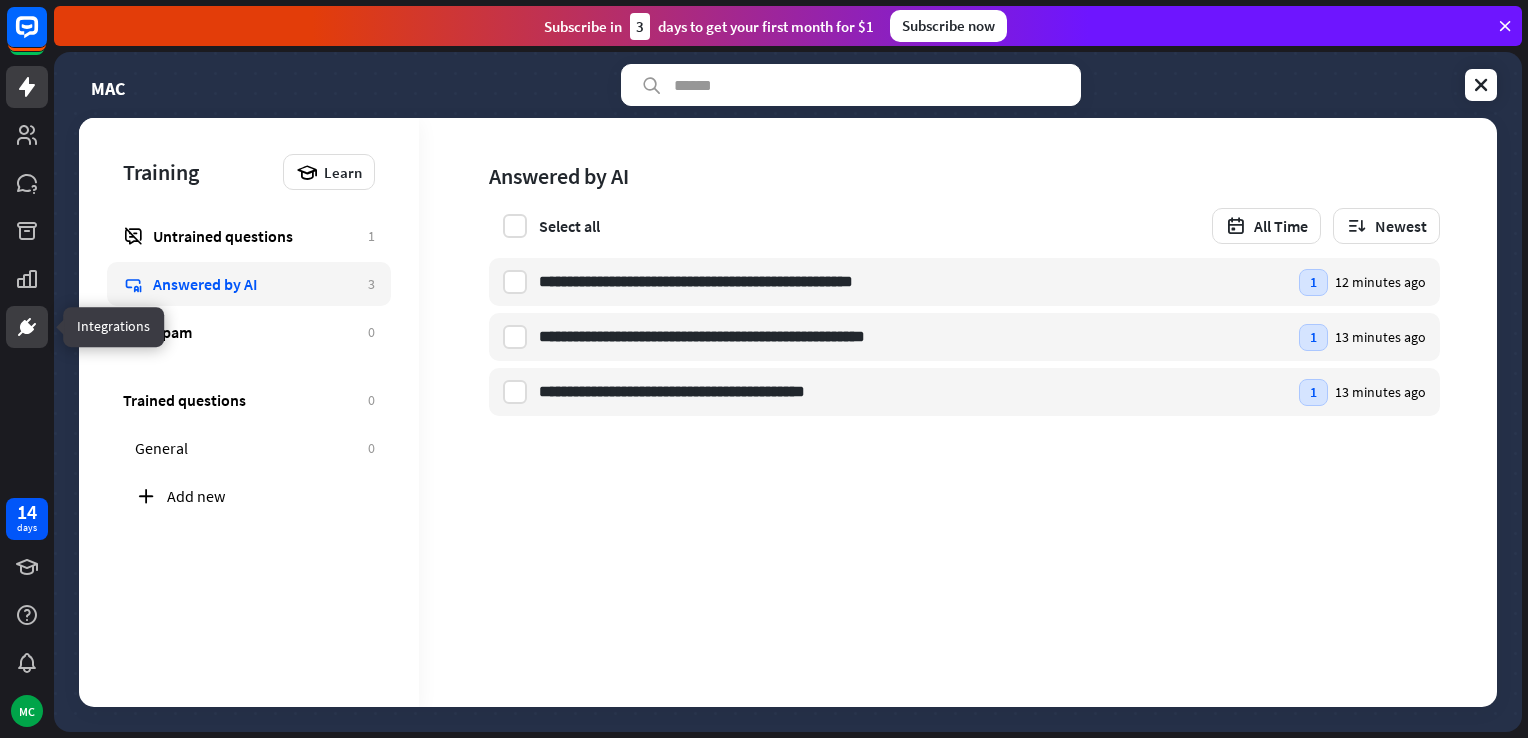 click 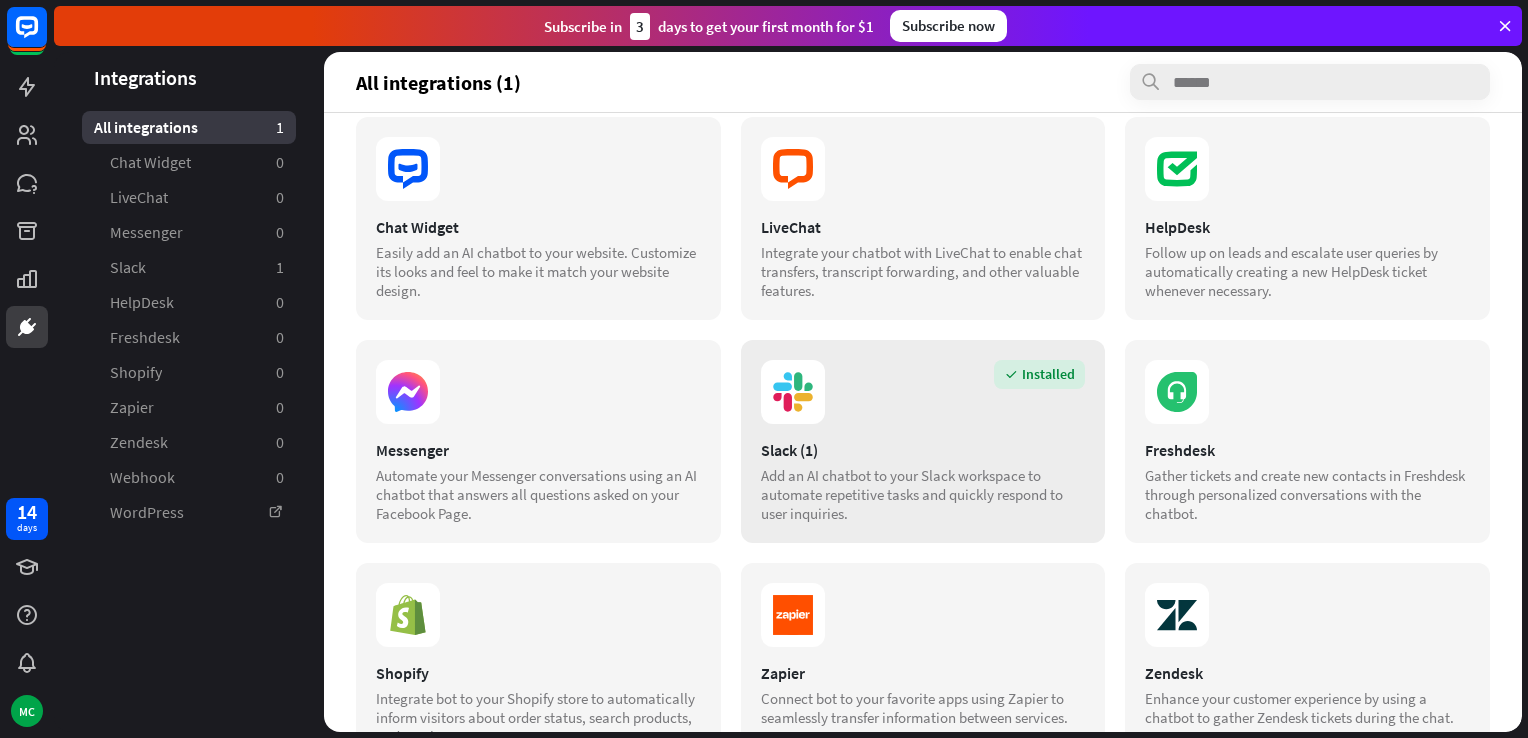 scroll, scrollTop: 16, scrollLeft: 0, axis: vertical 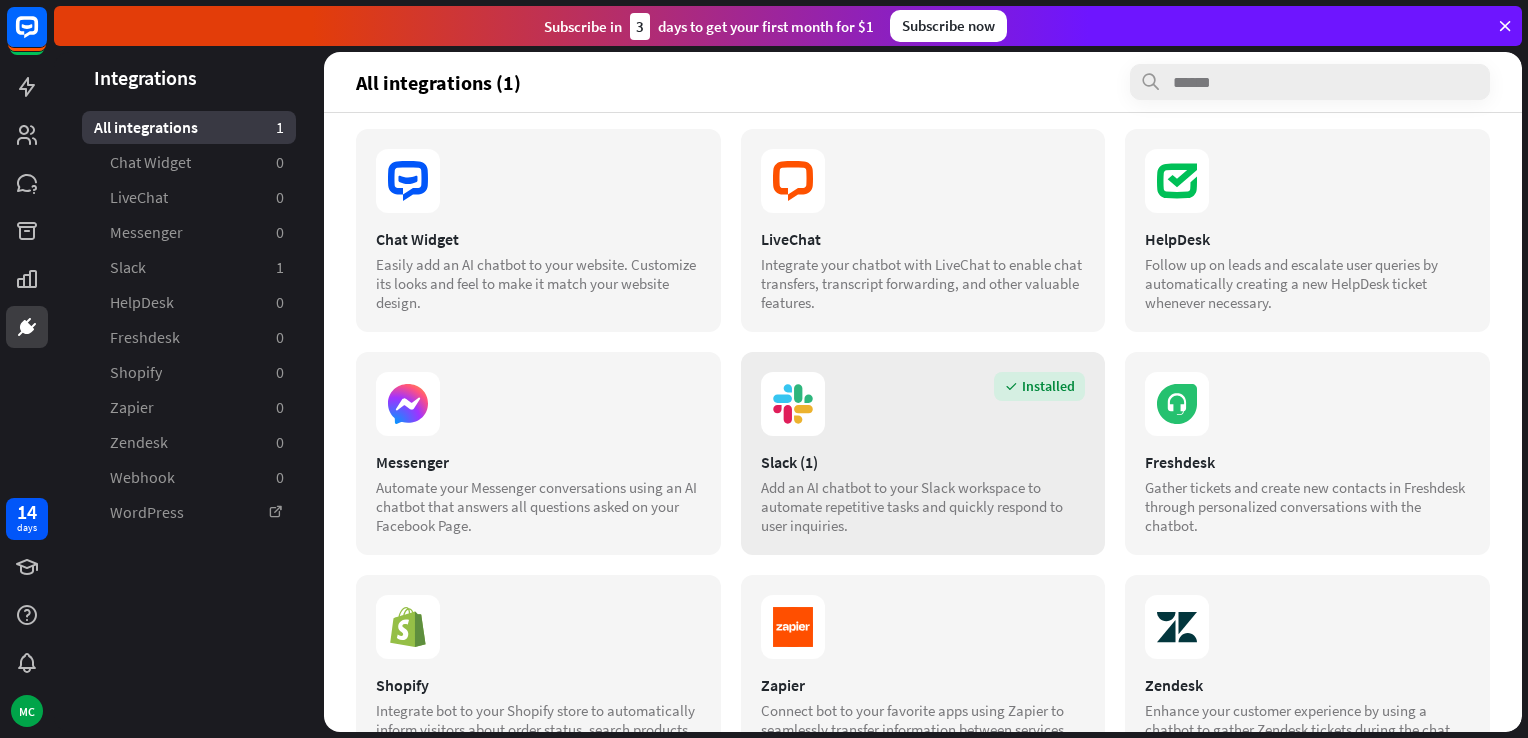 click on "Installed" at bounding box center (923, 404) 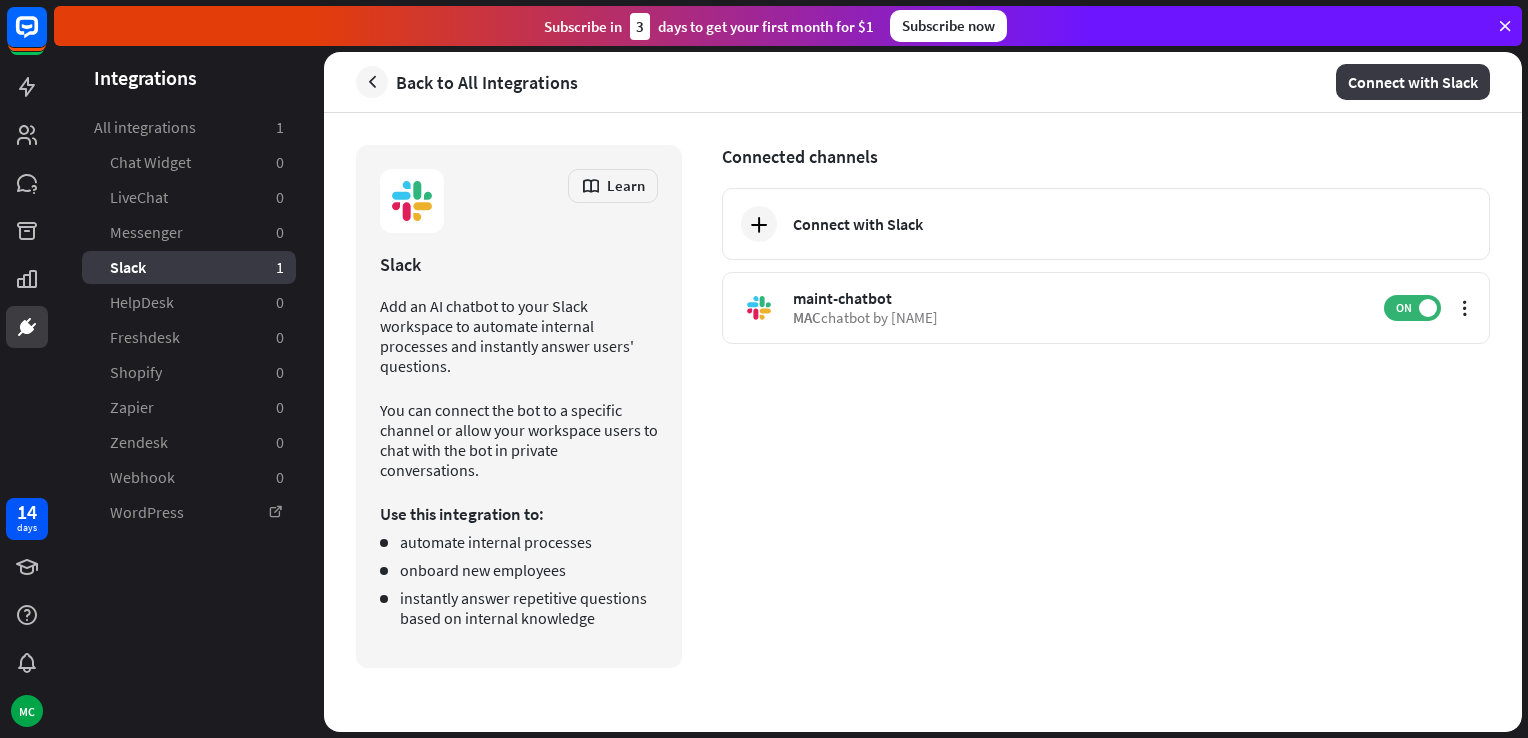 click on "Connect with Slack" at bounding box center (1413, 82) 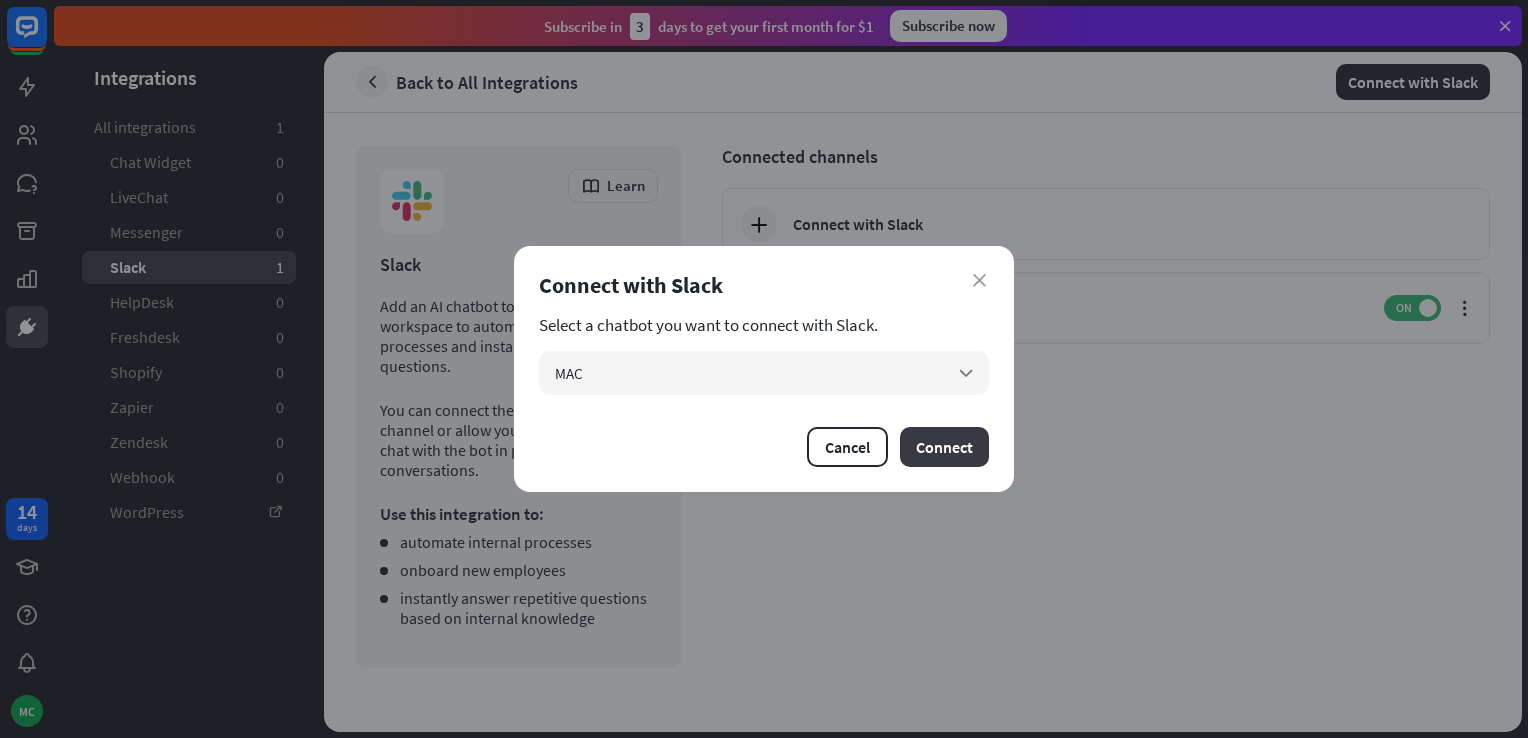click on "Connect" at bounding box center (944, 447) 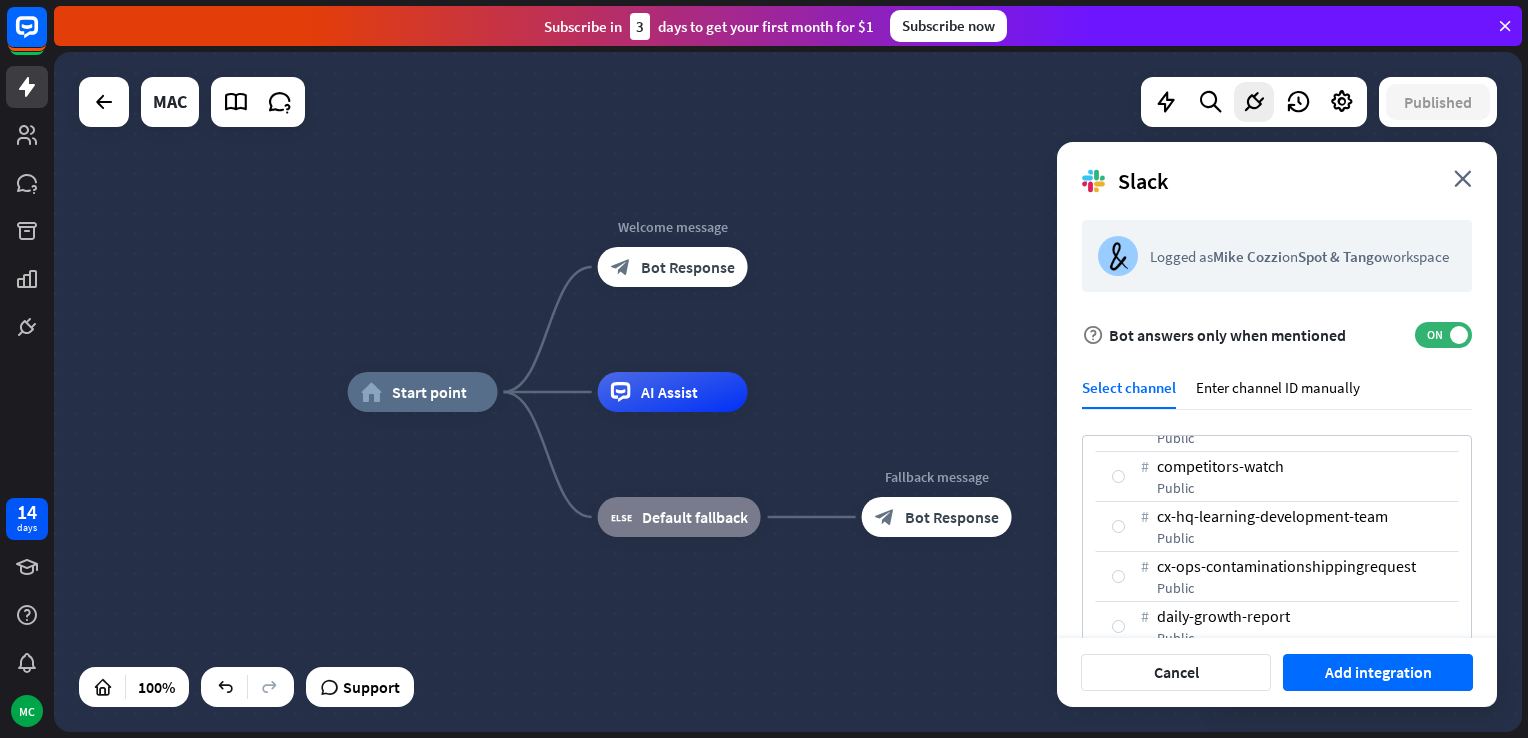 scroll, scrollTop: 0, scrollLeft: 0, axis: both 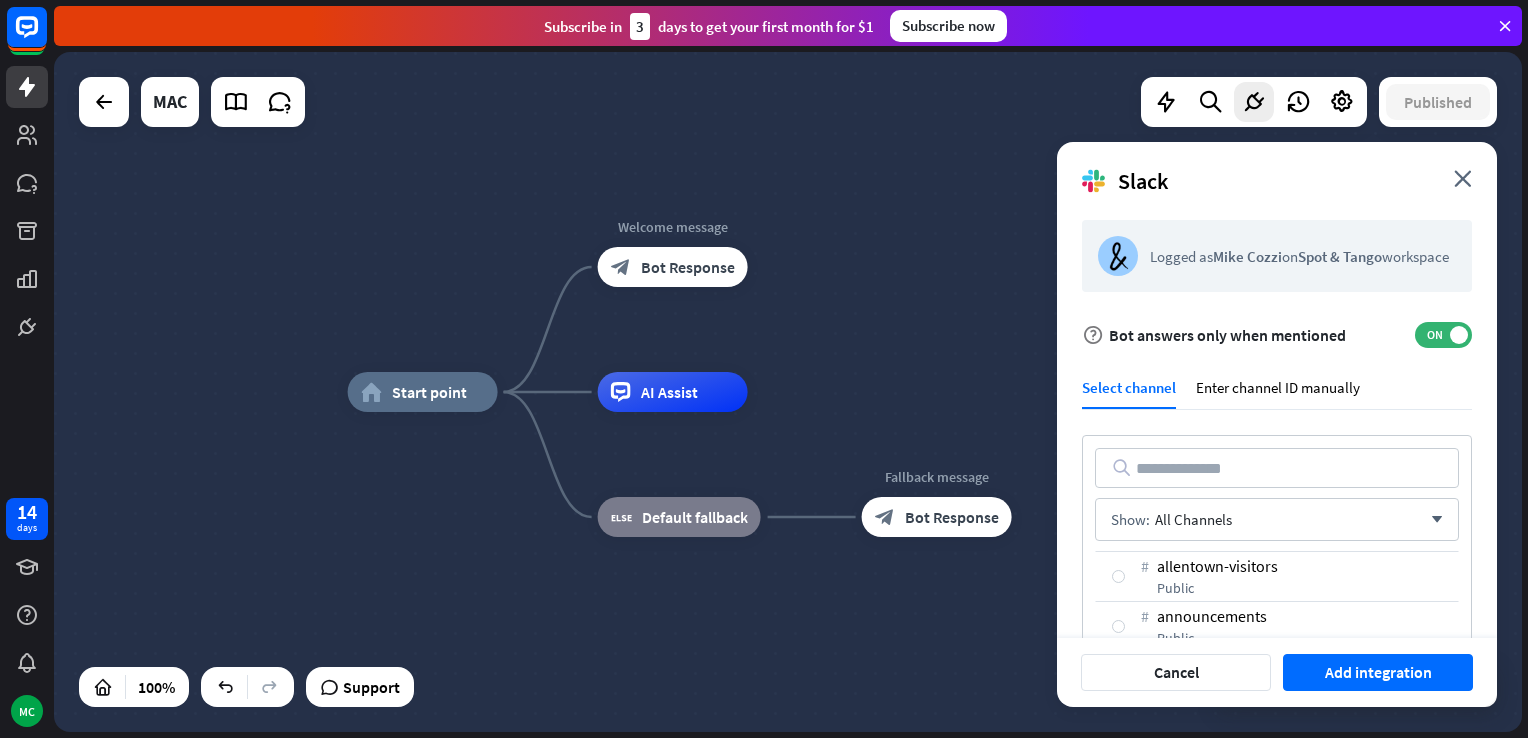 click on "Show:   All Channels
arrow_down
#   allentown-visitors   public       #   announcements   public       #   asknicely   public       #   astrsk-spot   public       #   book-club   public       #   bug-reporting   public       #   competitors-watch   public       #   cx-hq-learning-development-team   public       #   cx-ops-contaminationshippingrequest   public       #   daily-growth-report   public       #   data   public       #   data-platform-alerts   public       #   dayjob-spotandtango   public       #   deletethis   public       #   demand-forecasting   public       #   dvm-dr-liff   public       #   feature-requests   public       #   fun   public       #   ga-testing-project   public       #   general   public       #   graphic_design_discussion   public       #   info-gathering   public       #   it_alerts   public       #   jira-updates   public       #   july10-leadership-update   public       #   marketing-team-updates   public       #" at bounding box center [1277, 575] 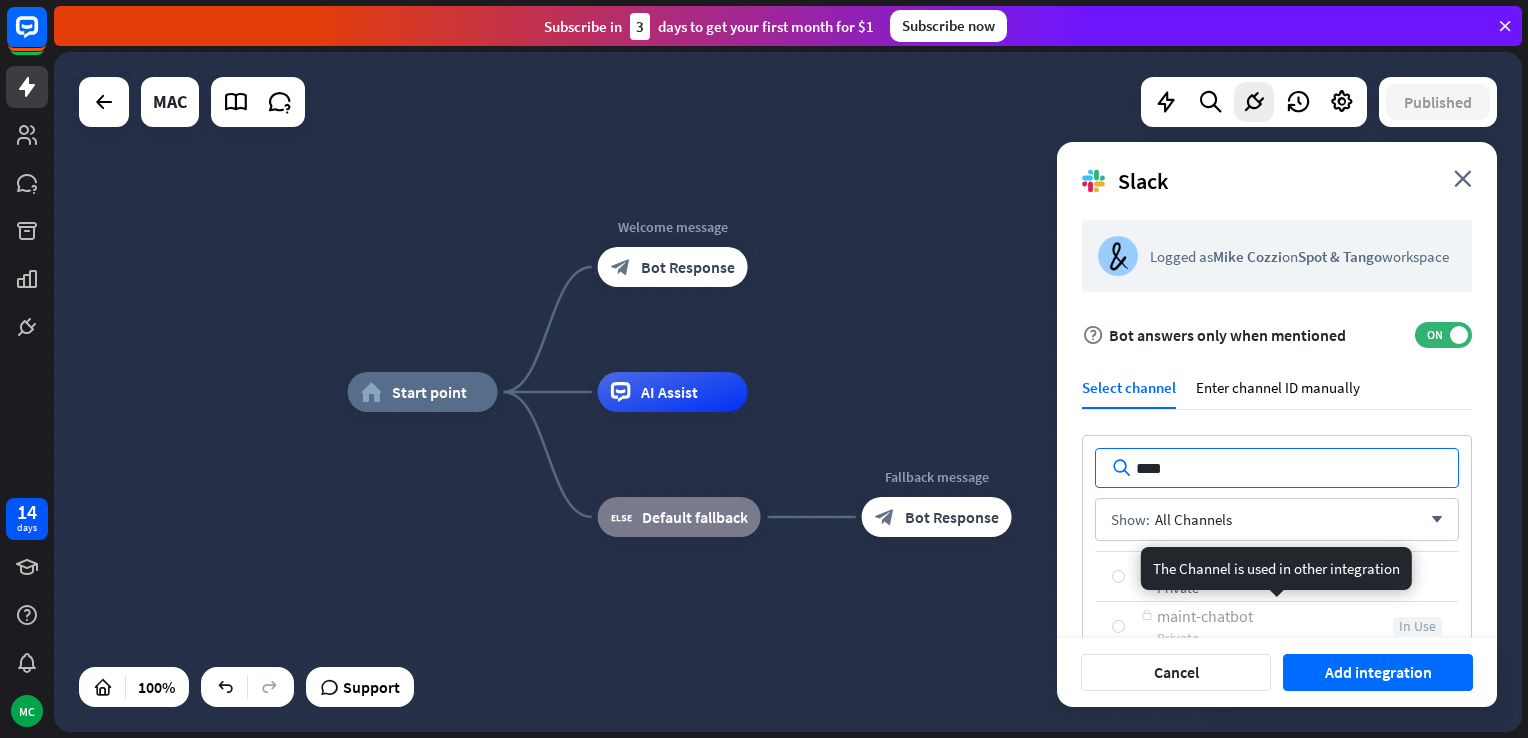 type on "****" 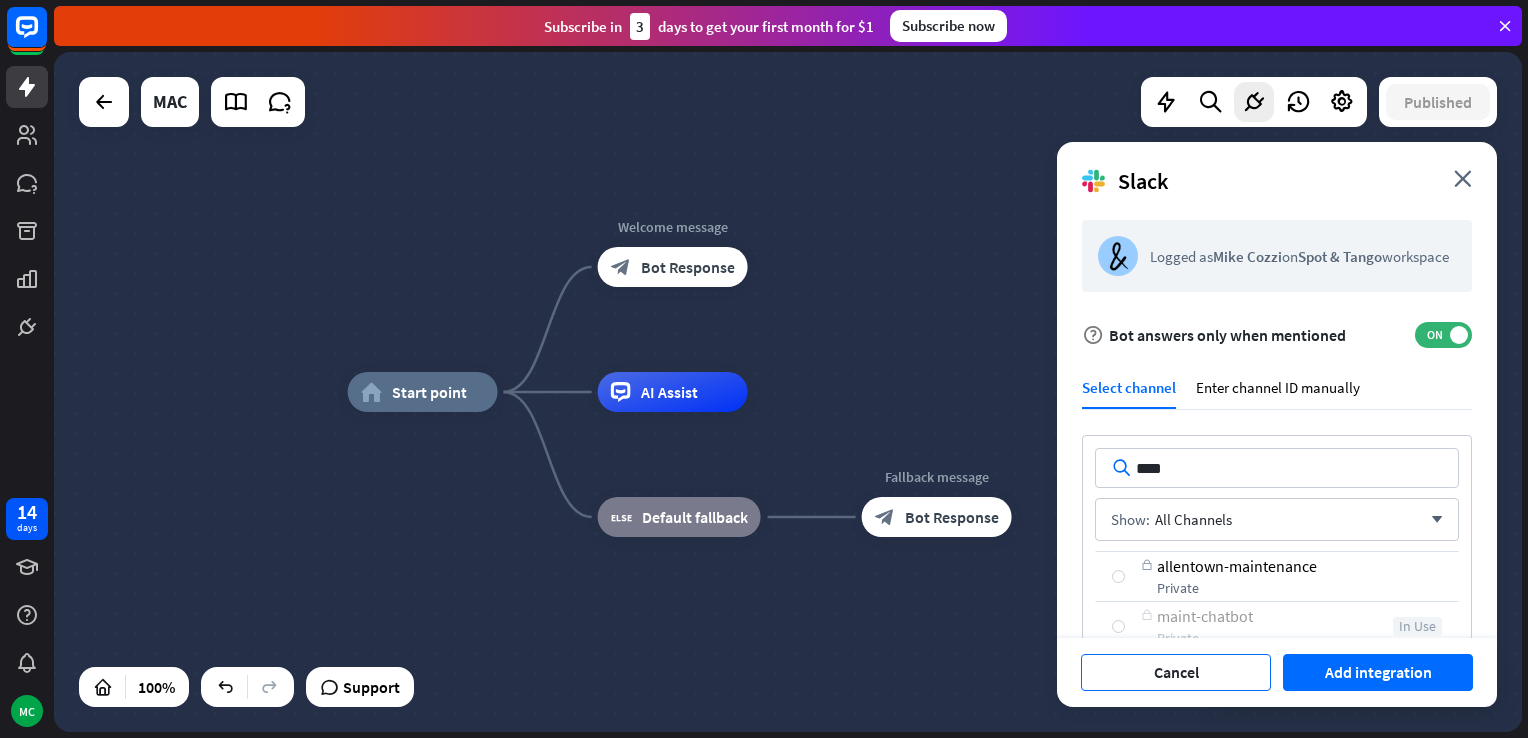 click on "Cancel" at bounding box center [1176, 672] 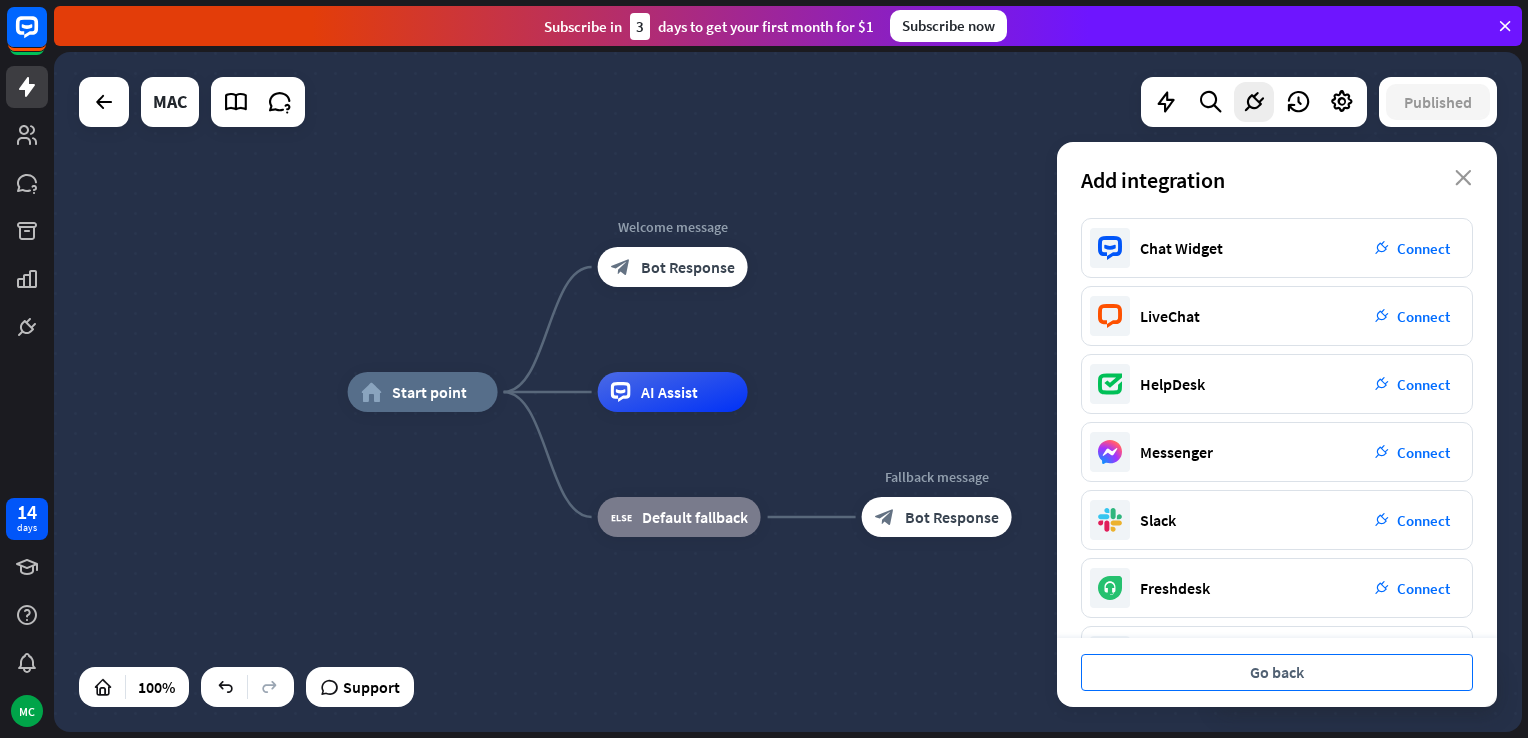 click on "Go back" at bounding box center [1277, 672] 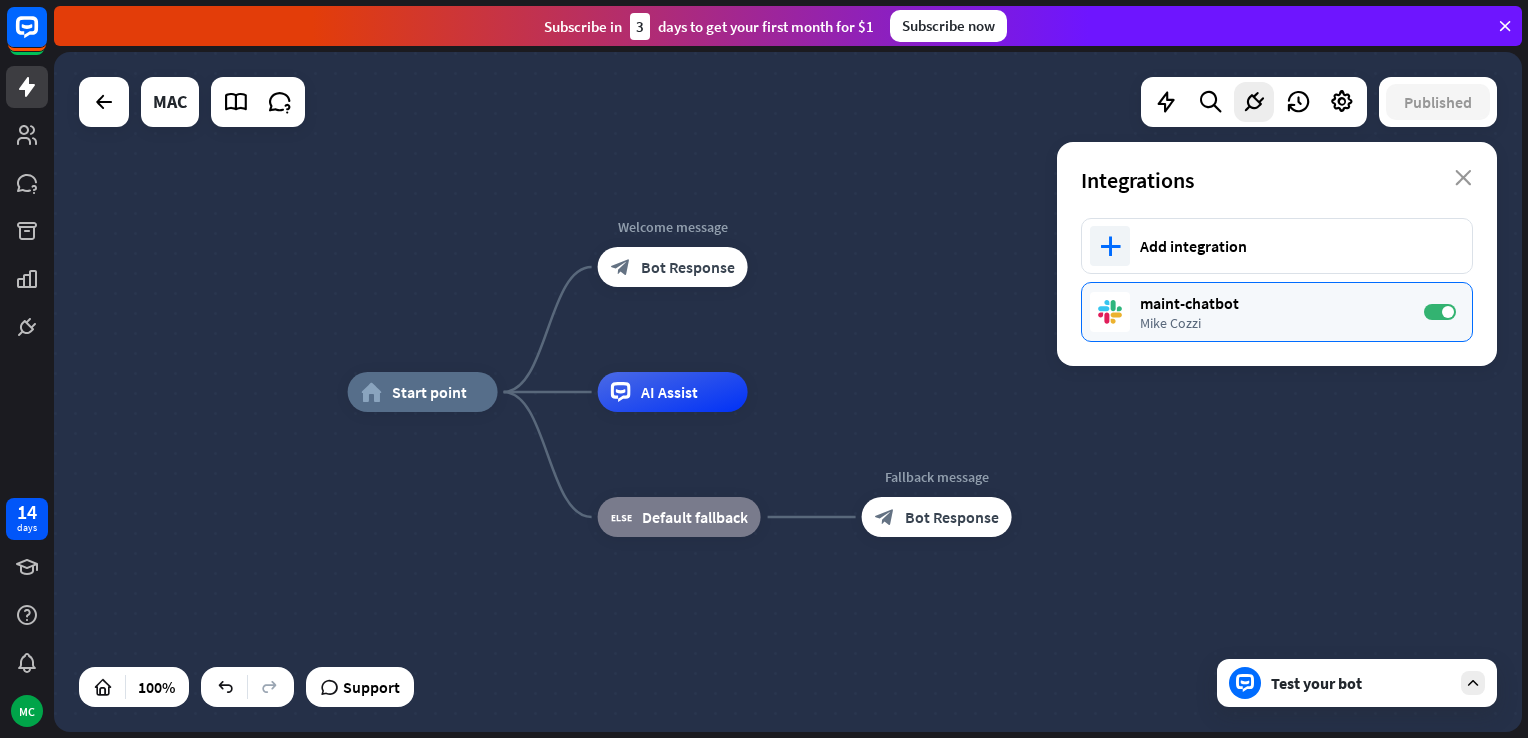 click on "maint-chatbot" at bounding box center [1272, 303] 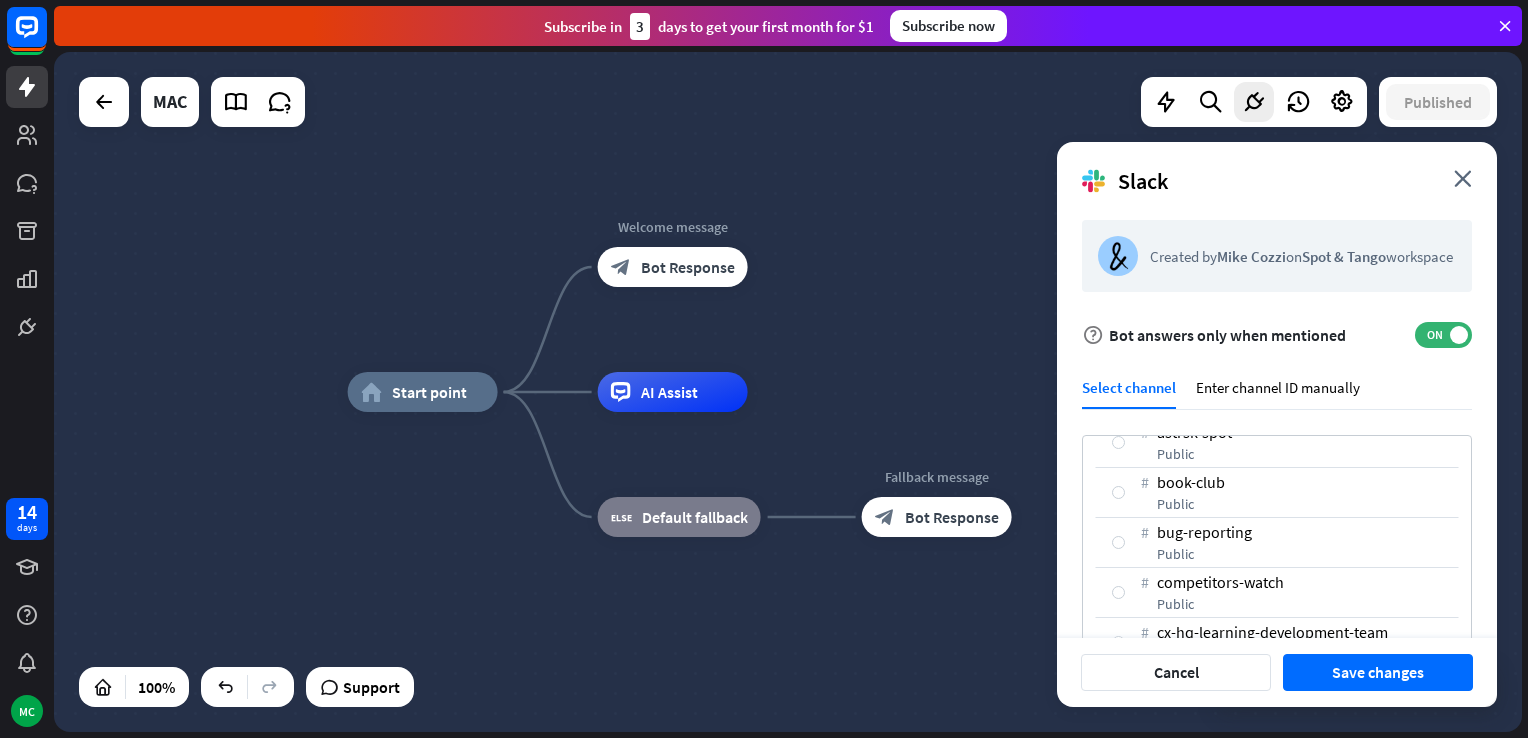 scroll, scrollTop: 300, scrollLeft: 0, axis: vertical 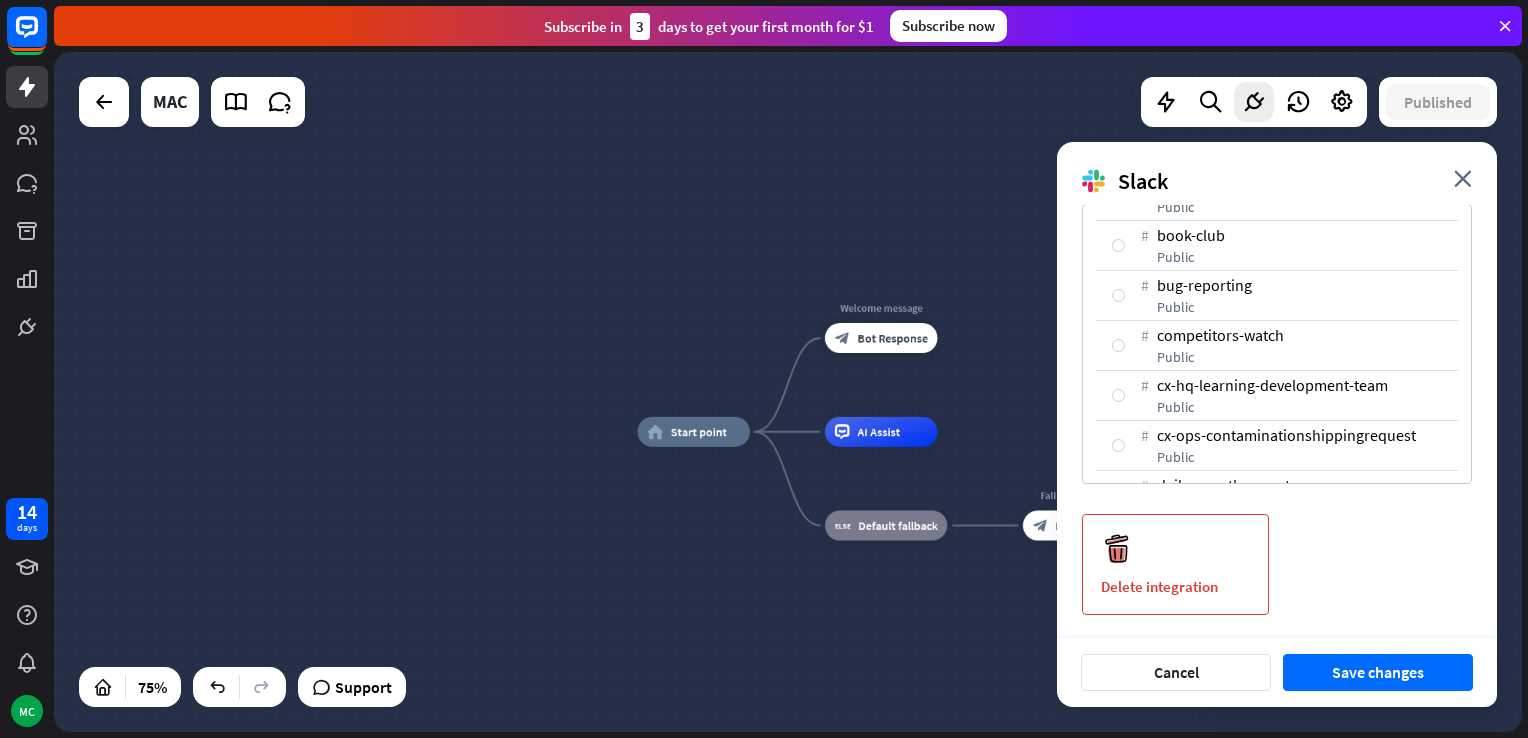 click on "Delete integration" at bounding box center (1175, 586) 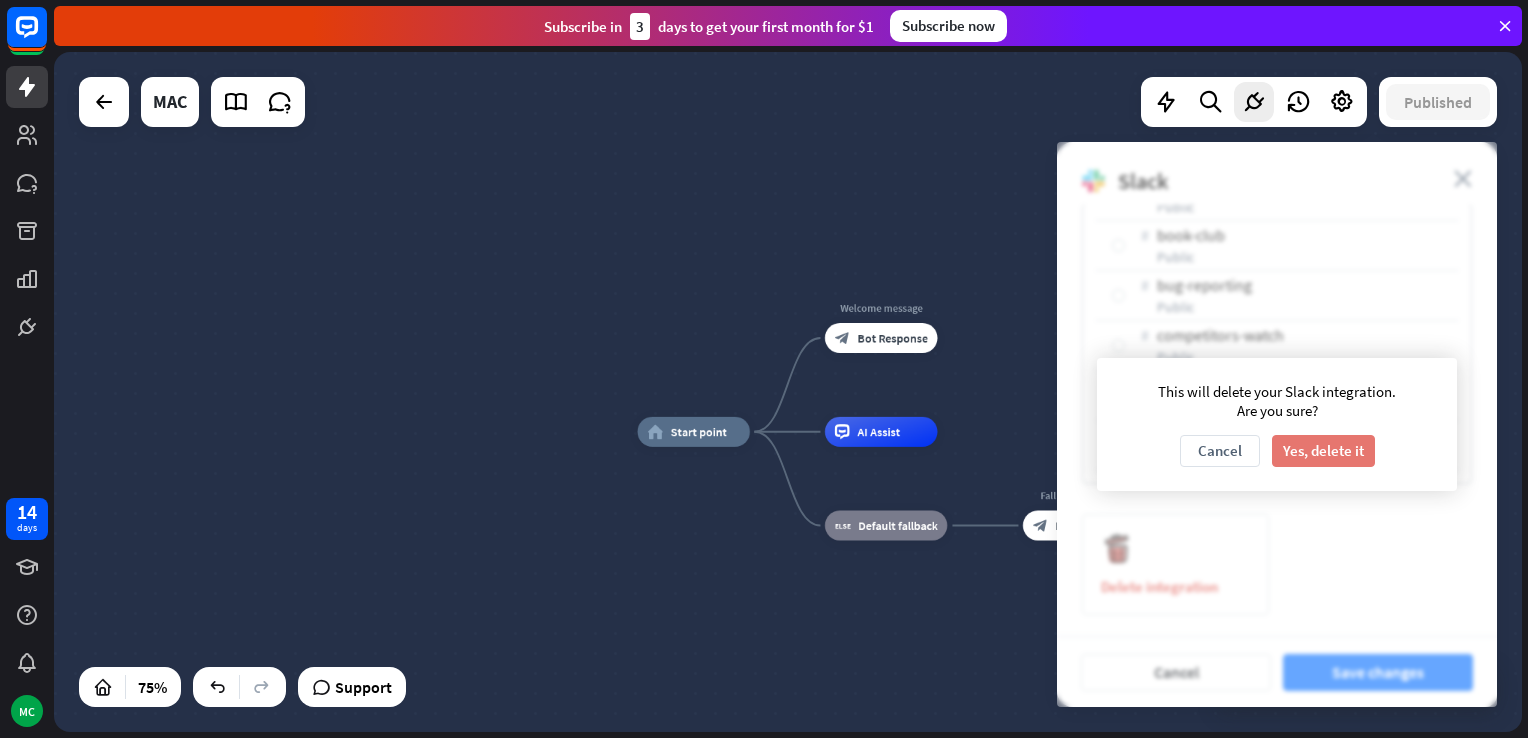 click on "Yes, delete it" at bounding box center [1323, 451] 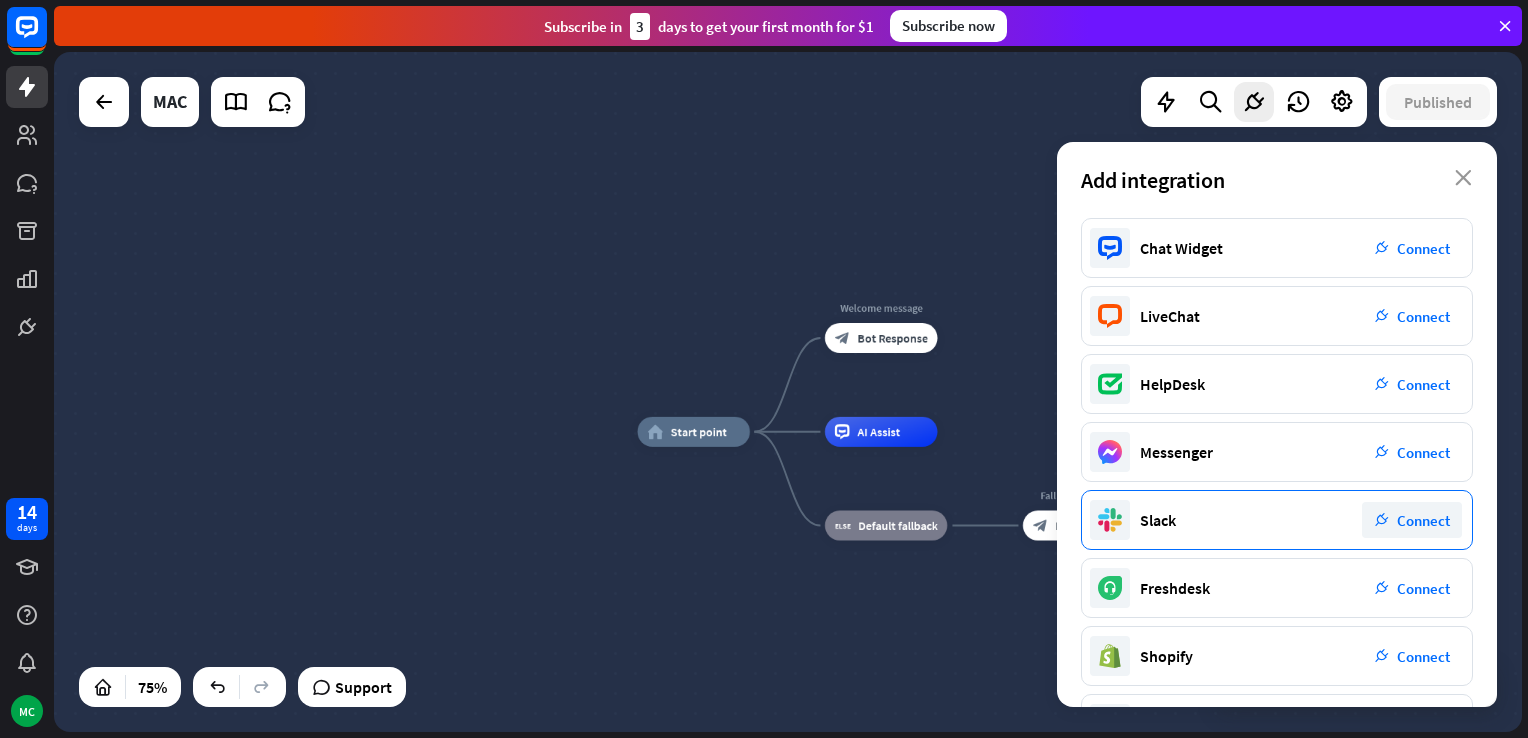 click on "Slack   plug_integration   Connect" at bounding box center (1277, 520) 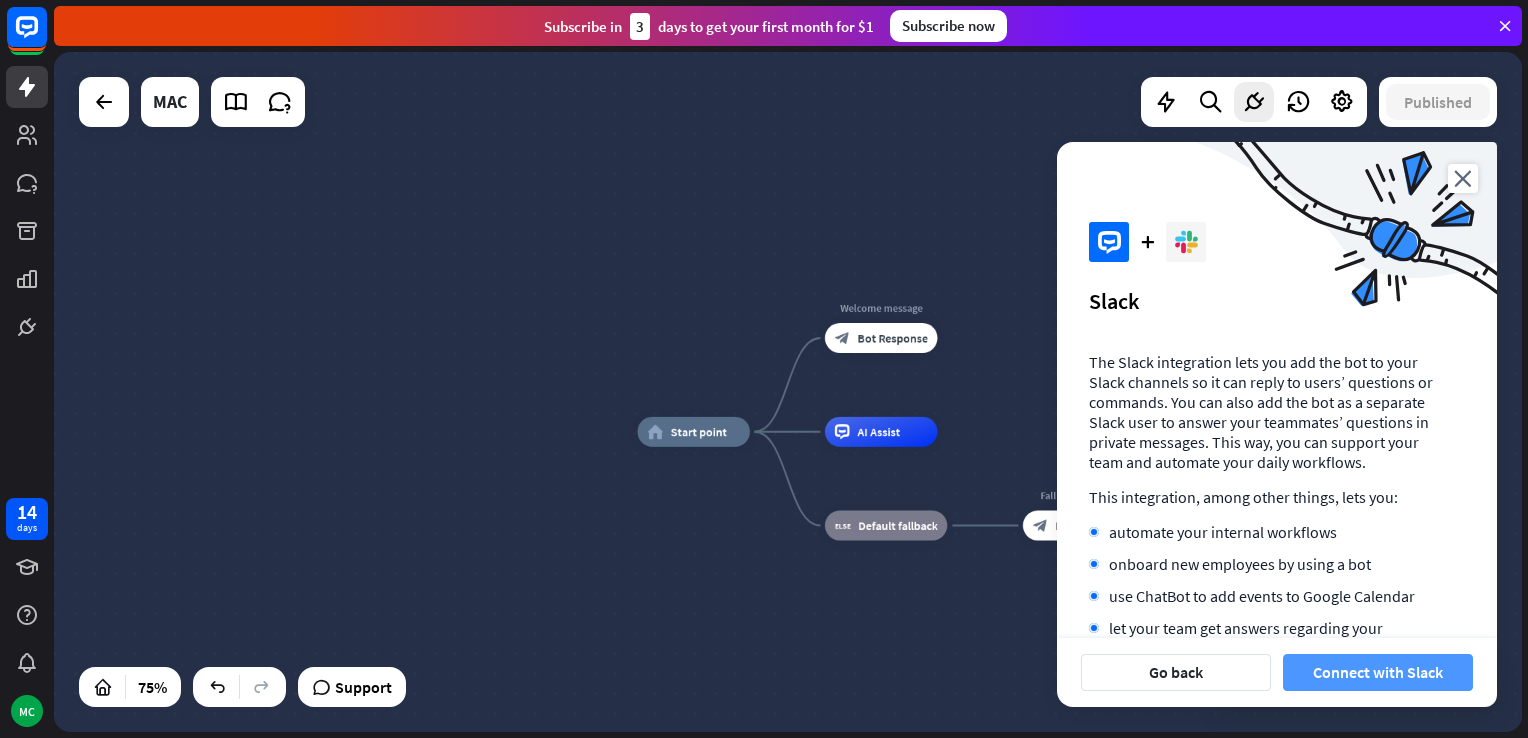 click on "Connect with Slack" at bounding box center [1378, 672] 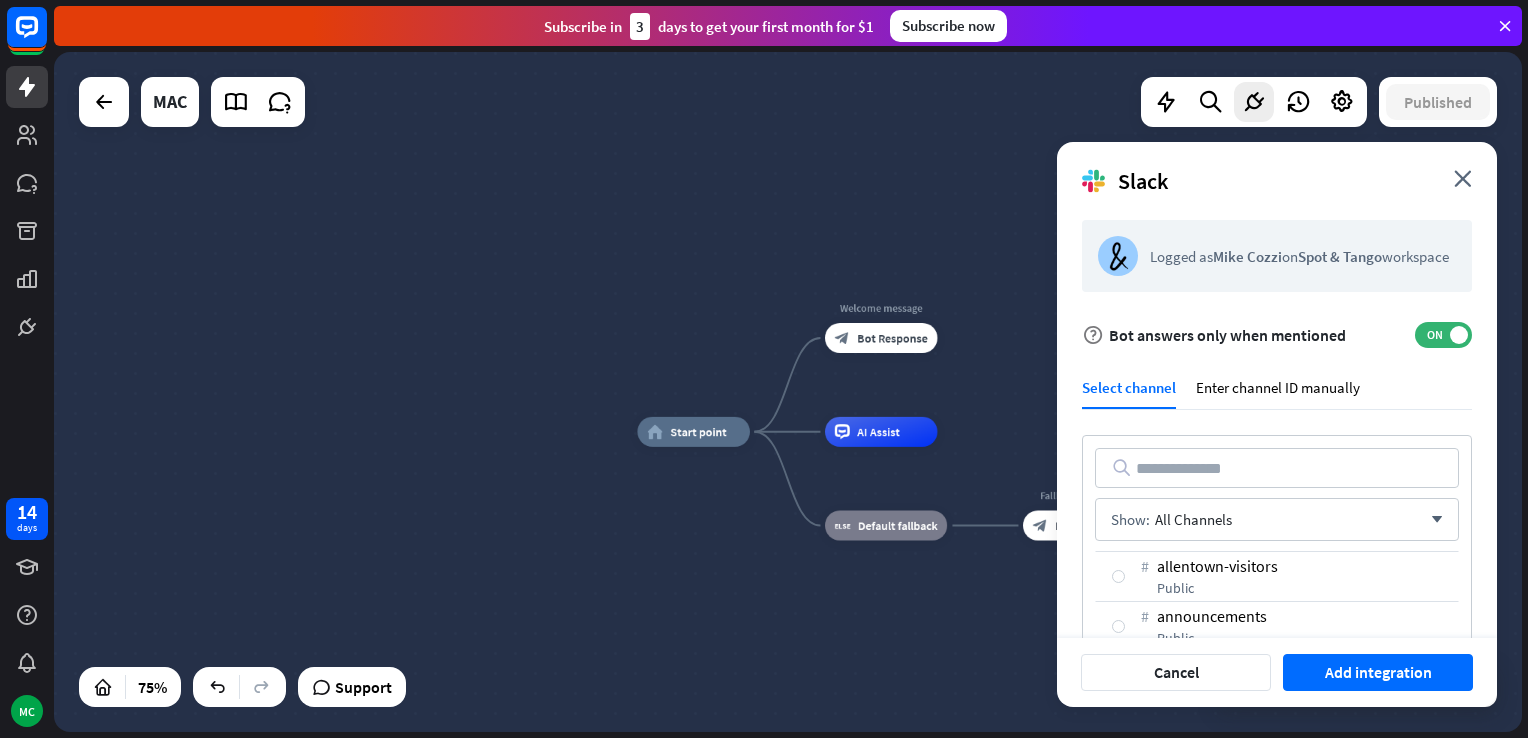 scroll, scrollTop: 100, scrollLeft: 0, axis: vertical 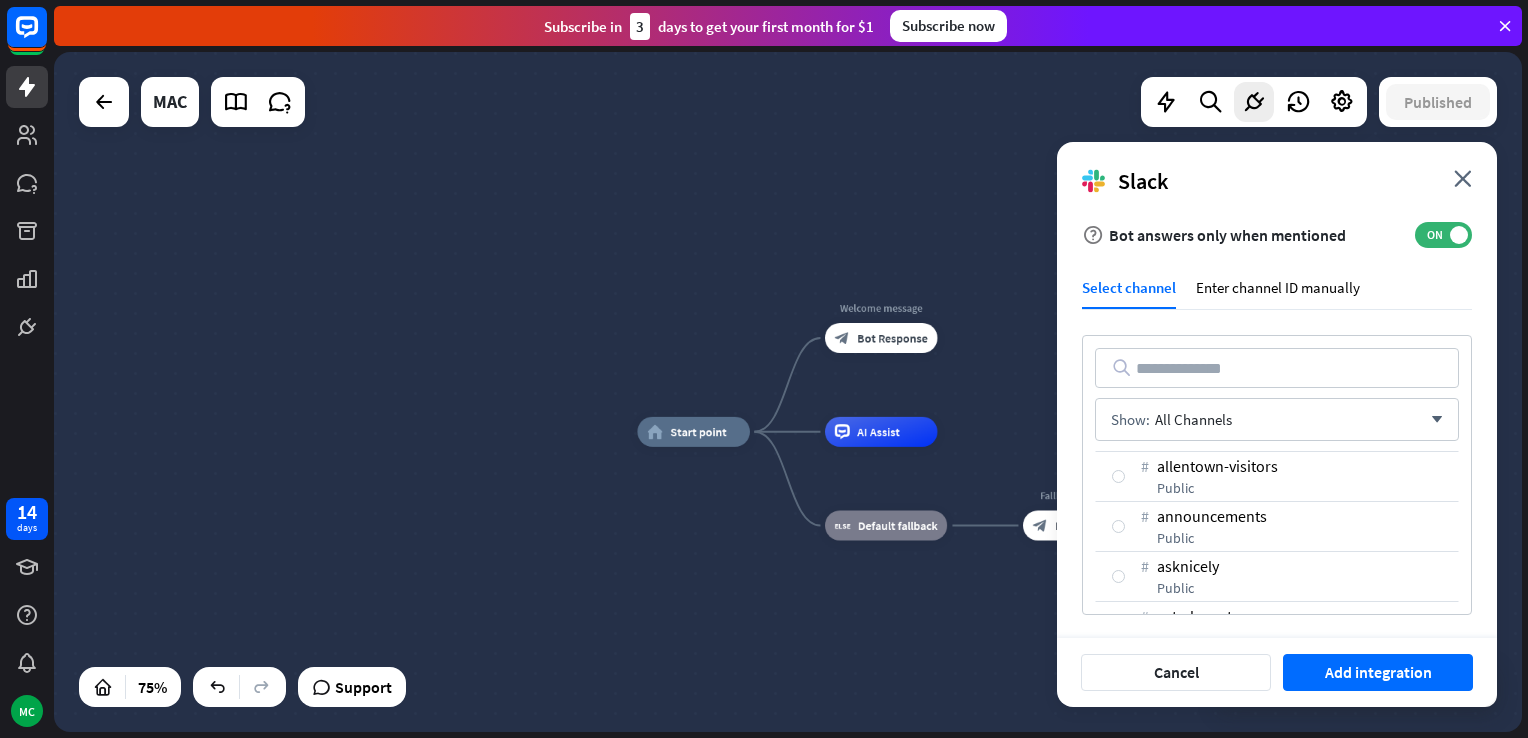 click at bounding box center [1277, 368] 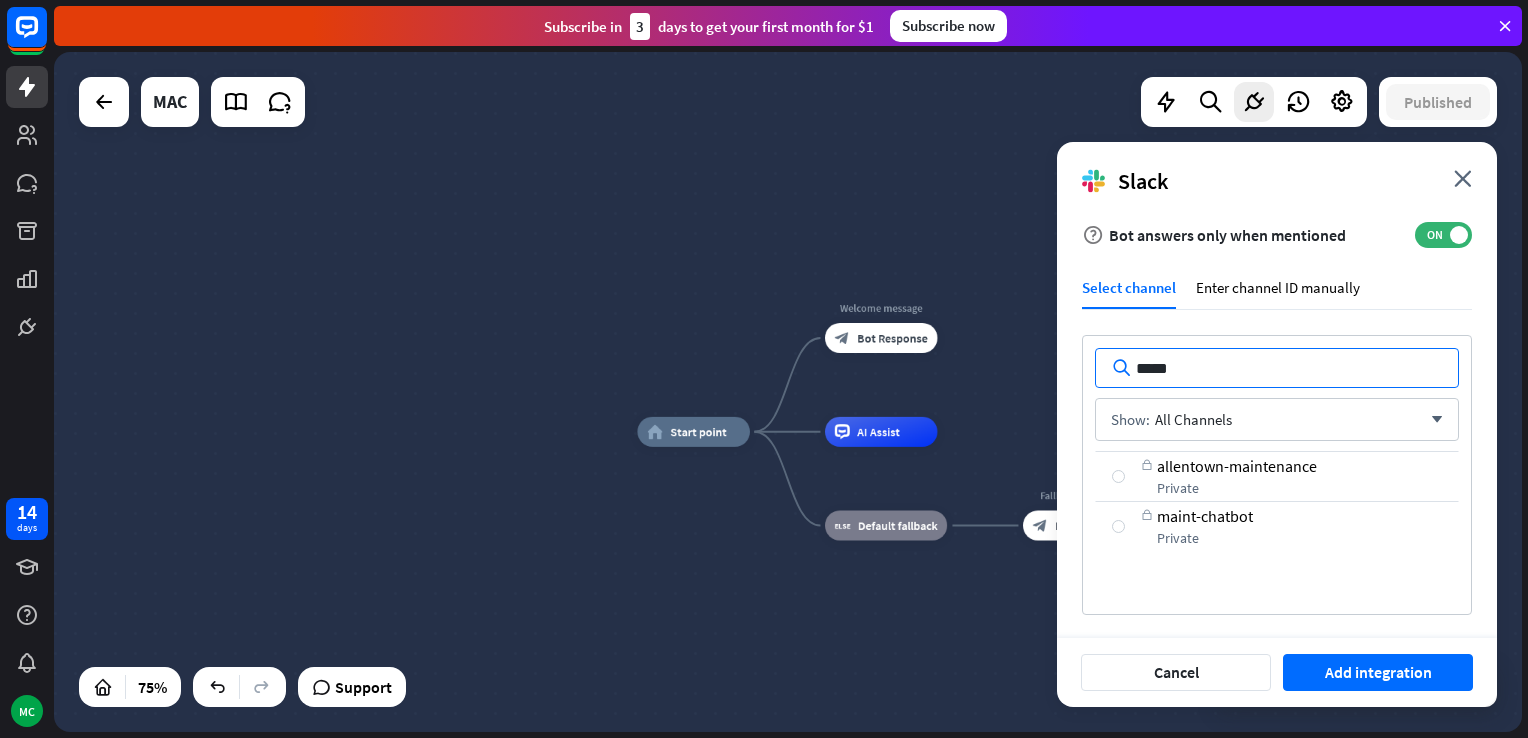 type on "*****" 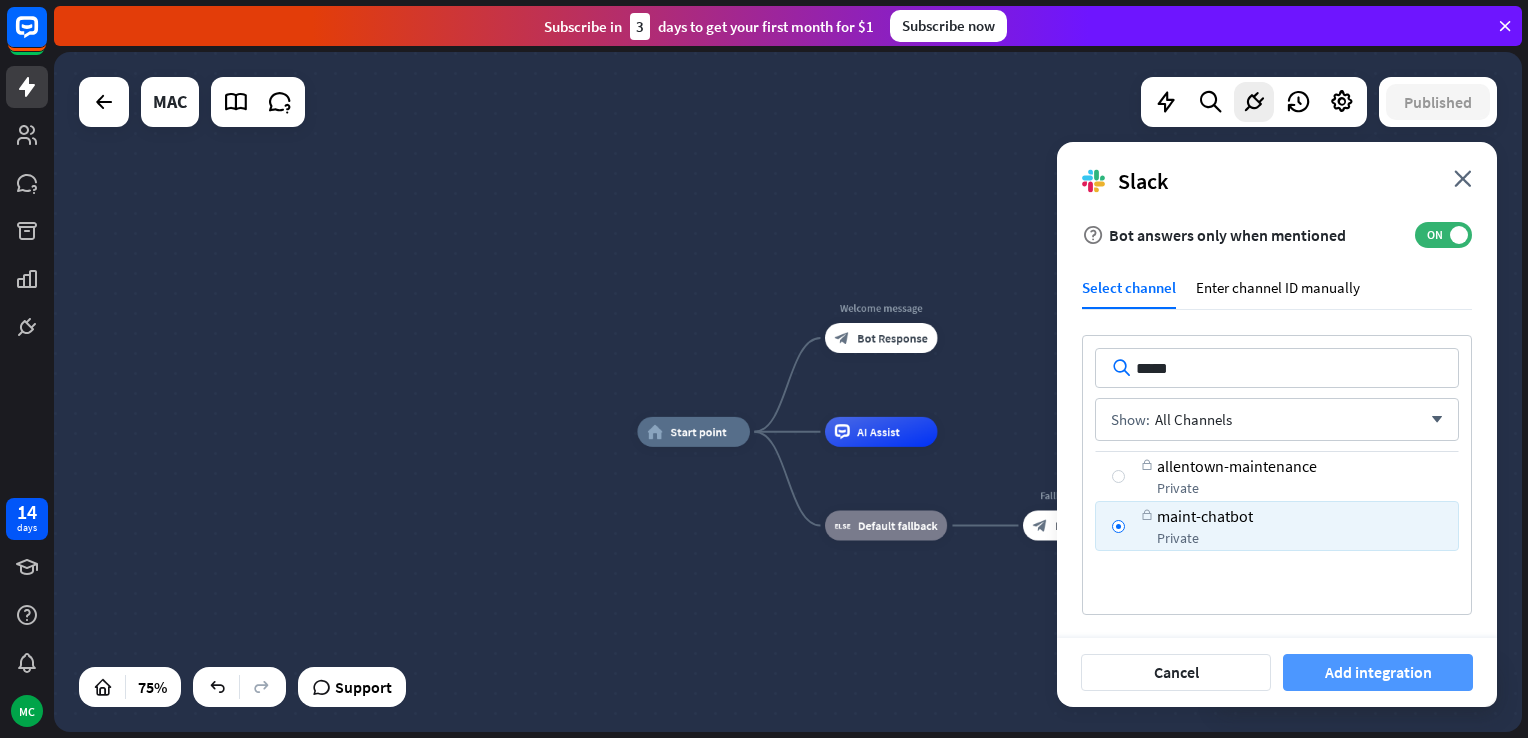 click on "Add integration" at bounding box center (1378, 672) 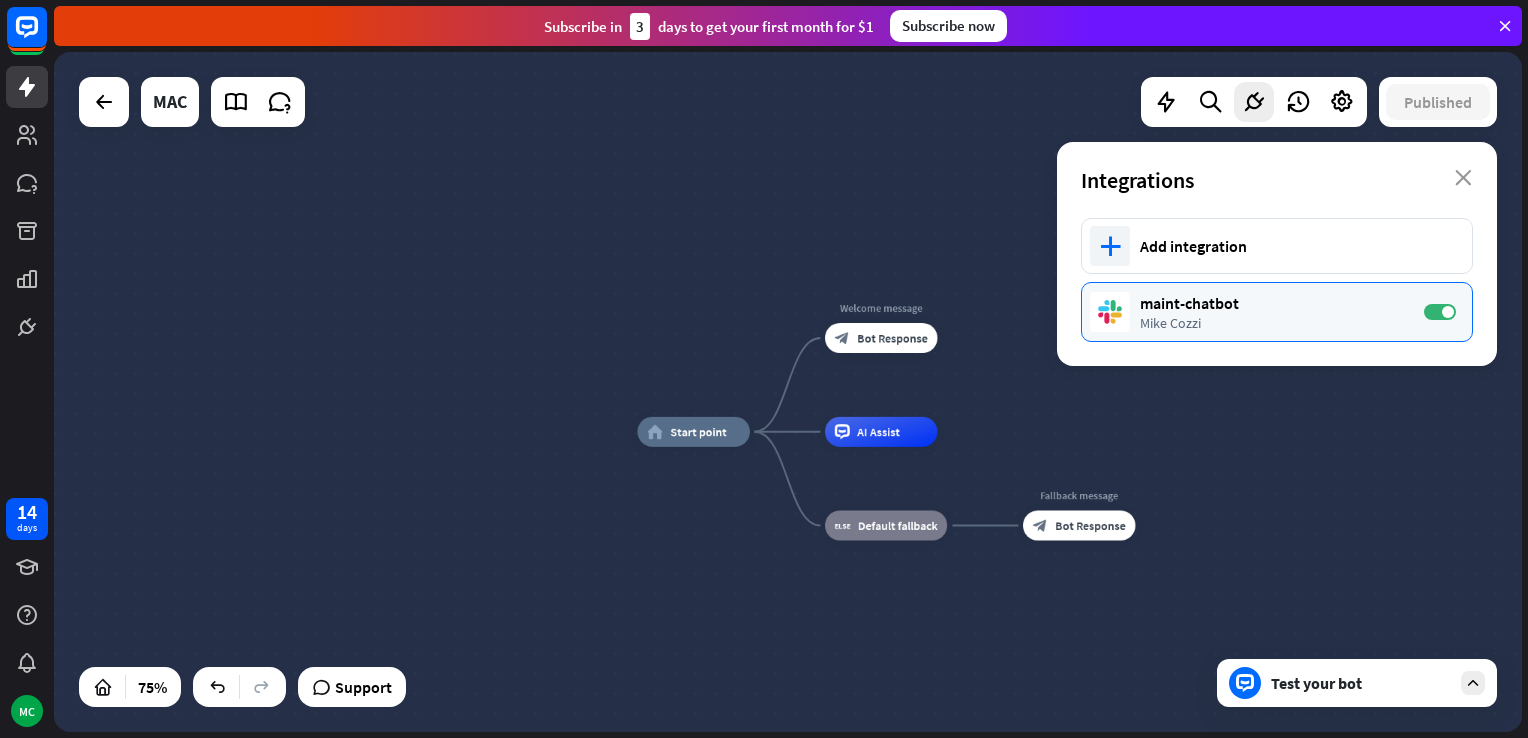 click on "Mike Cozzi" at bounding box center [1272, 323] 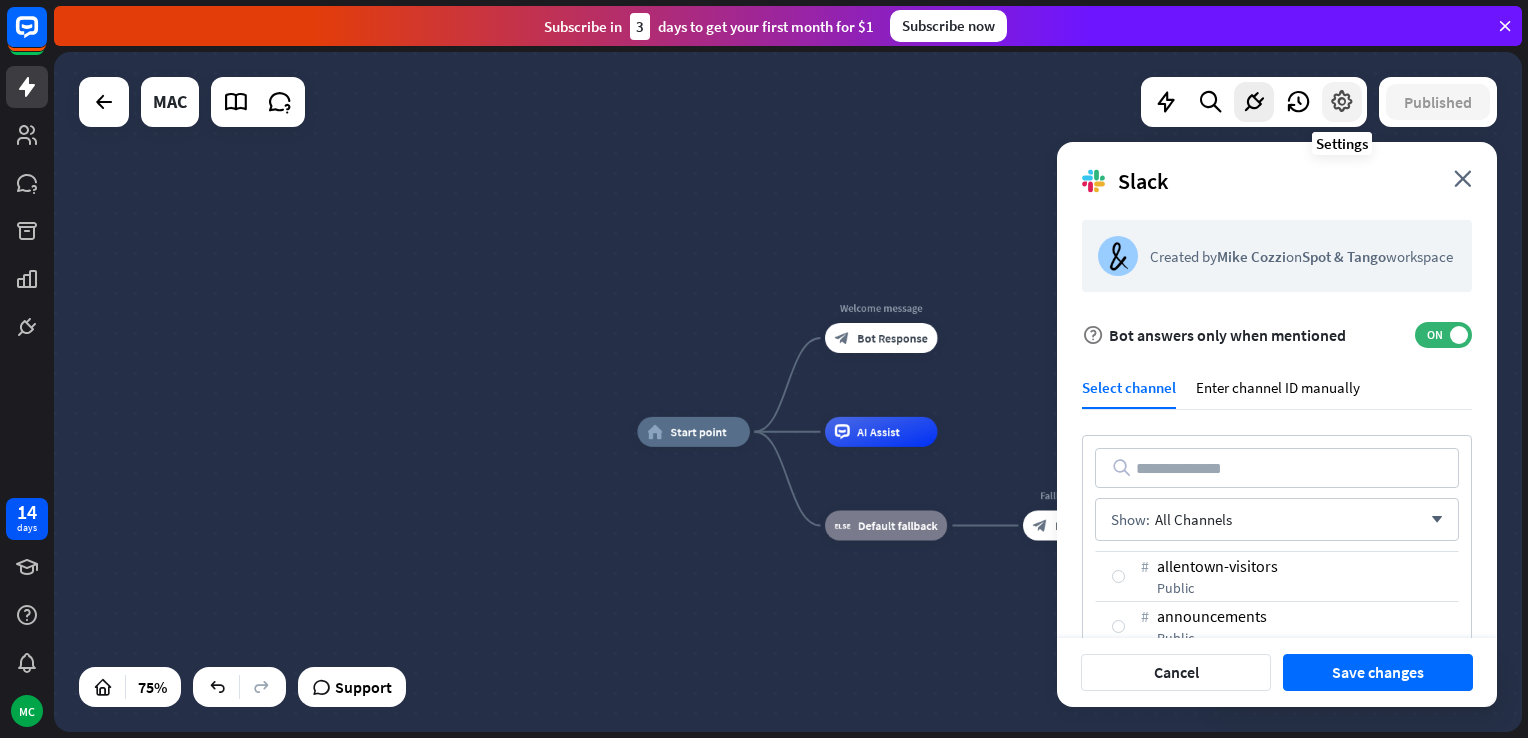 click at bounding box center [1342, 102] 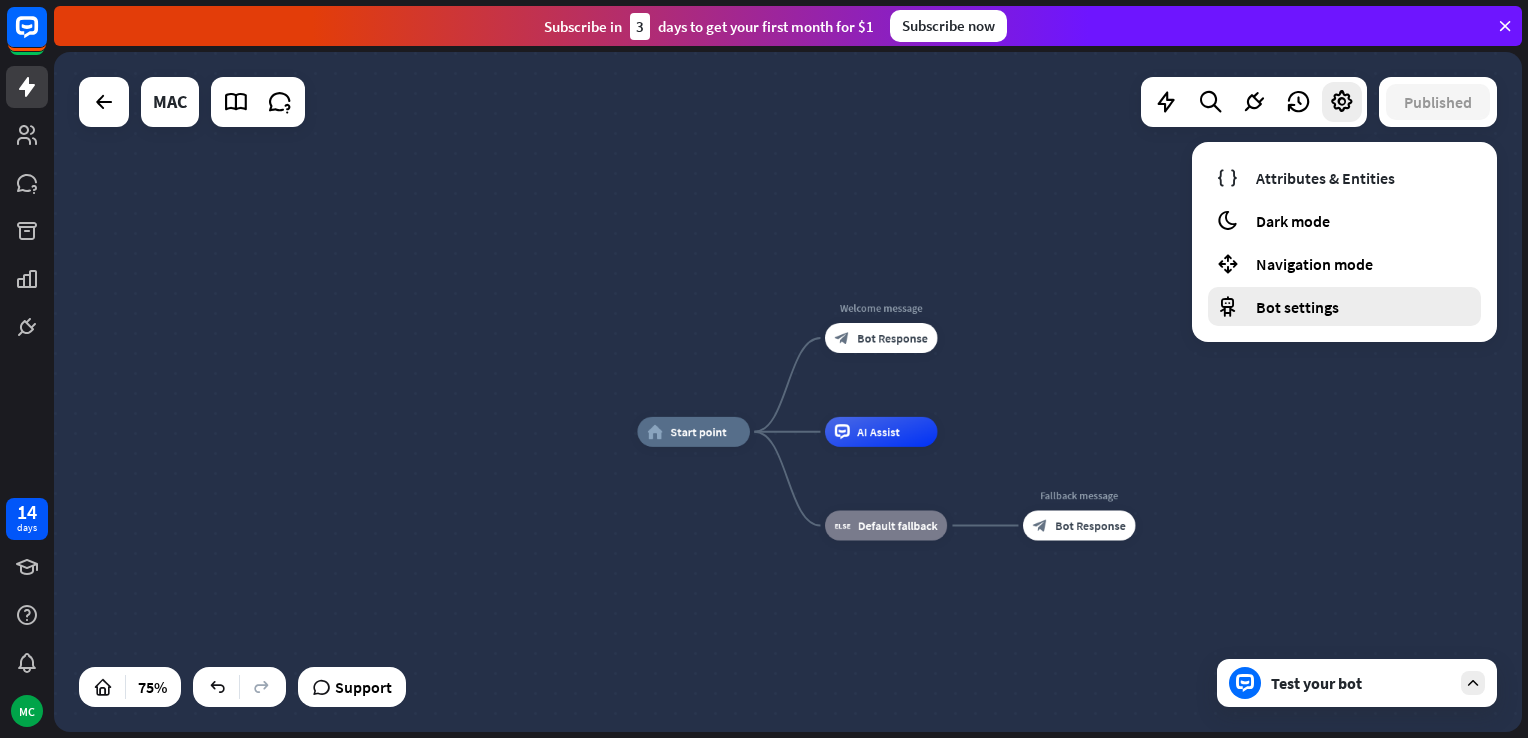 click on "Bot settings" at bounding box center [1297, 307] 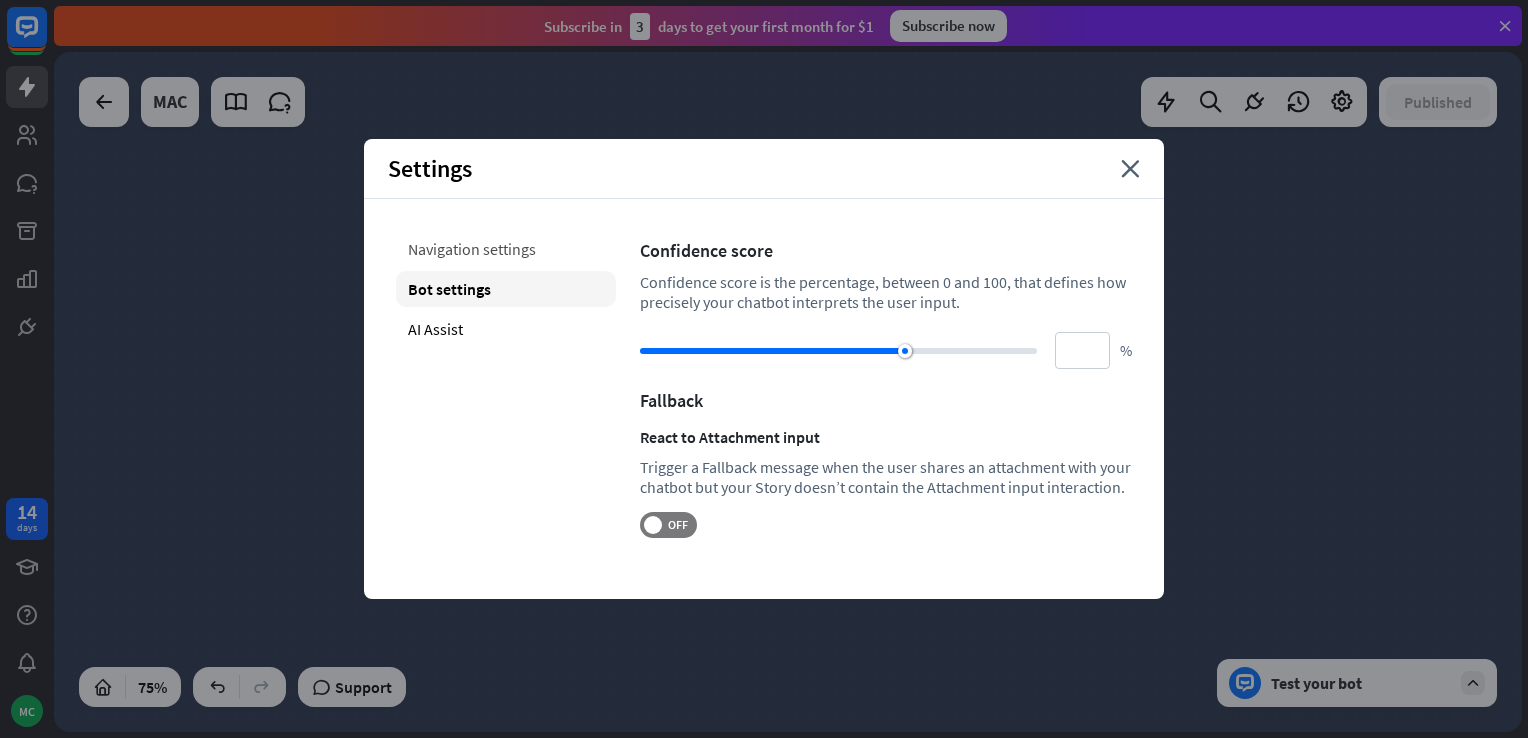 click on "Navigation settings" at bounding box center (506, 249) 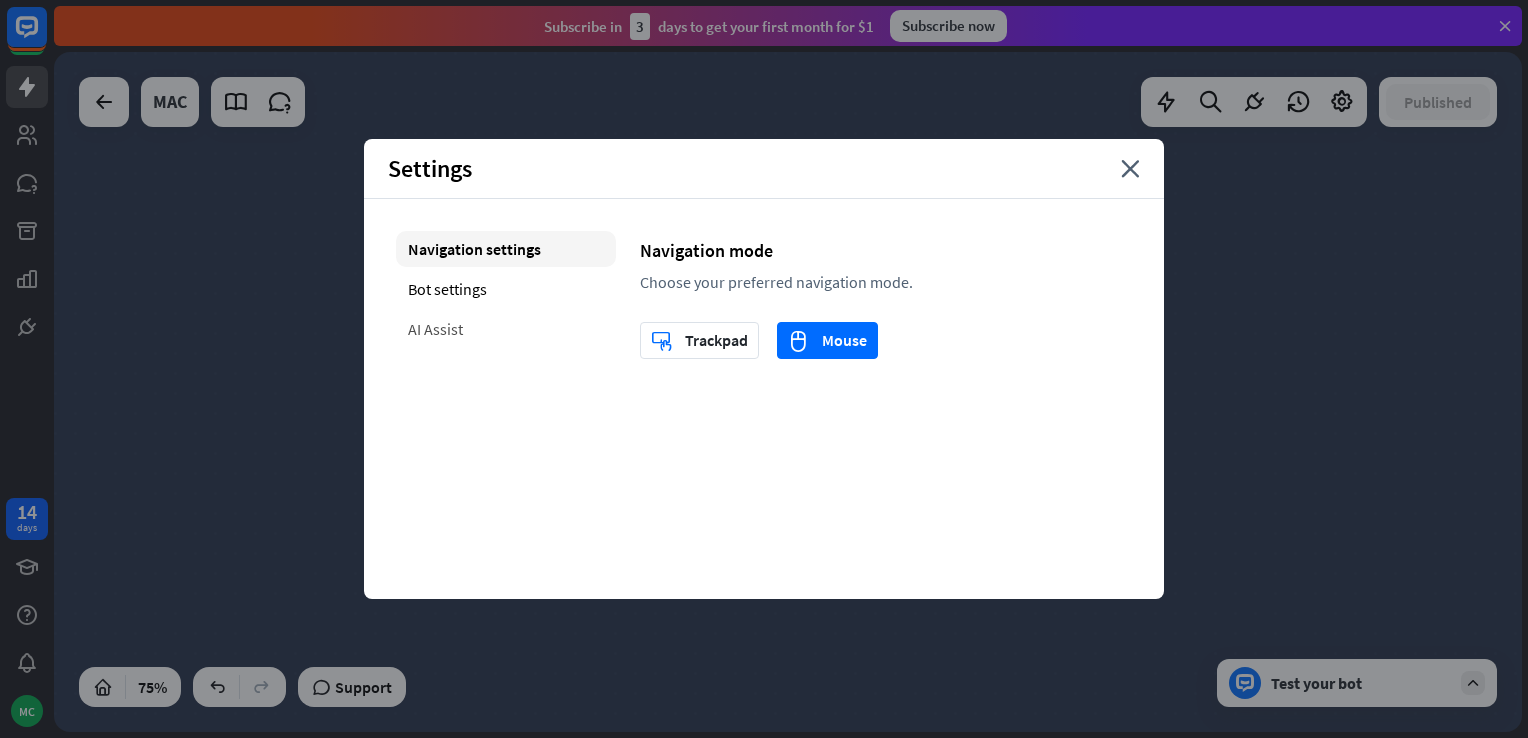 click on "AI Assist" at bounding box center [506, 329] 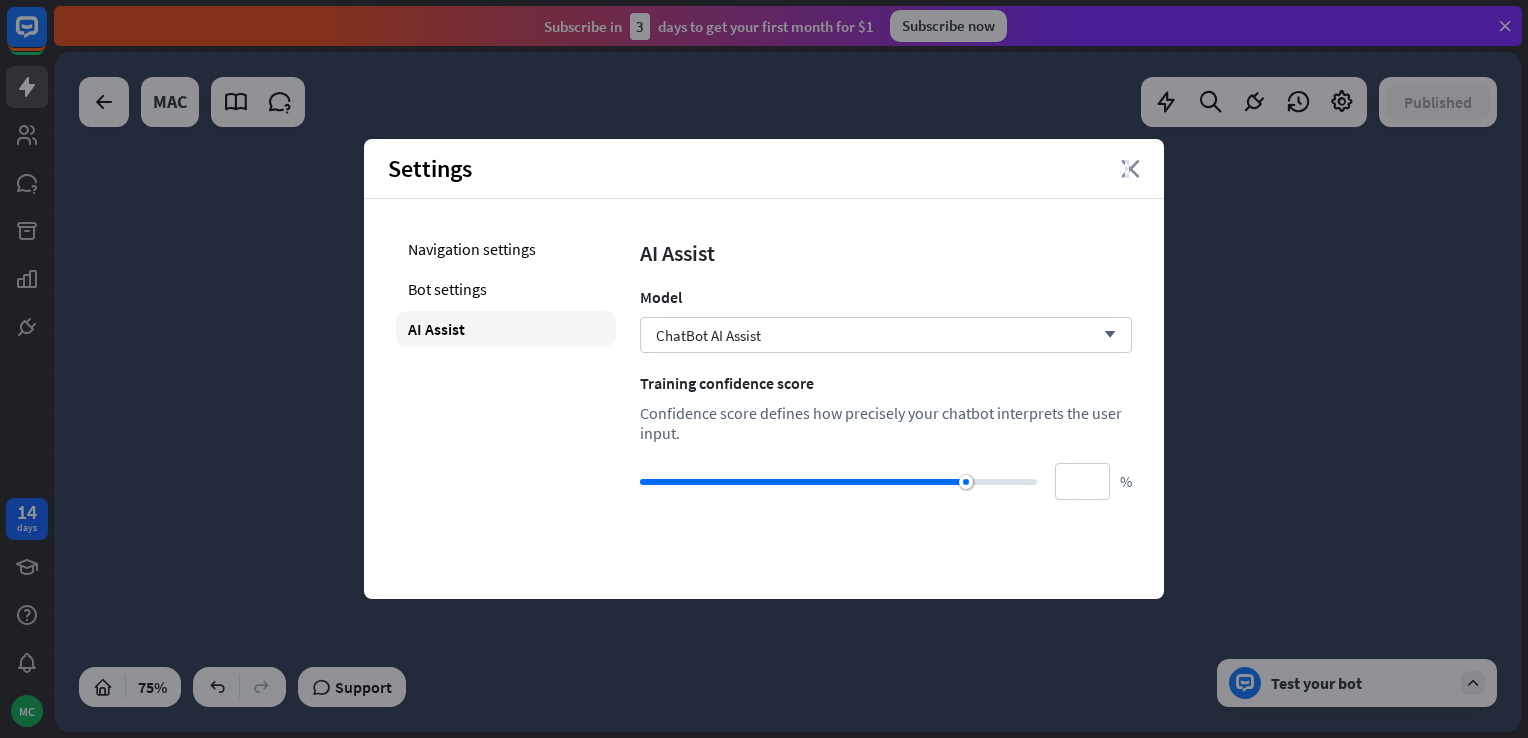 click on "close" at bounding box center [1130, 169] 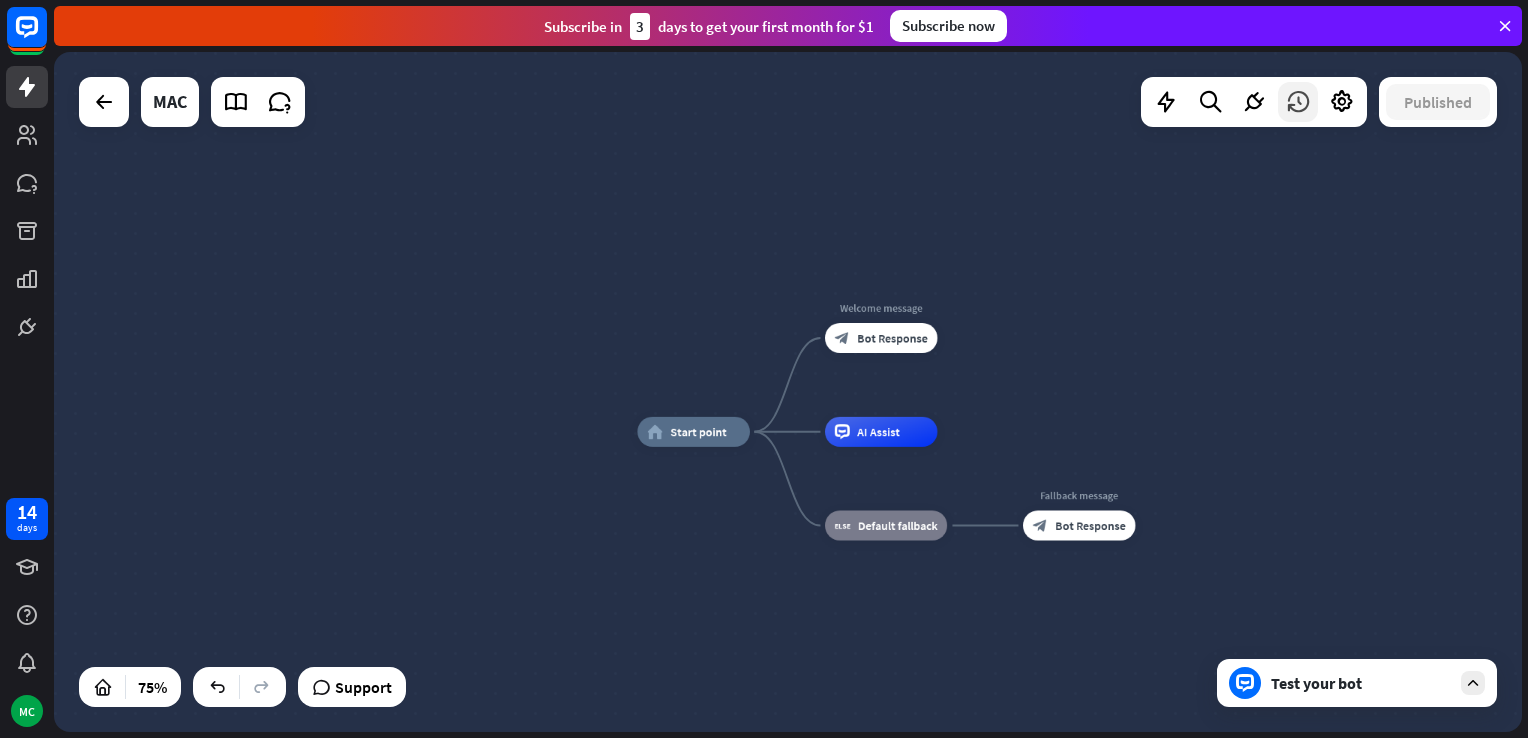 drag, startPoint x: 1126, startPoint y: 174, endPoint x: 1292, endPoint y: 98, distance: 182.57054 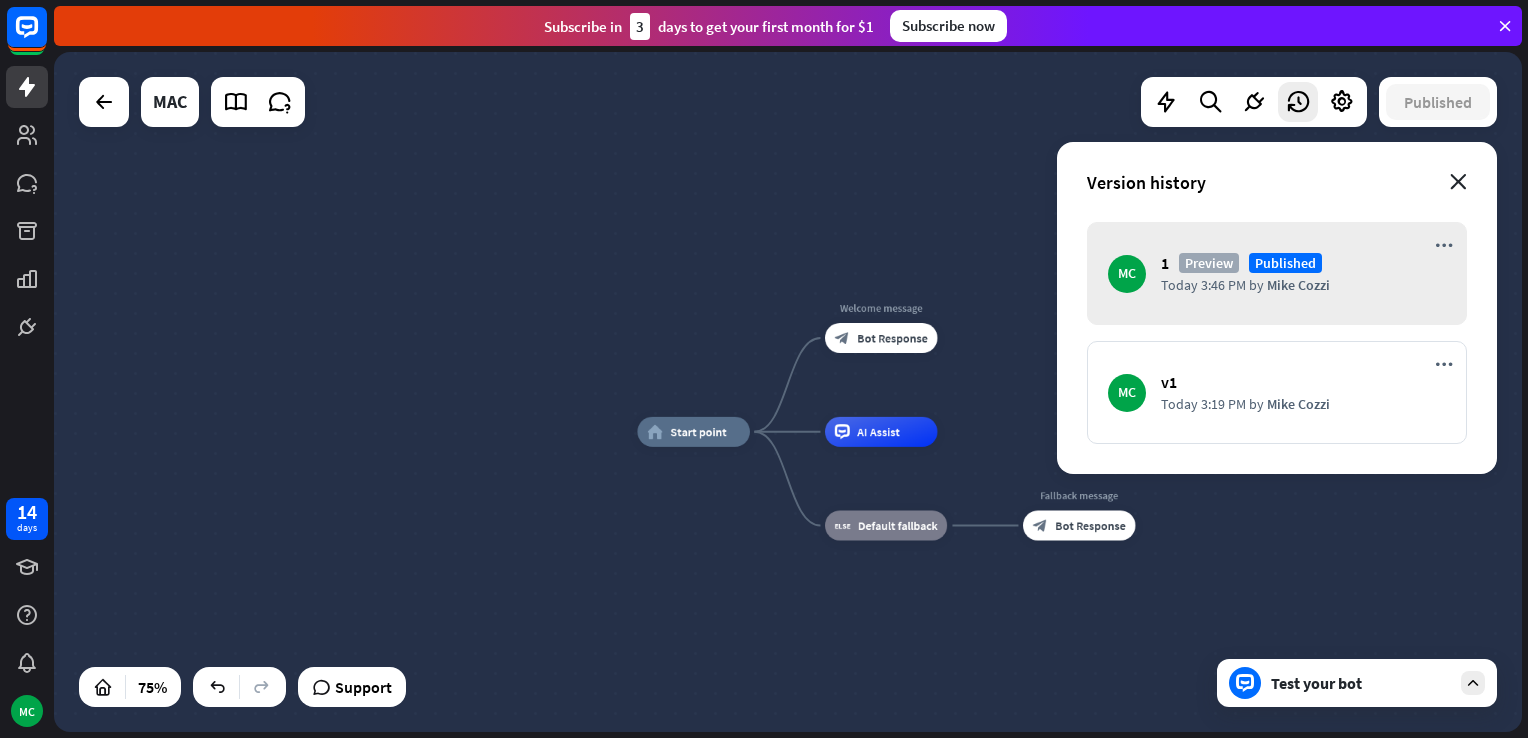 click on "close" at bounding box center (1458, 182) 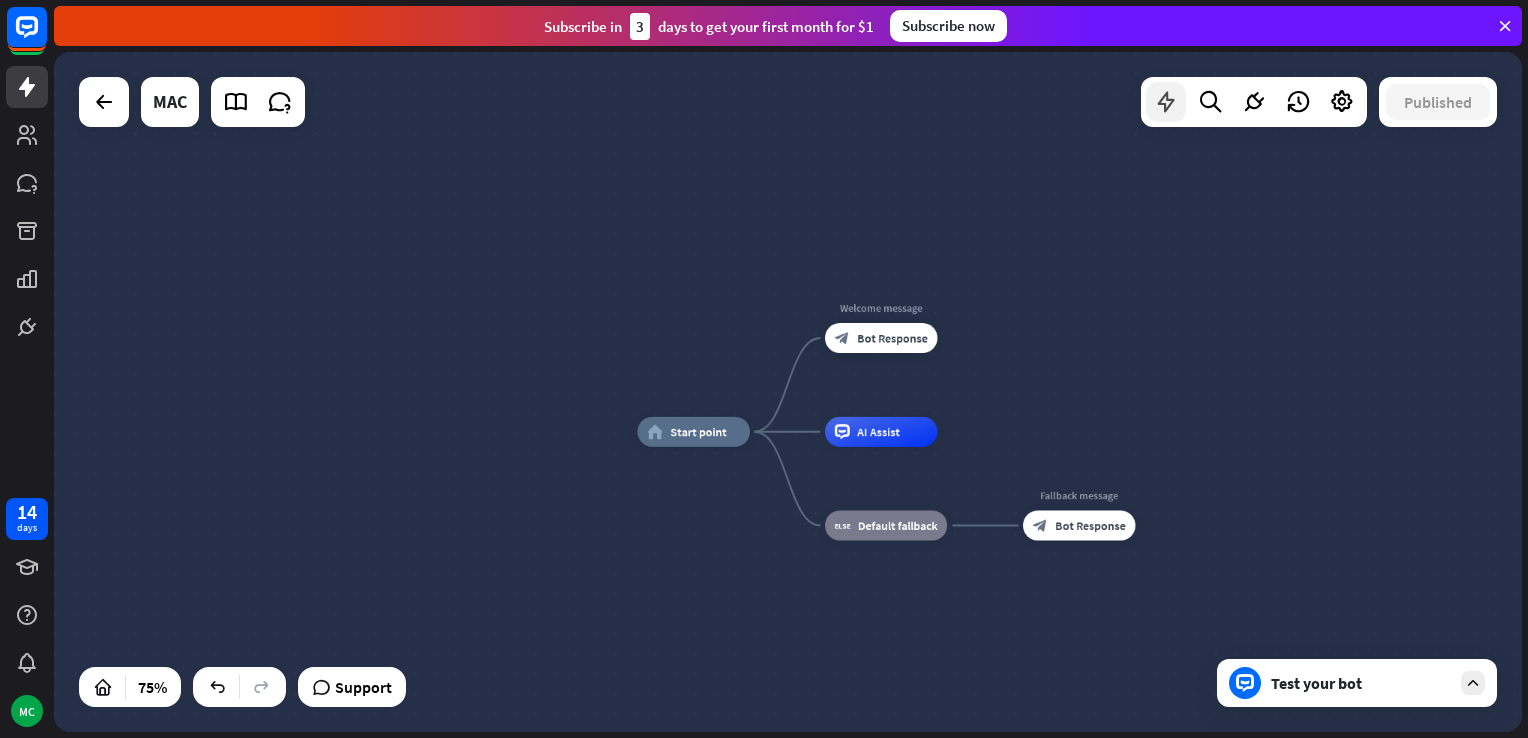 click at bounding box center [1166, 102] 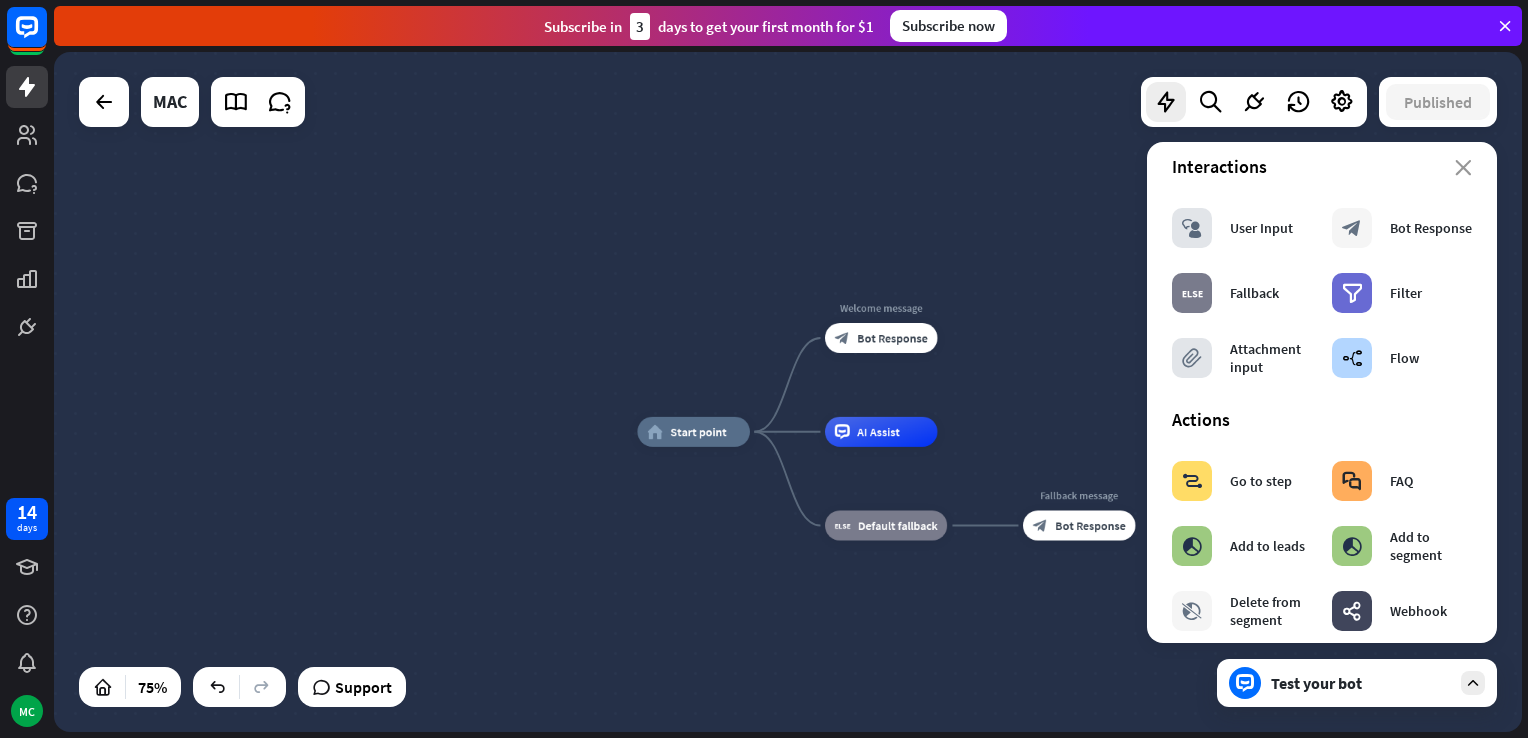scroll, scrollTop: 0, scrollLeft: 0, axis: both 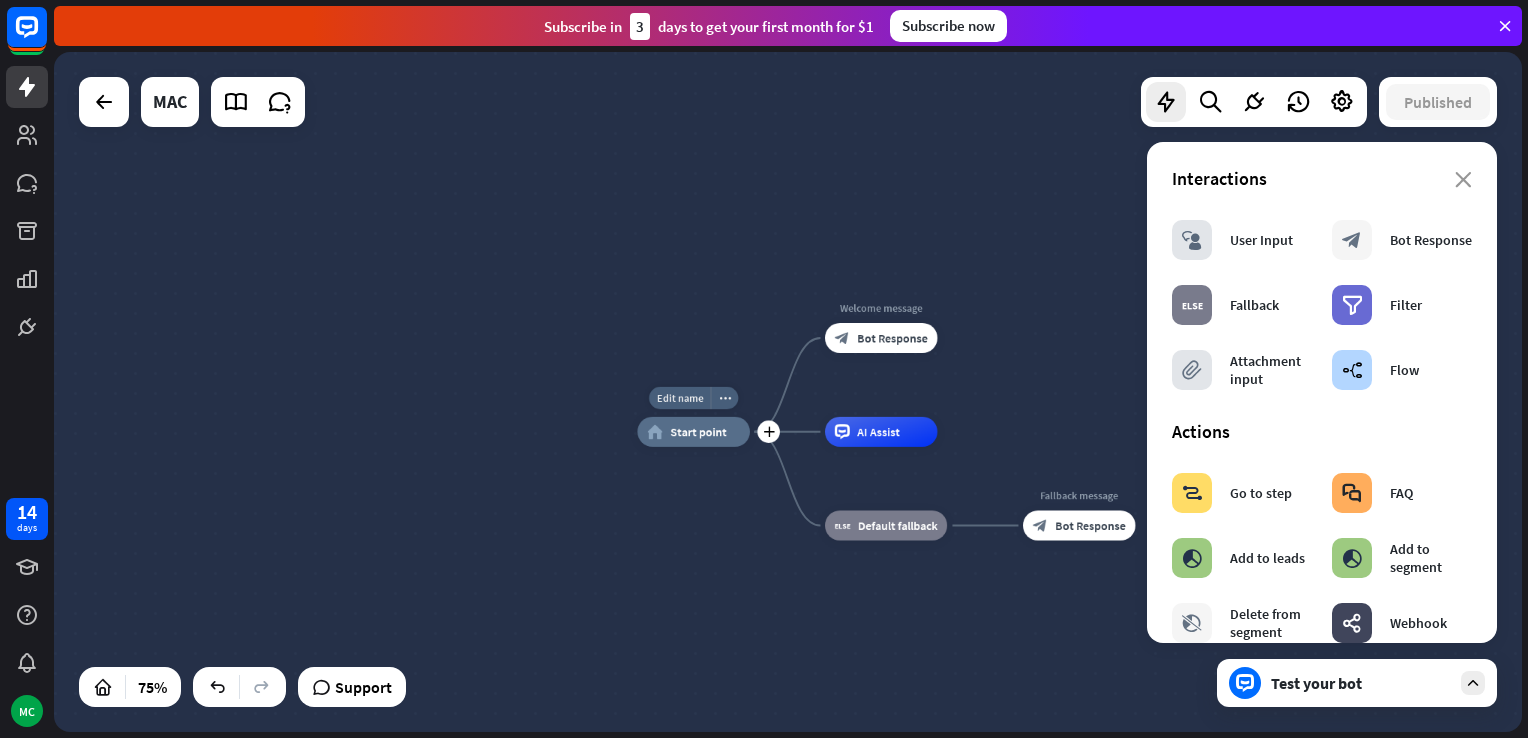 click on "home_2   Start point" at bounding box center (693, 432) 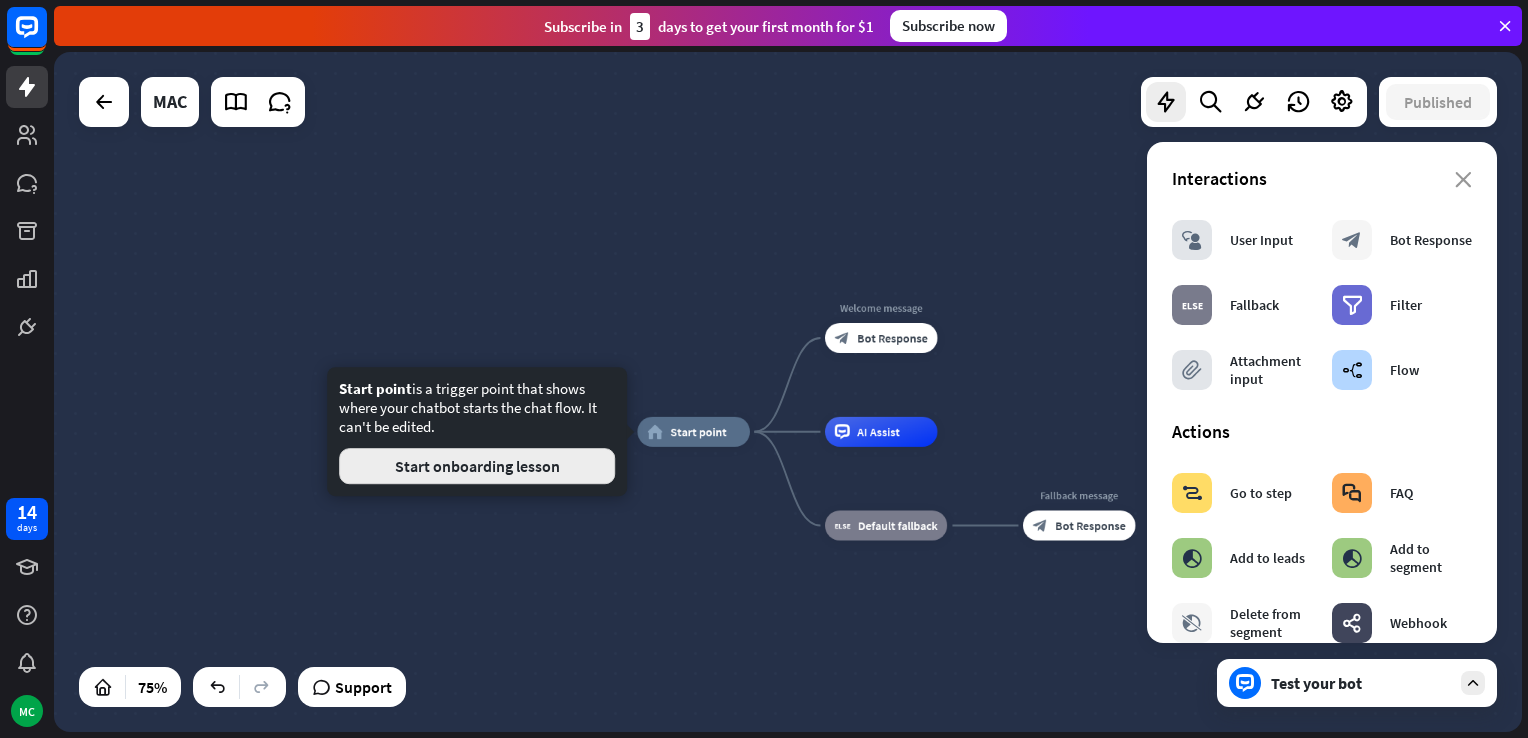 click on "Start onboarding lesson" at bounding box center (477, 466) 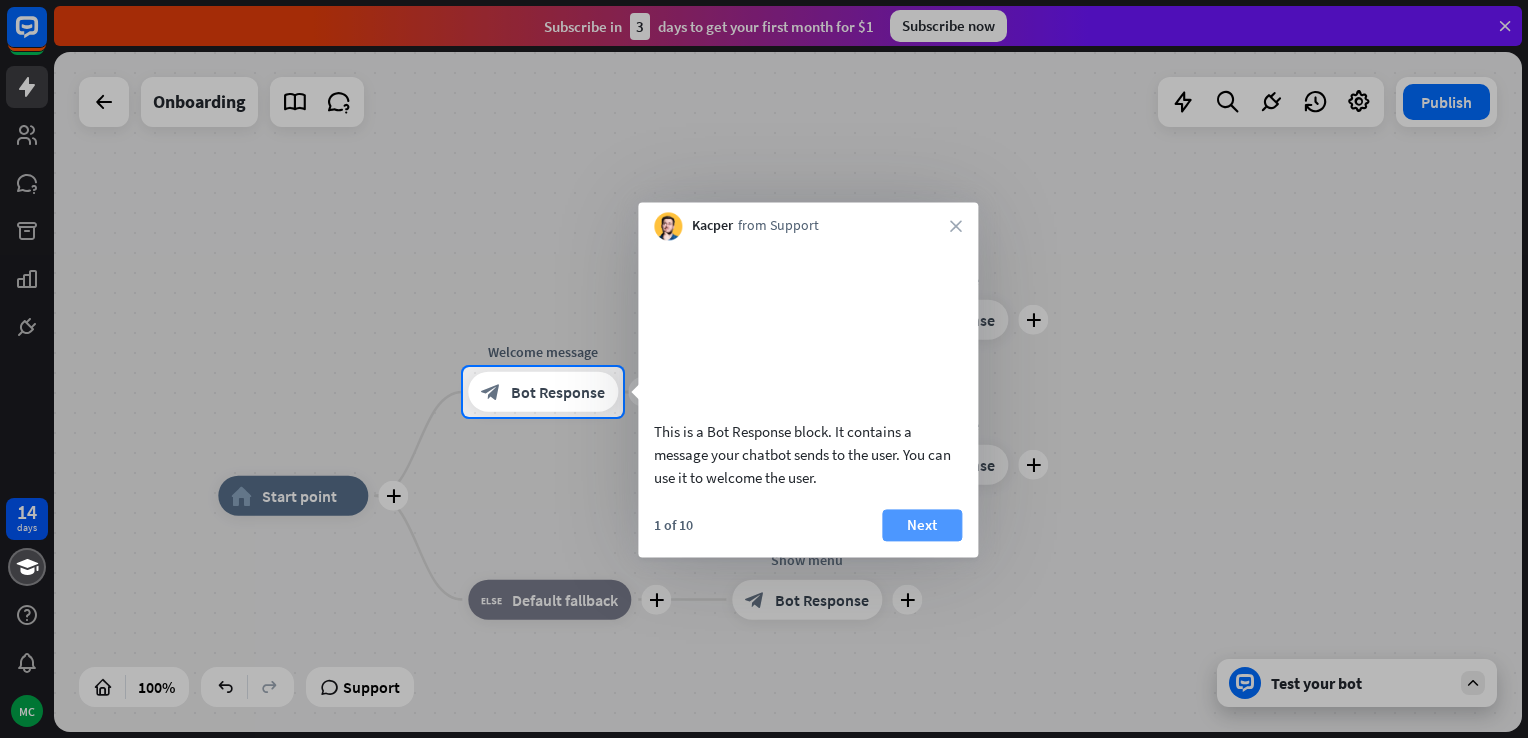click on "Next" at bounding box center [922, 525] 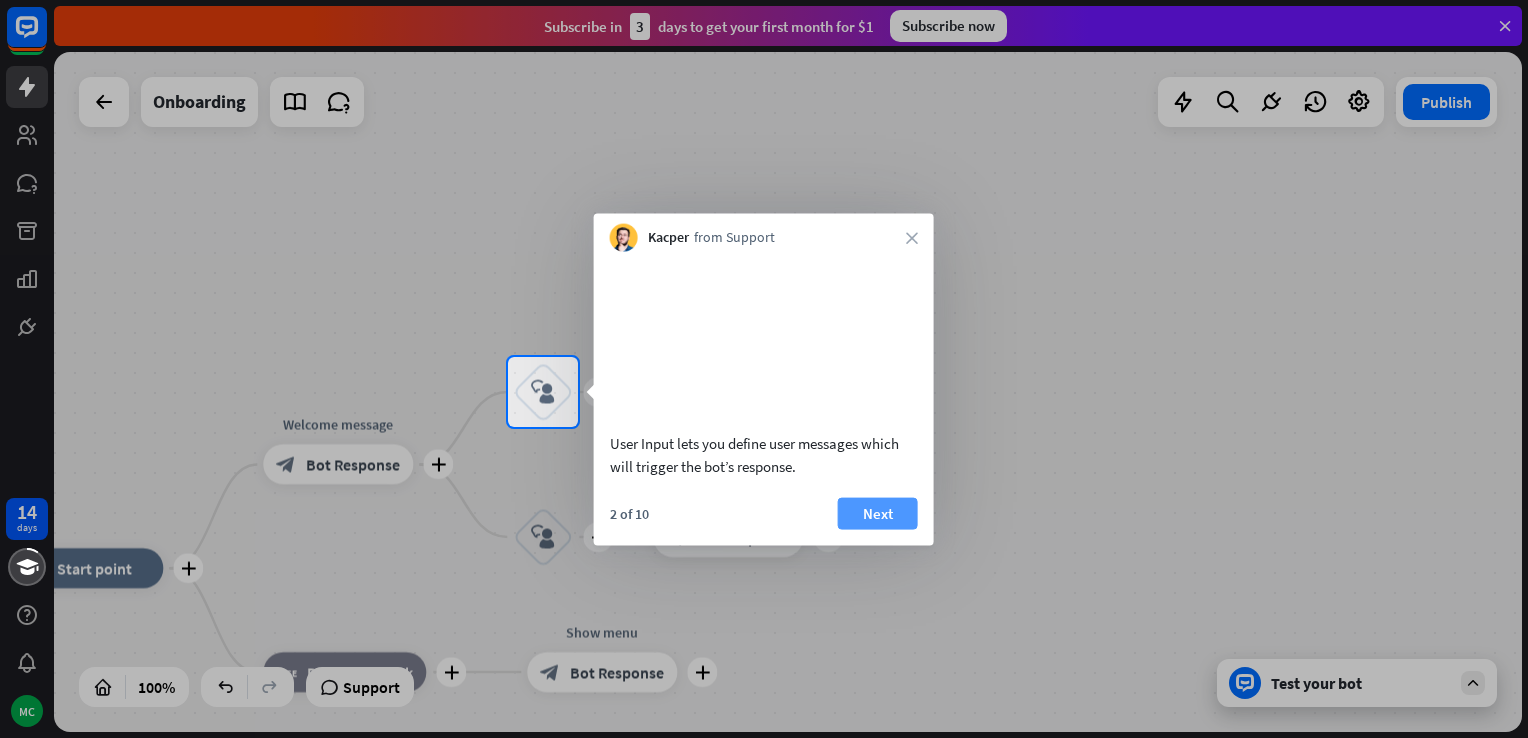click on "Next" at bounding box center [878, 513] 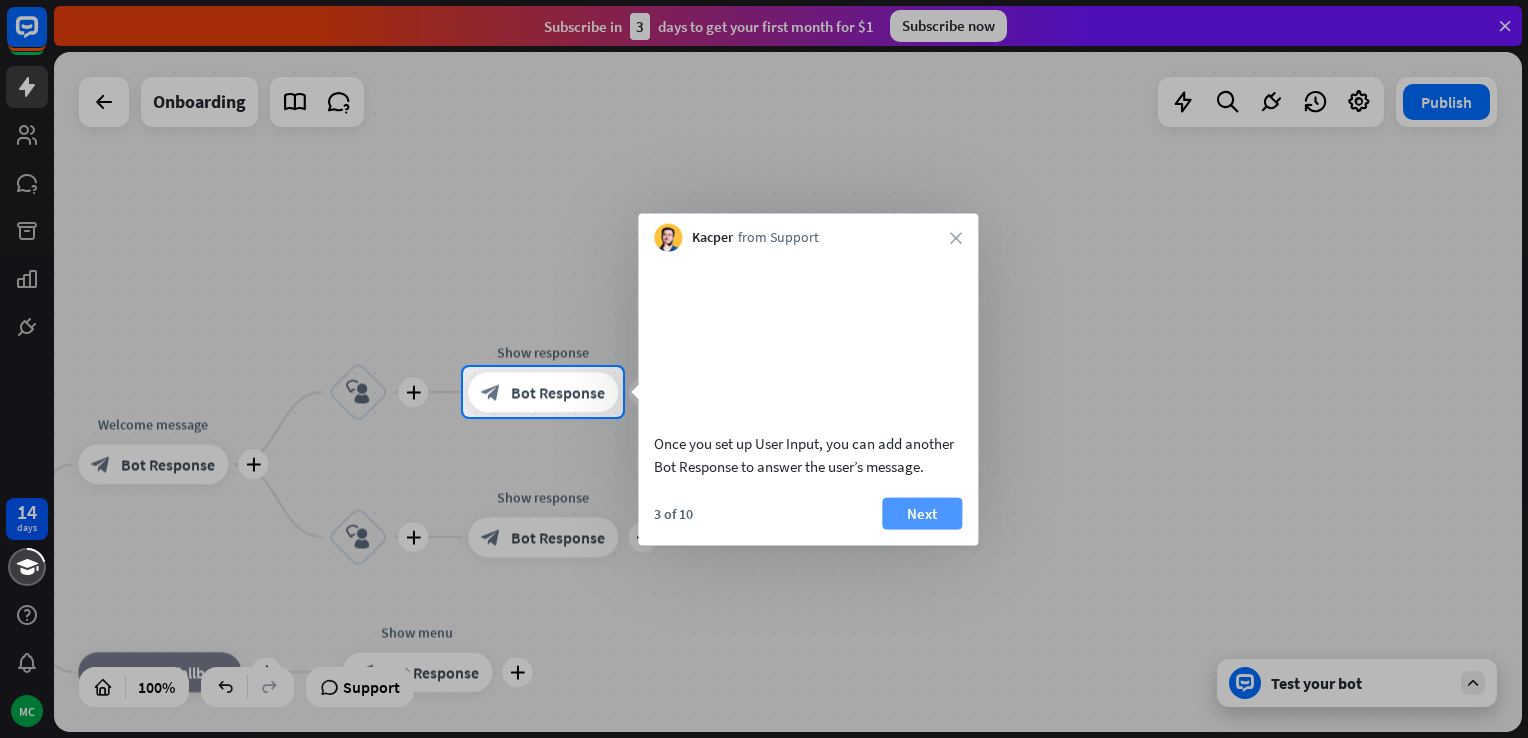 click on "Next" at bounding box center (922, 513) 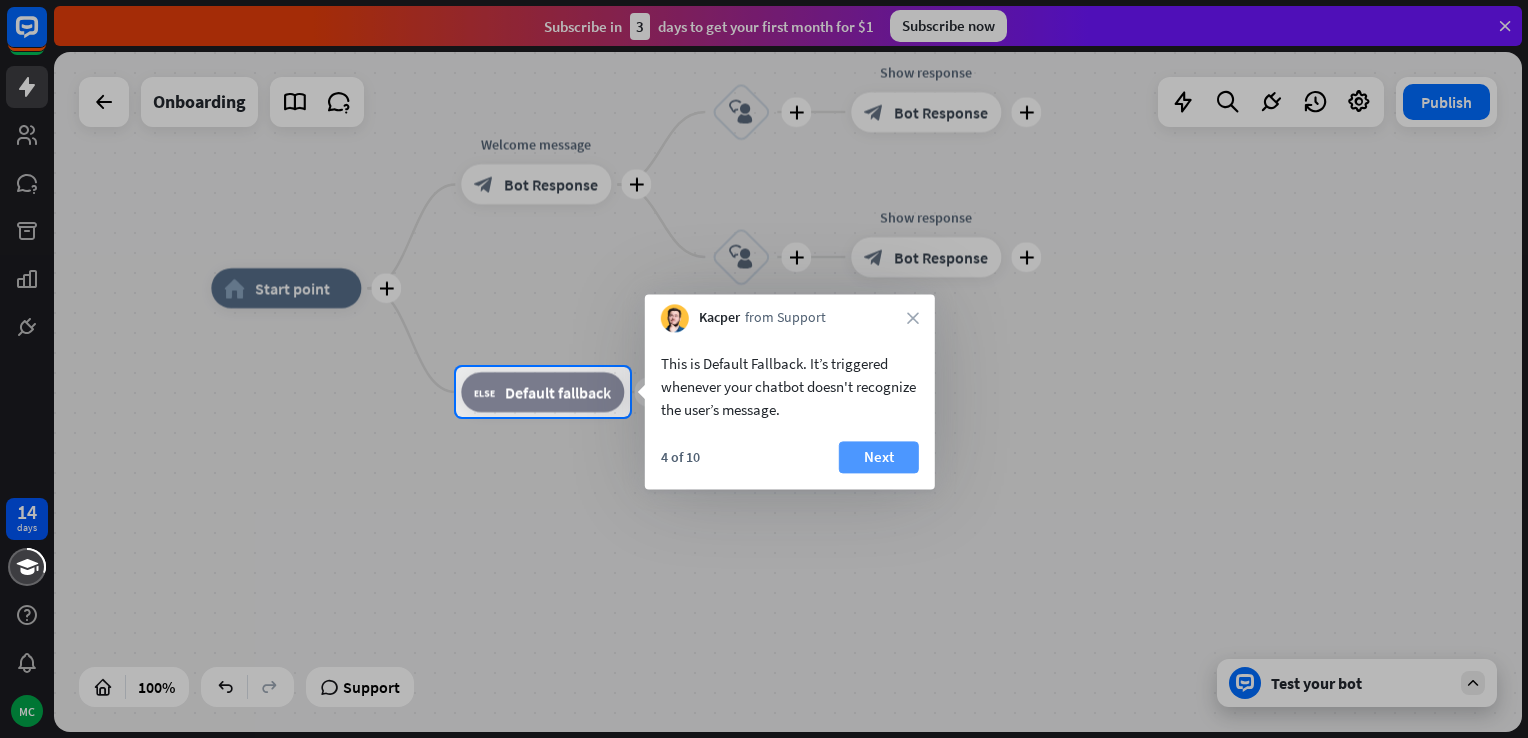 click on "Next" at bounding box center [879, 457] 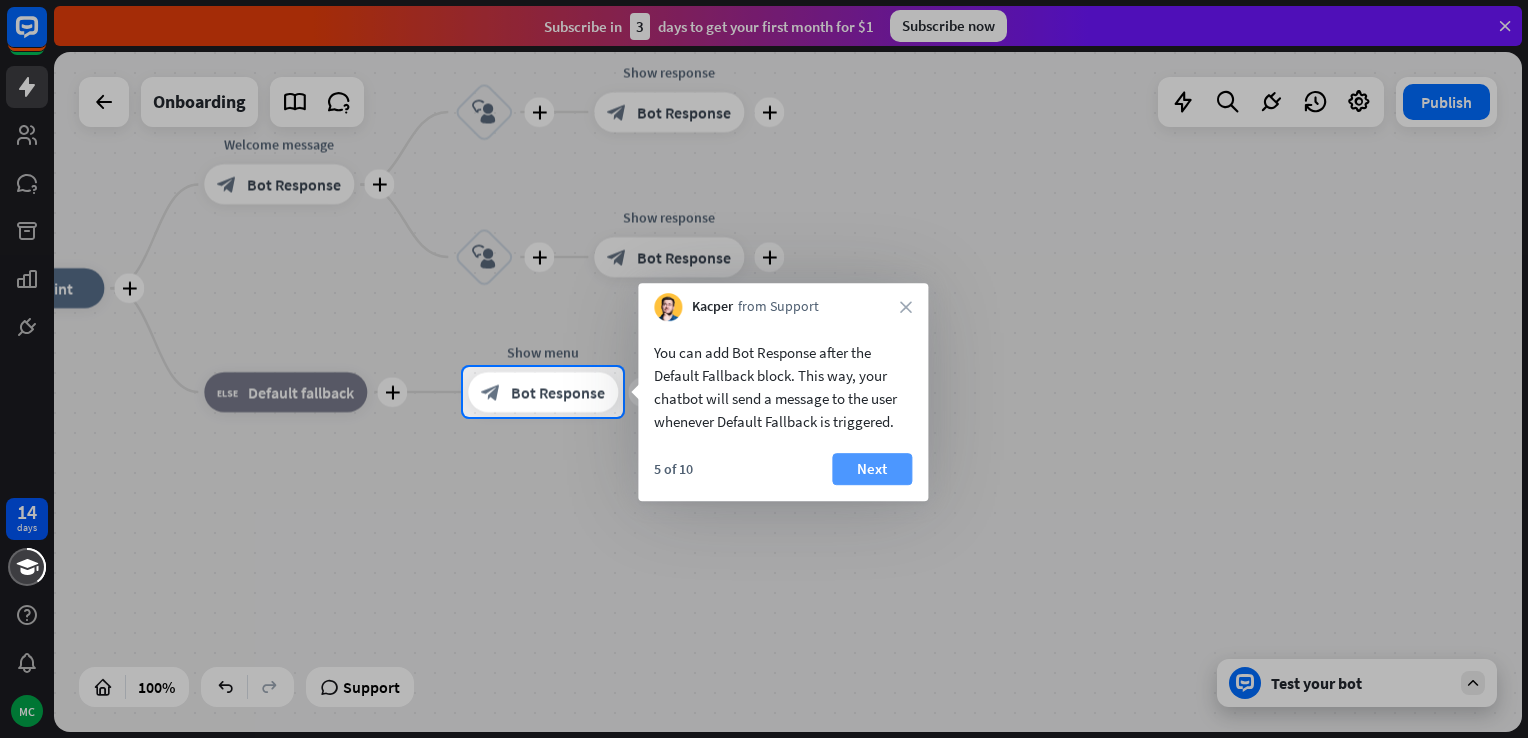 click on "Next" at bounding box center (872, 469) 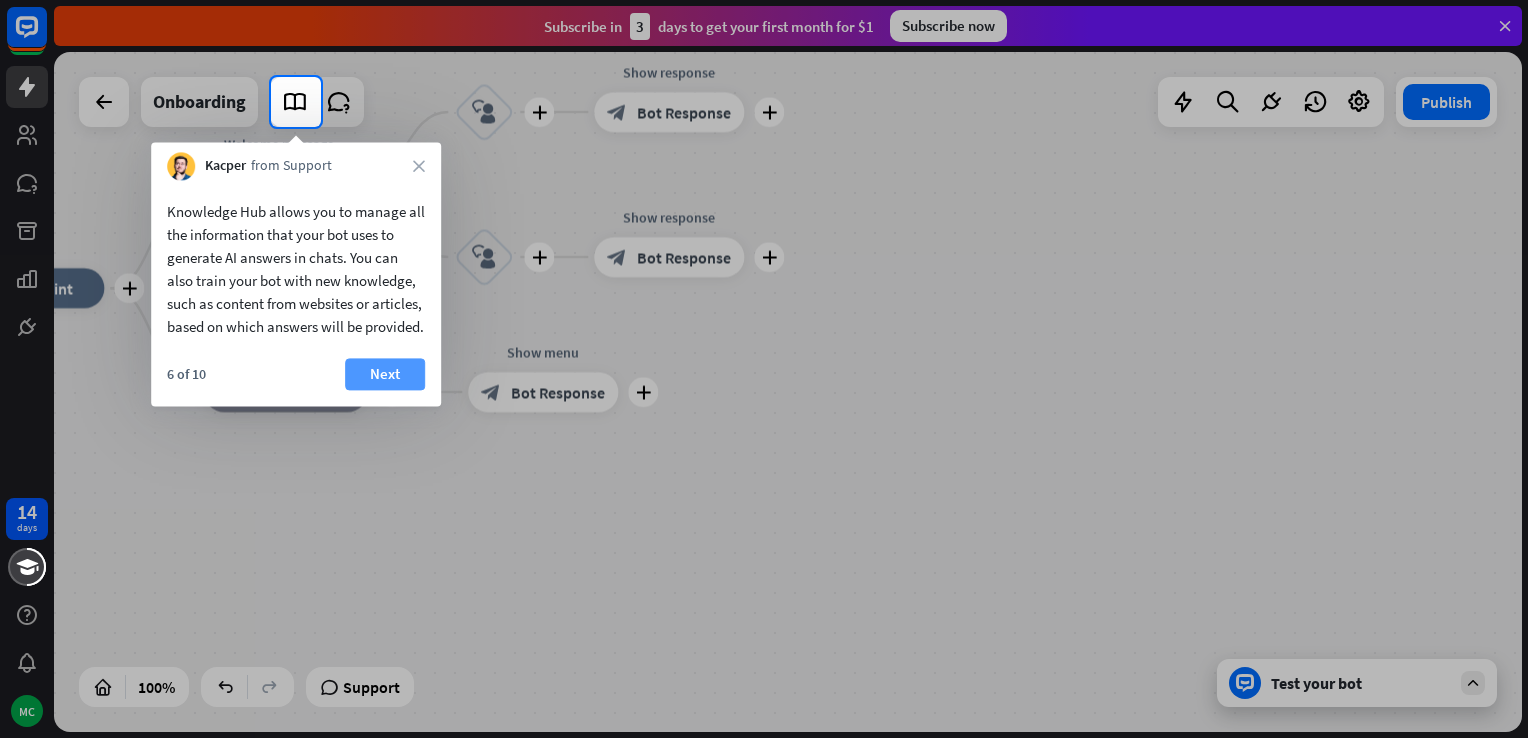 click on "Next" at bounding box center (385, 374) 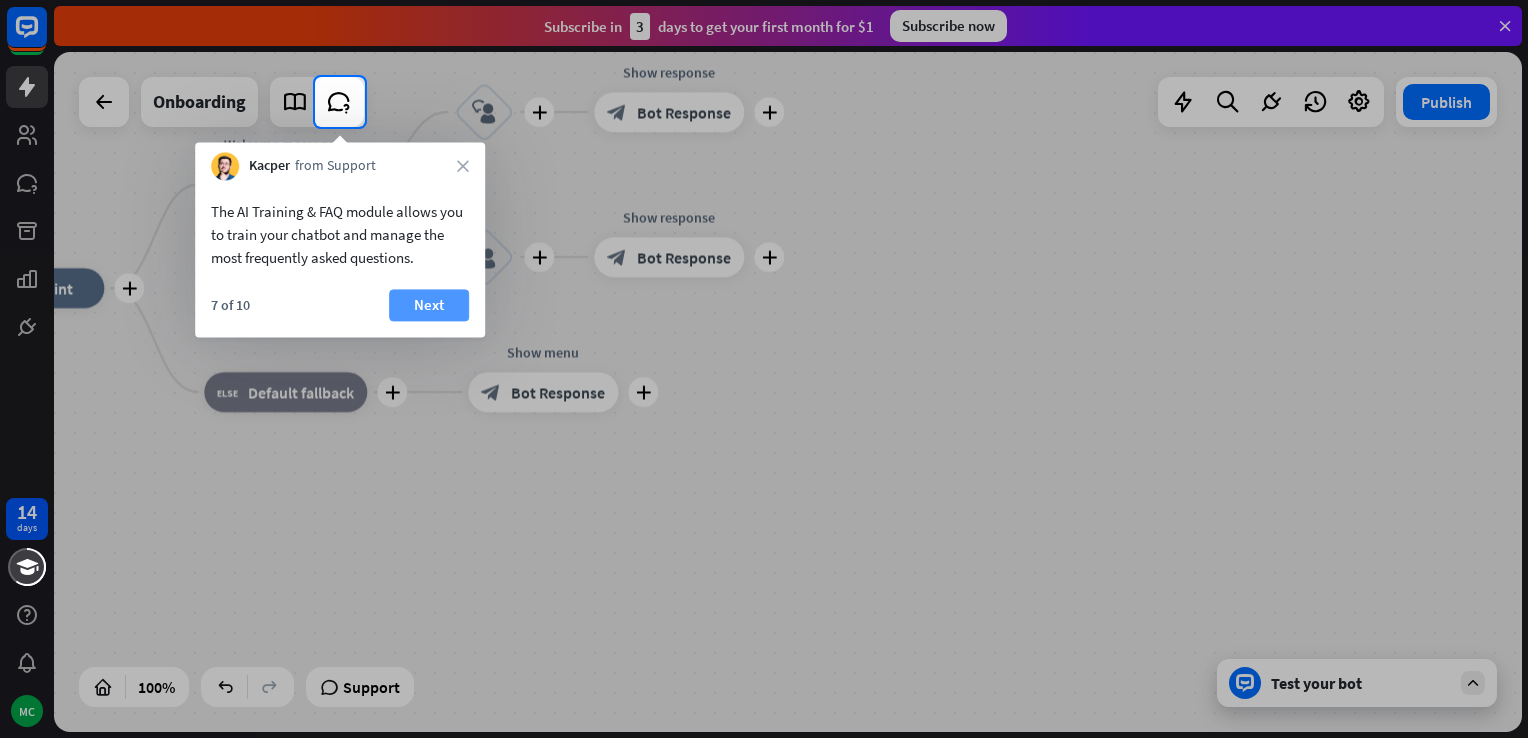 click on "Next" at bounding box center [429, 305] 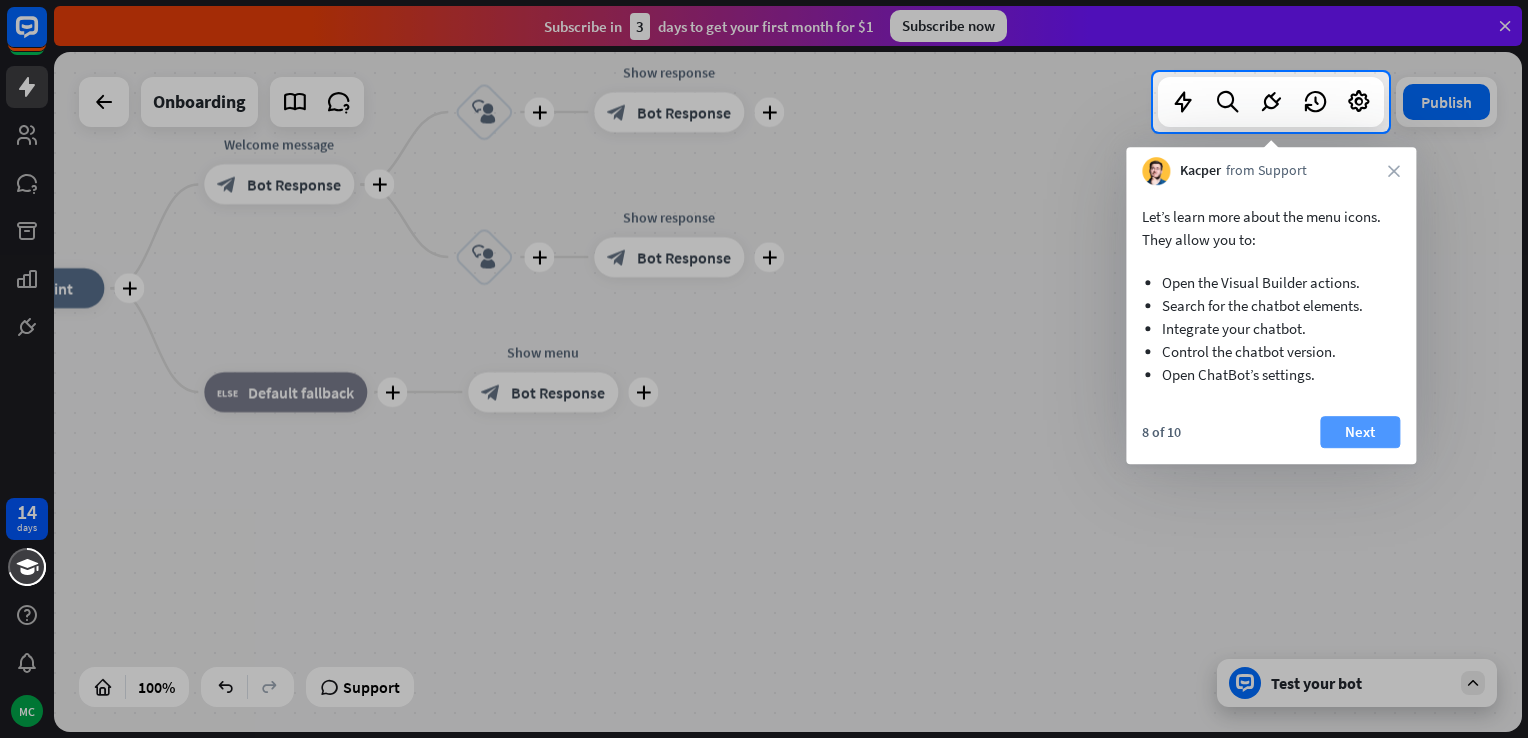 click on "Next" at bounding box center (1360, 432) 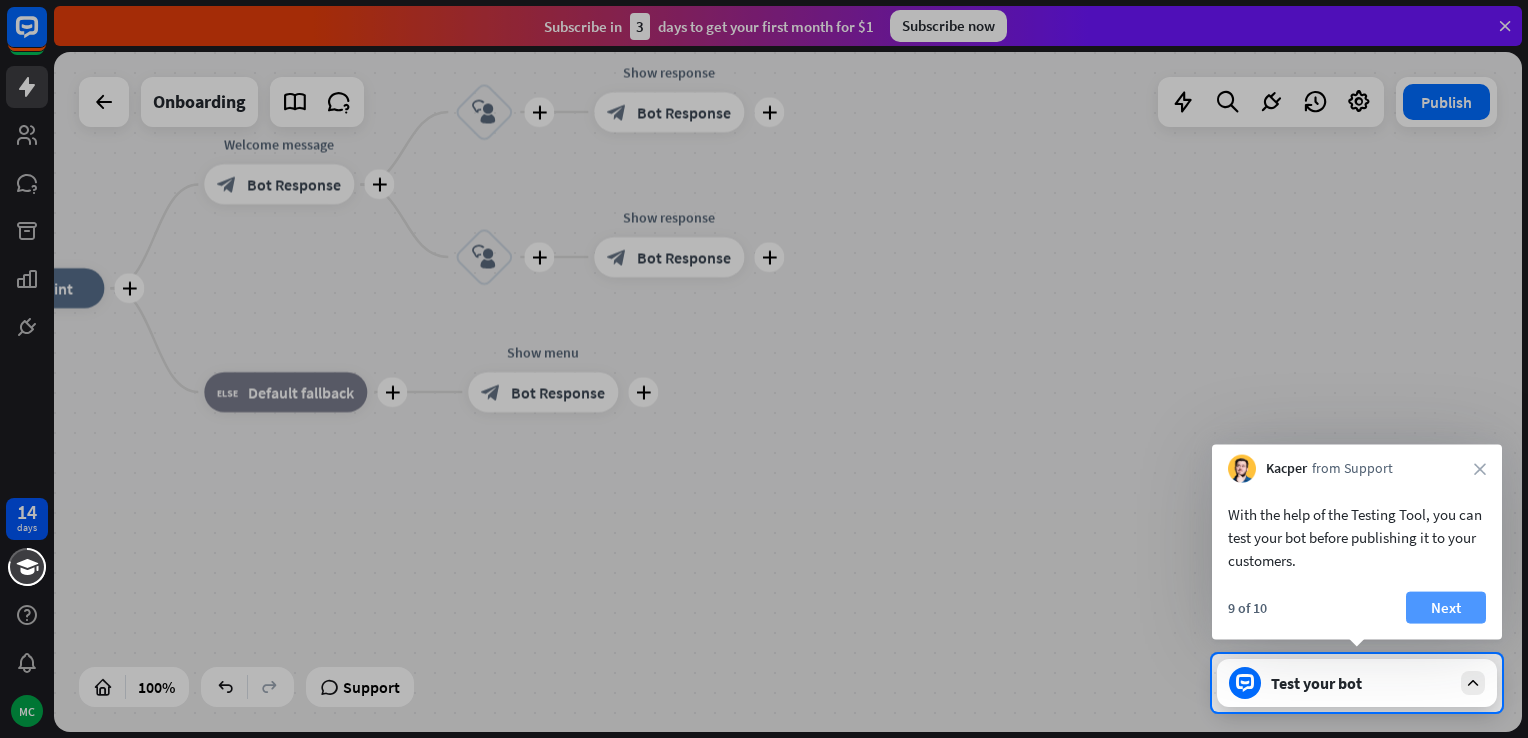 click on "Next" at bounding box center (1446, 608) 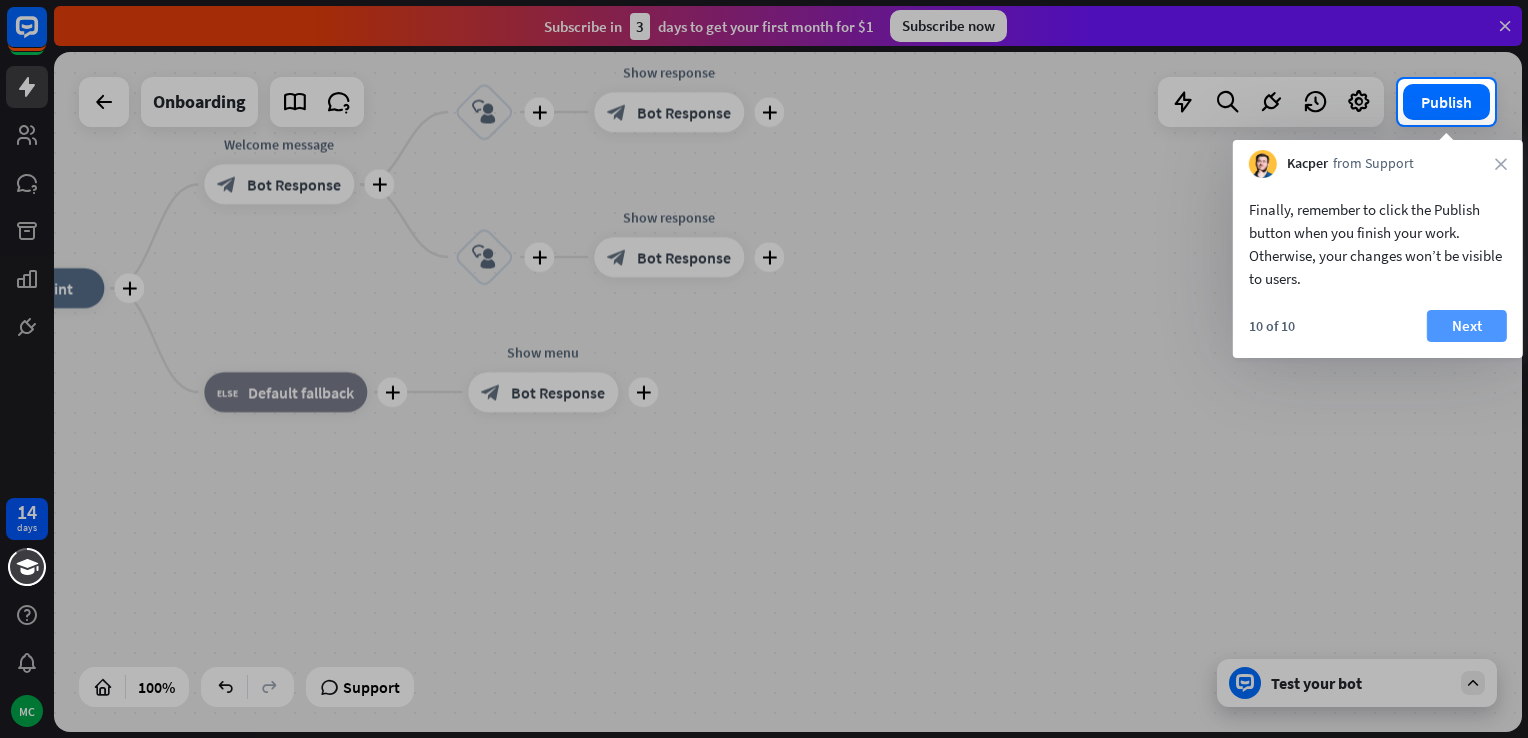 click on "Next" at bounding box center (1467, 326) 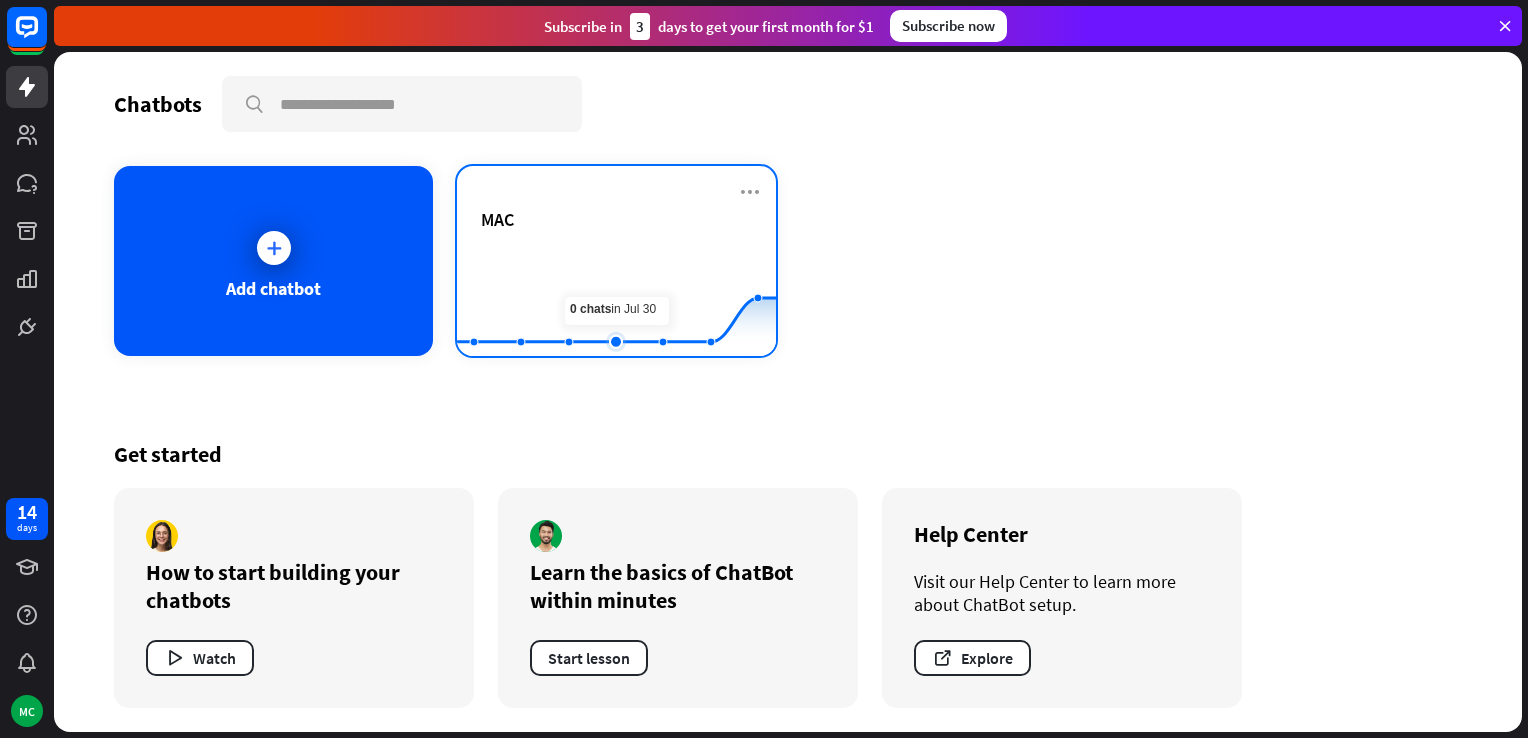 click 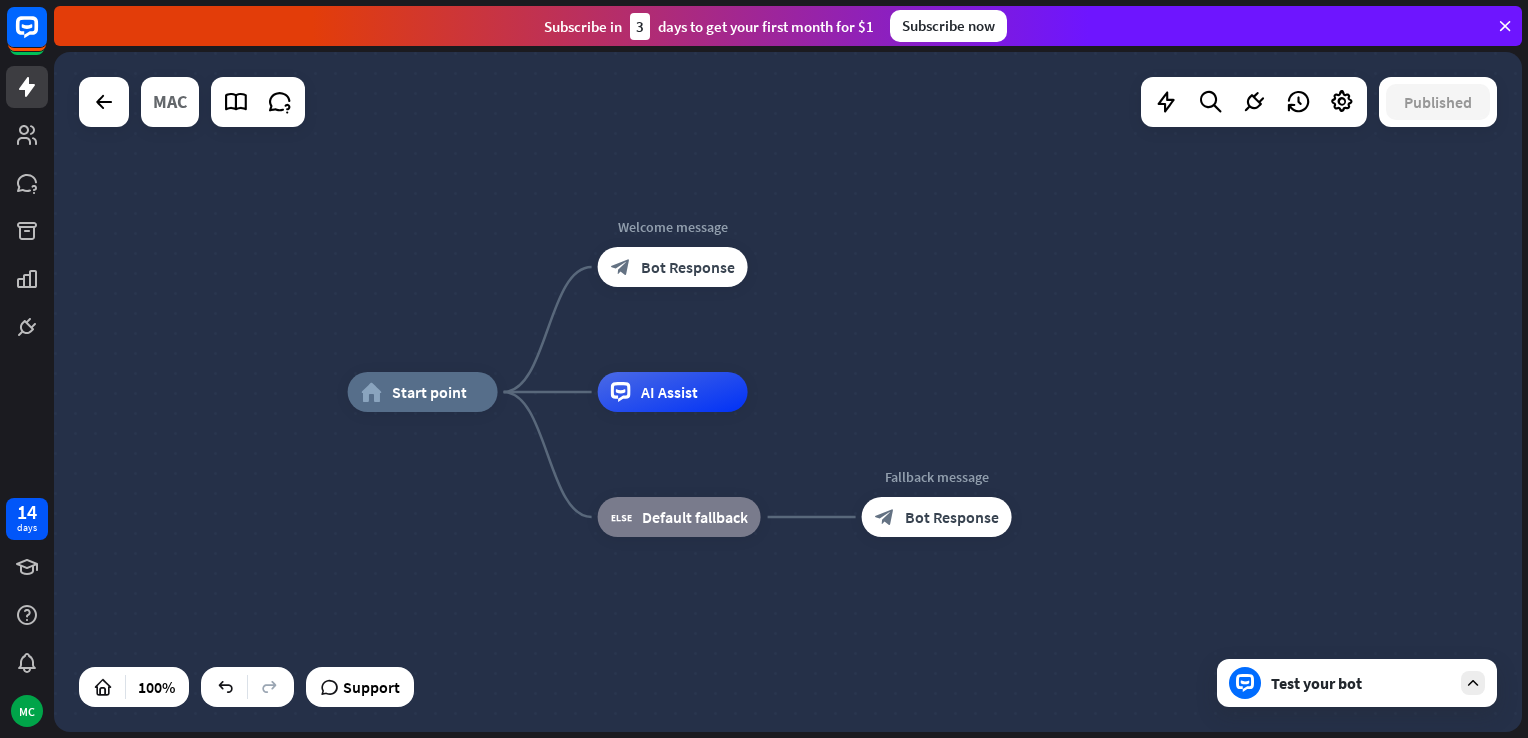 click on "MAC" at bounding box center (170, 102) 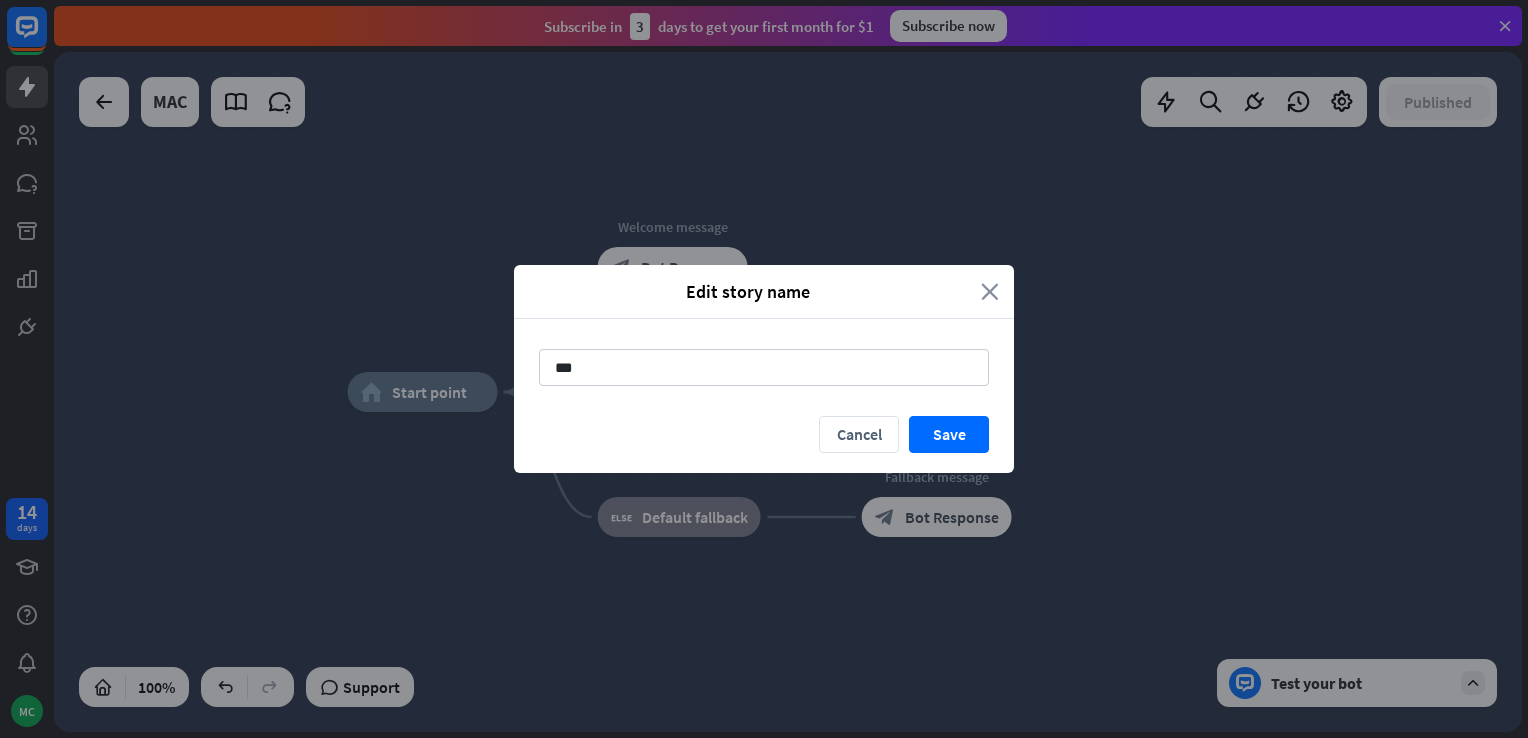click on "close" at bounding box center (990, 291) 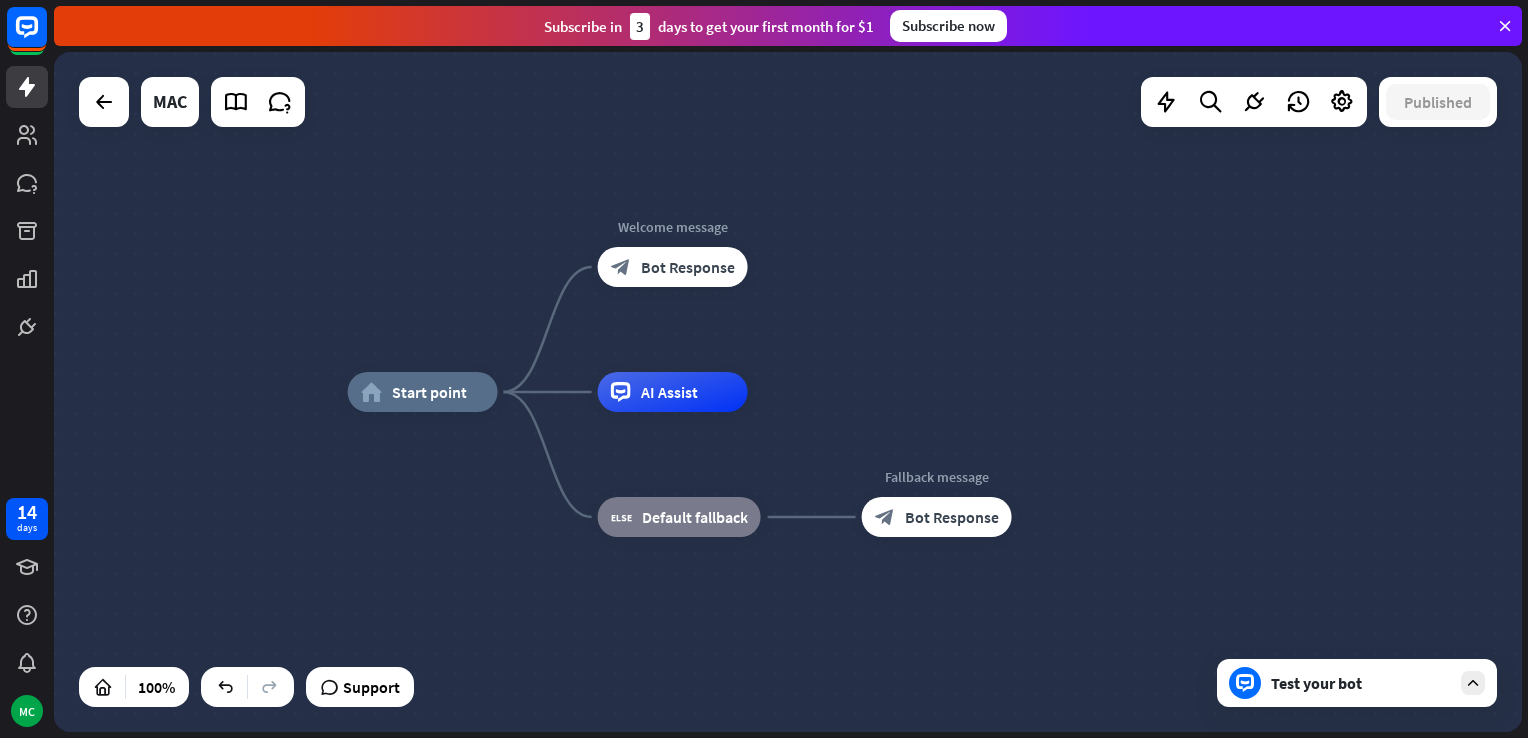 click on "Test your bot" at bounding box center (1361, 683) 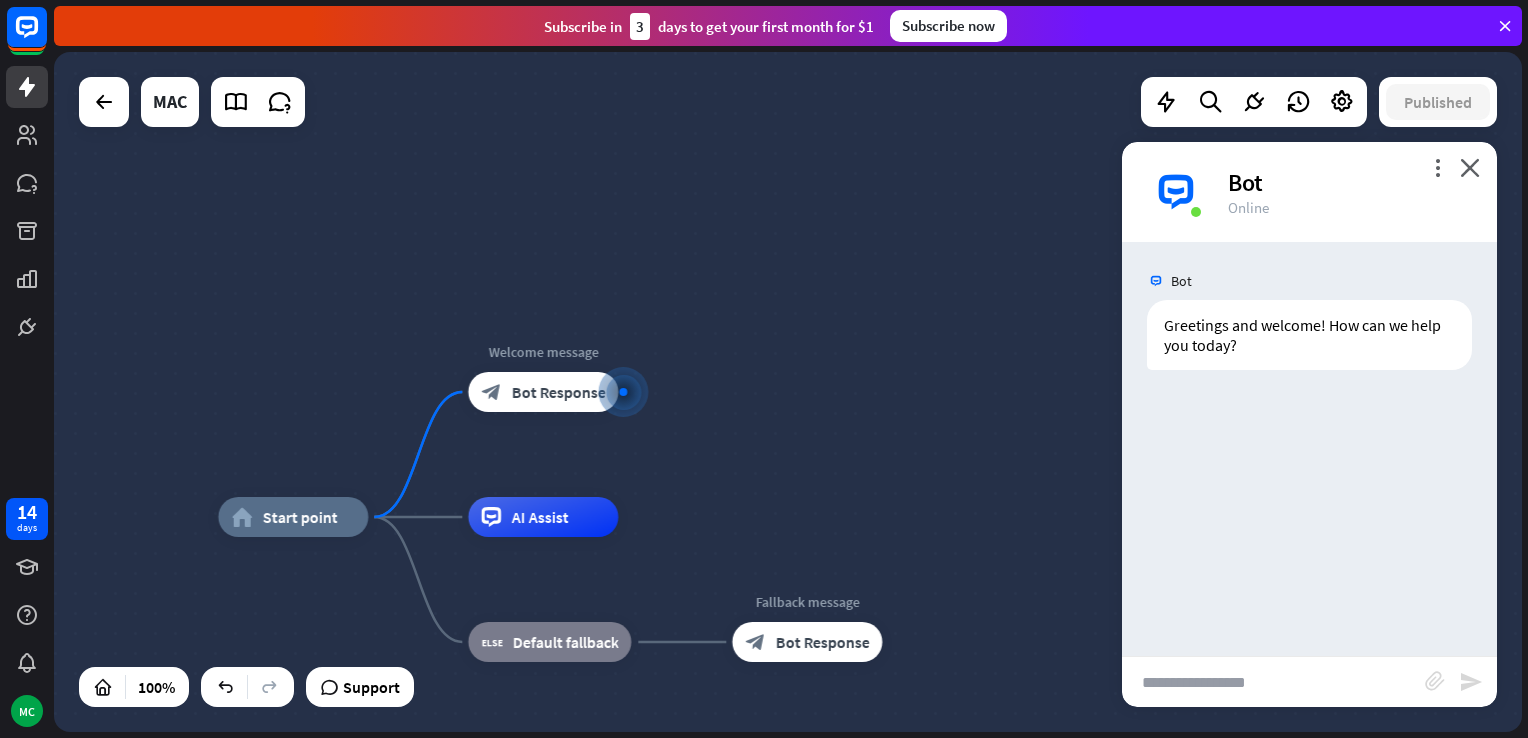 click on "Bot" at bounding box center (1350, 182) 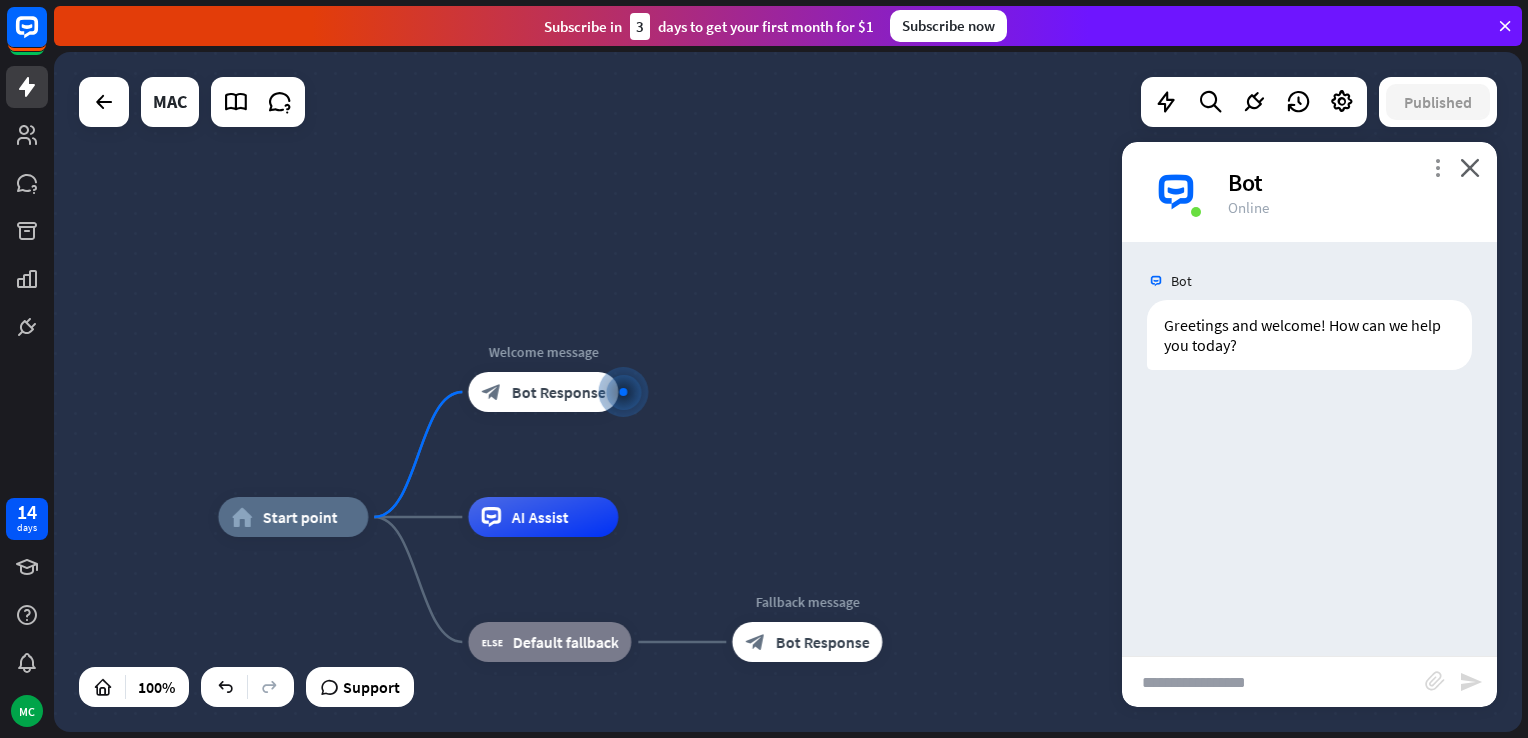 click on "more_vert" at bounding box center (1437, 167) 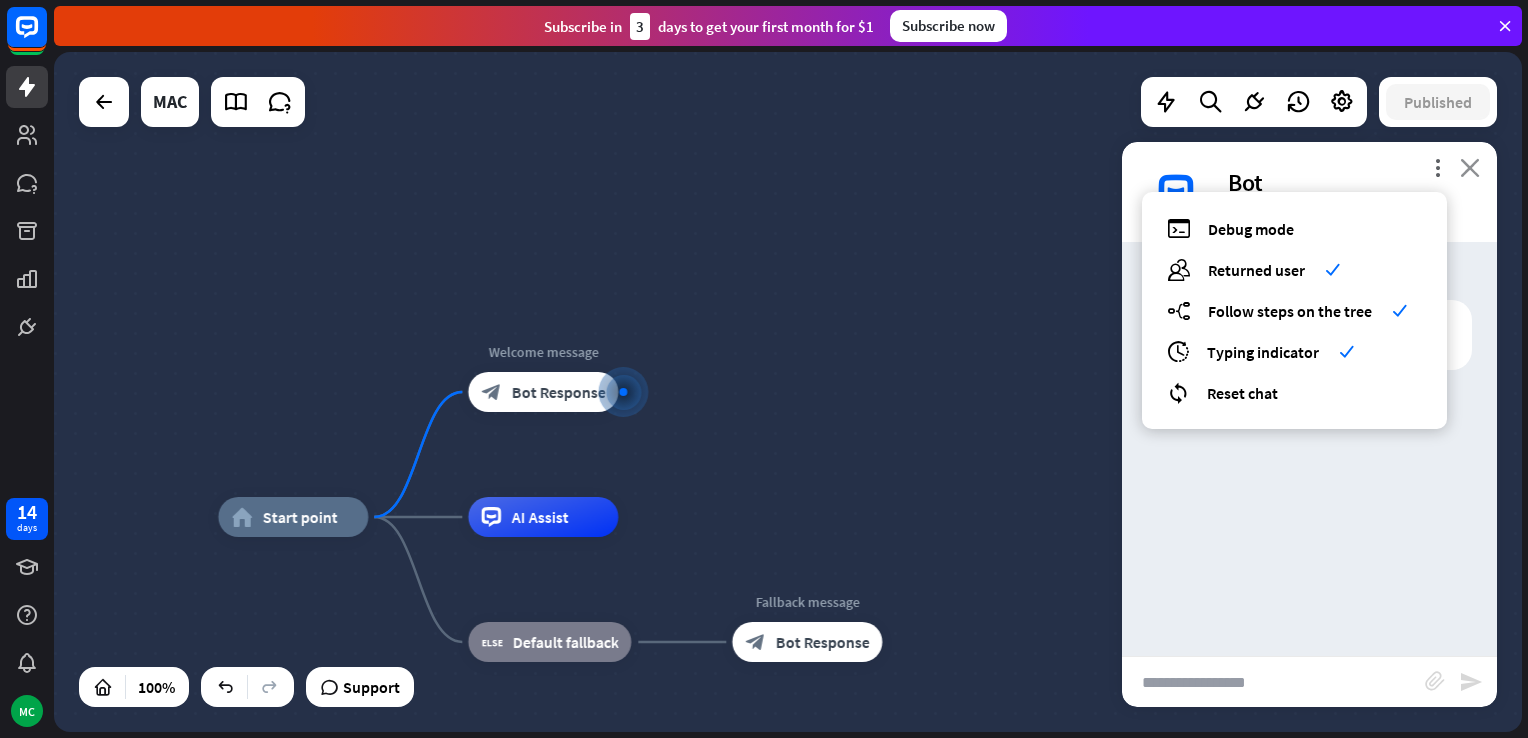 click on "close" at bounding box center [1470, 167] 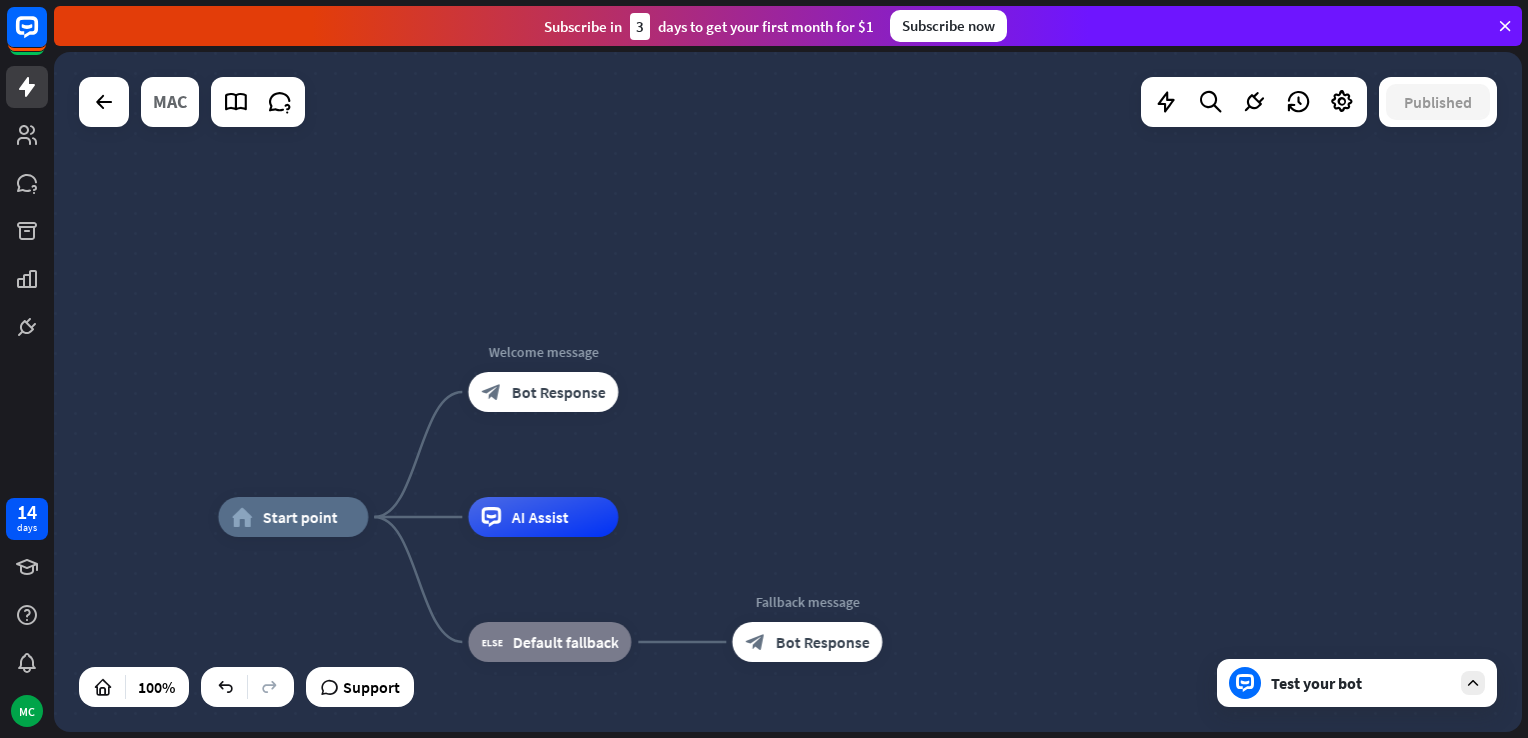 click on "MAC" at bounding box center (170, 102) 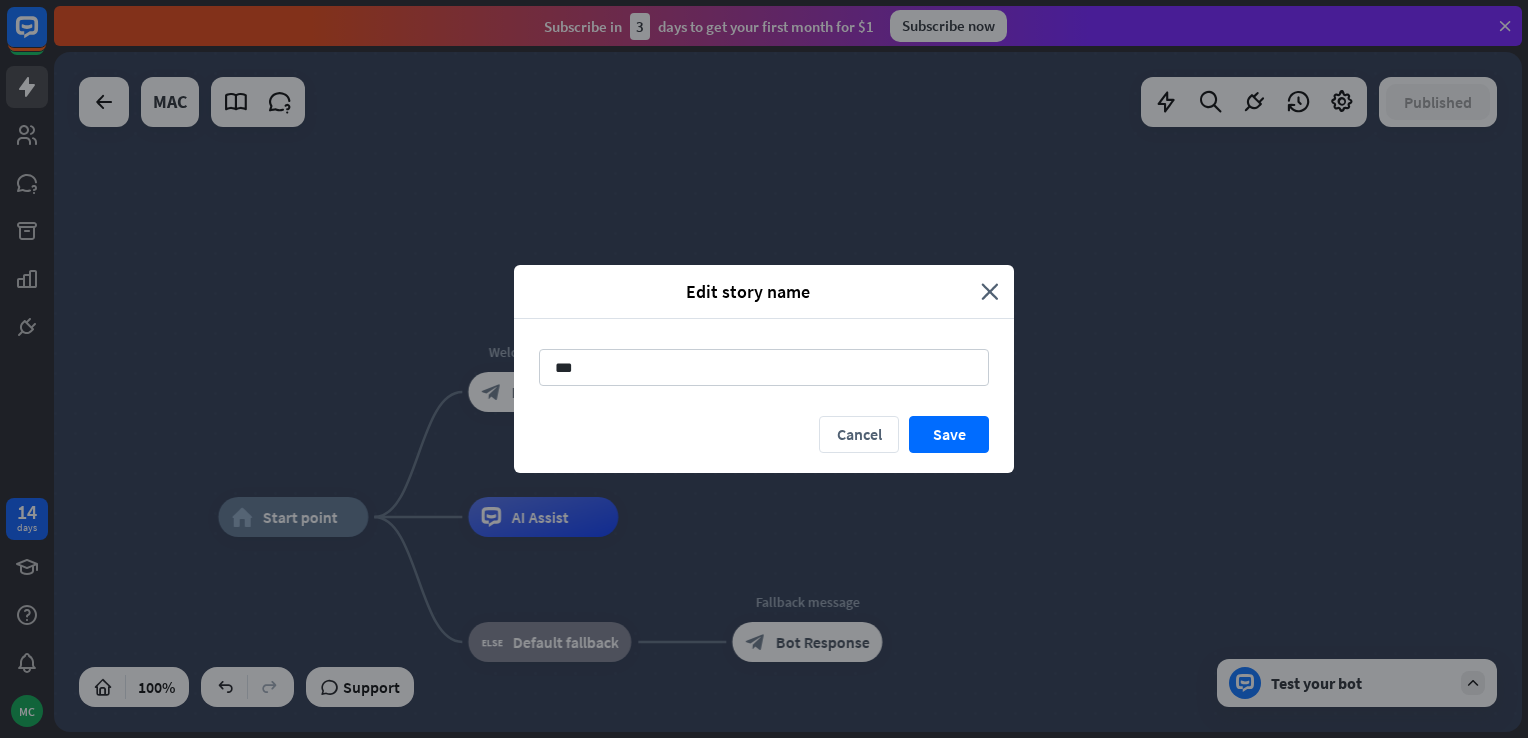 drag, startPoint x: 676, startPoint y: 373, endPoint x: 432, endPoint y: 375, distance: 244.0082 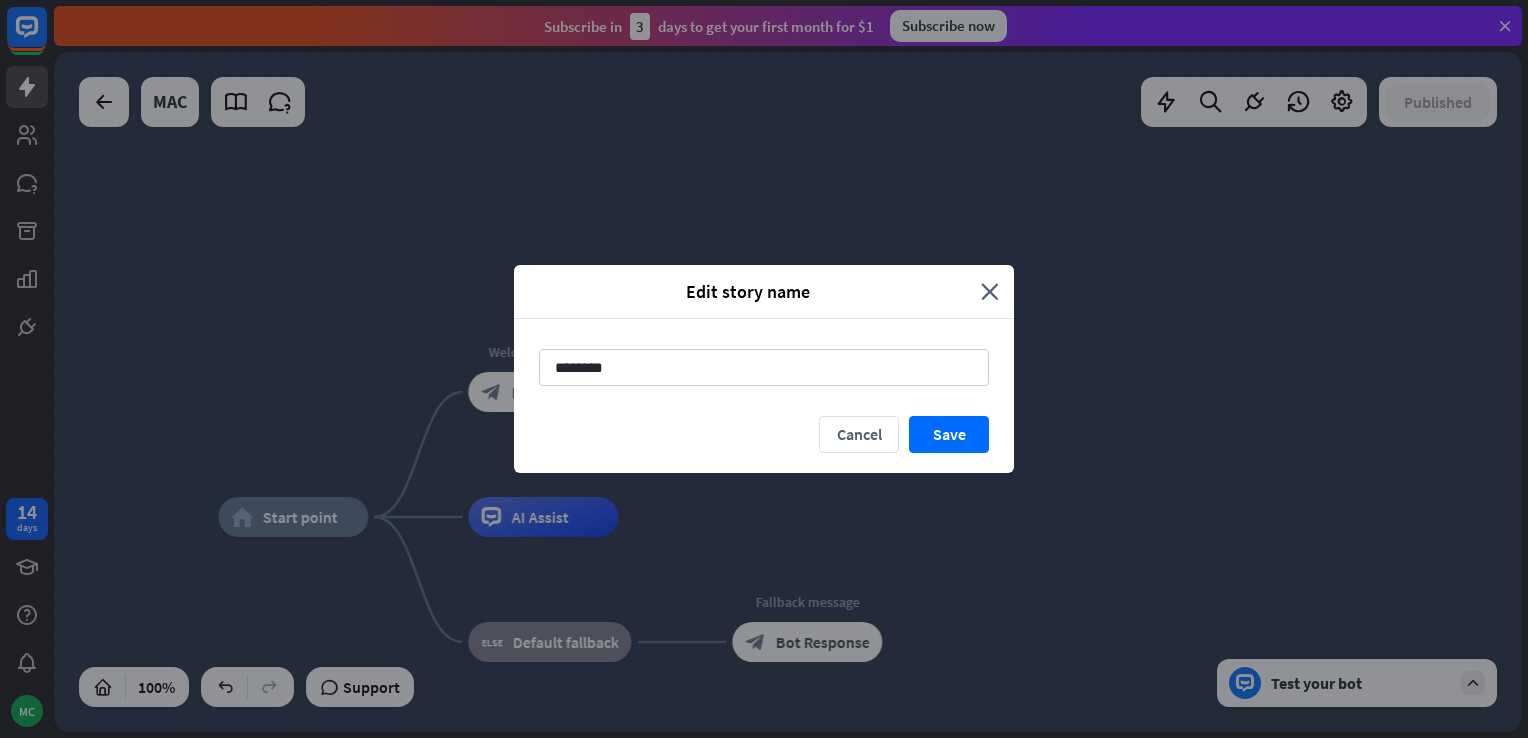 drag, startPoint x: 614, startPoint y: 365, endPoint x: 390, endPoint y: 370, distance: 224.0558 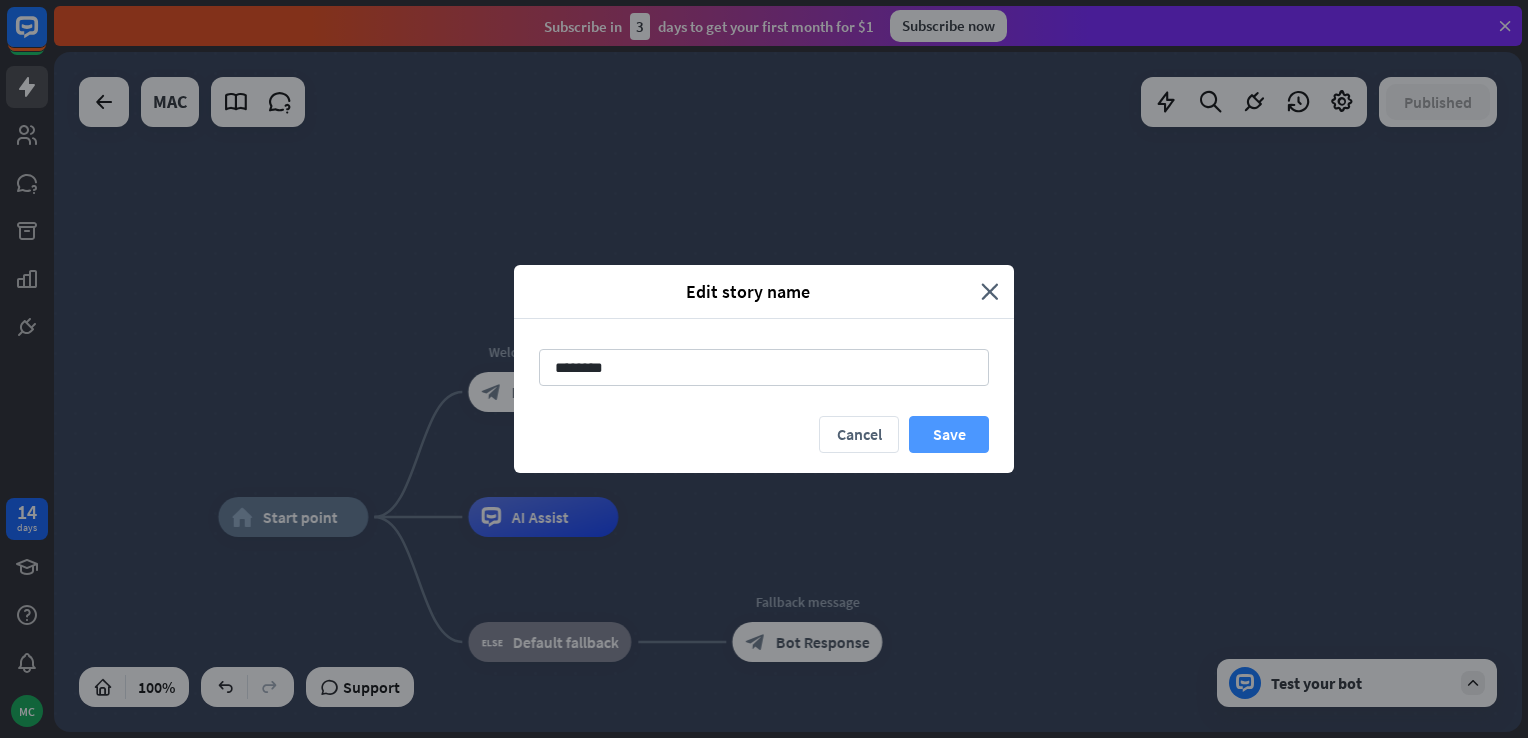 type on "********" 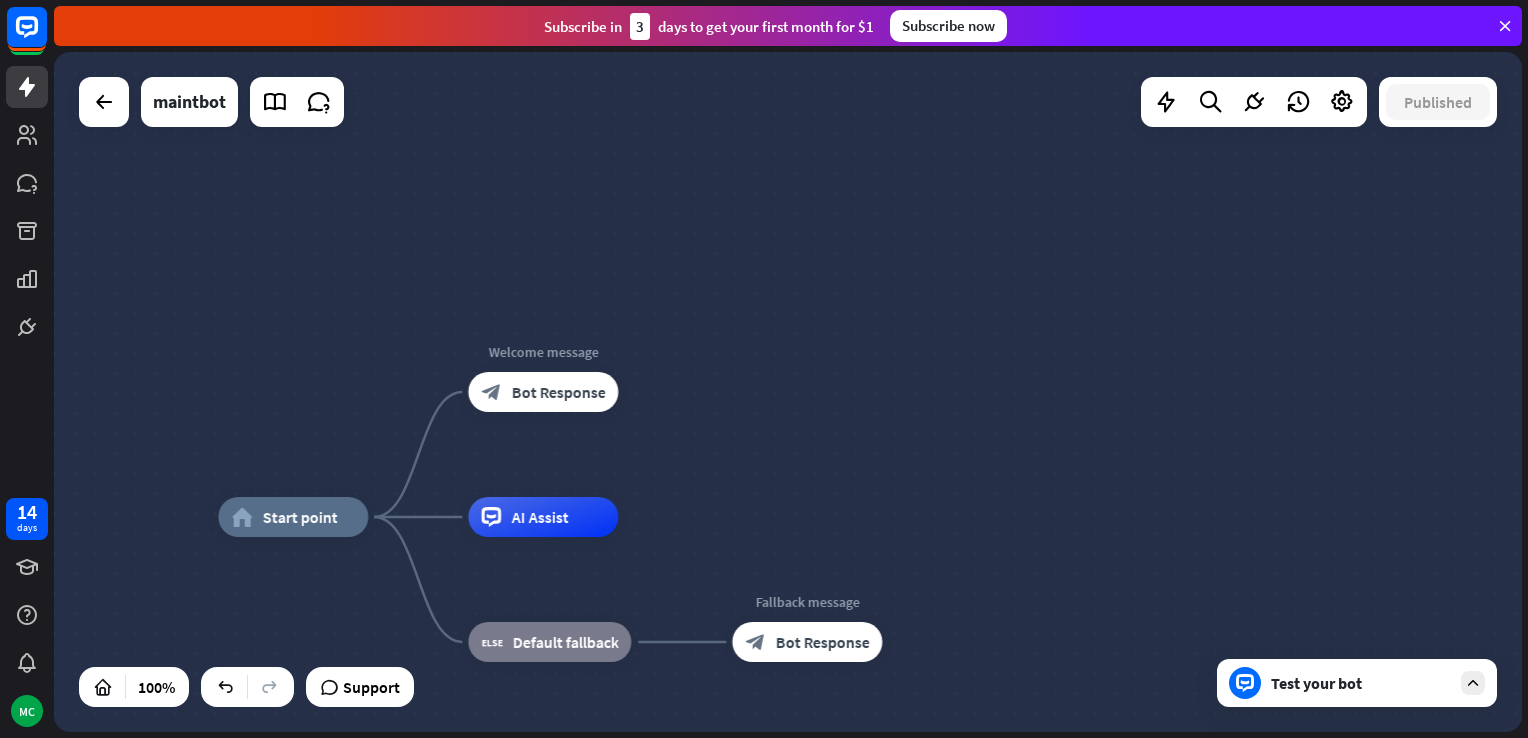 click on "Test your bot" at bounding box center [1361, 683] 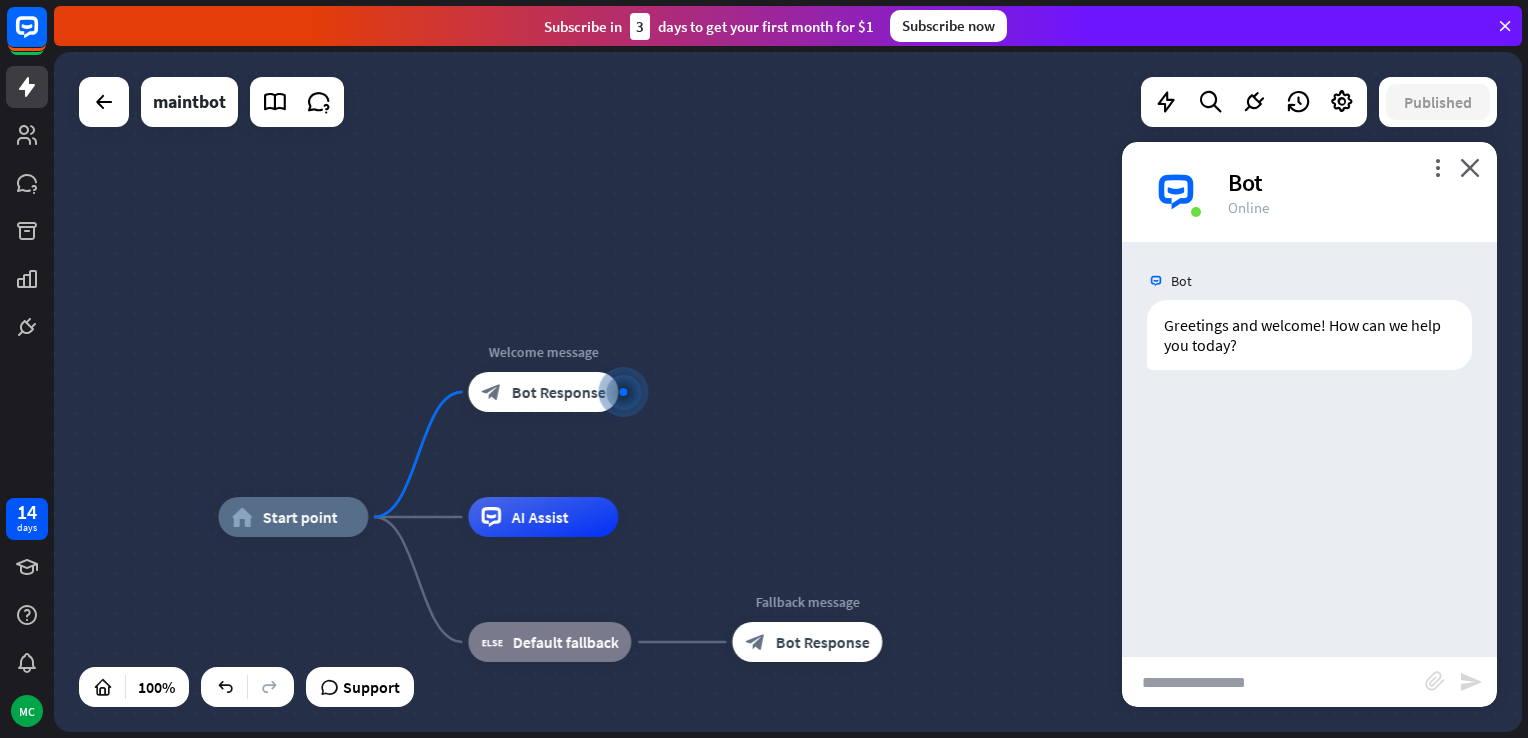 click at bounding box center [1176, 192] 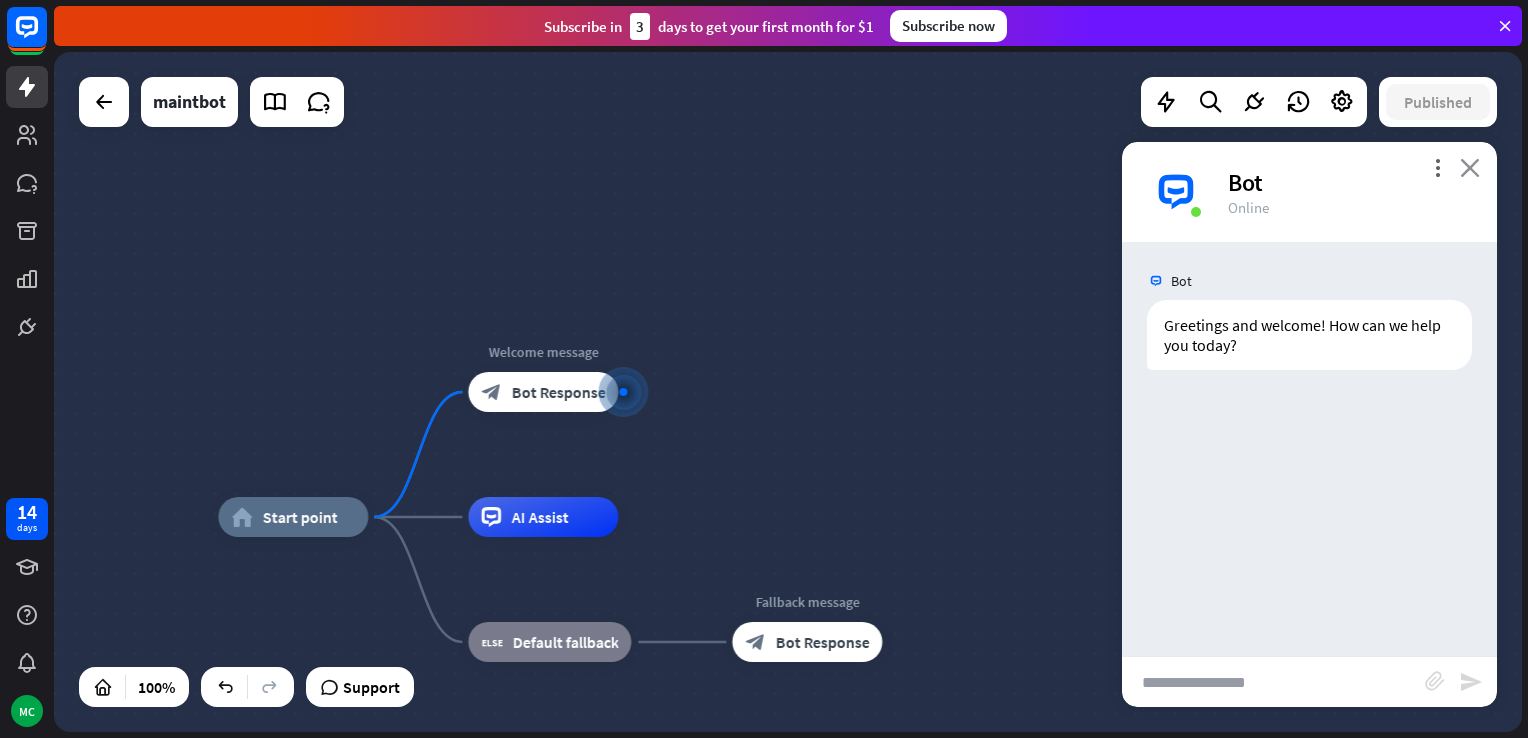 click on "close" at bounding box center [1470, 167] 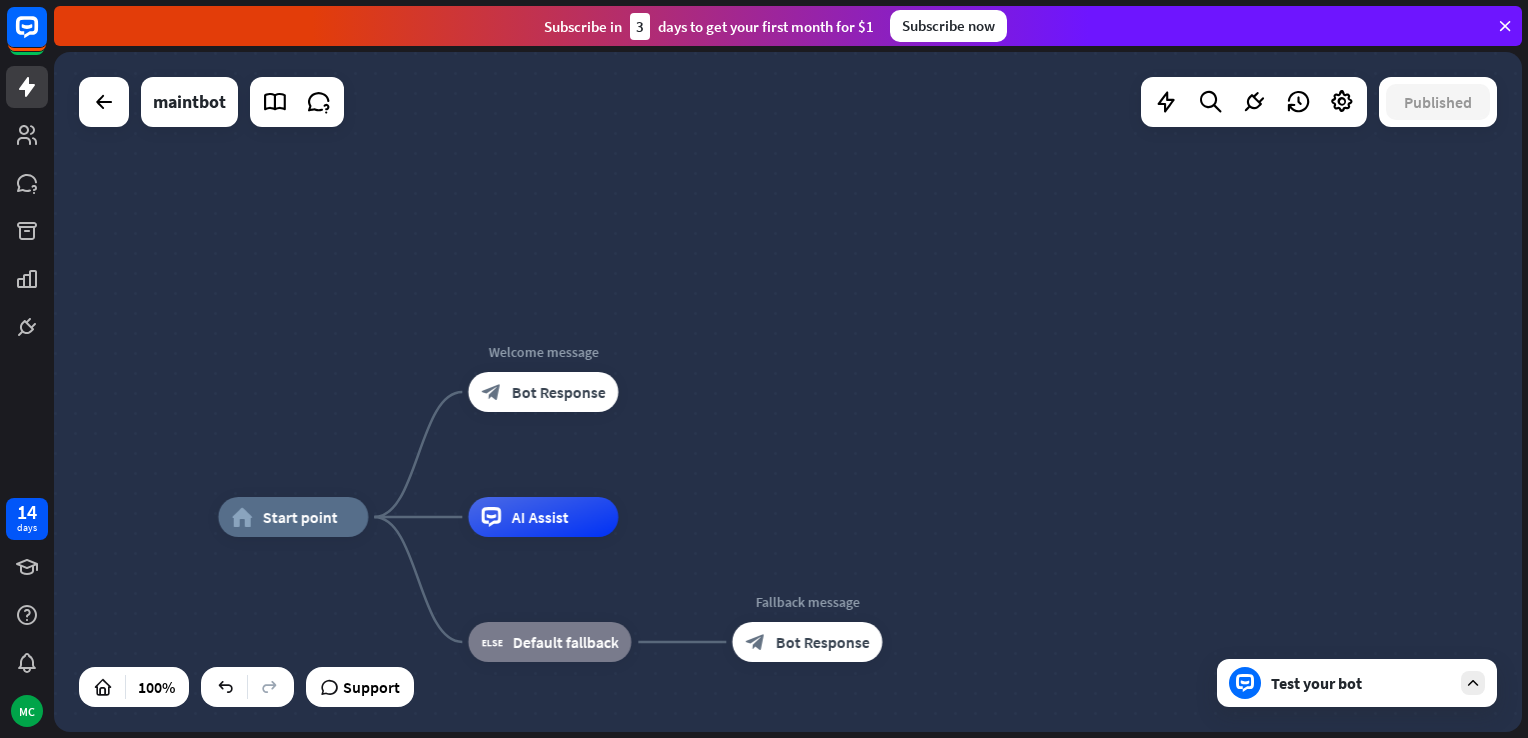 click at bounding box center [104, 102] 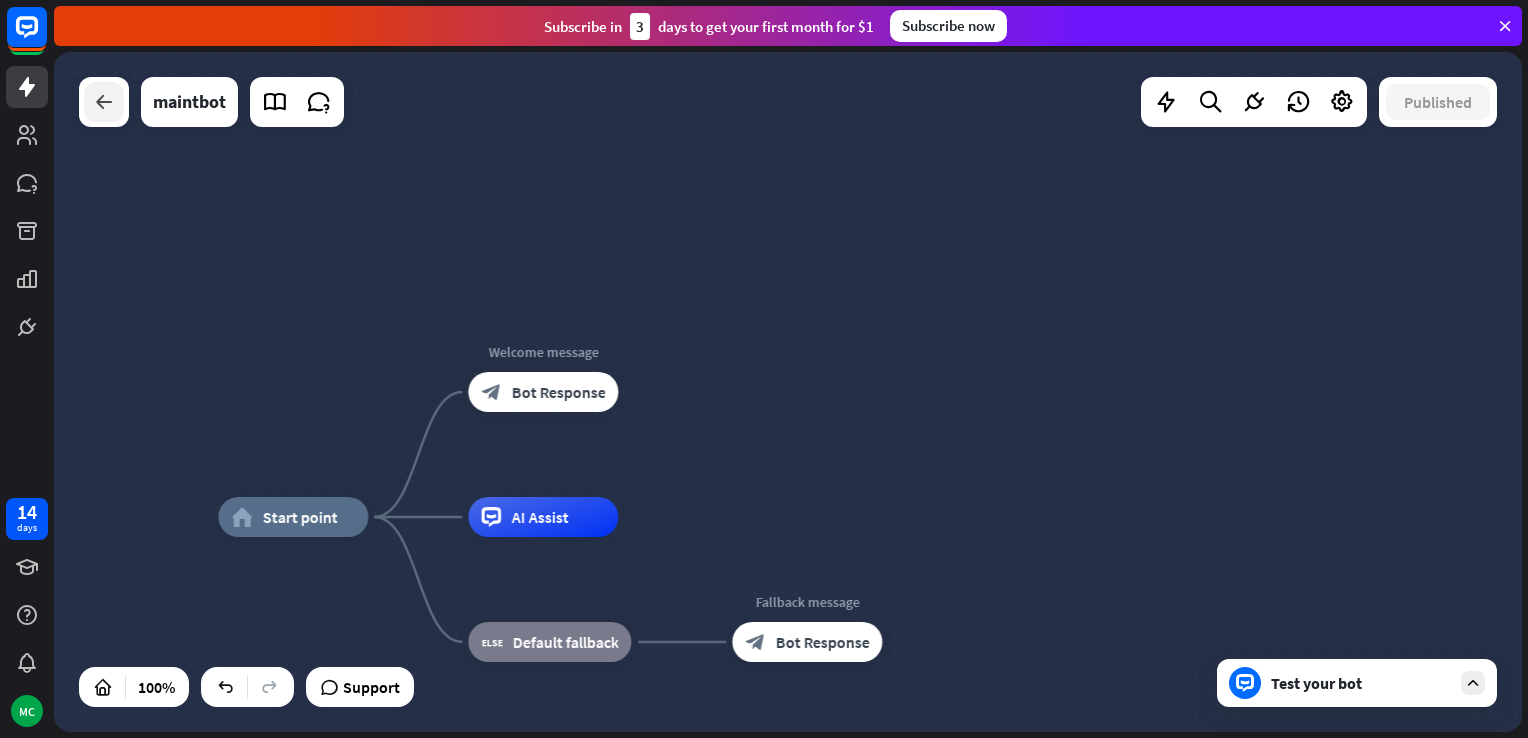 click at bounding box center [104, 102] 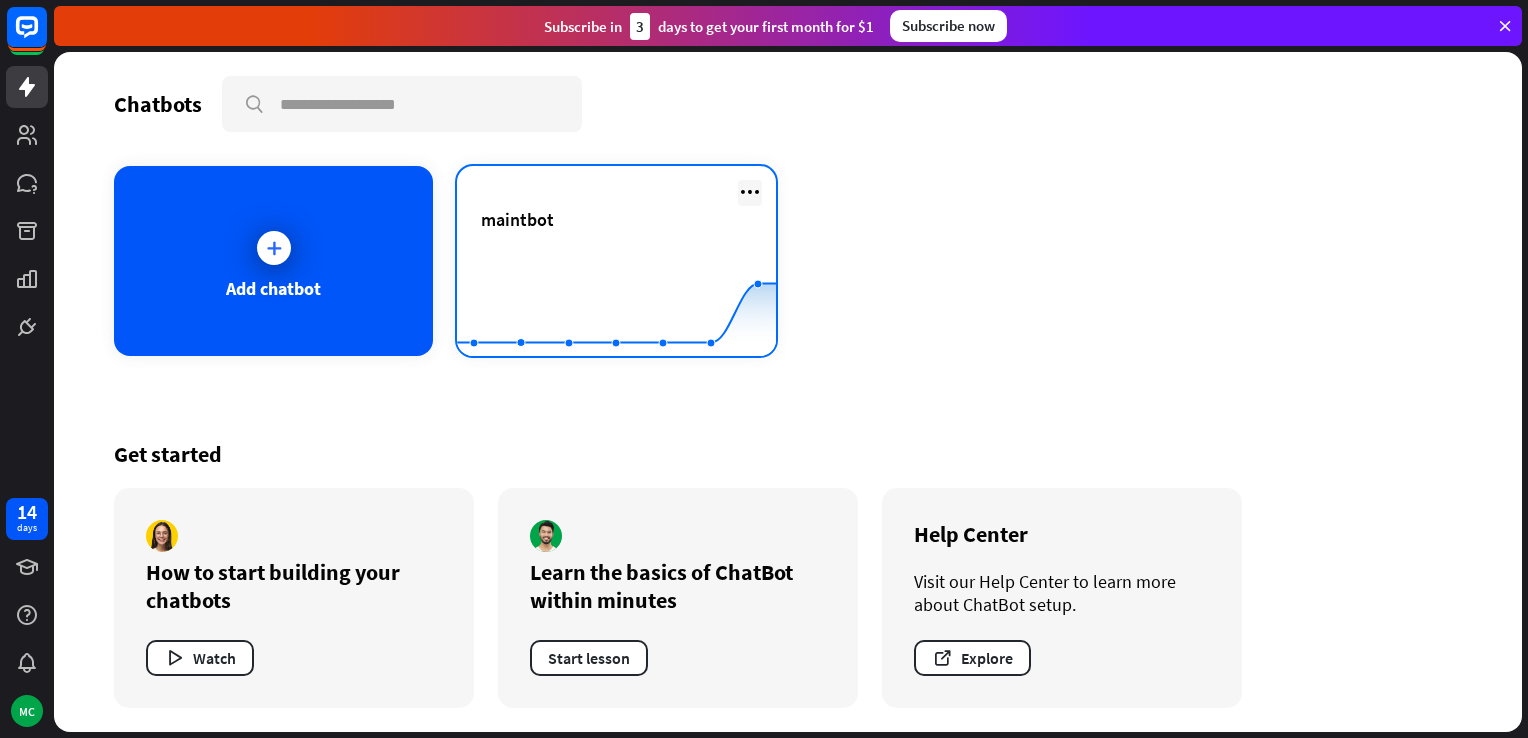 click at bounding box center (750, 192) 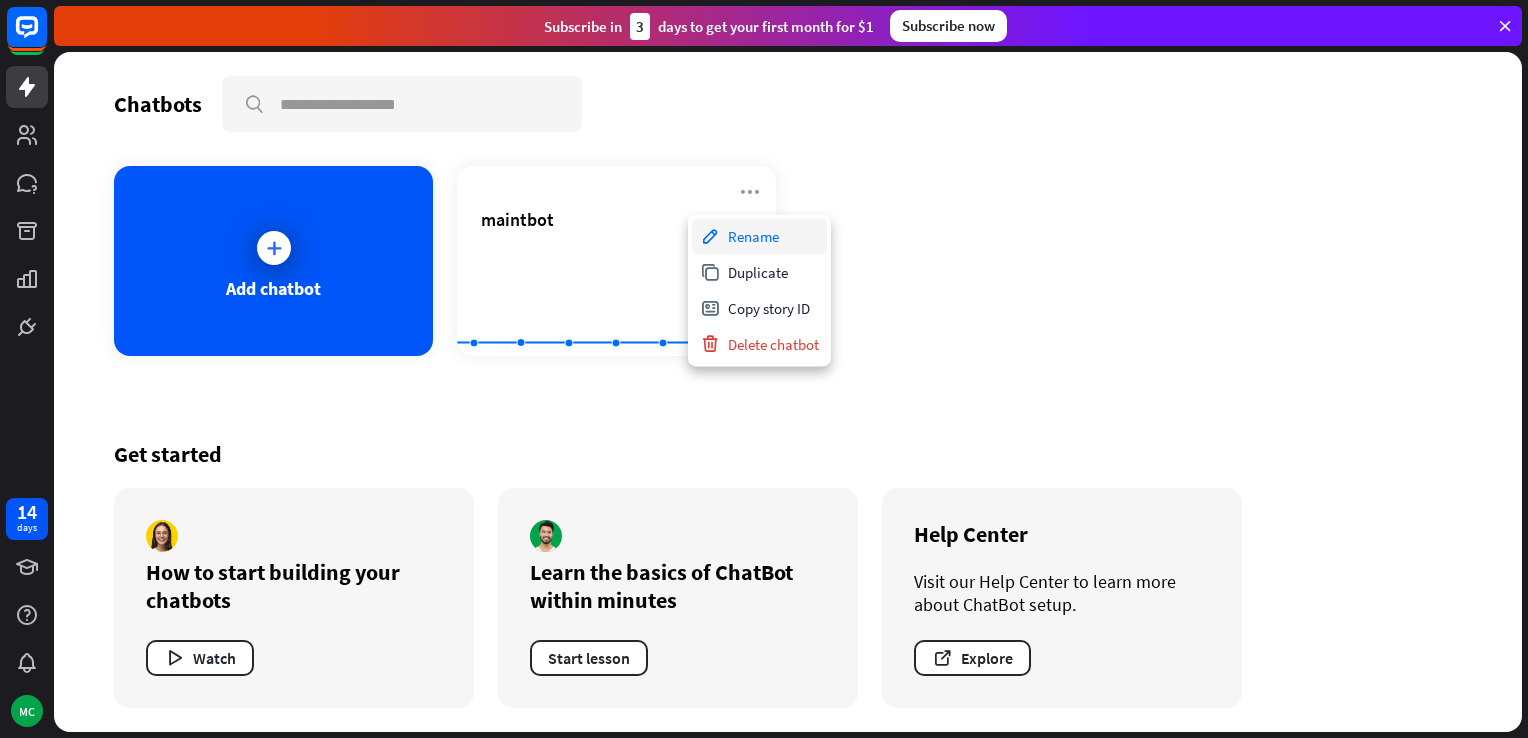 click on "Rename" at bounding box center (759, 236) 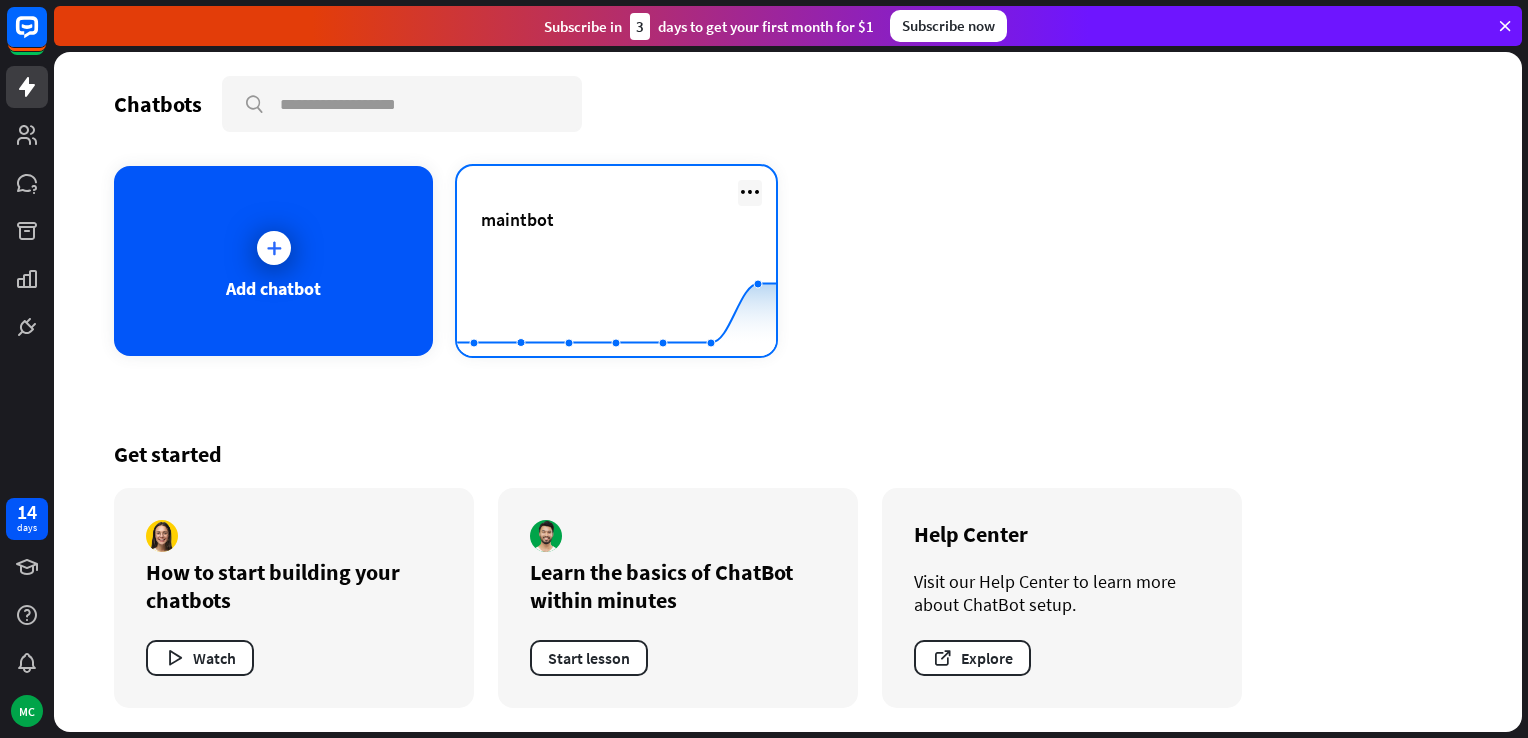 click at bounding box center [750, 192] 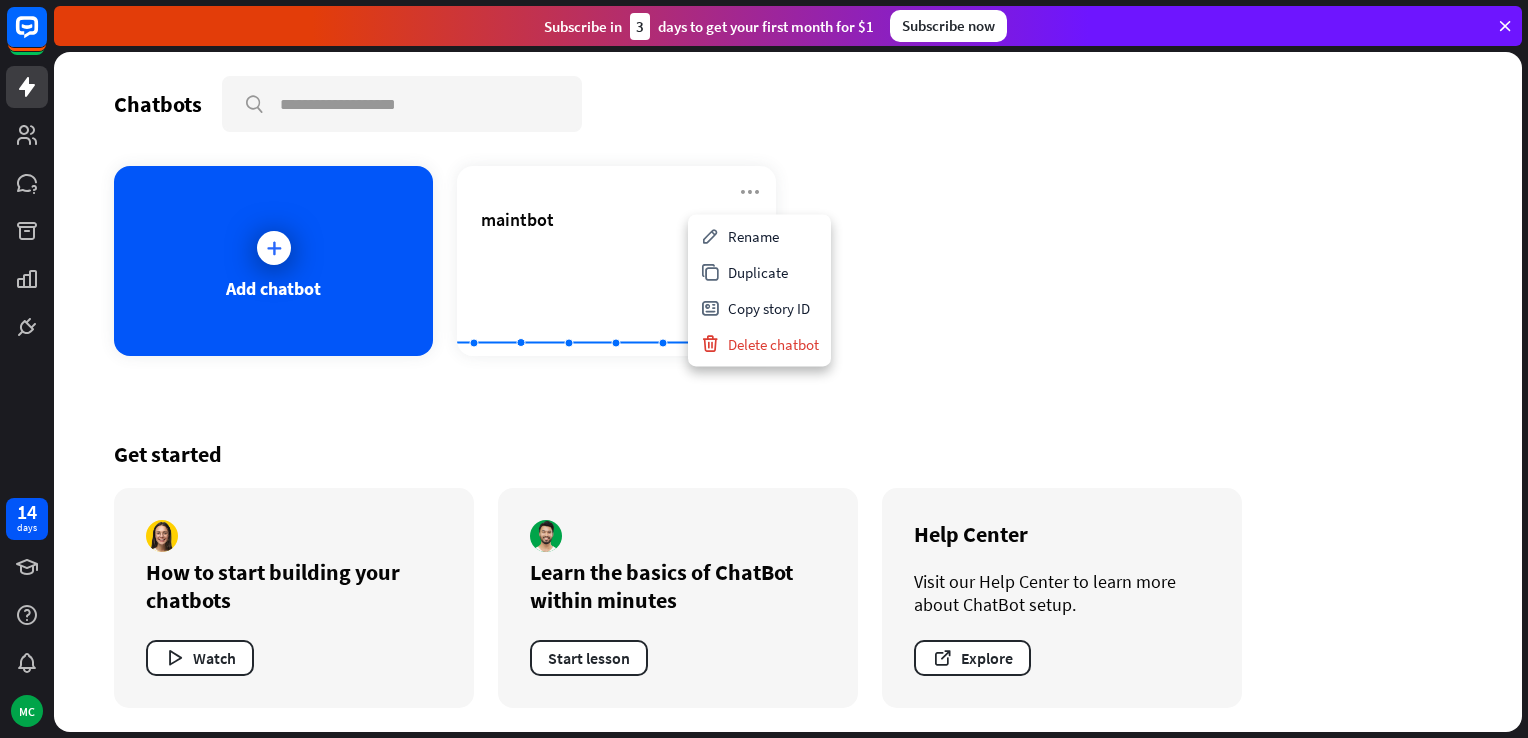 click on "Add chatbot
maintbot
Created with Highcharts 10.1.0 0 2 4 6" at bounding box center [788, 261] 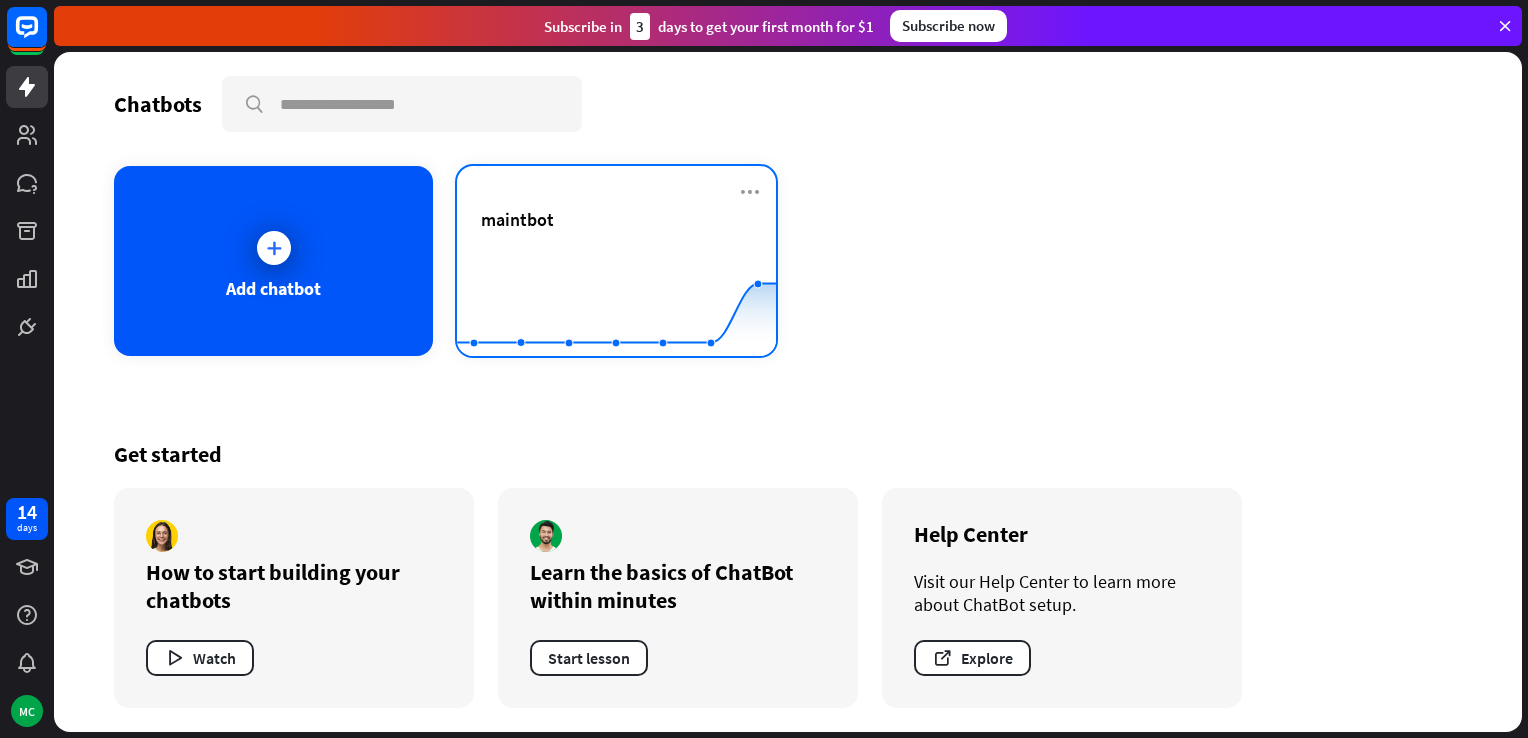 click on "maintbot" at bounding box center (616, 219) 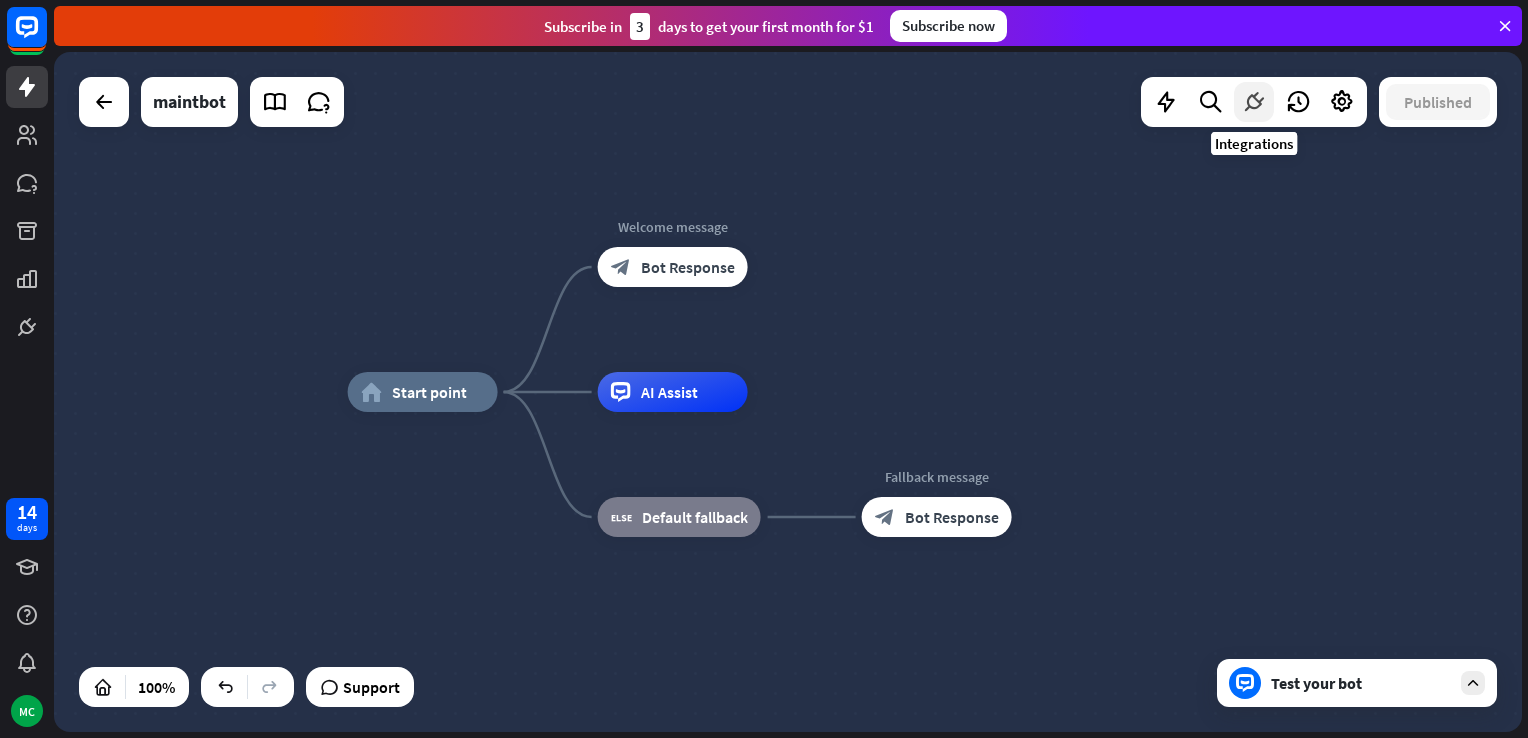 click at bounding box center [1254, 102] 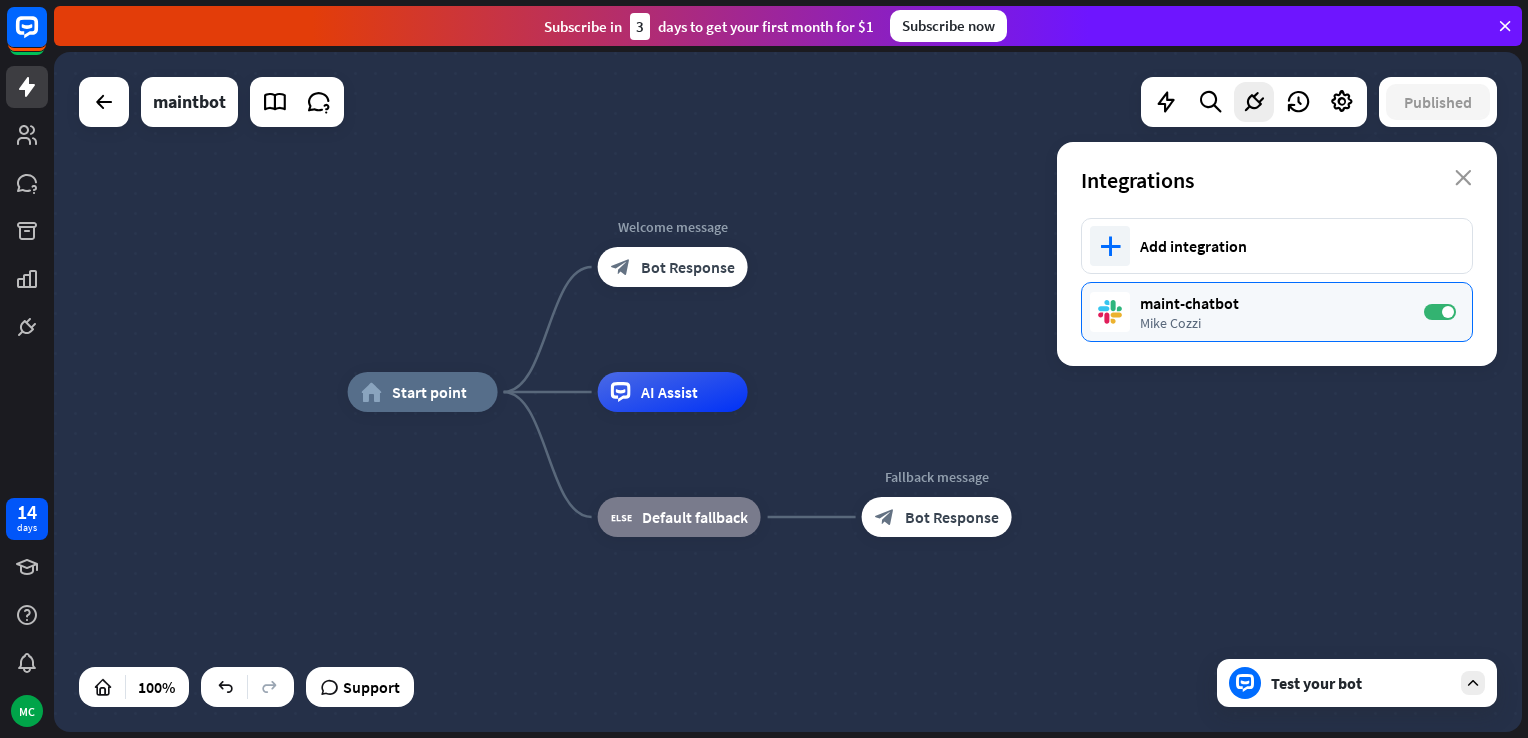 click on "maint-chatbot" at bounding box center (1272, 303) 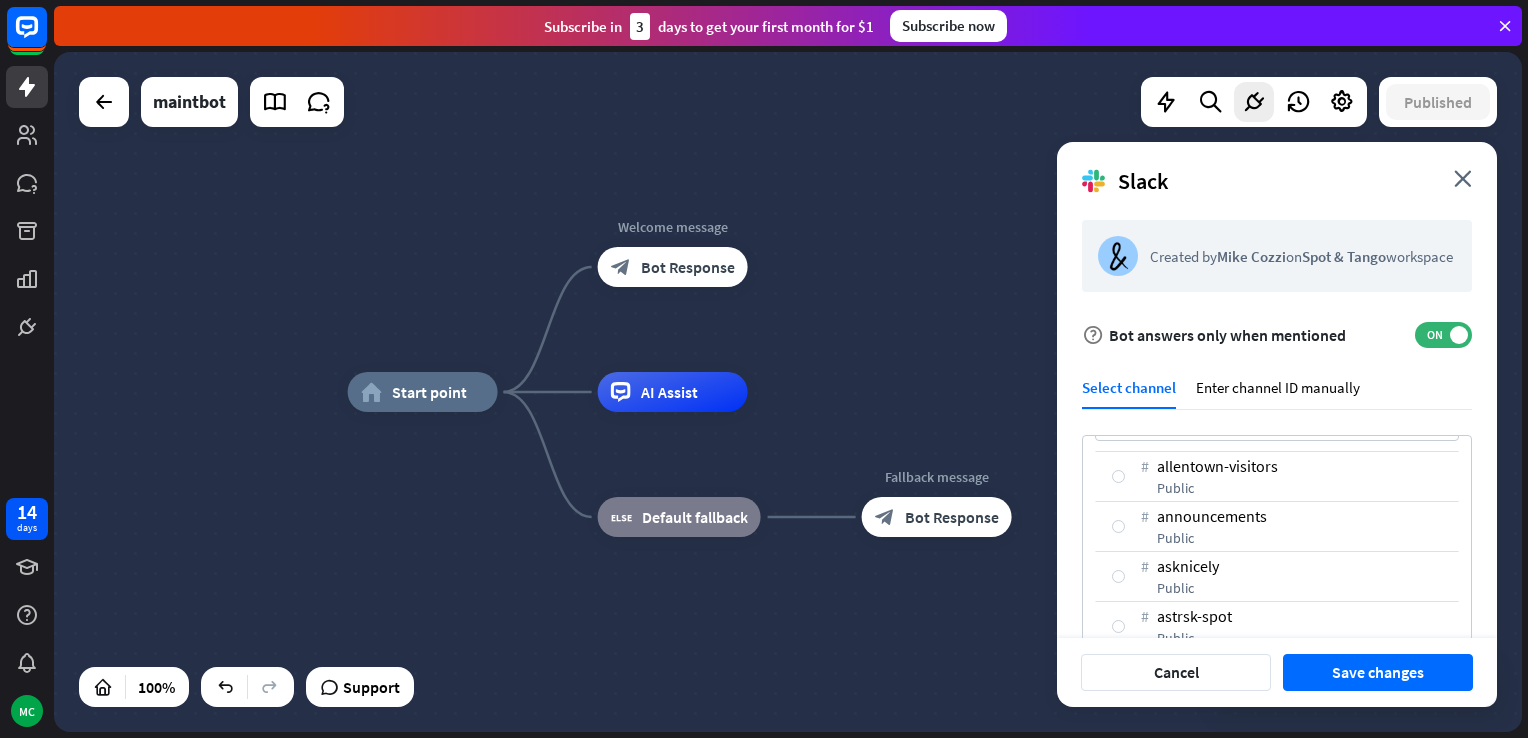 scroll, scrollTop: 300, scrollLeft: 0, axis: vertical 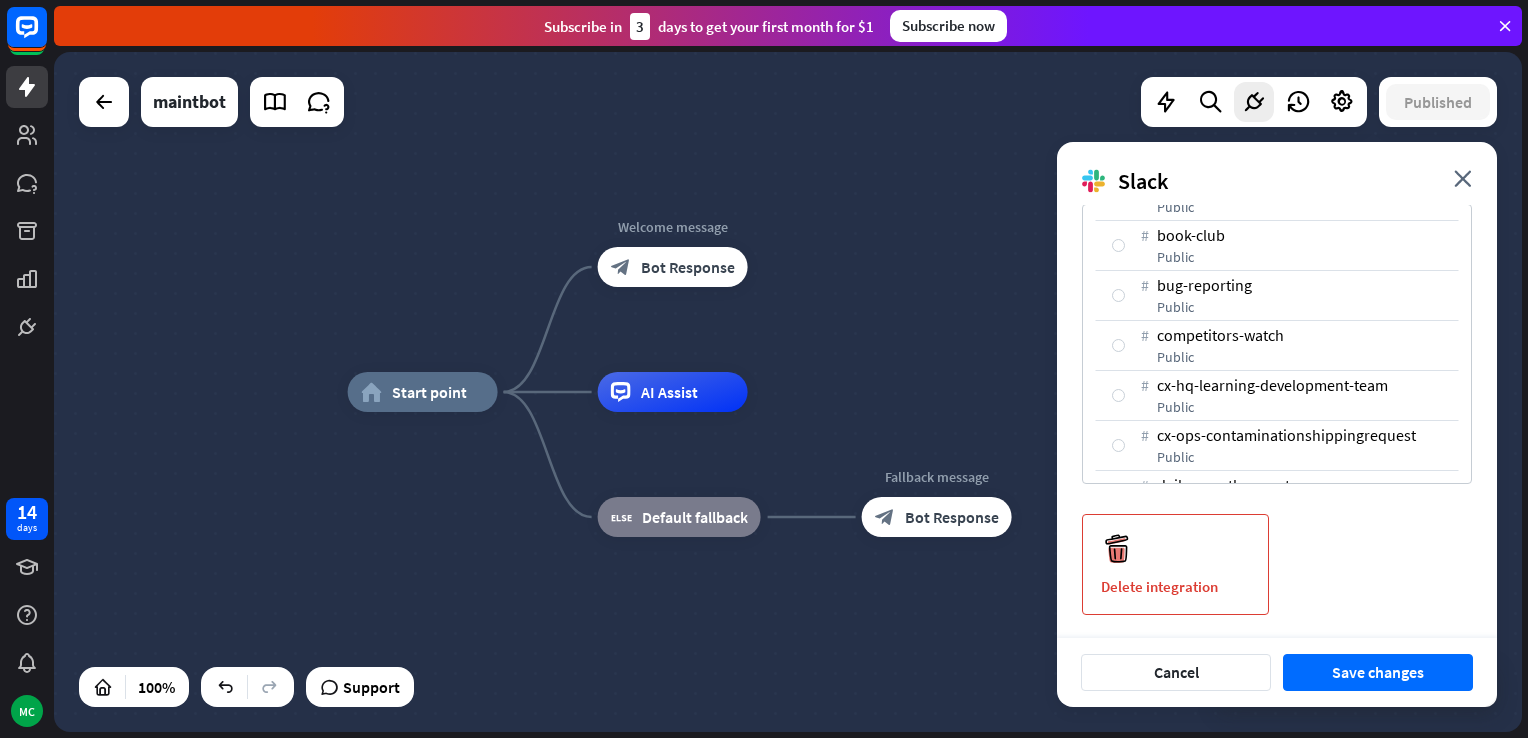 click on "Delete integration" at bounding box center (1175, 564) 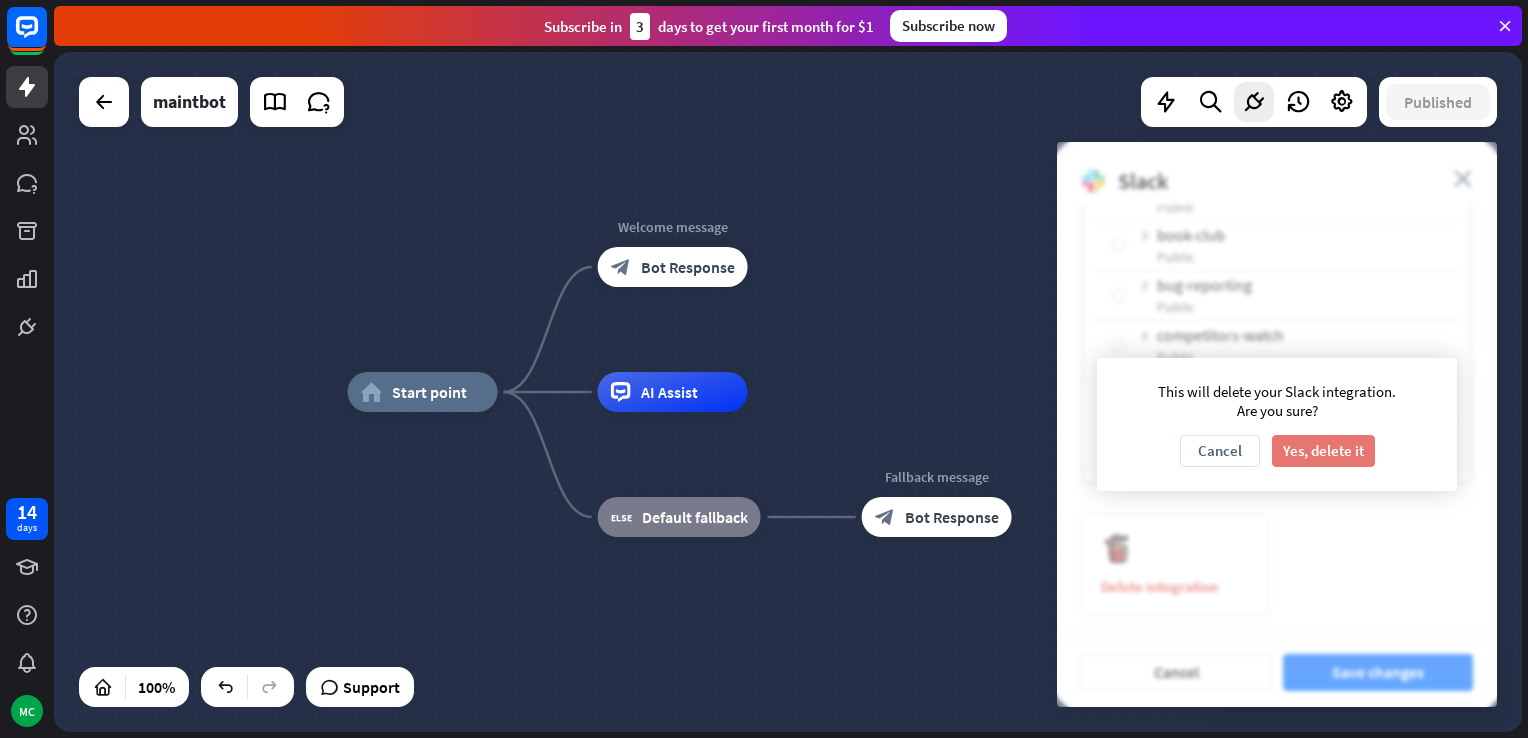click on "Yes, delete it" at bounding box center (1323, 451) 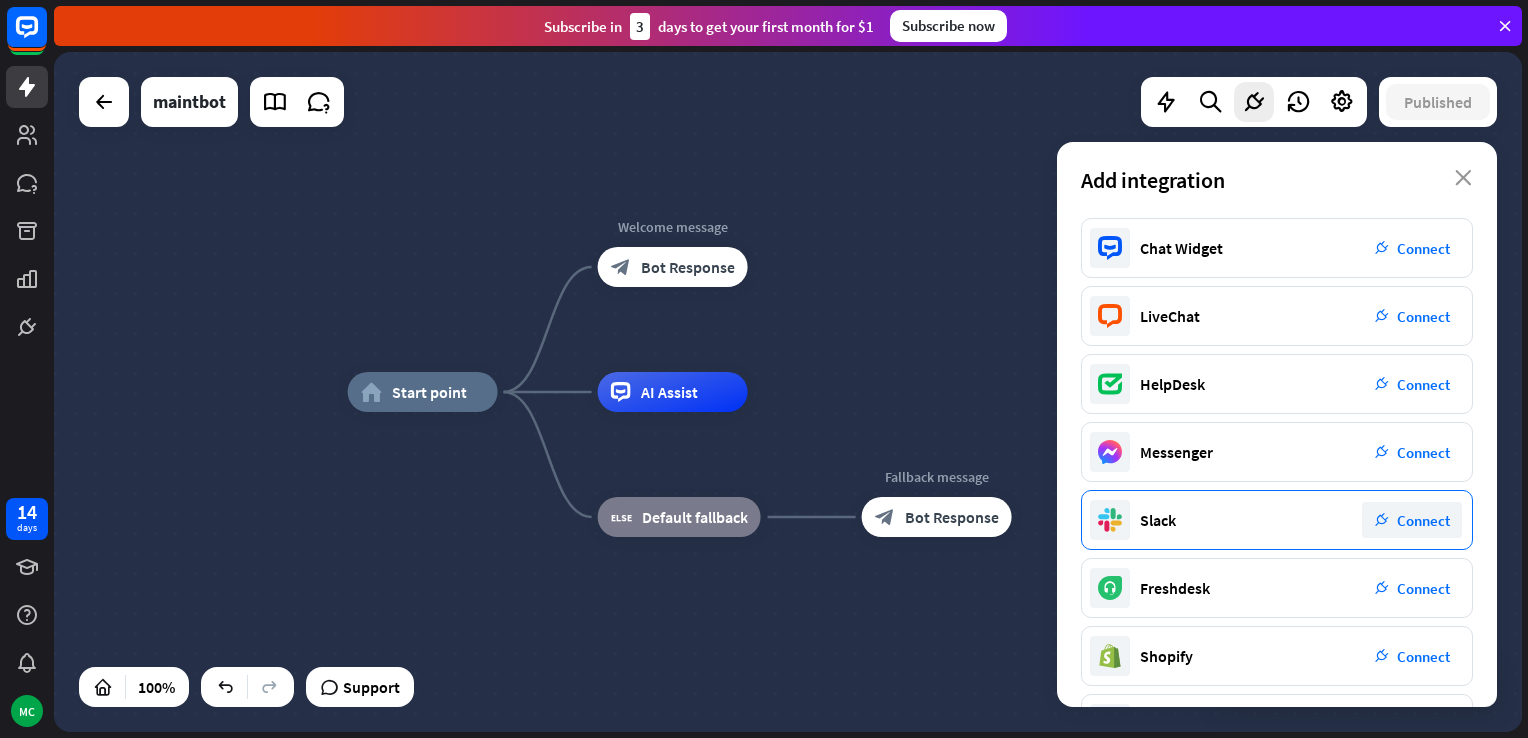 click on "Connect" at bounding box center [1423, 520] 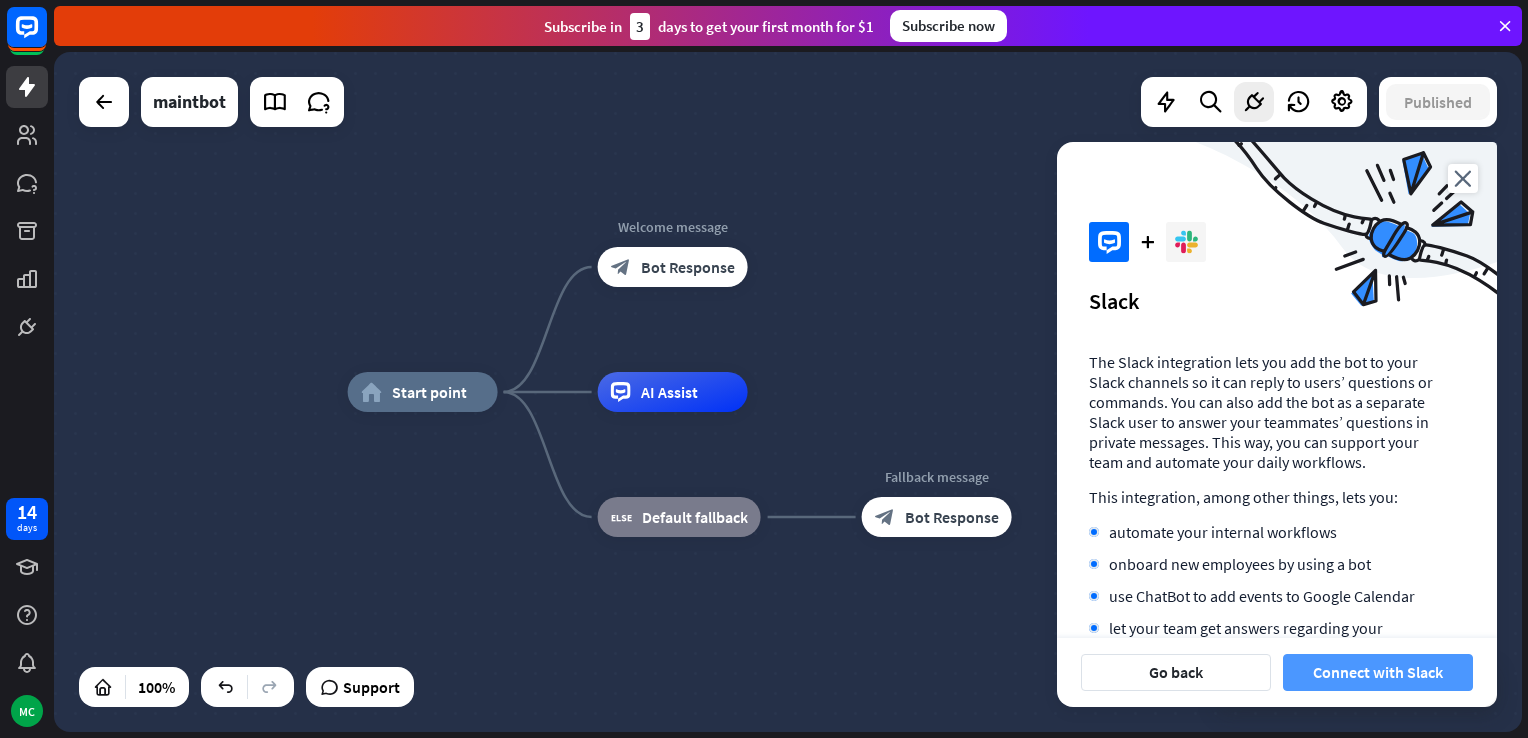 click on "Connect with Slack" at bounding box center (1378, 672) 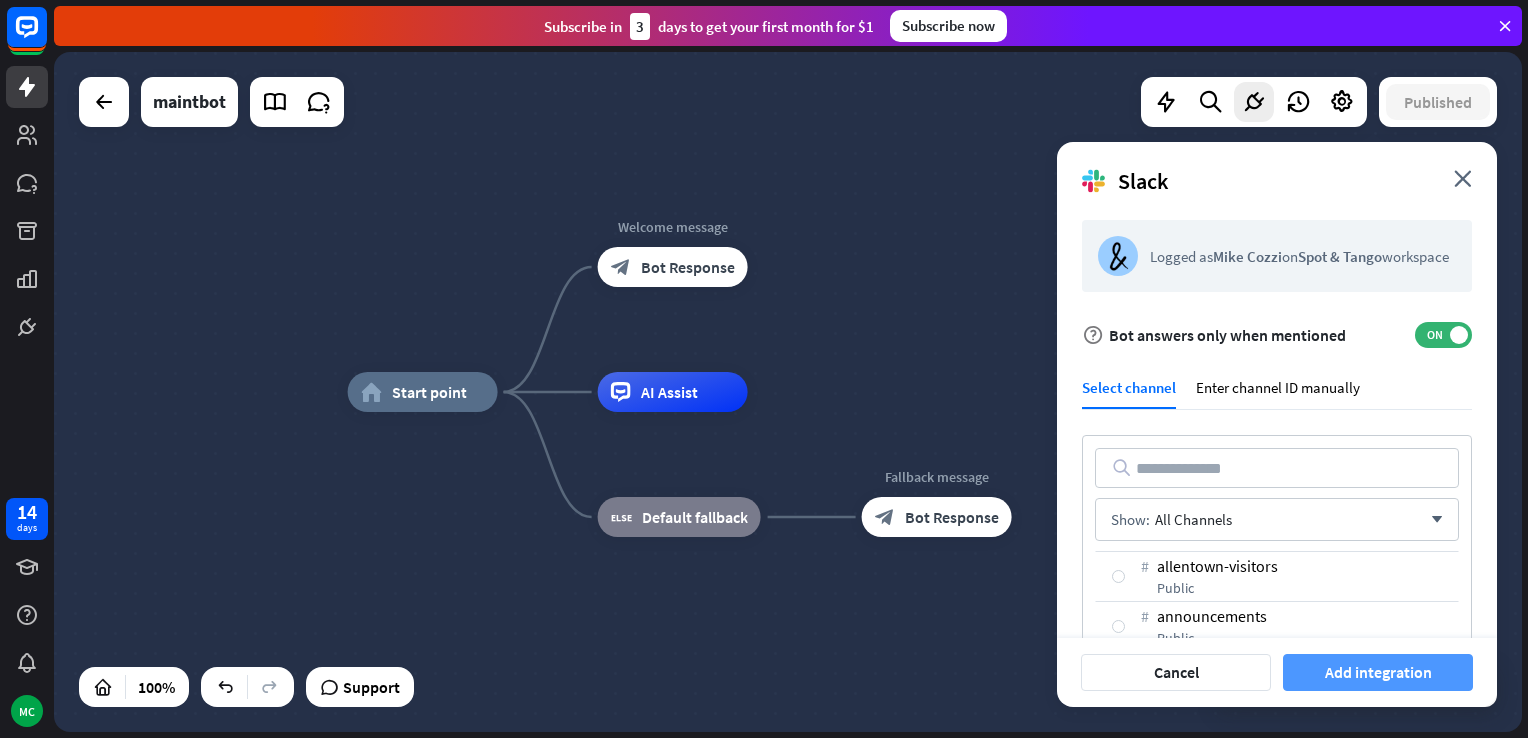 click on "Add integration" at bounding box center [1378, 672] 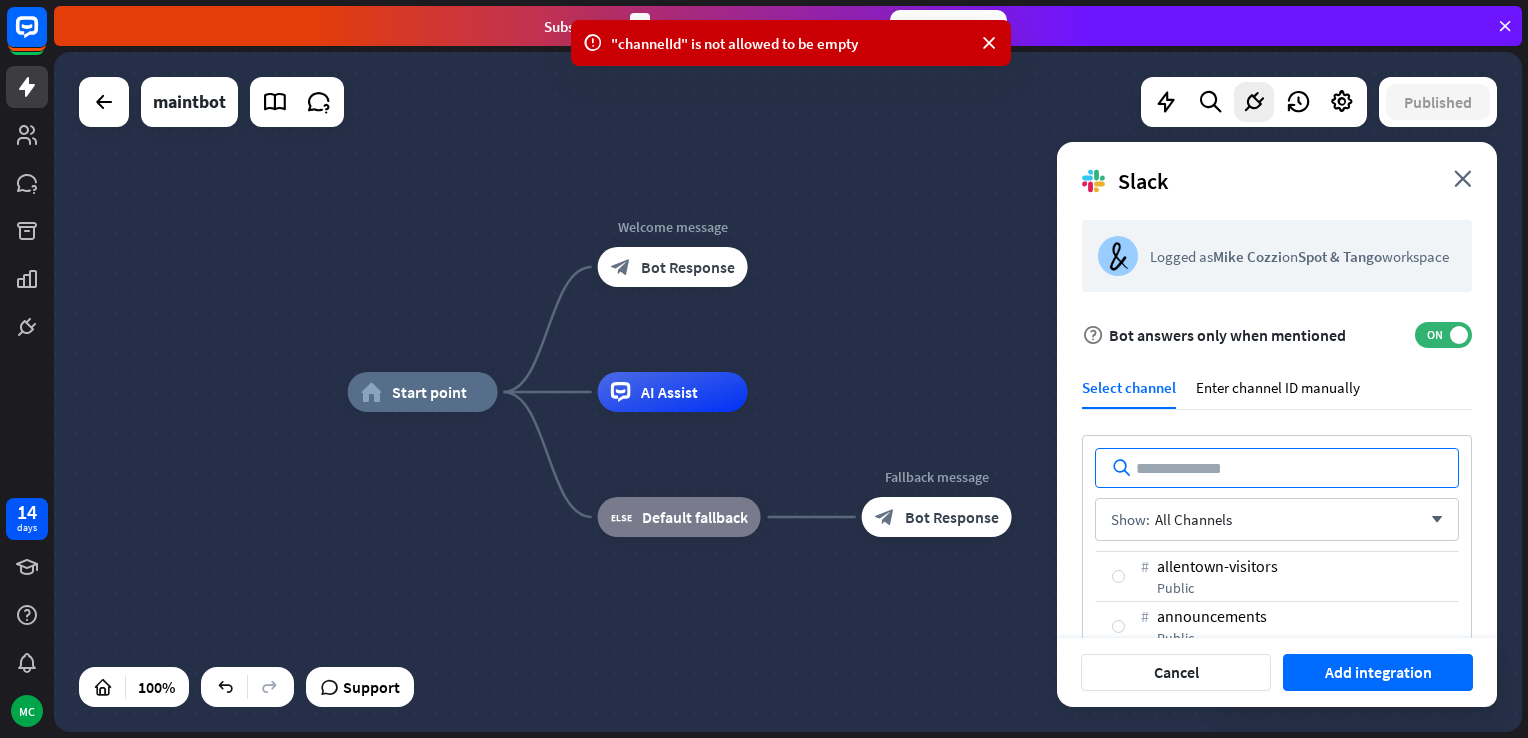 click at bounding box center [1277, 468] 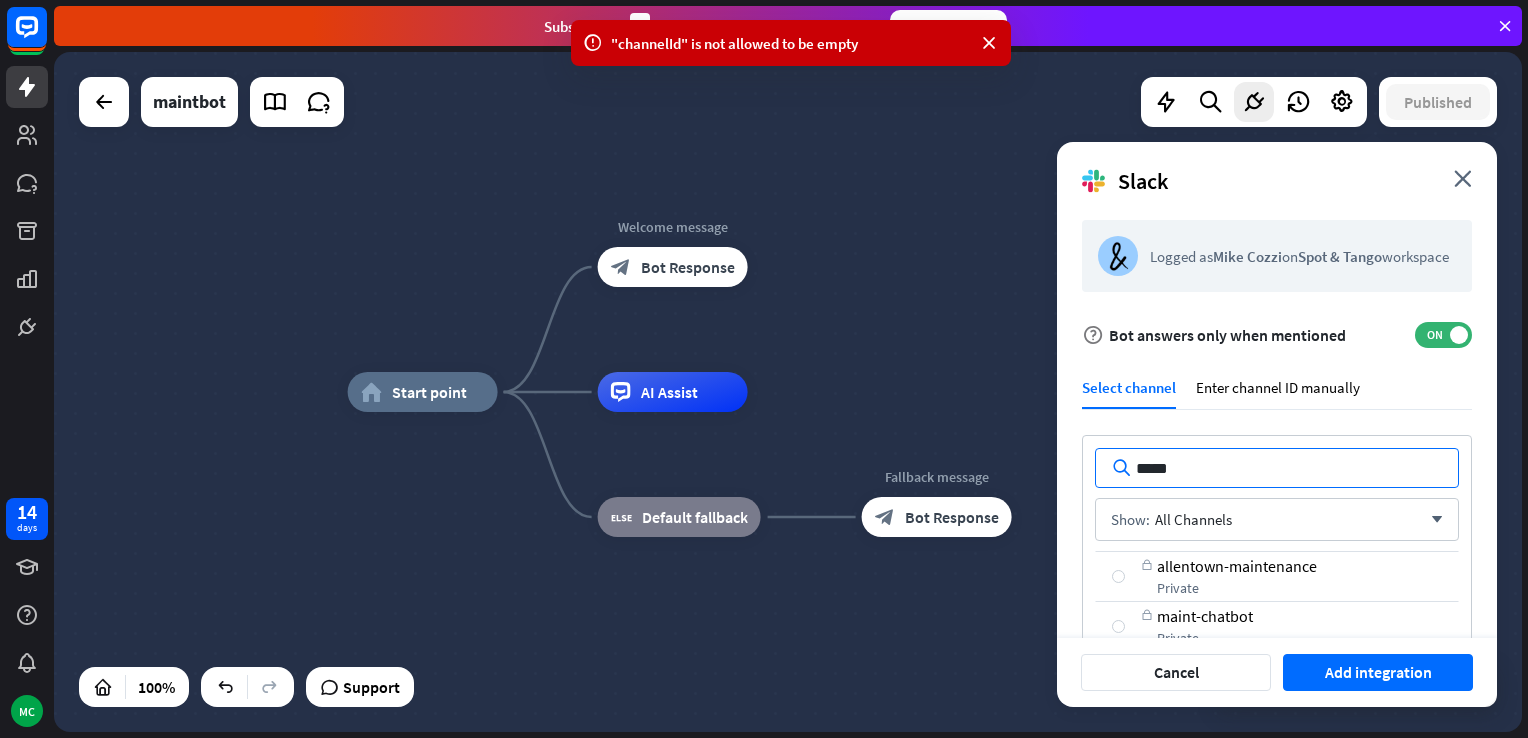 type on "*****" 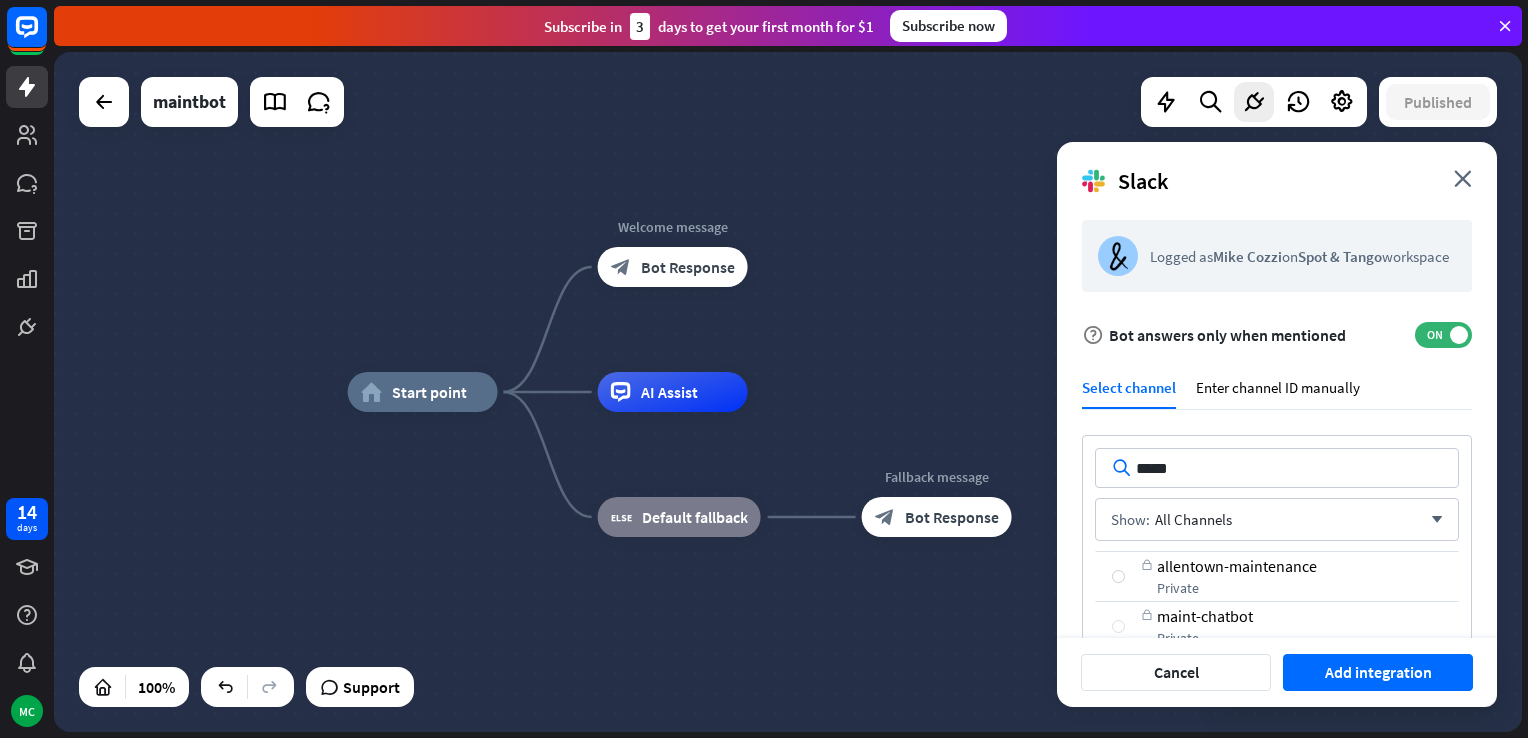 click at bounding box center (1118, 626) 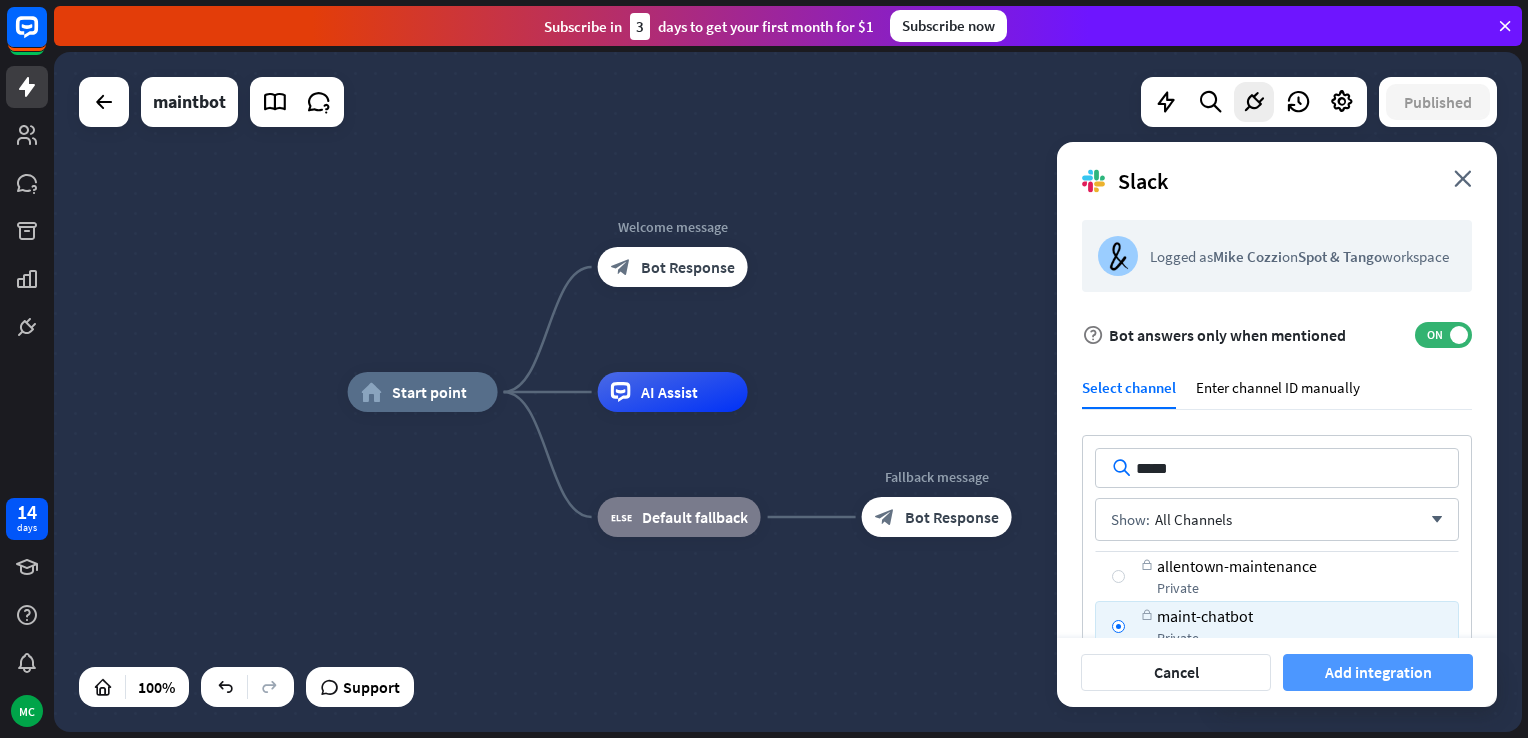 click on "Add integration" at bounding box center (1378, 672) 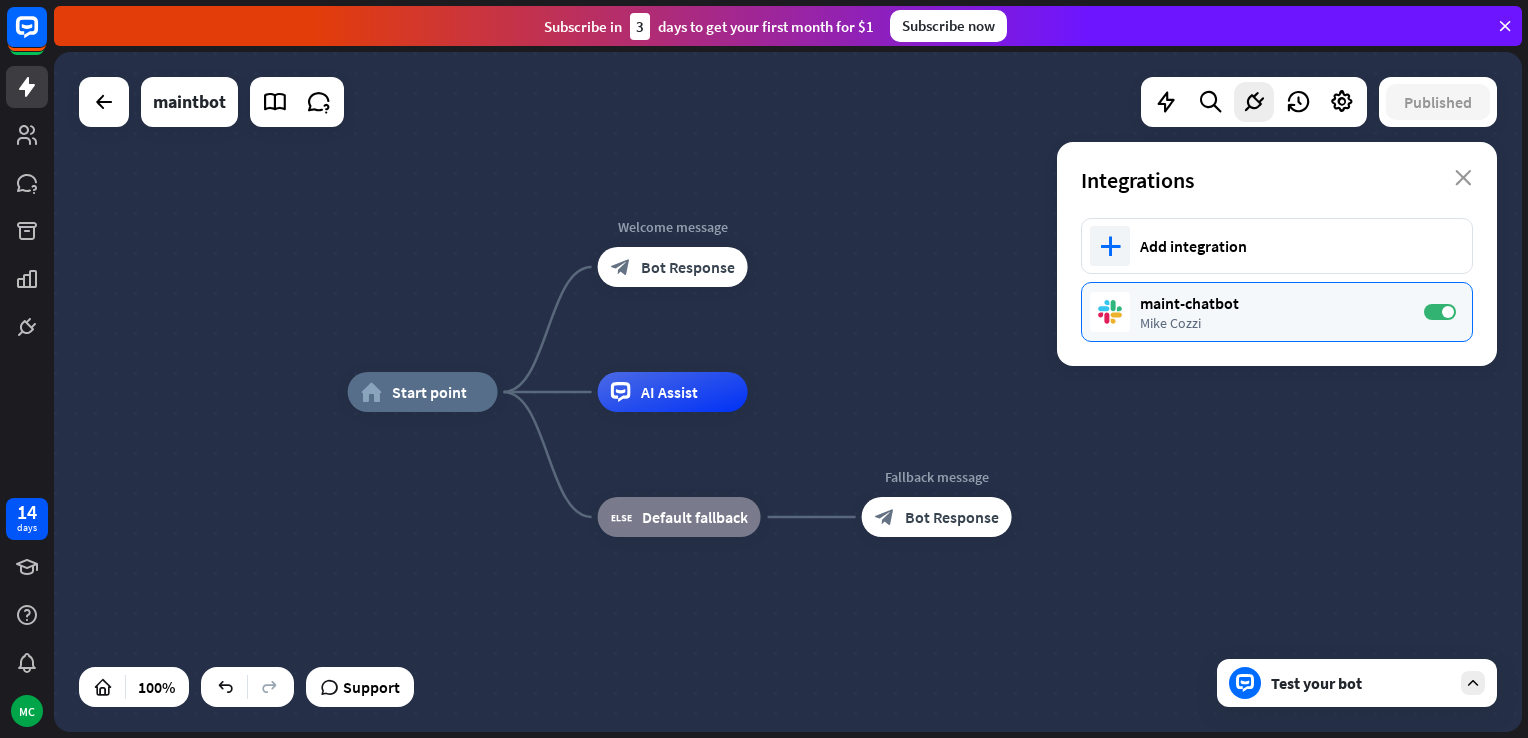 click on "Mike Cozzi" at bounding box center [1272, 323] 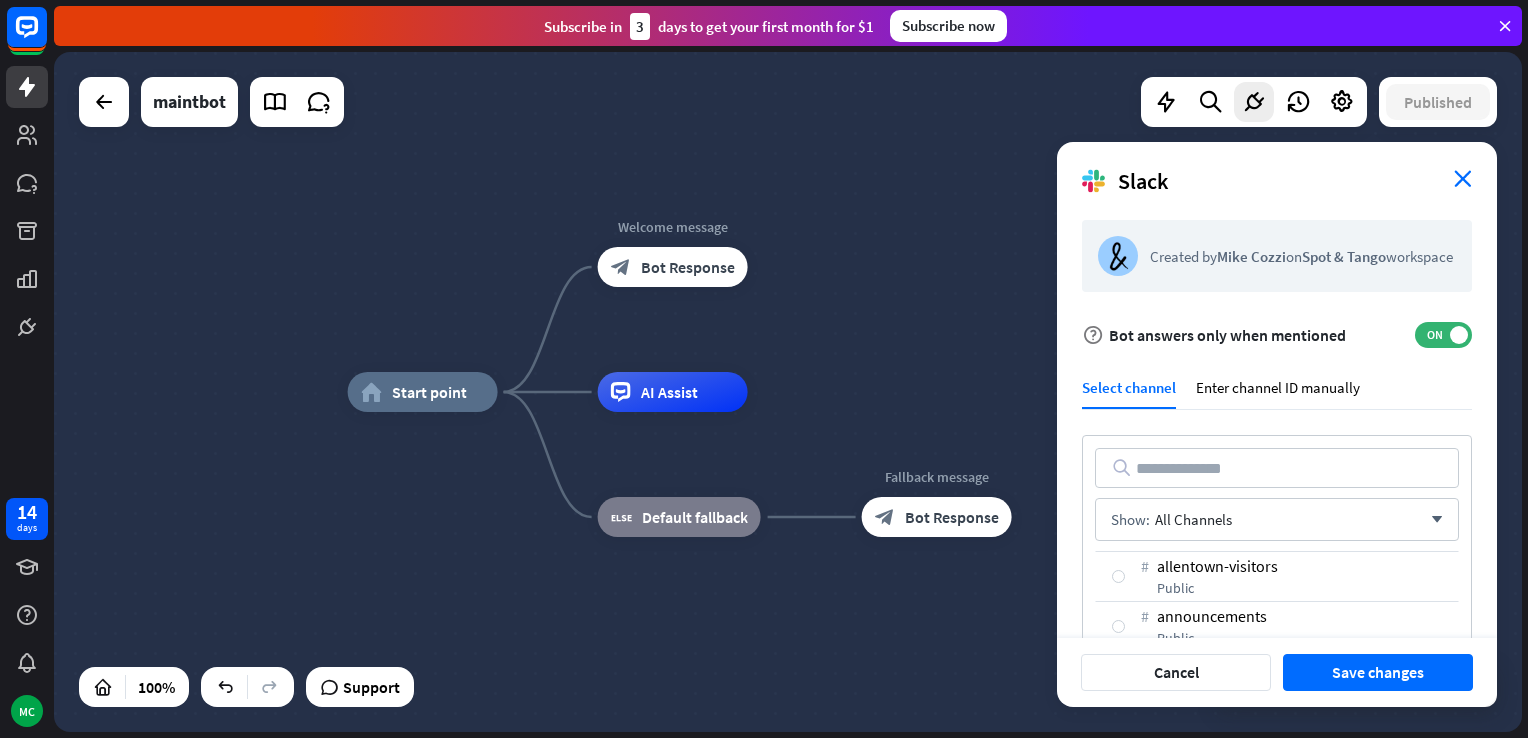 click on "close" at bounding box center [1463, 178] 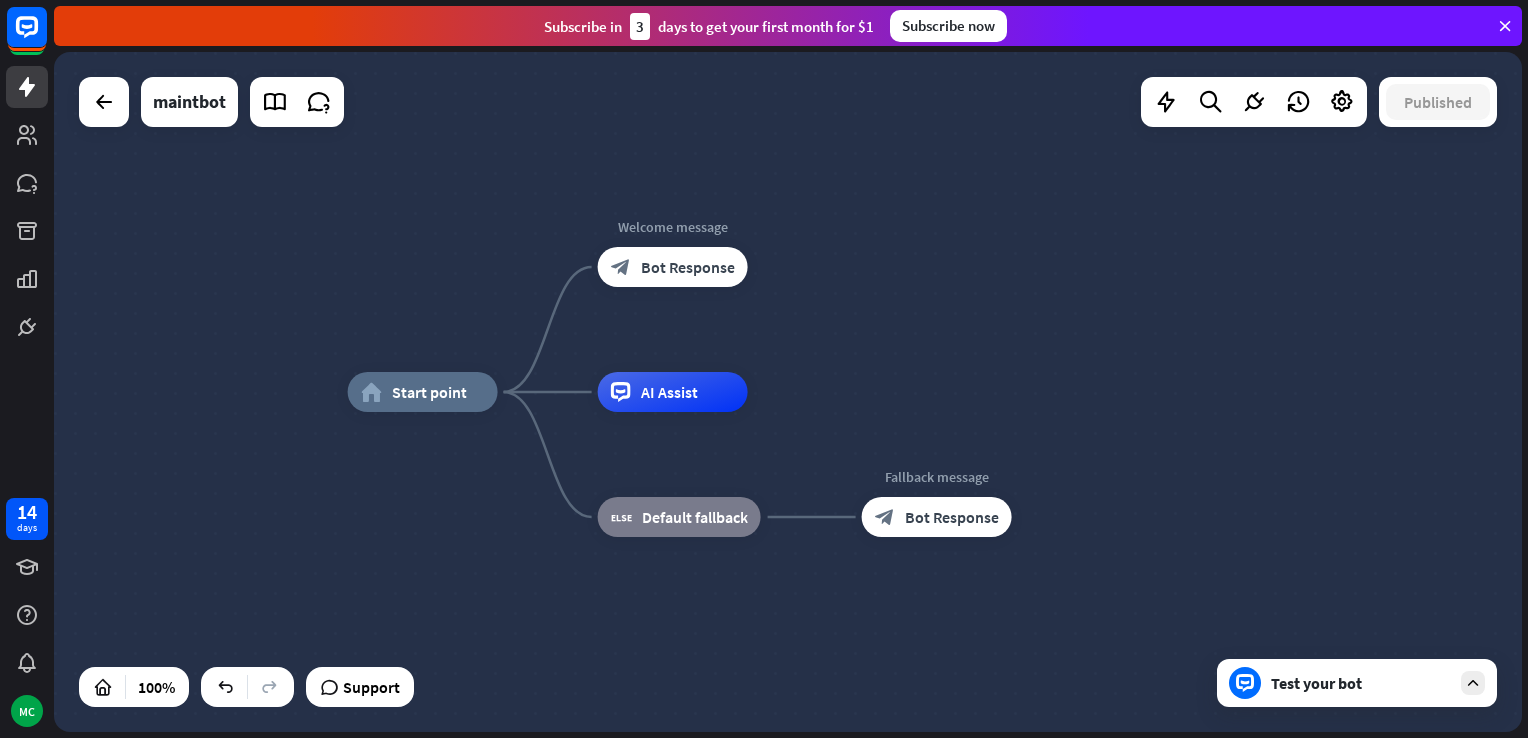 click on "home_2   Start point                 Welcome message   block_bot_response   Bot Response                     AI Assist                   block_fallback   Default fallback                 Fallback message   block_bot_response   Bot Response" at bounding box center (788, 392) 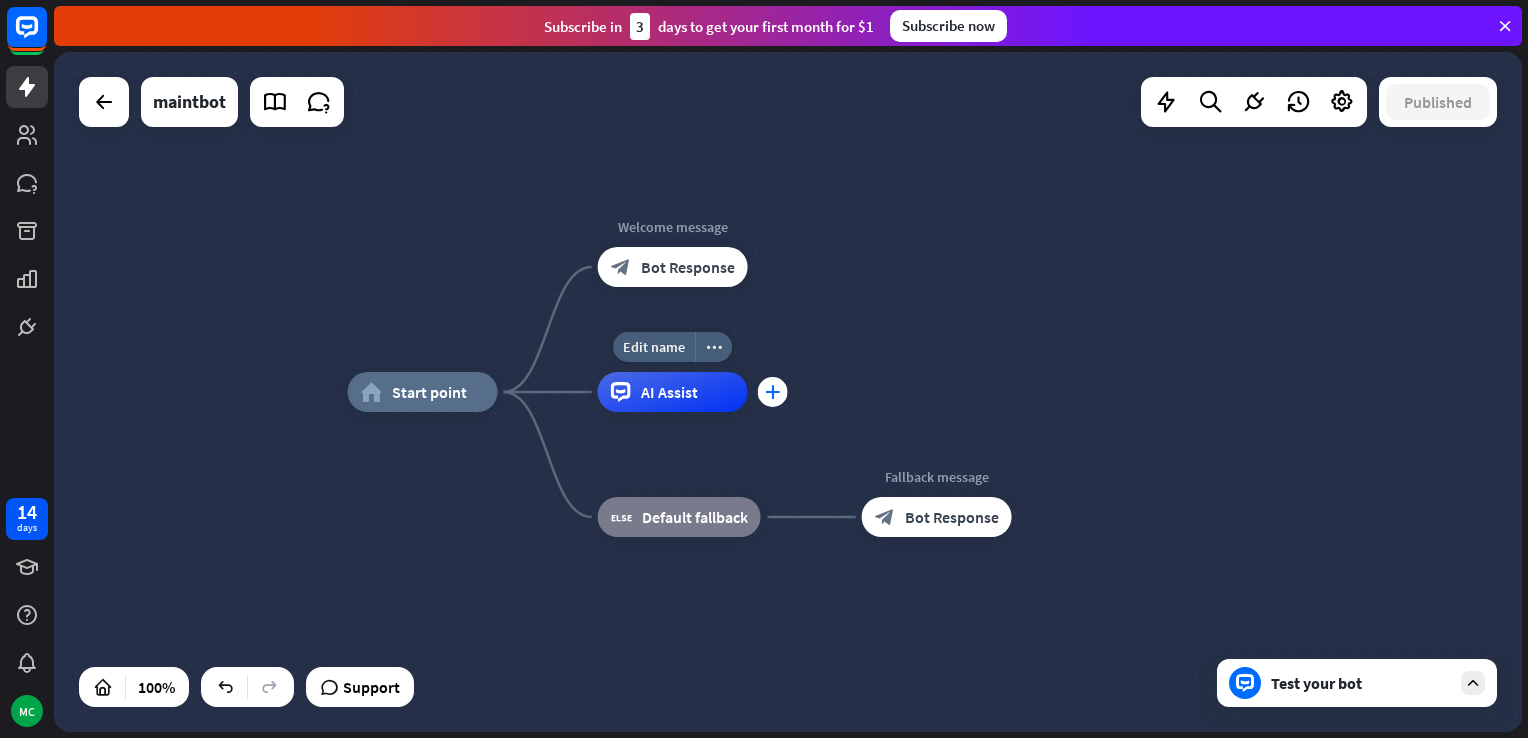 click on "plus" at bounding box center [772, 392] 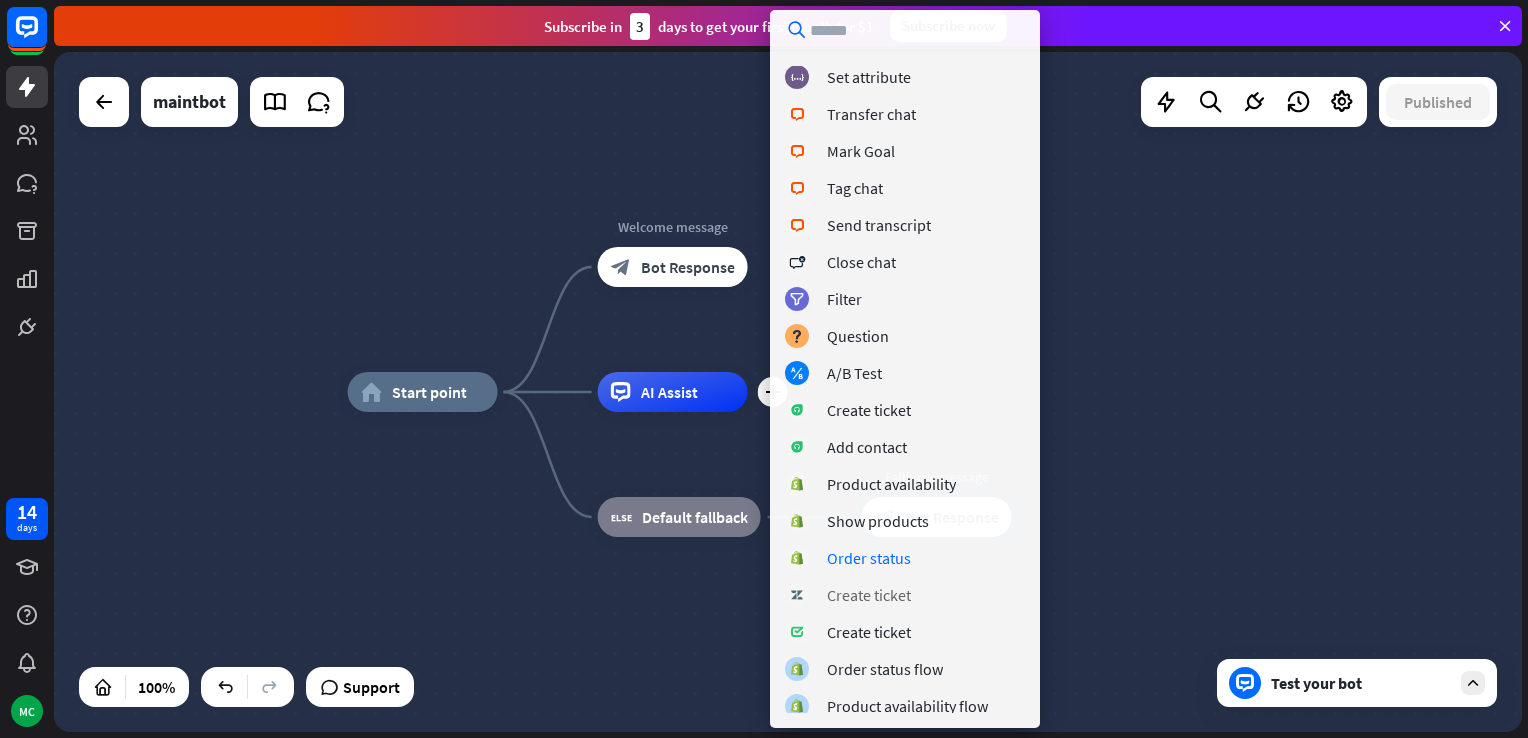 scroll, scrollTop: 339, scrollLeft: 0, axis: vertical 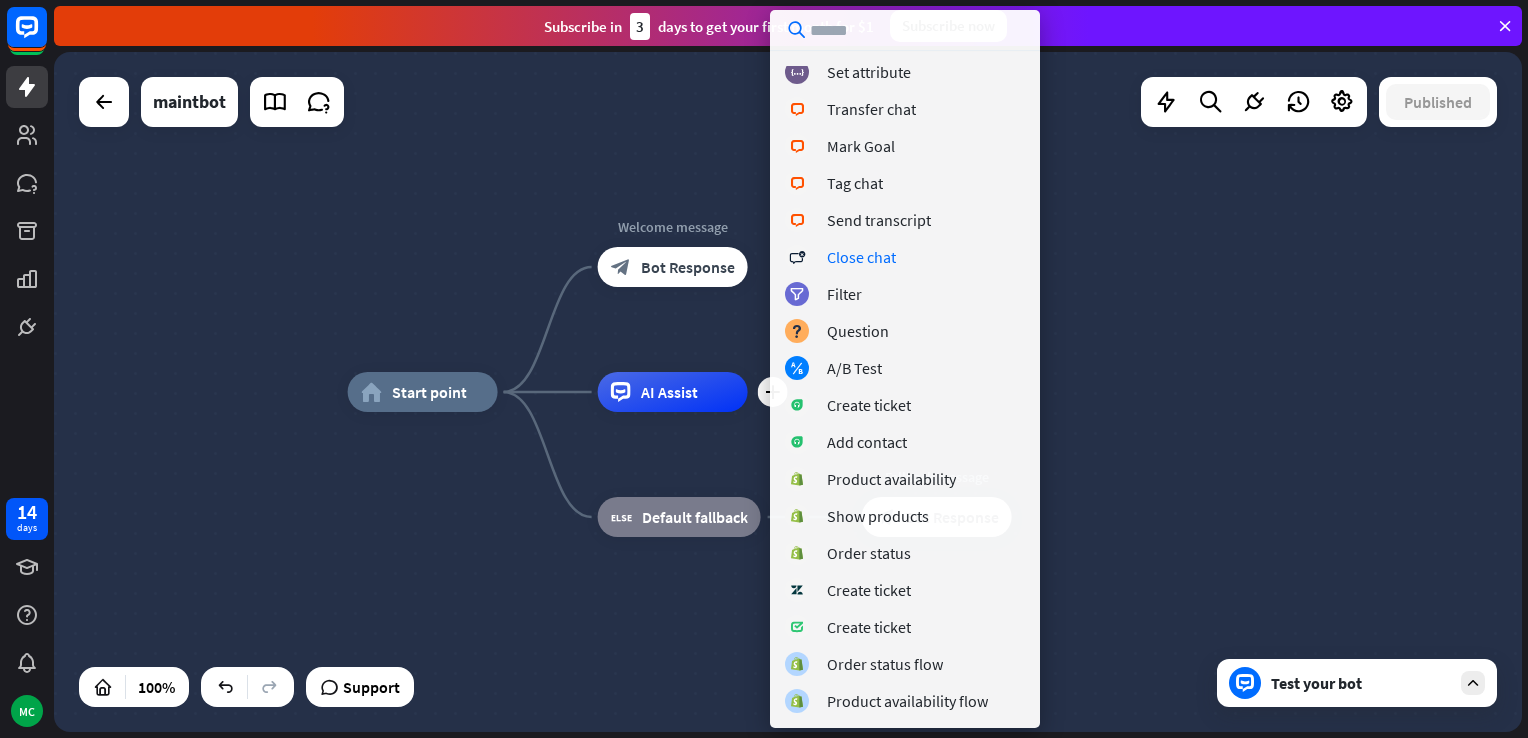 click on "home_2   Start point                 Welcome message   block_bot_response   Bot Response               plus       AI Assist                   block_fallback   Default fallback                 Fallback message   block_bot_response   Bot Response" at bounding box center [788, 392] 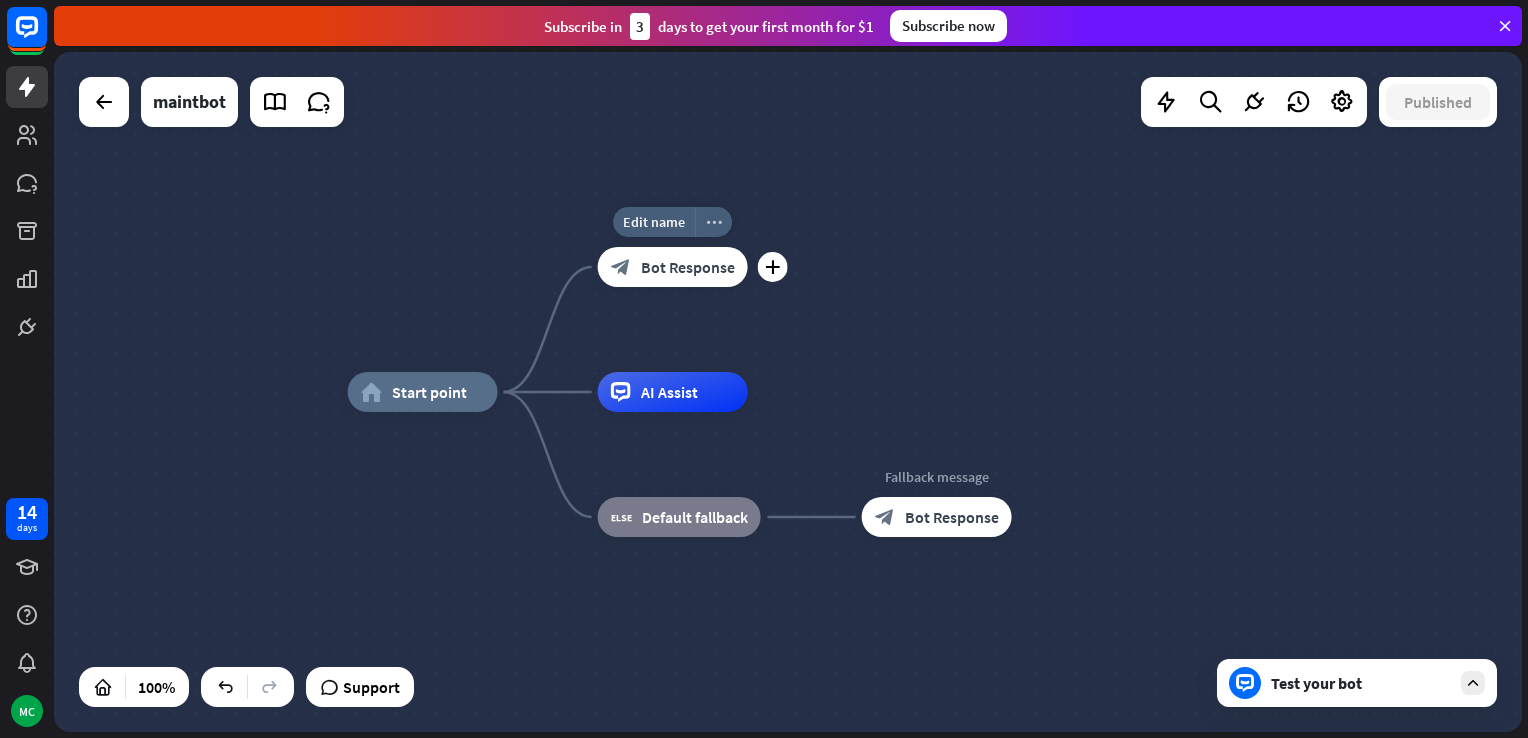 click on "more_horiz" at bounding box center [714, 222] 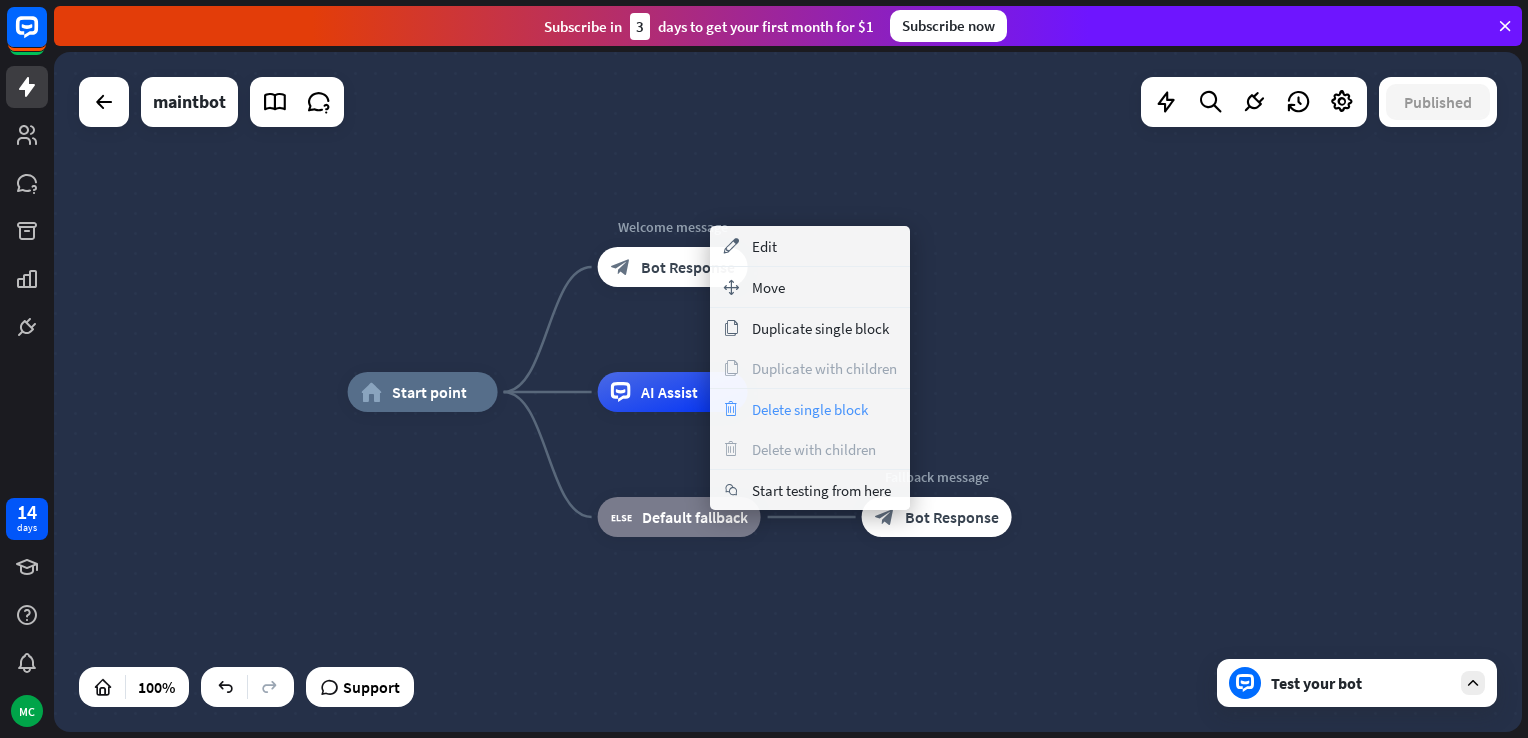click on "Delete single block" at bounding box center (810, 409) 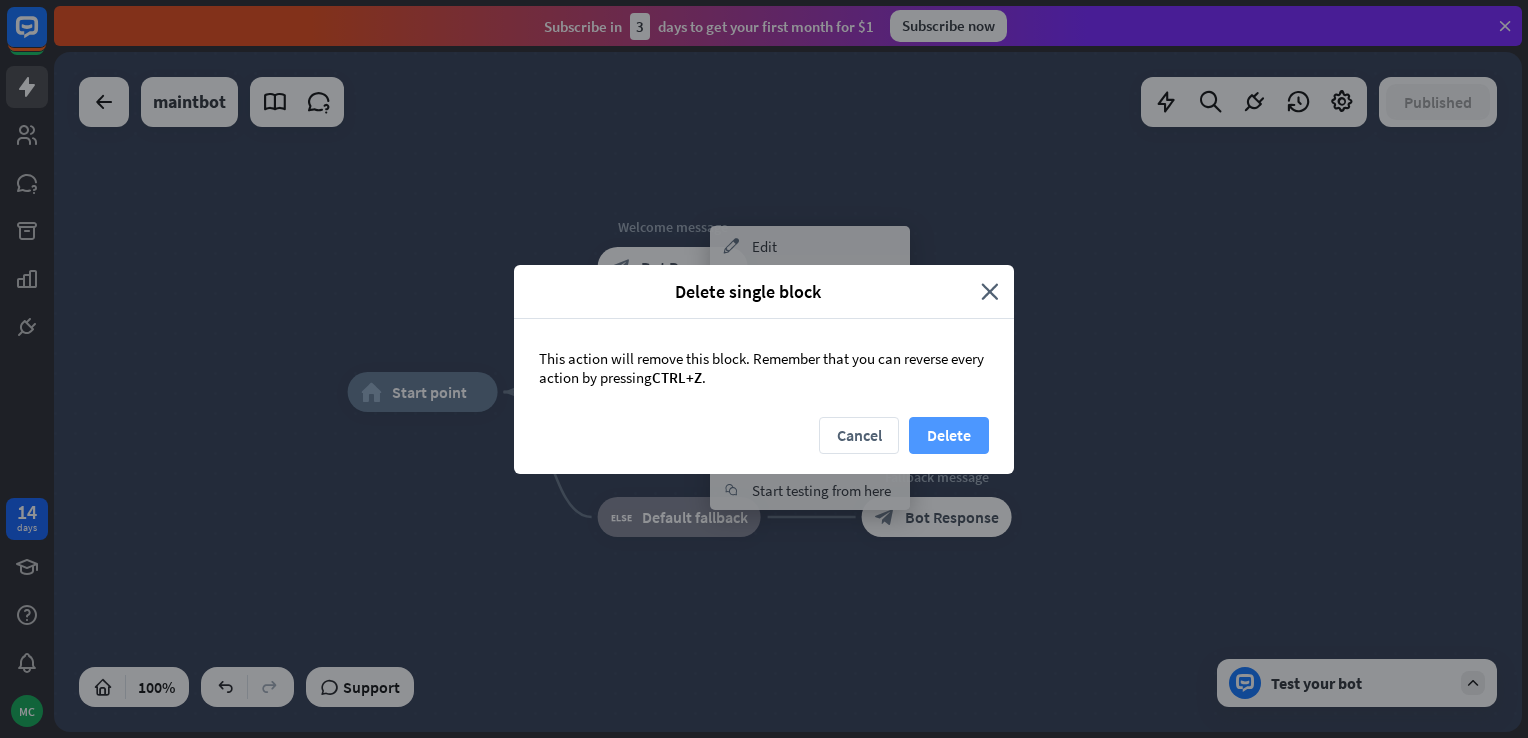 click on "Delete" at bounding box center [949, 435] 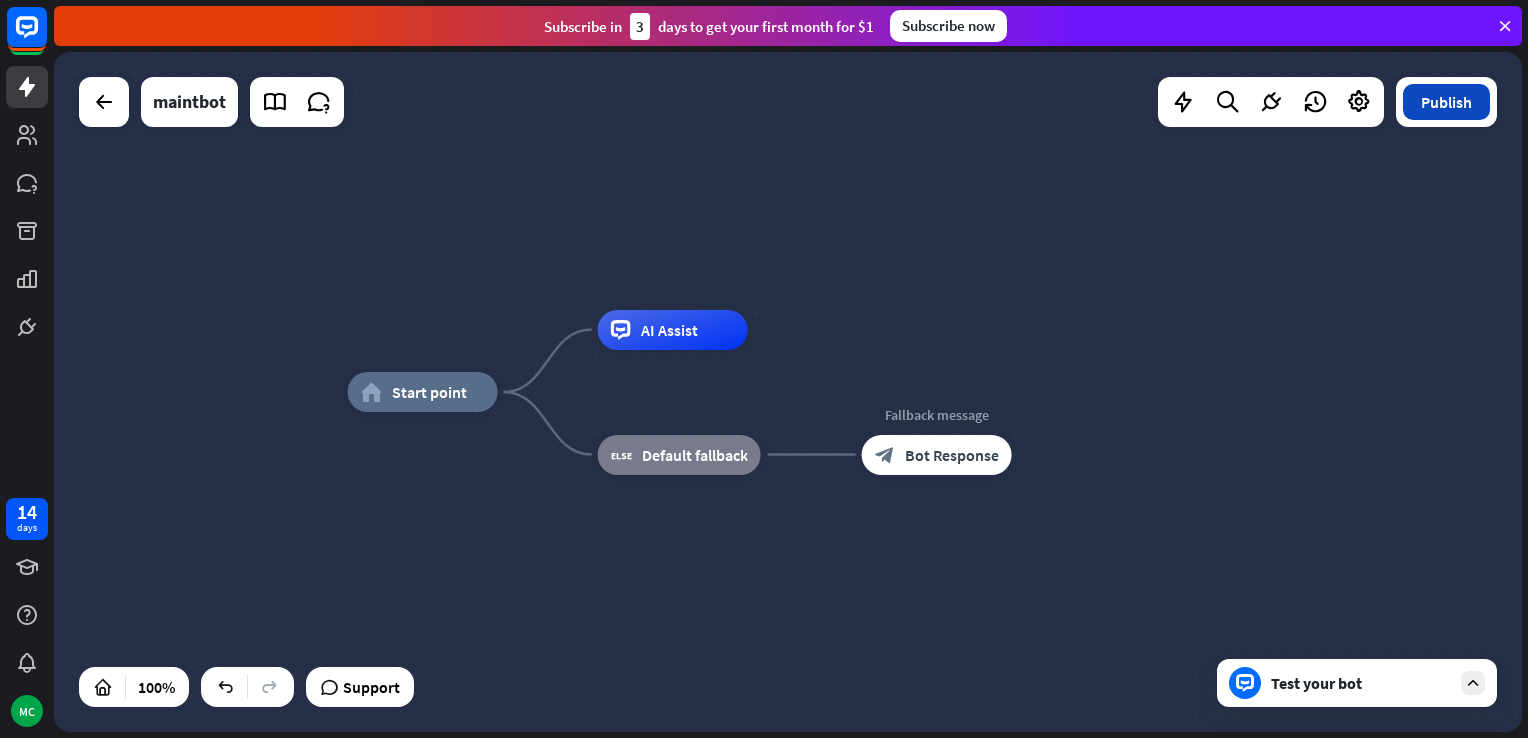 click on "Publish" at bounding box center (1446, 102) 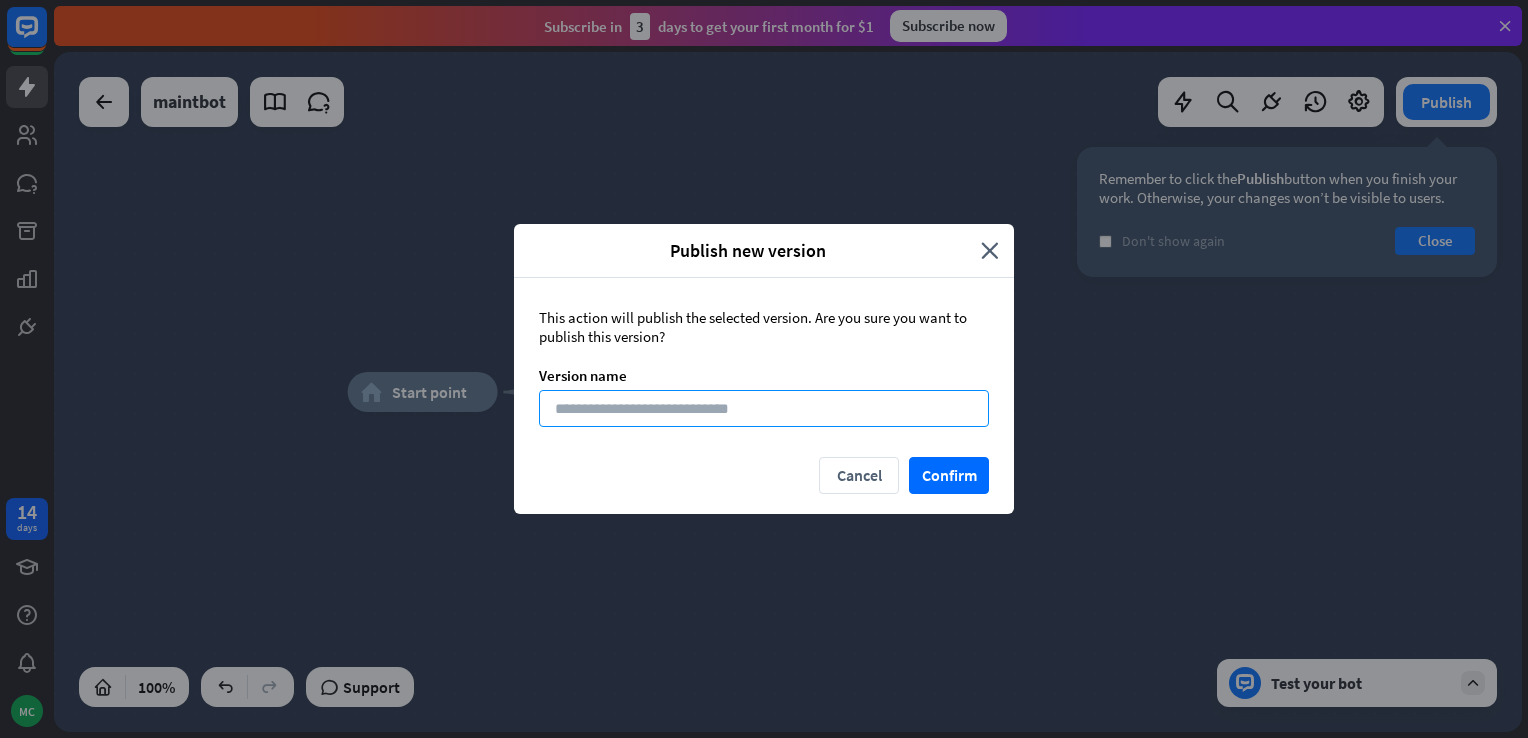 click at bounding box center (764, 408) 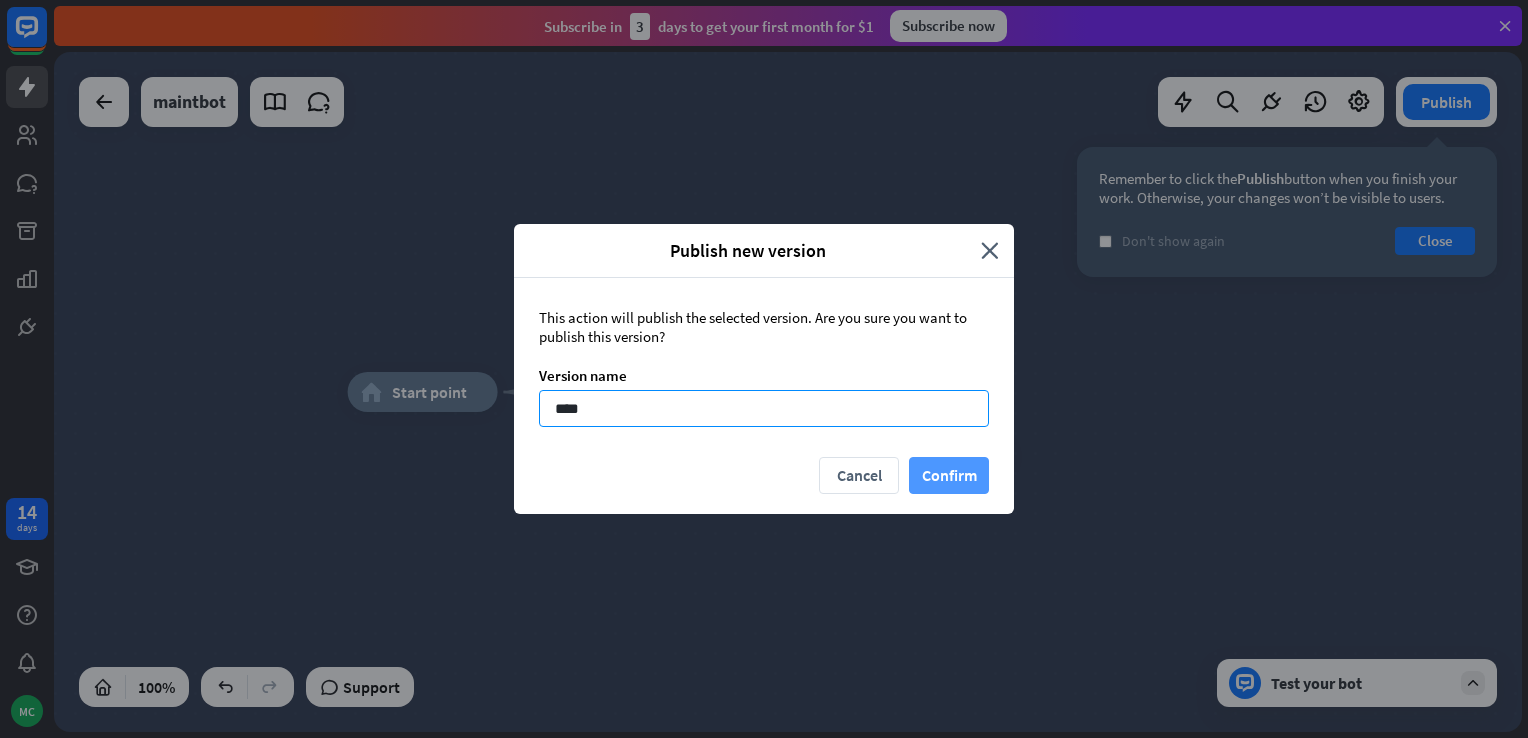type on "****" 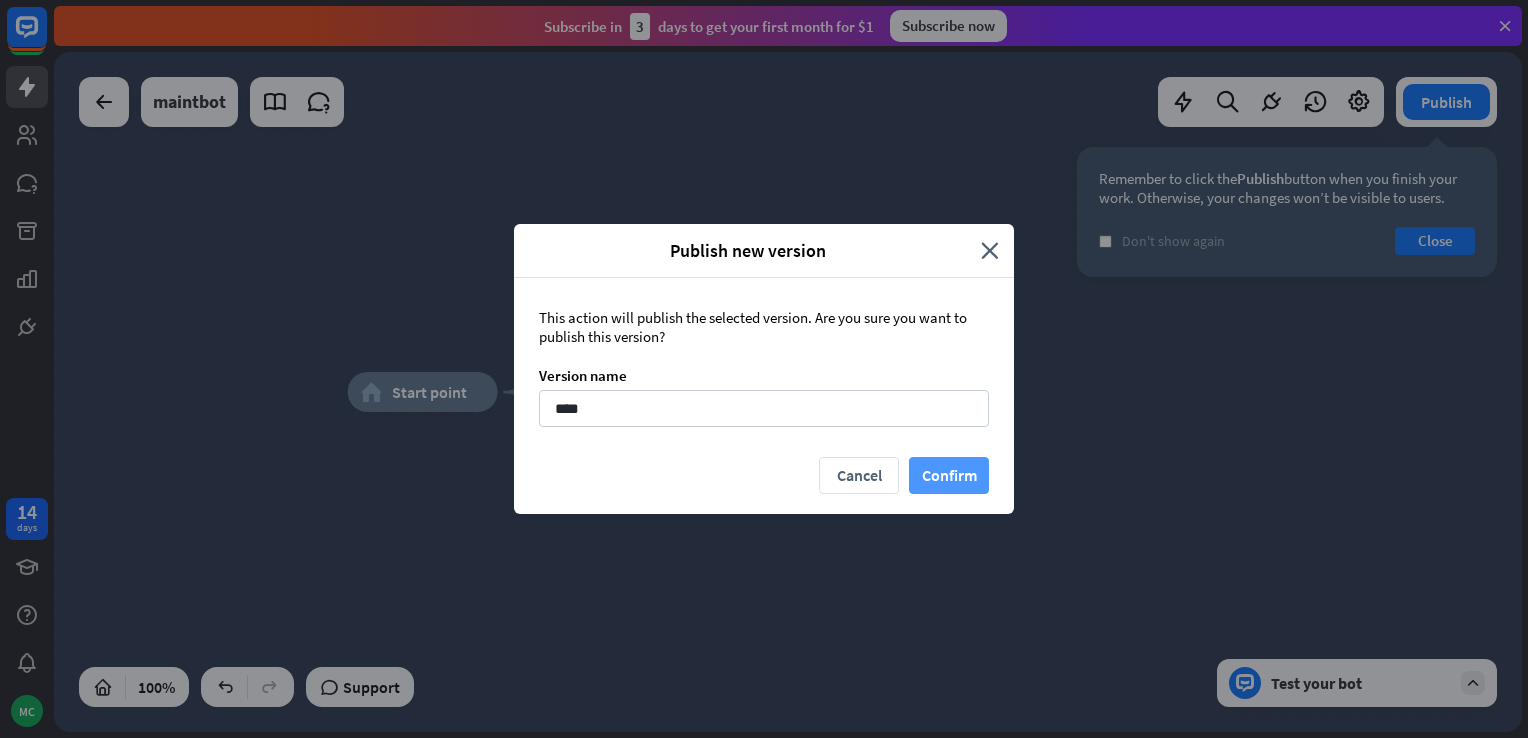 click on "Confirm" at bounding box center (949, 475) 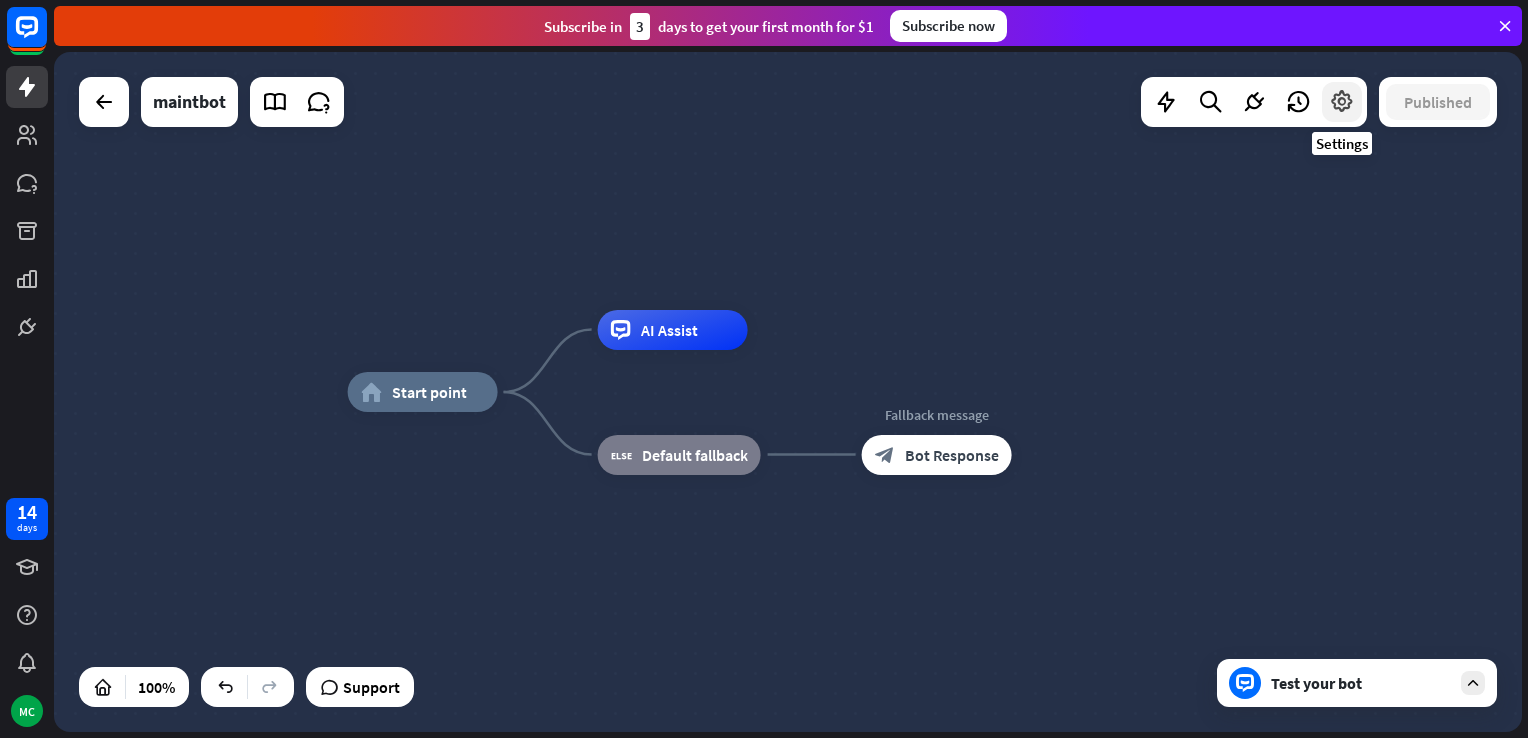 click at bounding box center (1342, 102) 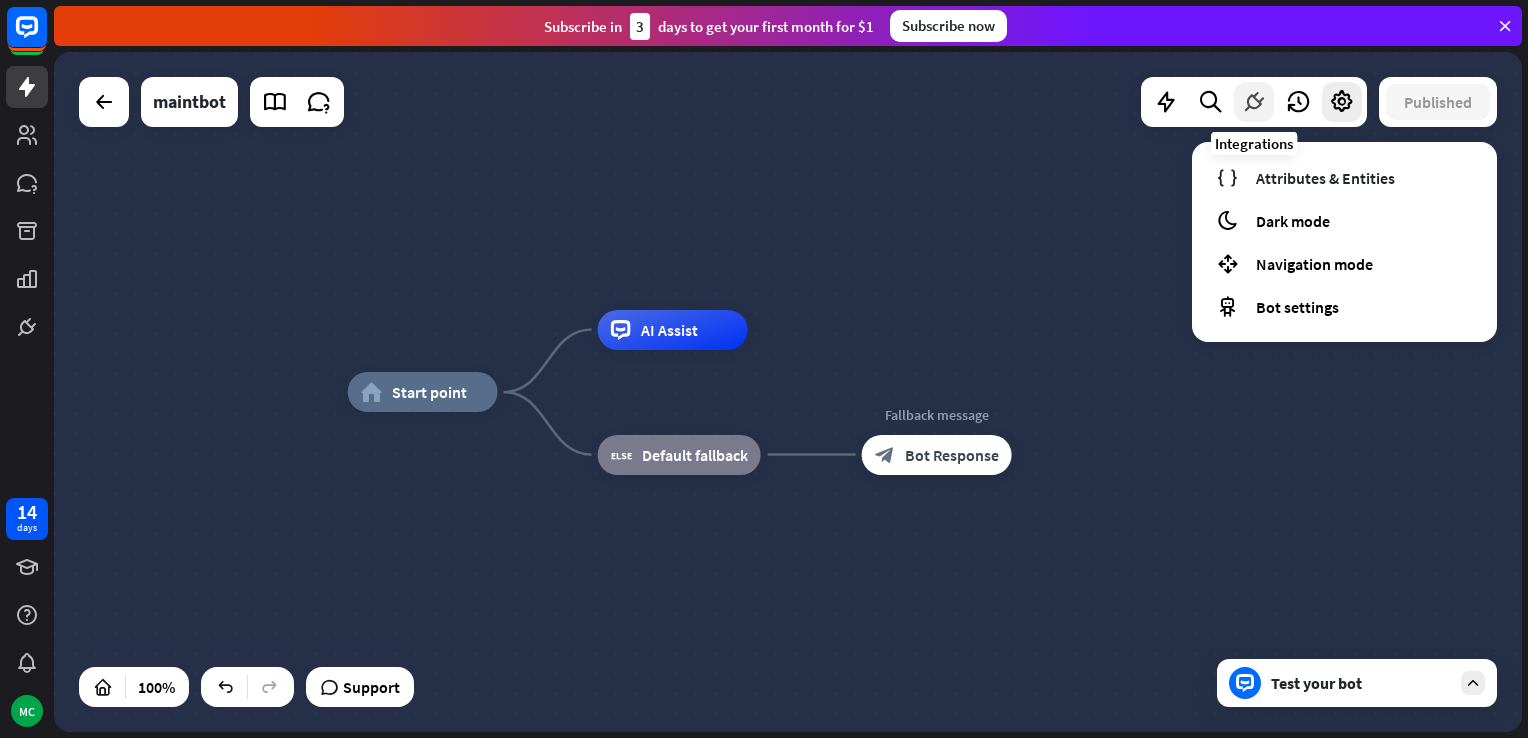 click at bounding box center [1254, 102] 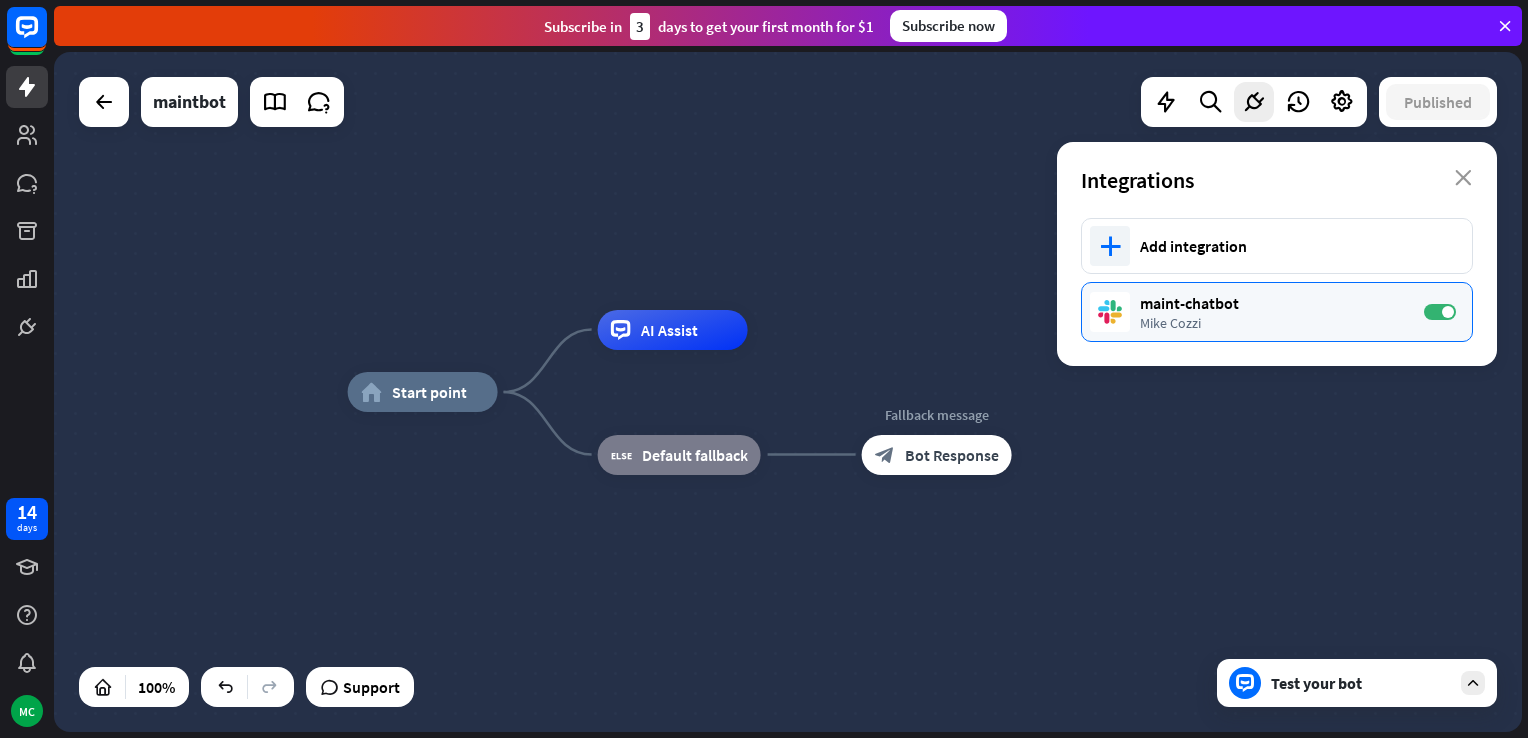 click on "maint-chatbot" at bounding box center (1272, 303) 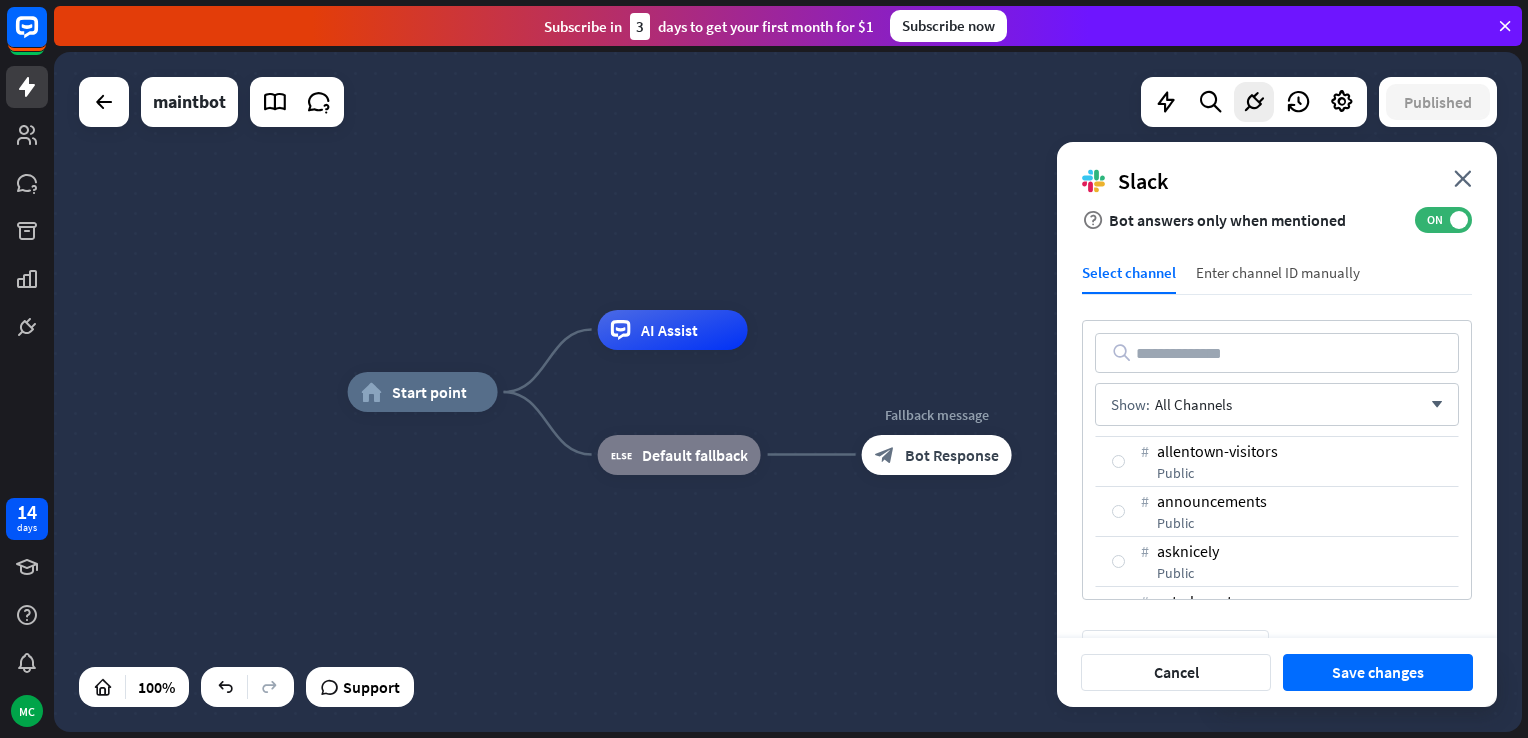 scroll, scrollTop: 231, scrollLeft: 0, axis: vertical 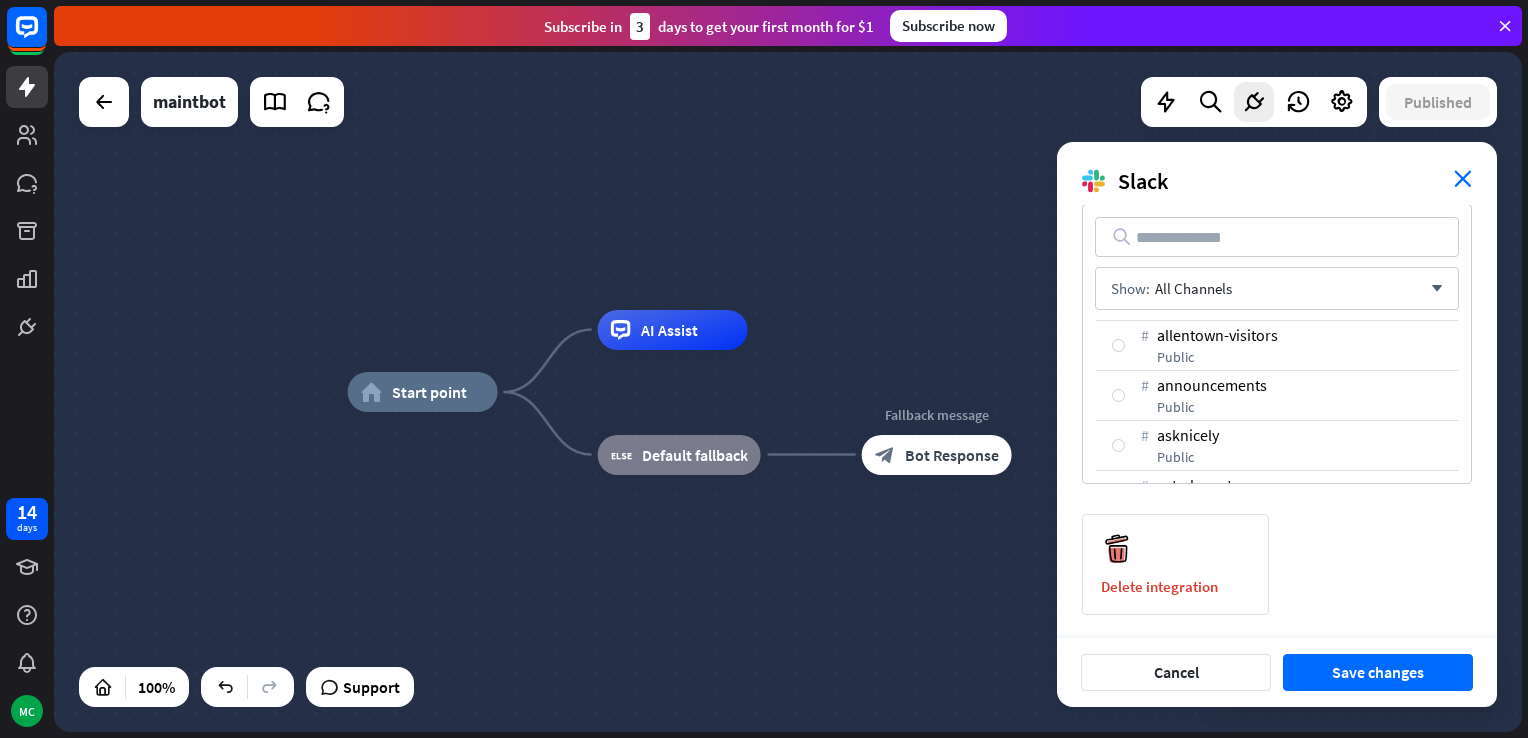 click on "close" at bounding box center (1463, 178) 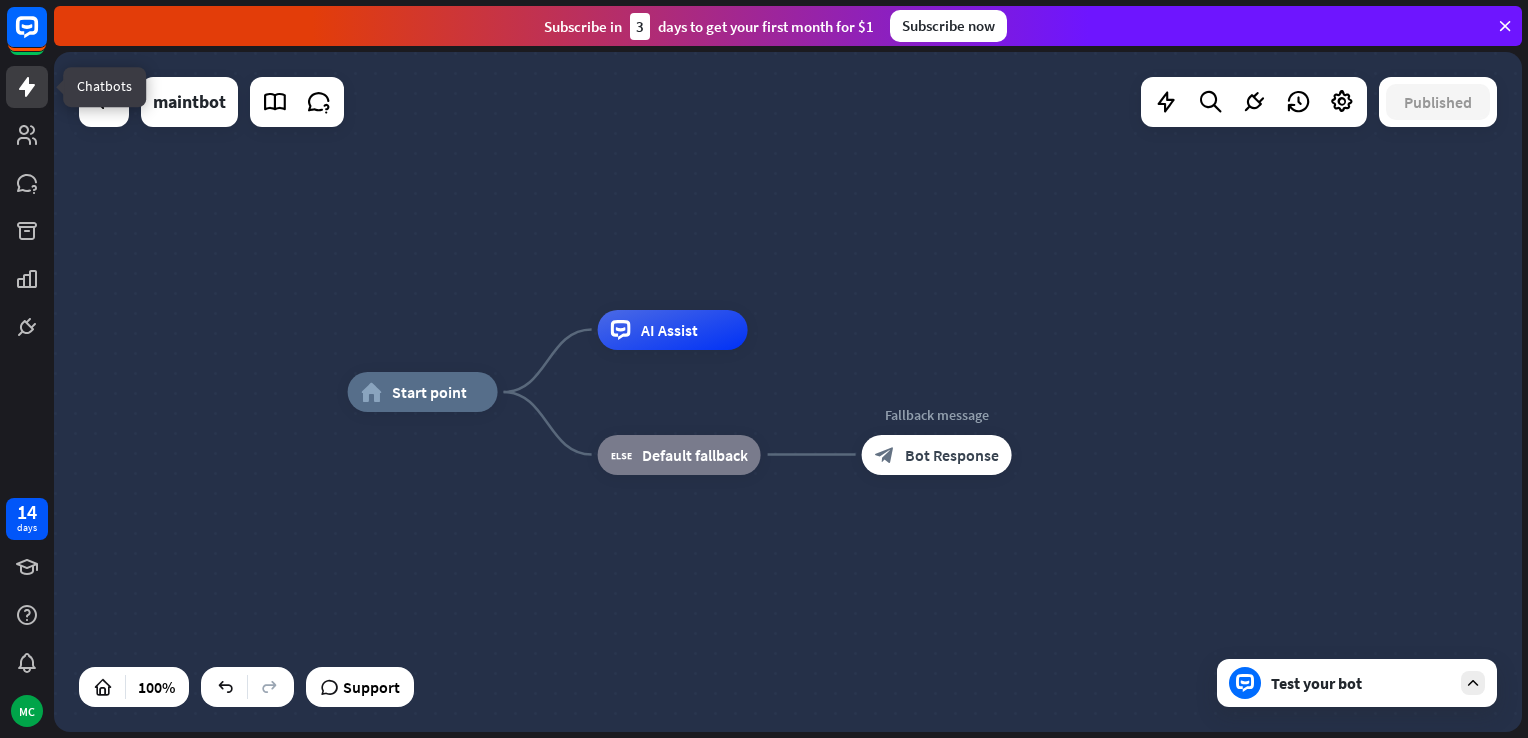 click 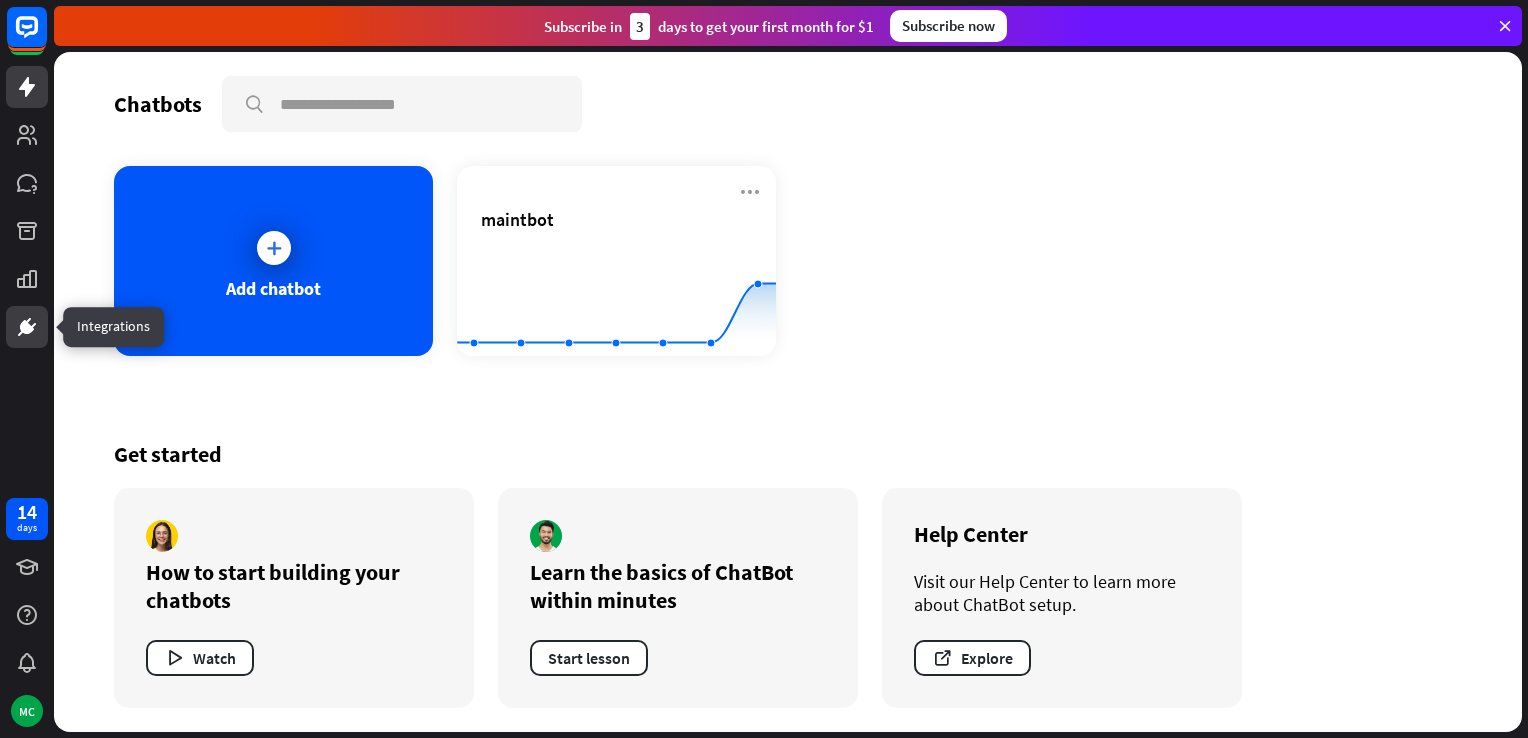 click 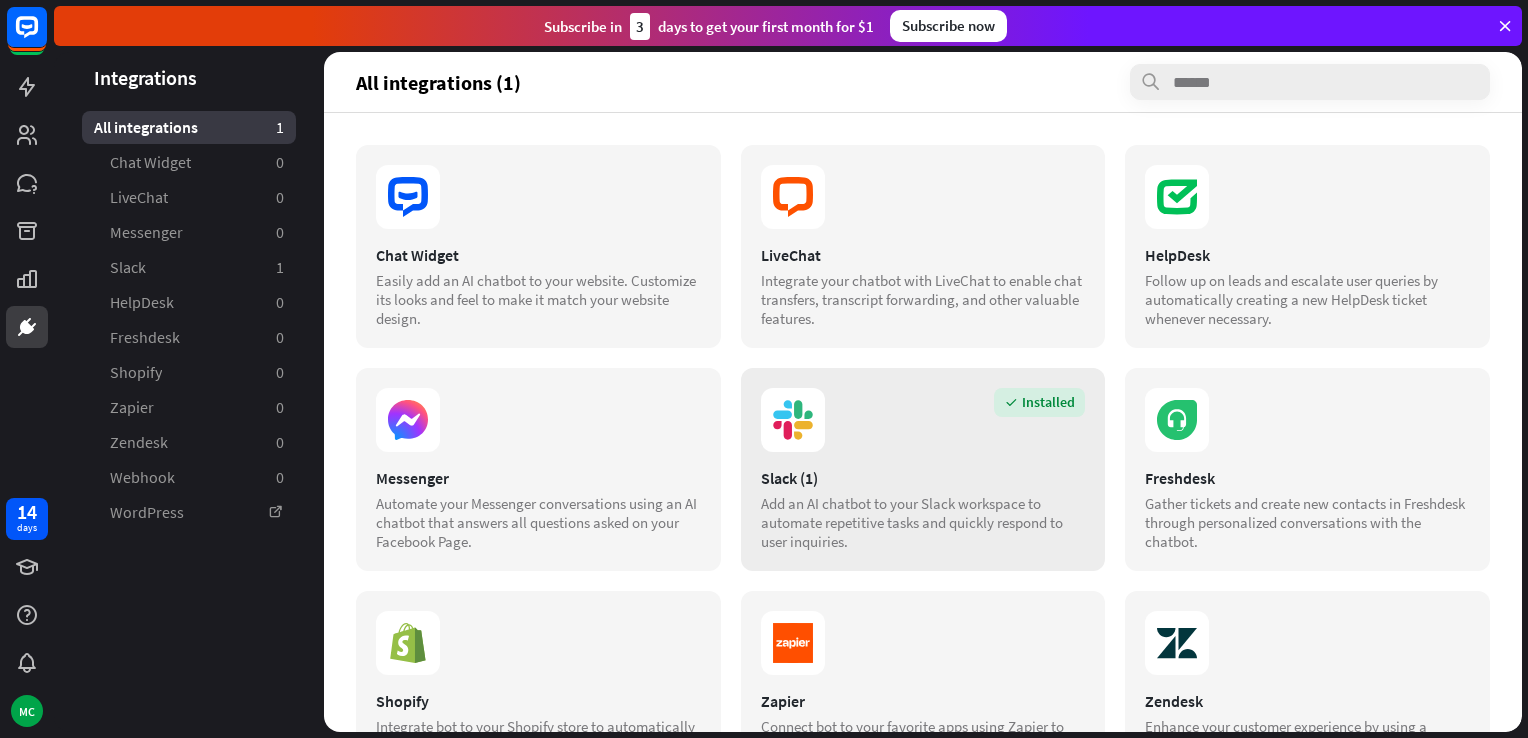 click on "Slack
(1)
Add an AI chatbot to your Slack workspace to automate repetitive tasks and quickly respond to user inquiries." at bounding box center (923, 509) 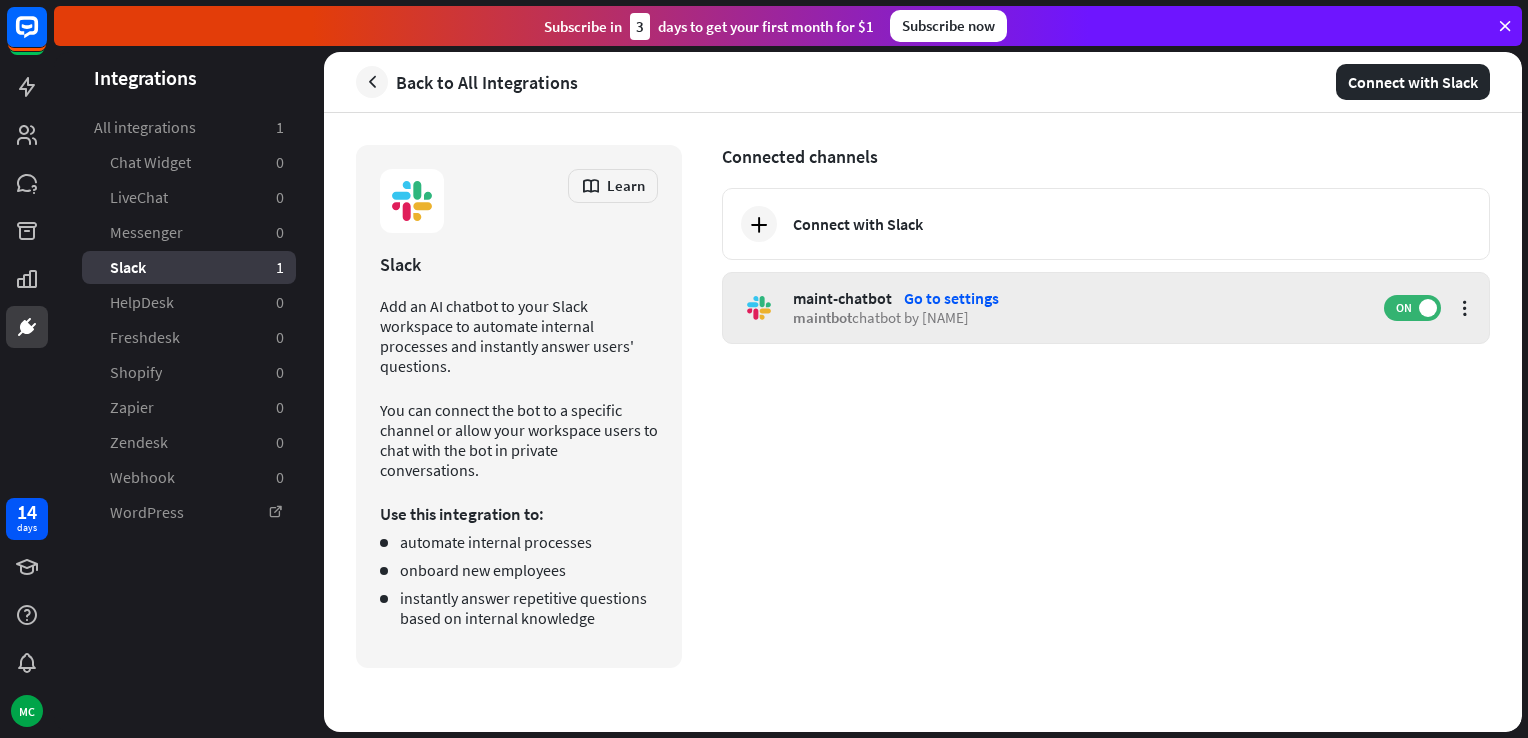 click on "Go to settings" at bounding box center [951, 298] 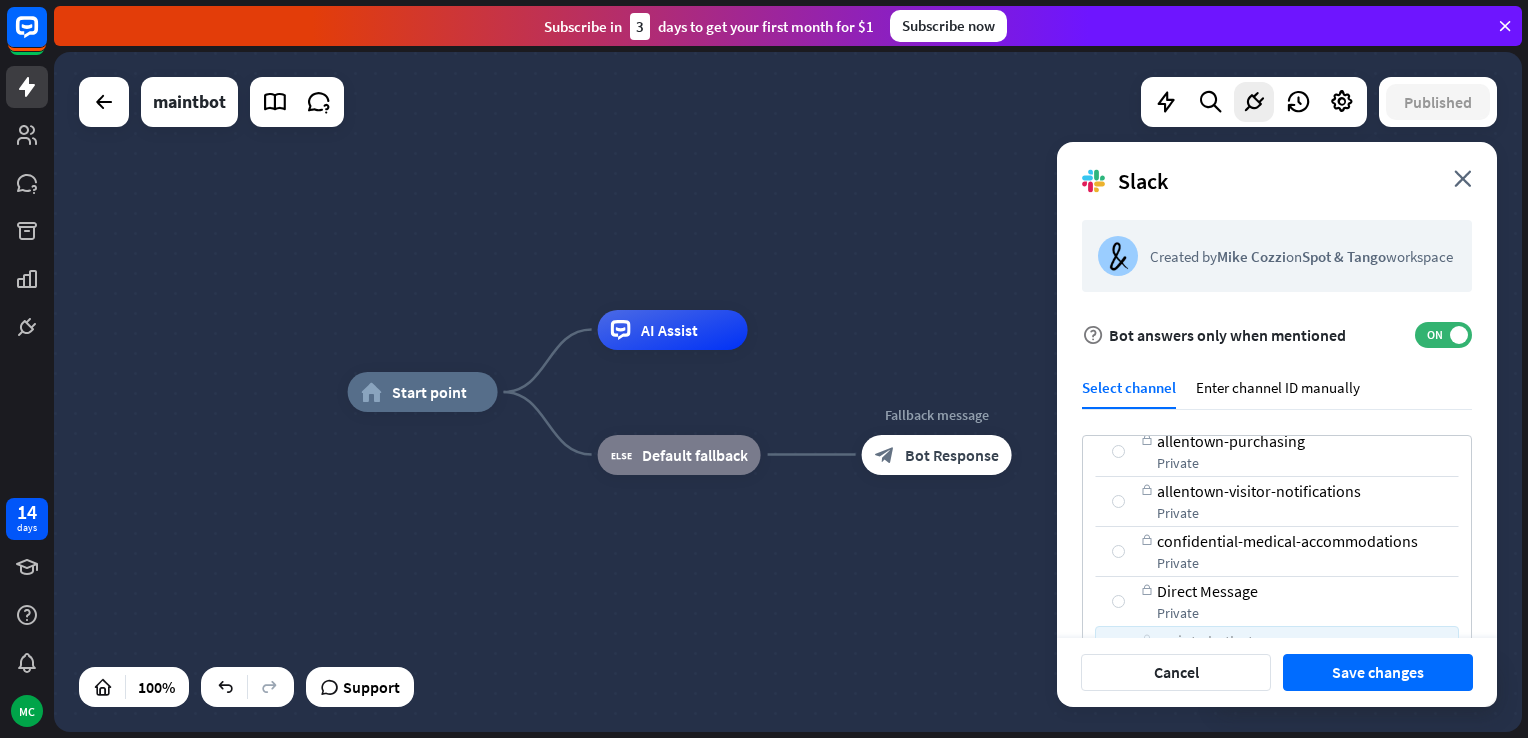 scroll, scrollTop: 3698, scrollLeft: 0, axis: vertical 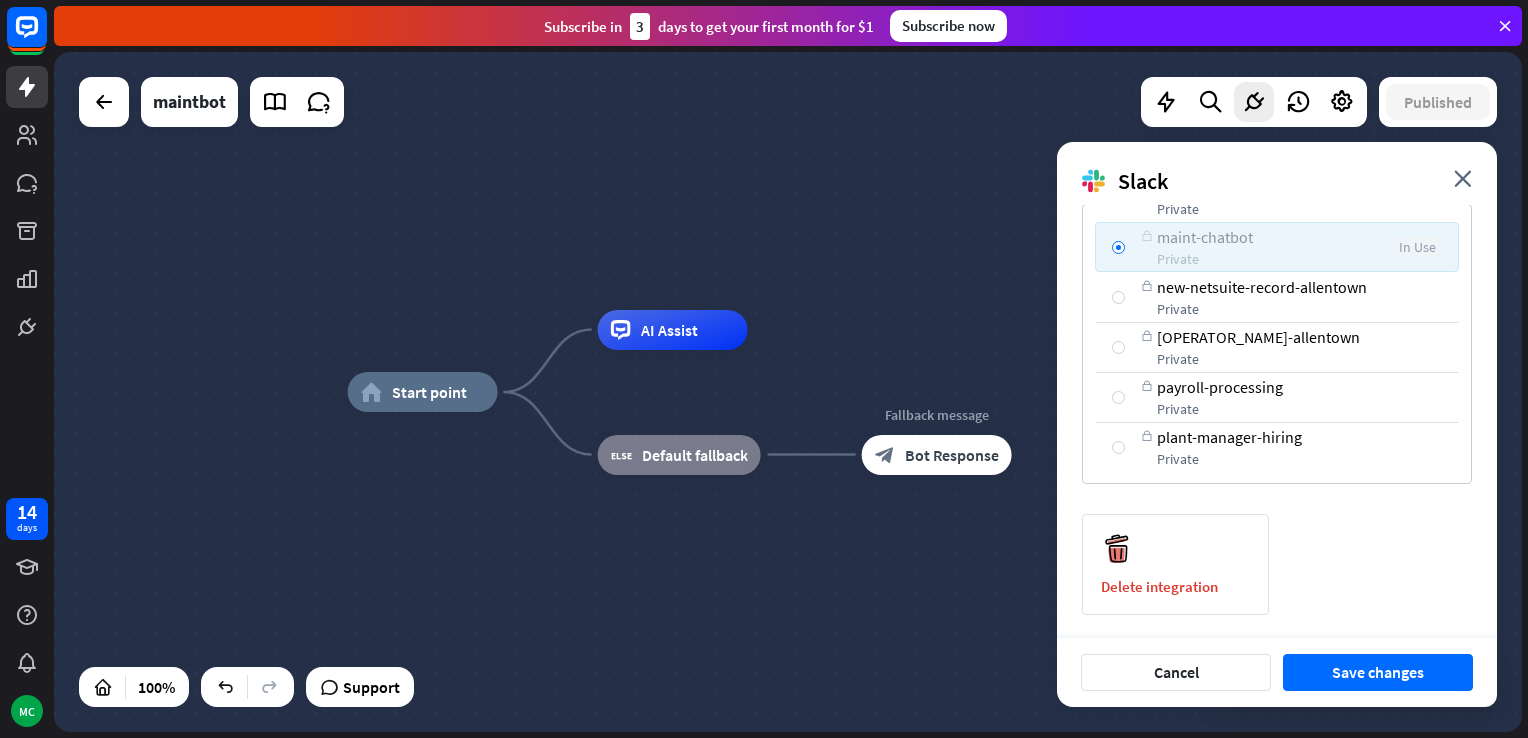 click on "In Use" at bounding box center (1417, 247) 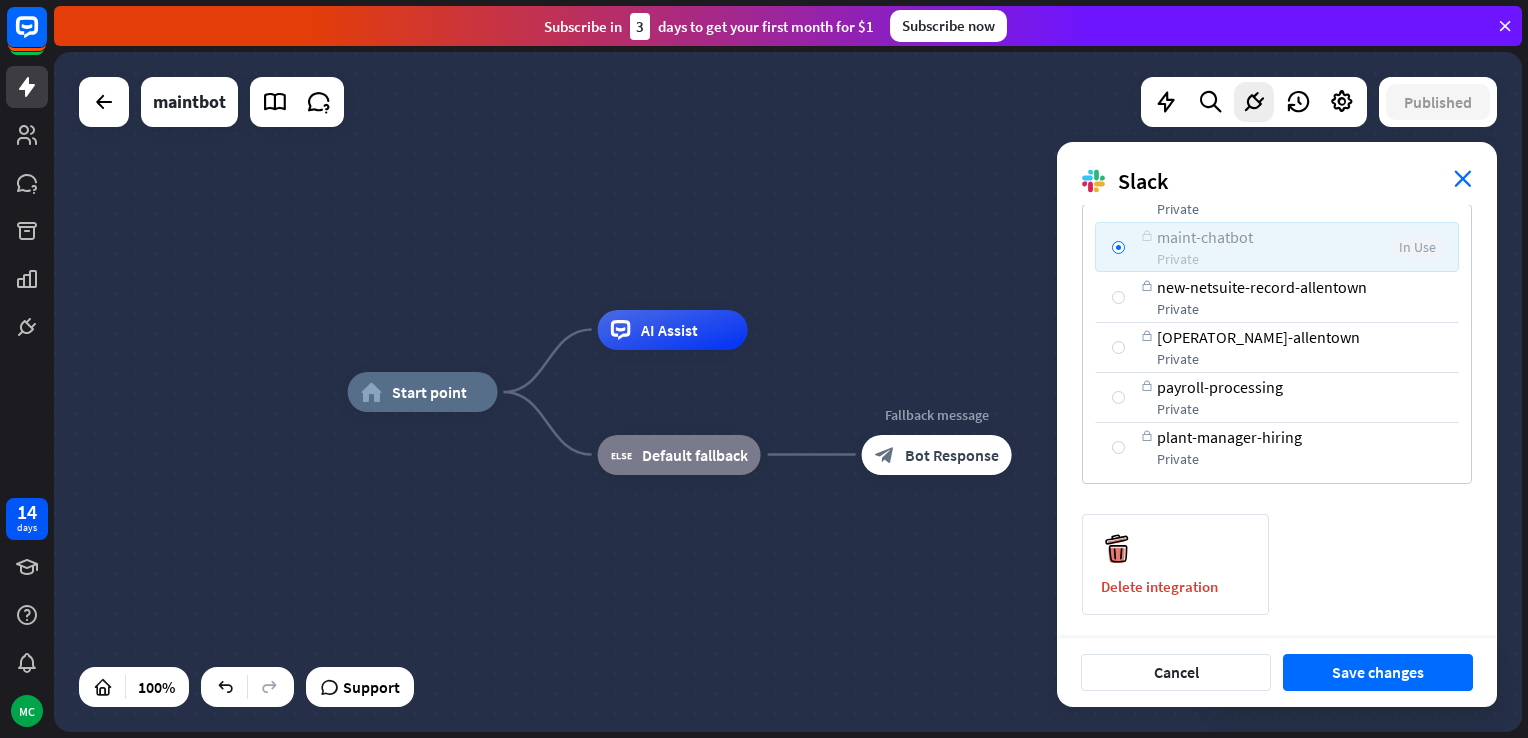 click on "close" at bounding box center [1463, 178] 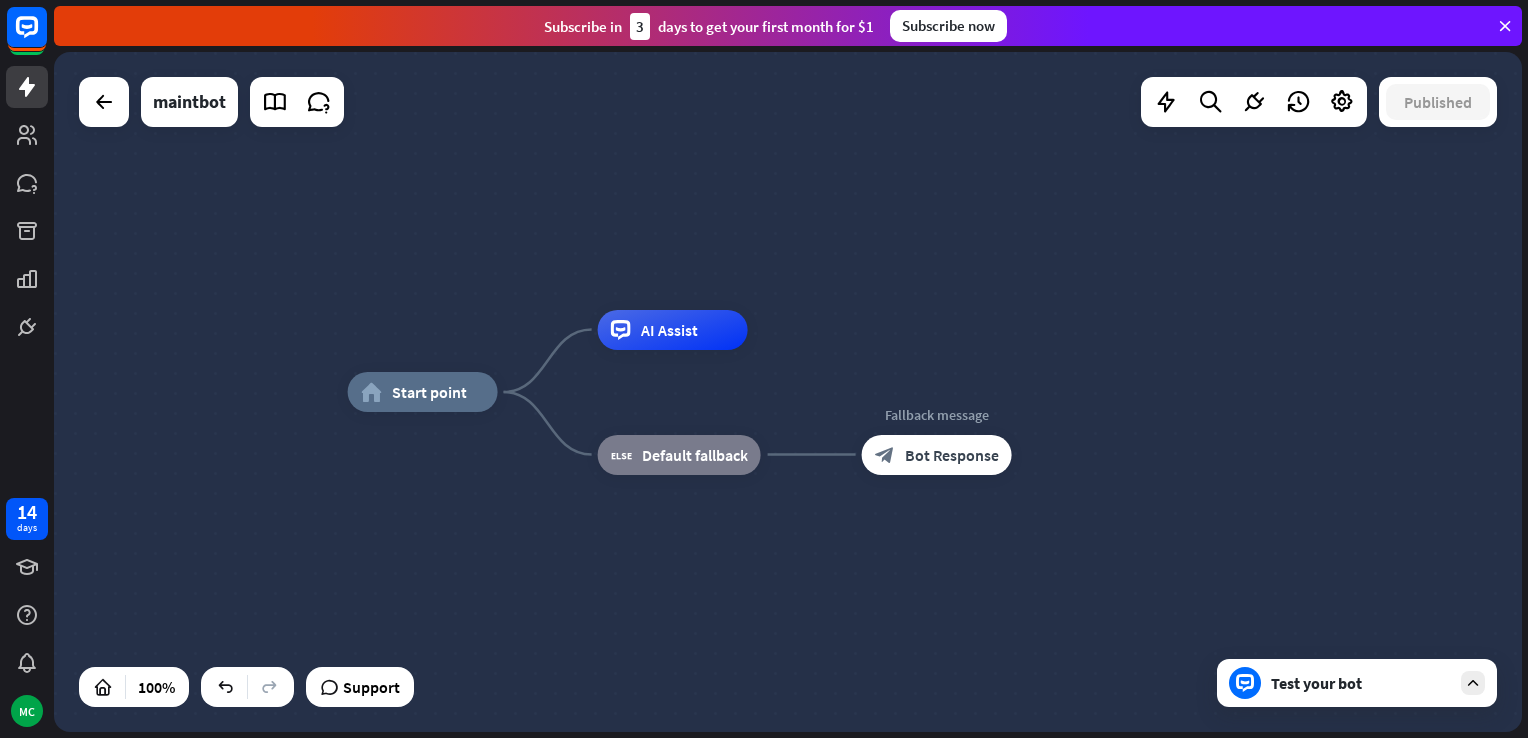 click at bounding box center [1473, 683] 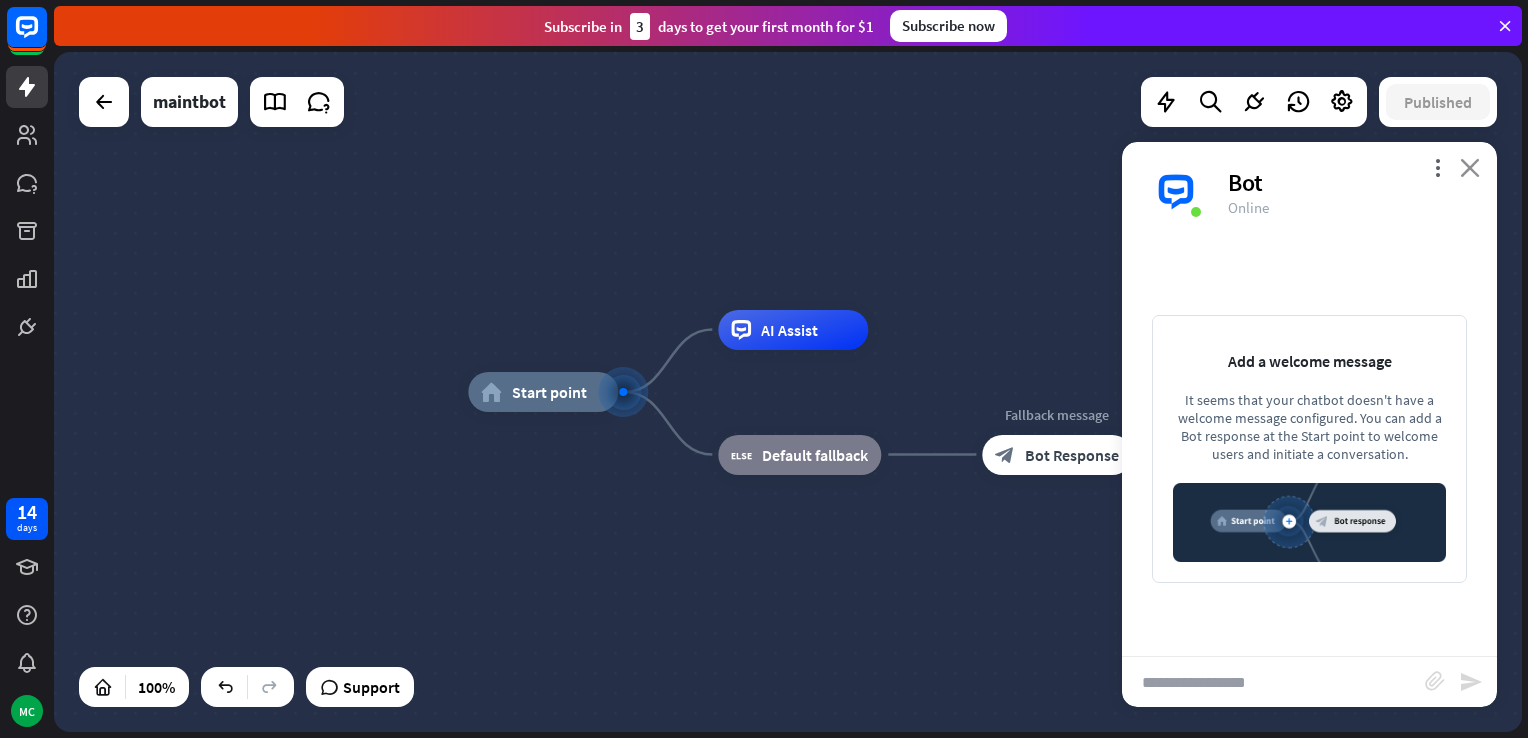 click on "close" at bounding box center [1470, 167] 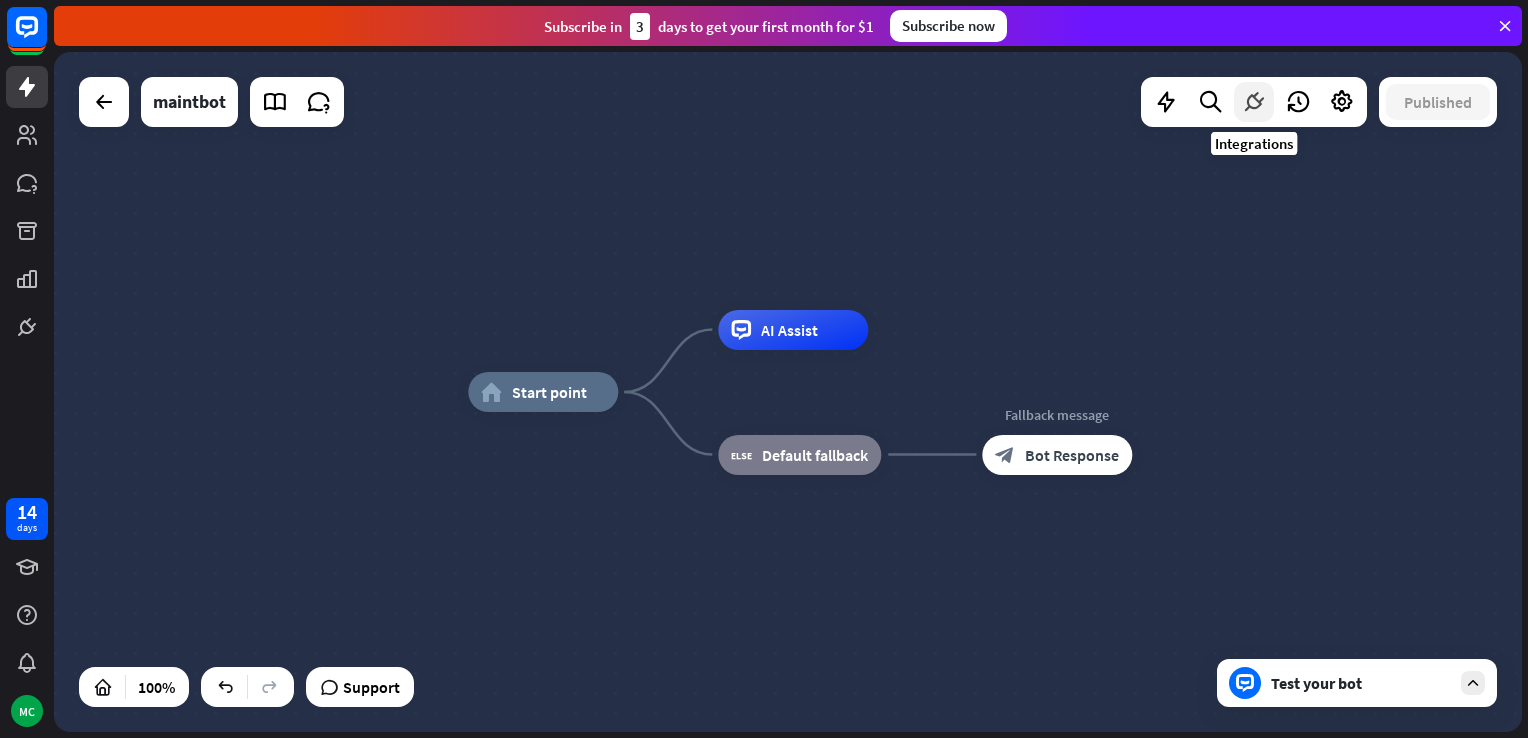 click at bounding box center [1254, 102] 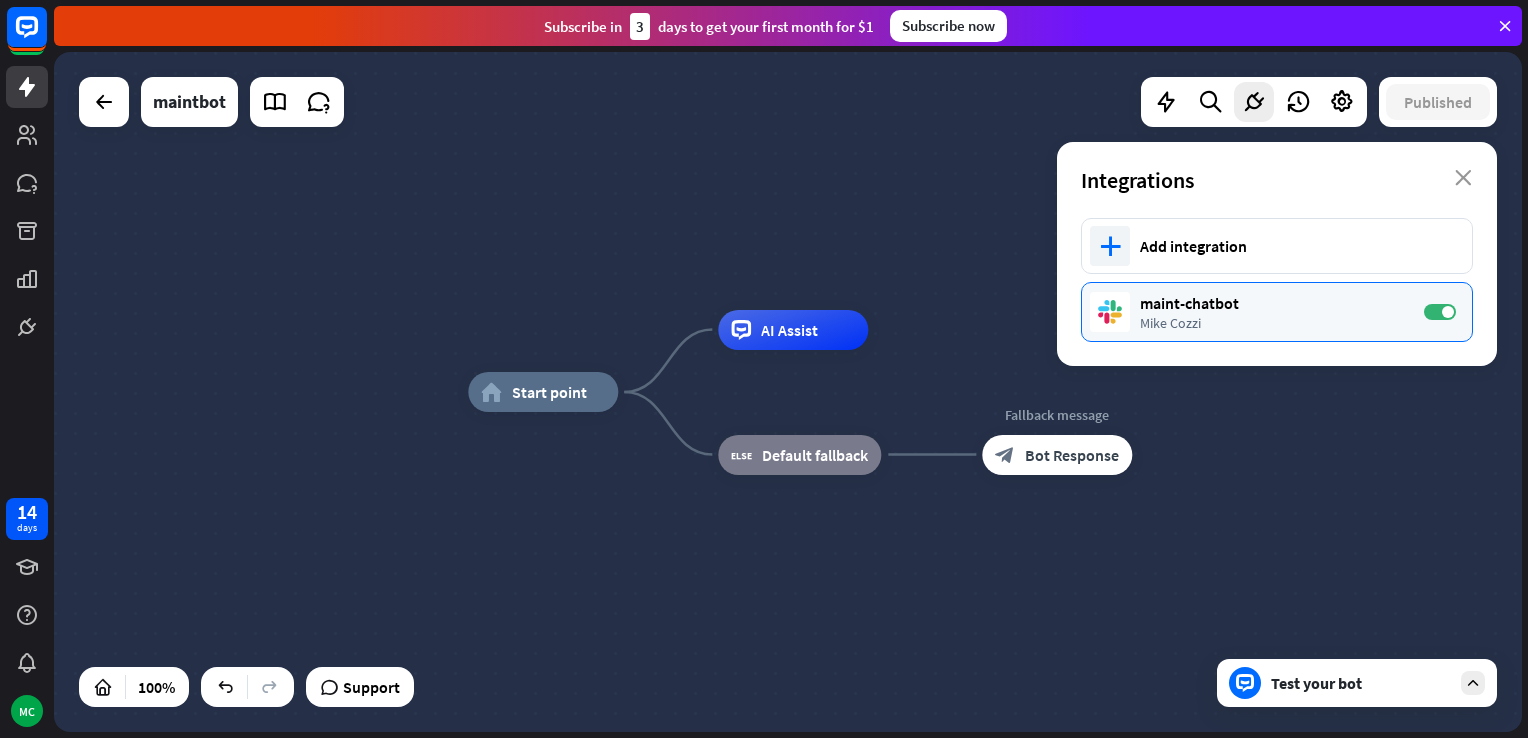 click on "Mike Cozzi" at bounding box center (1272, 323) 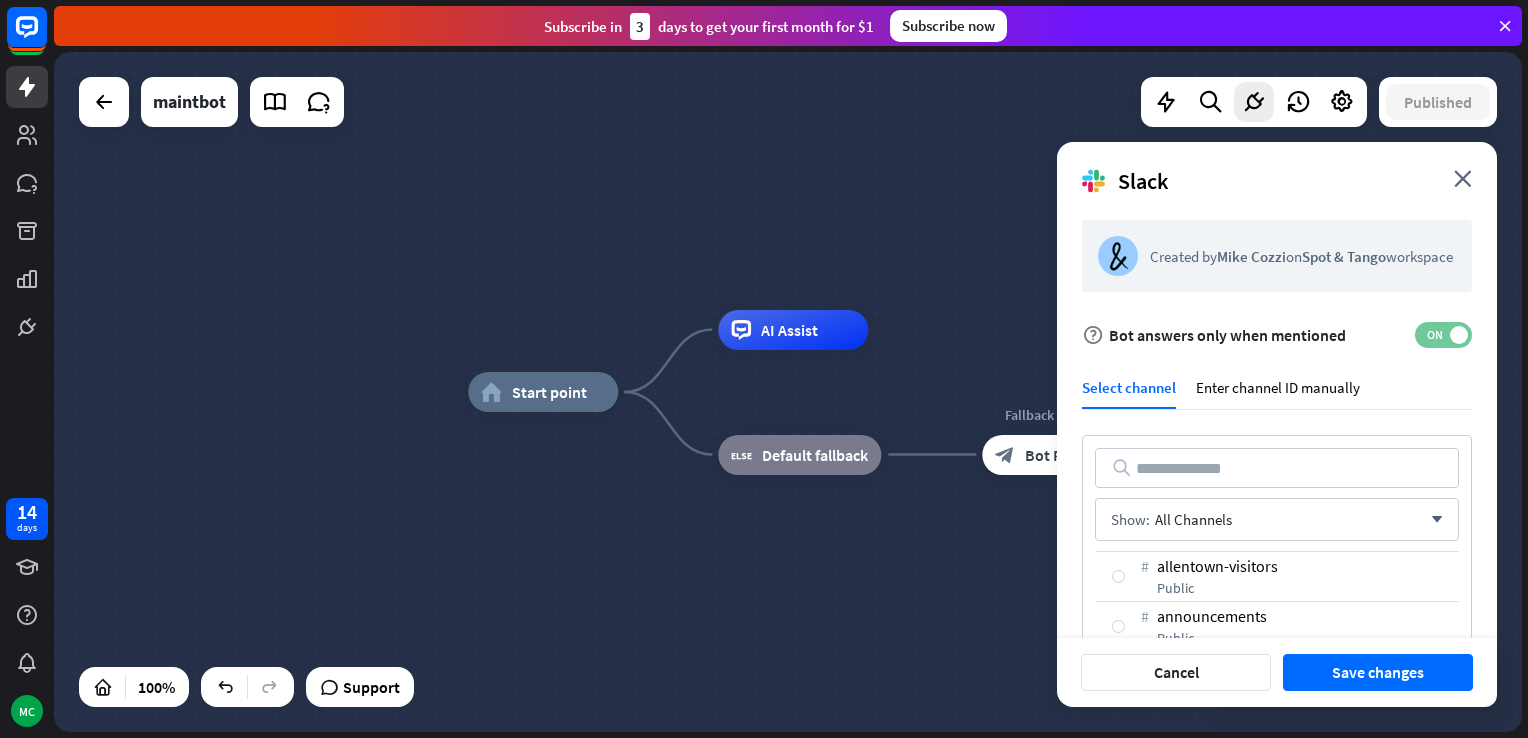 click at bounding box center (1459, 335) 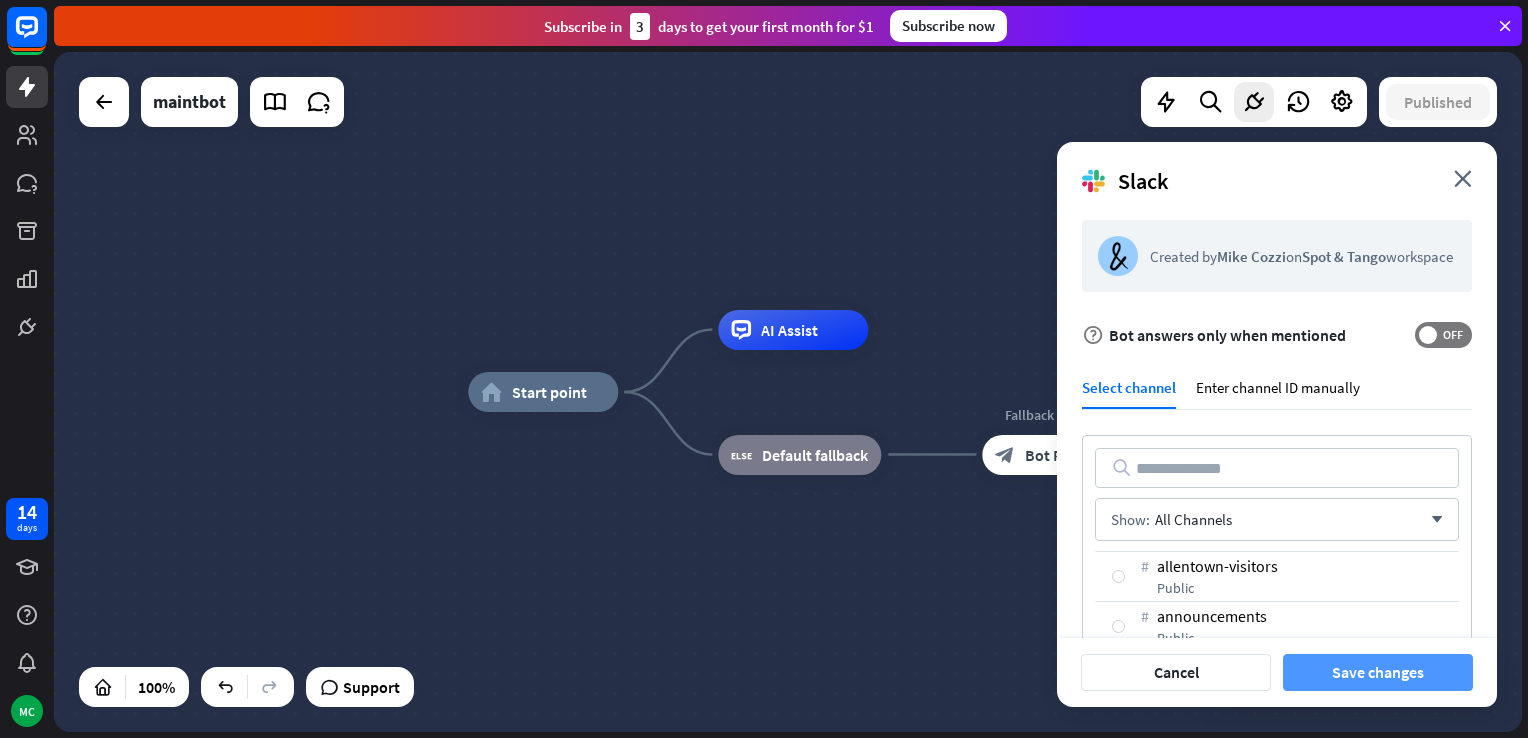 click on "Save changes" at bounding box center (1378, 672) 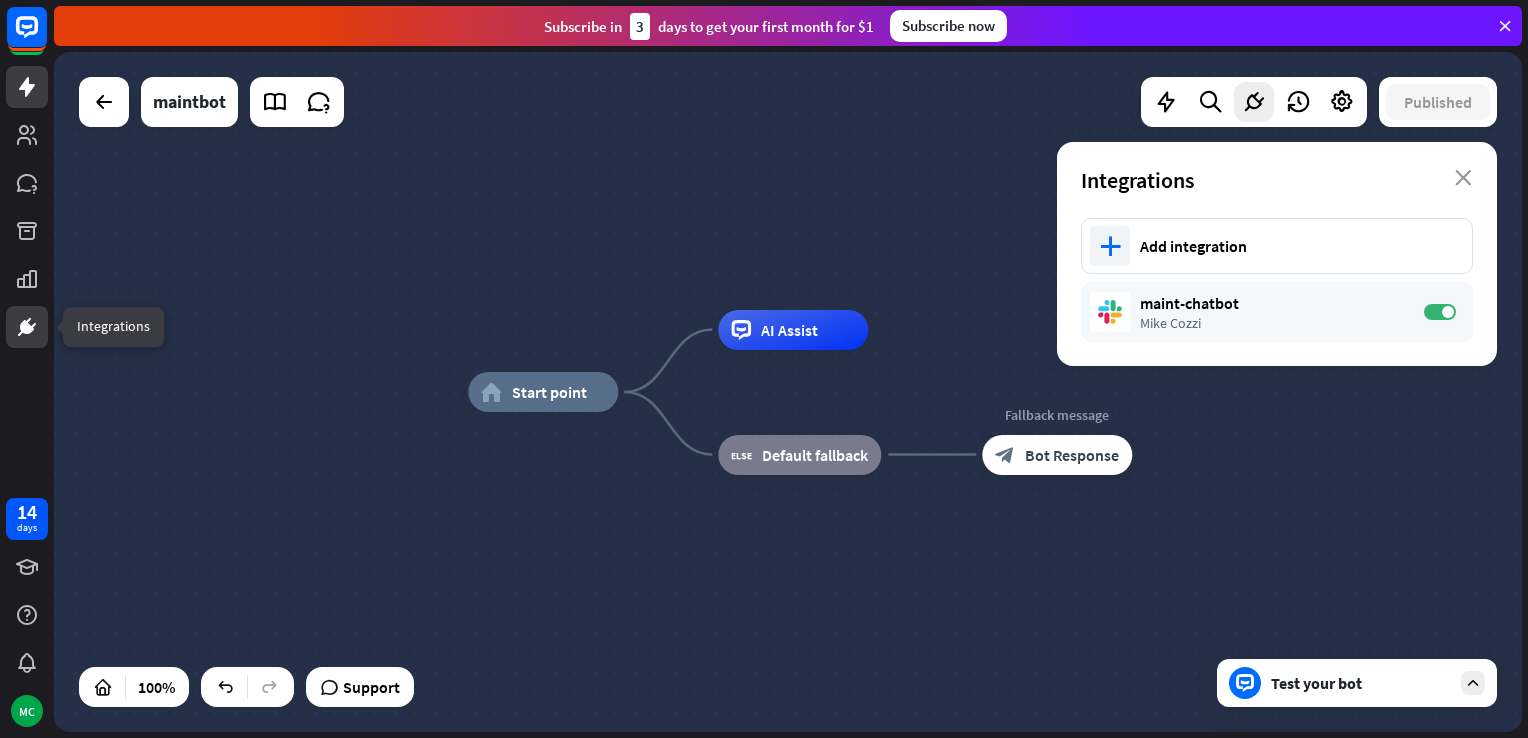 click 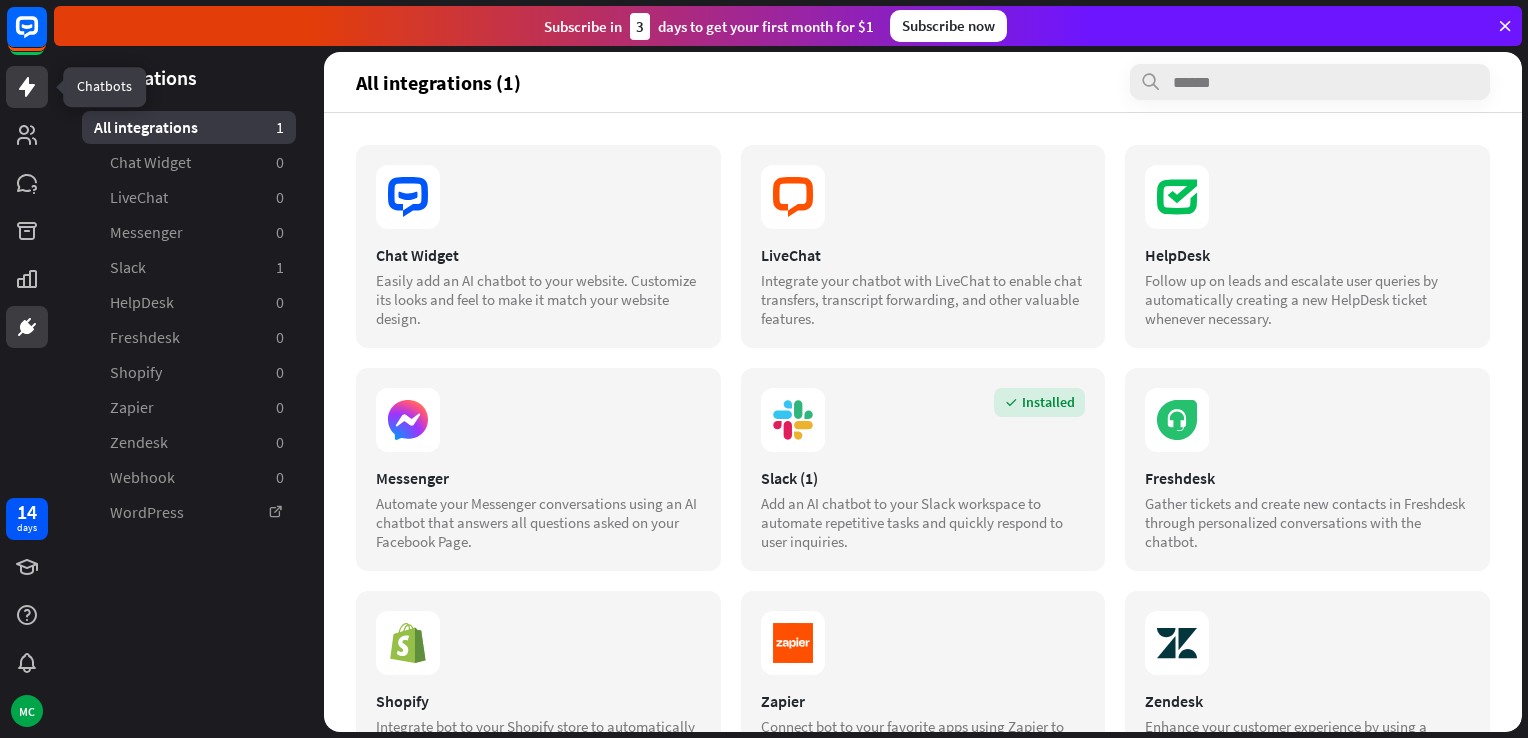 click 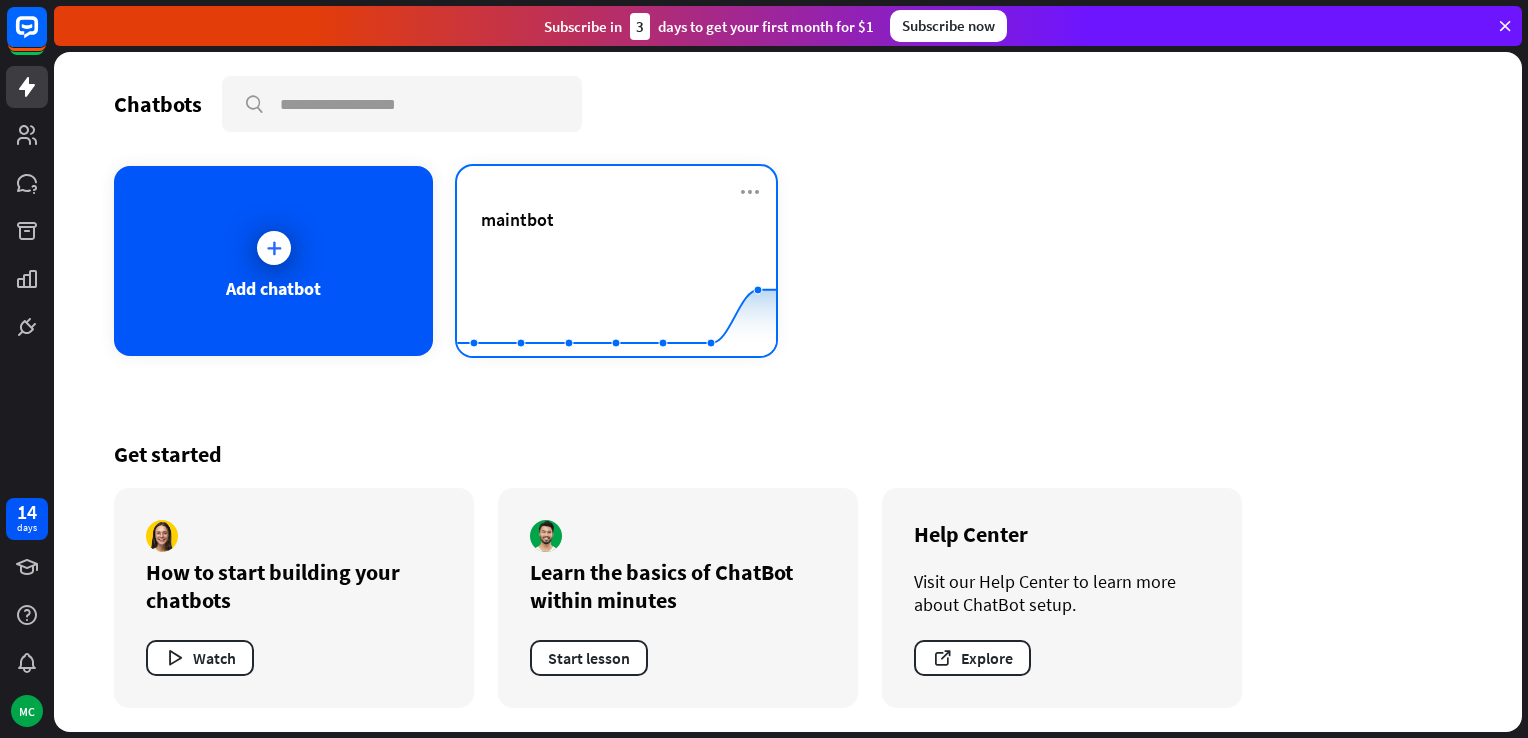 click 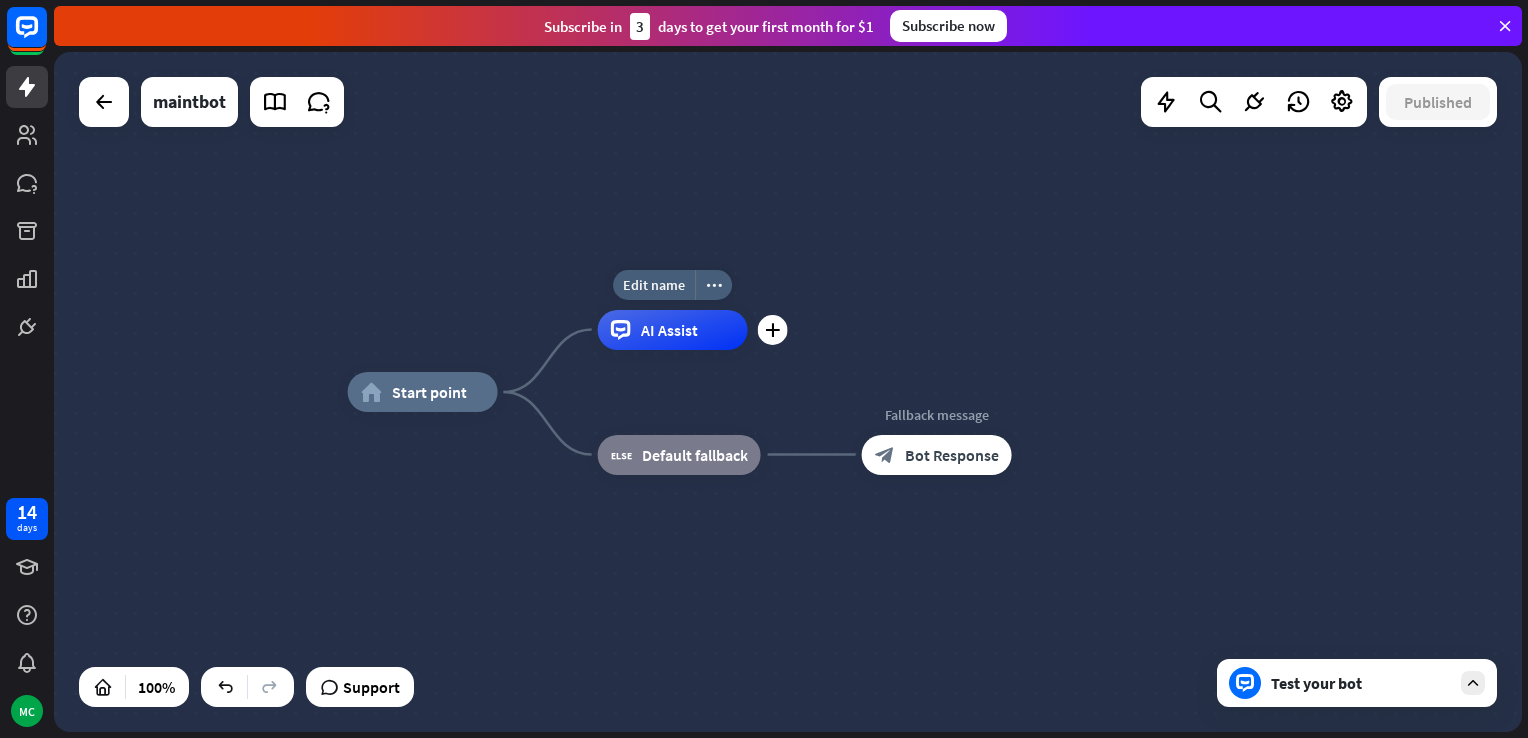 click on "AI Assist" at bounding box center (669, 330) 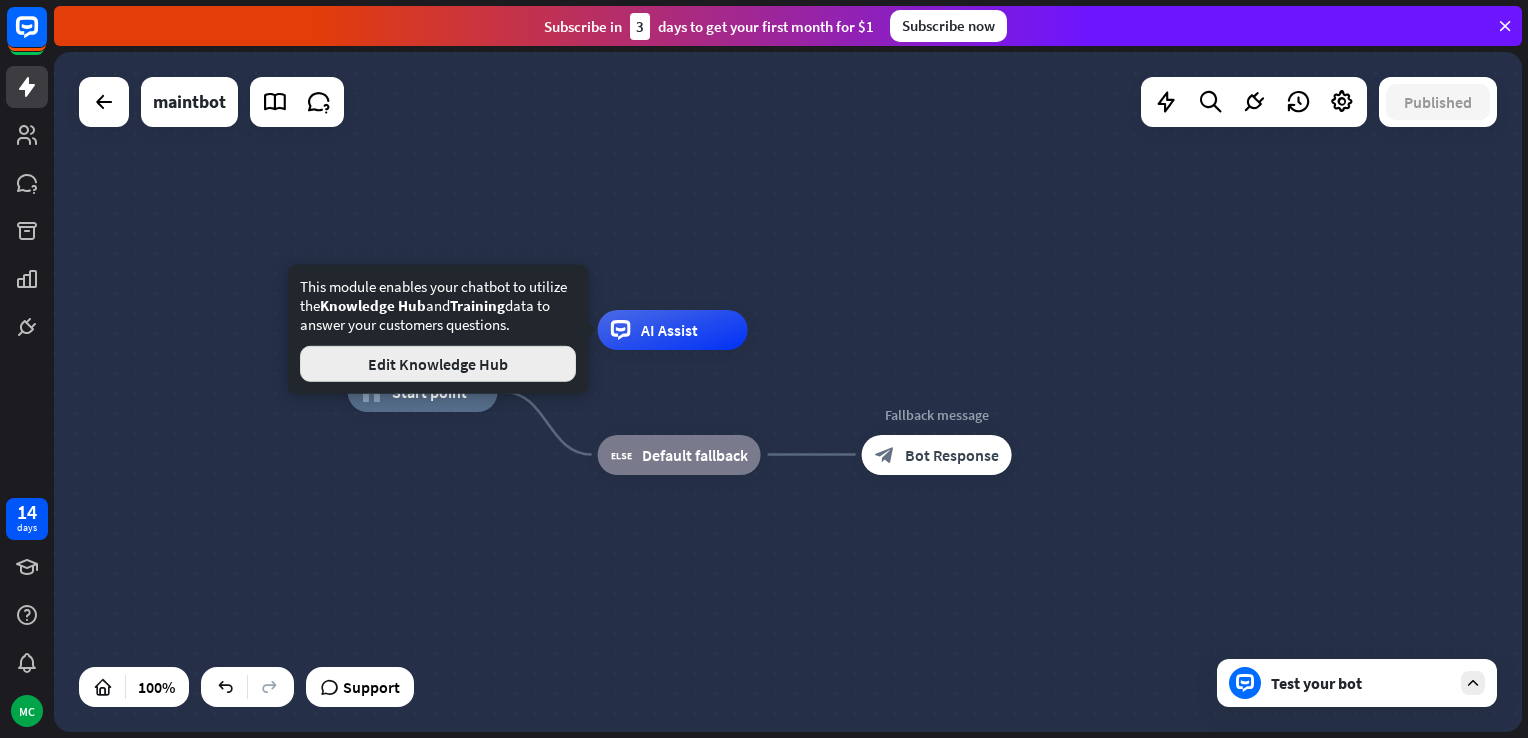 click on "Edit Knowledge Hub" at bounding box center [438, 364] 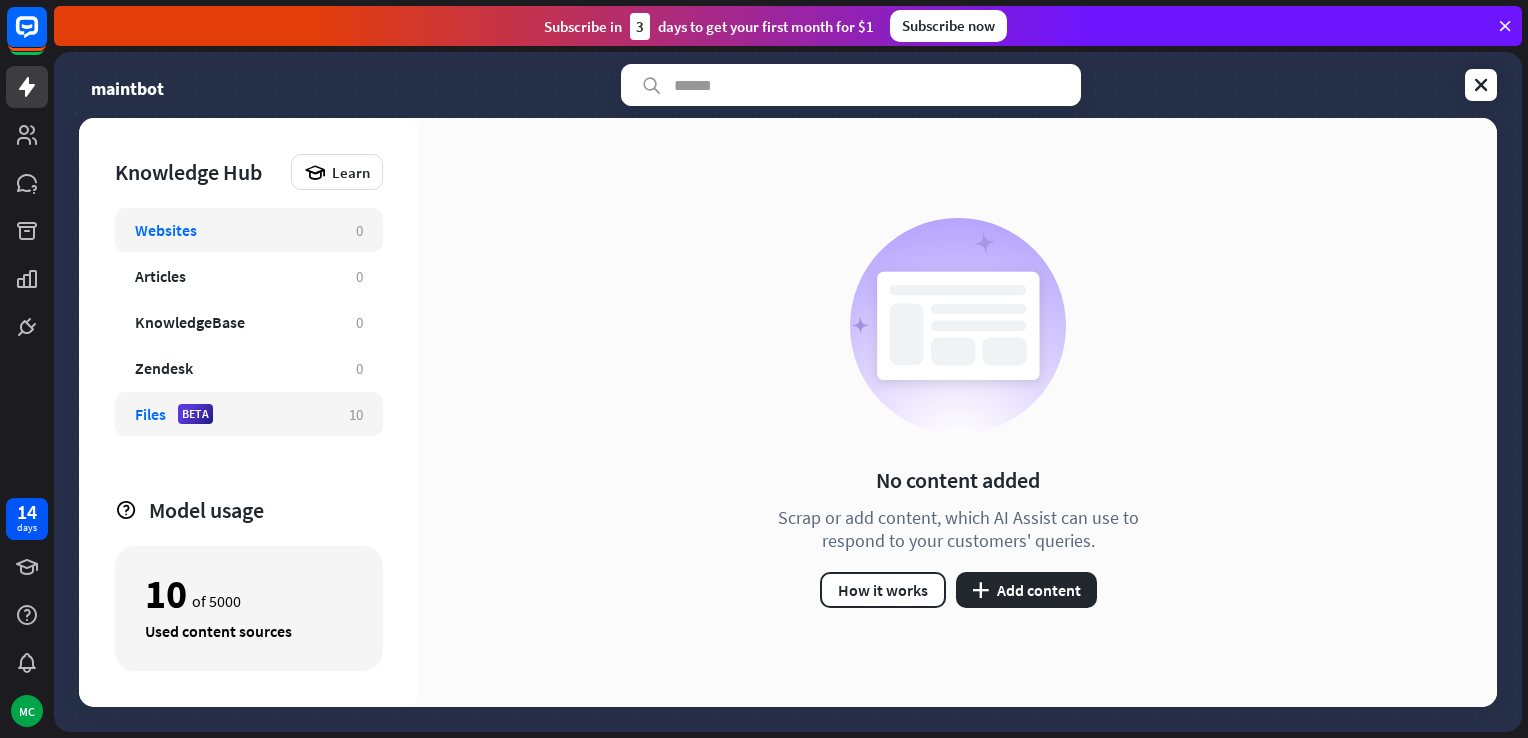 click on "Files
BETA" at bounding box center (232, 414) 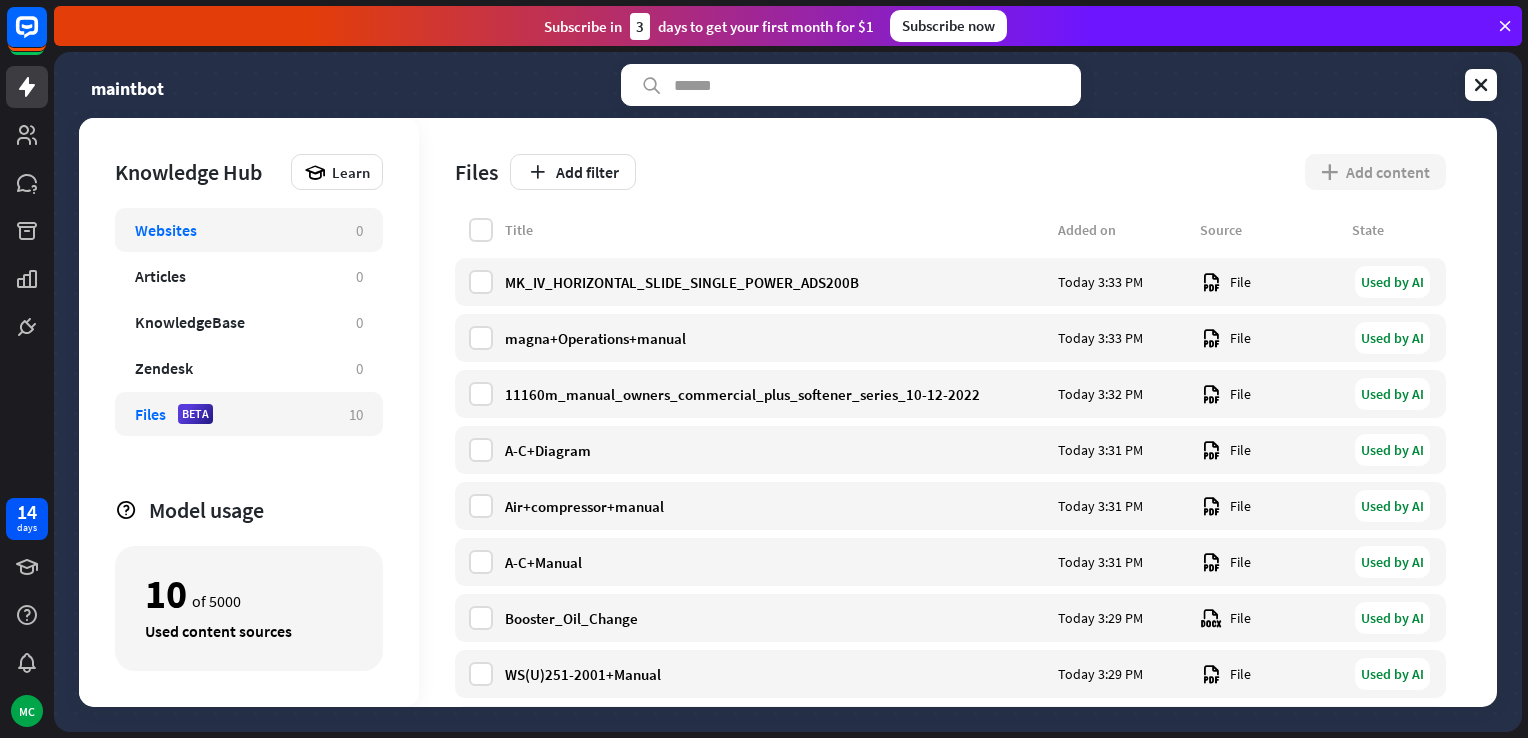 click on "Websites" at bounding box center (235, 230) 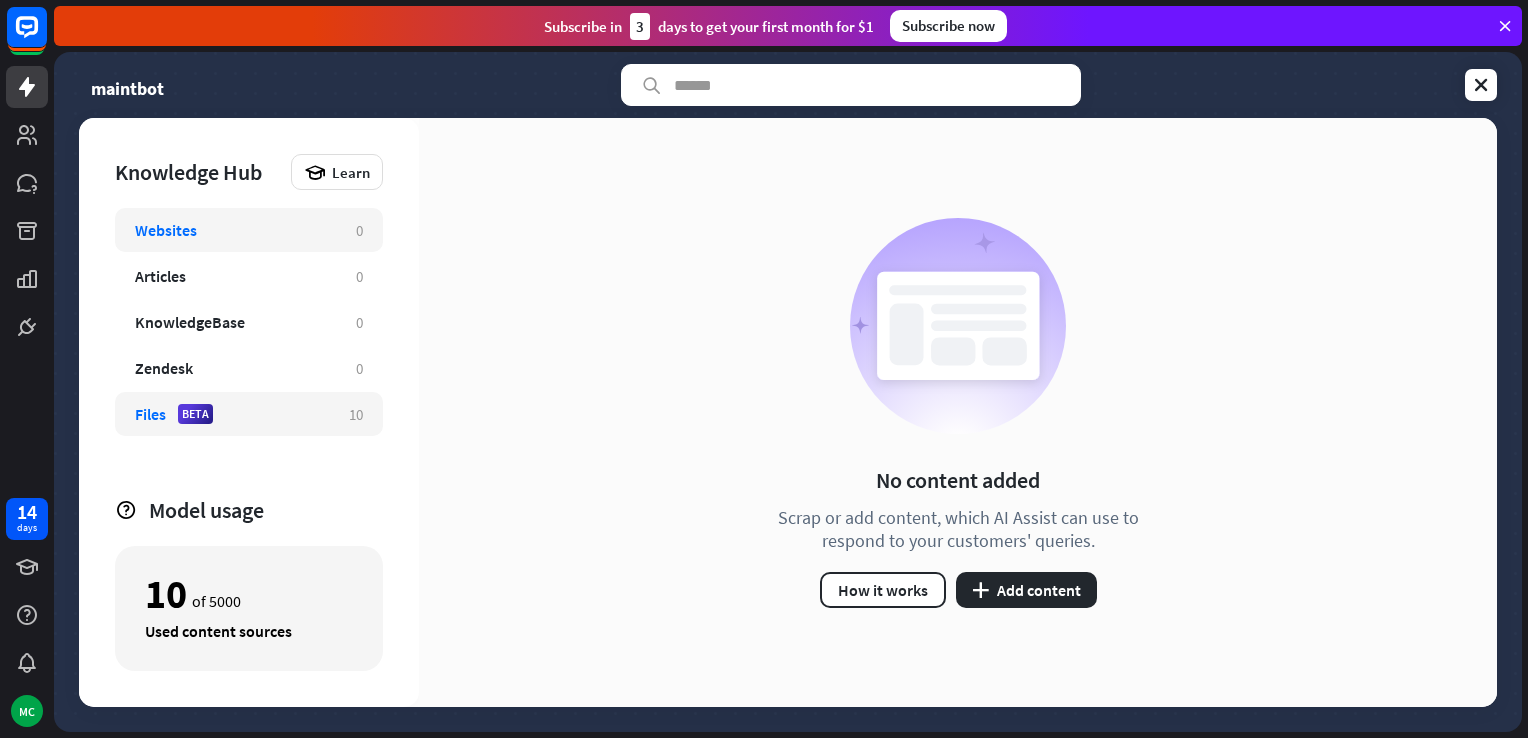 click on "Files
BETA
10" at bounding box center (249, 414) 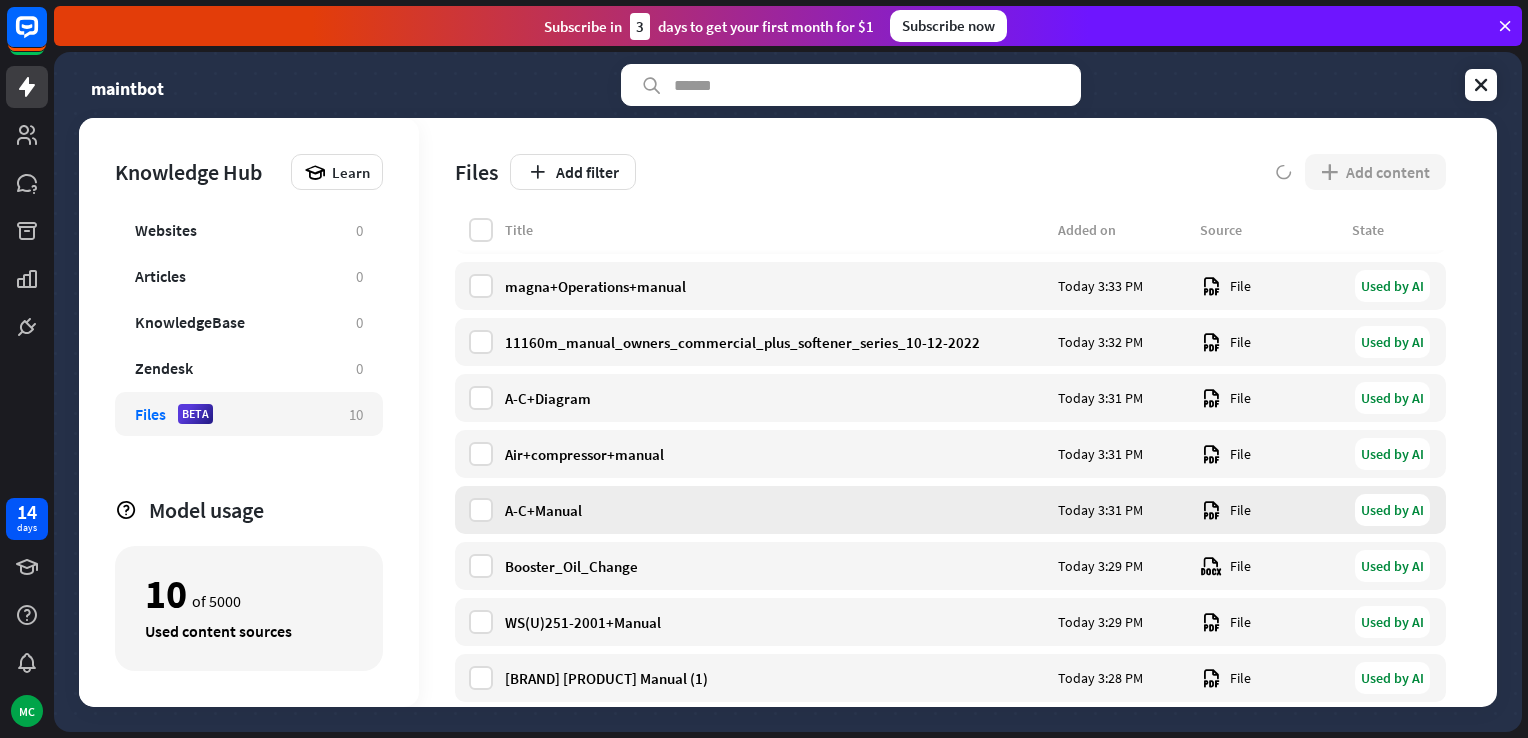 scroll, scrollTop: 146, scrollLeft: 0, axis: vertical 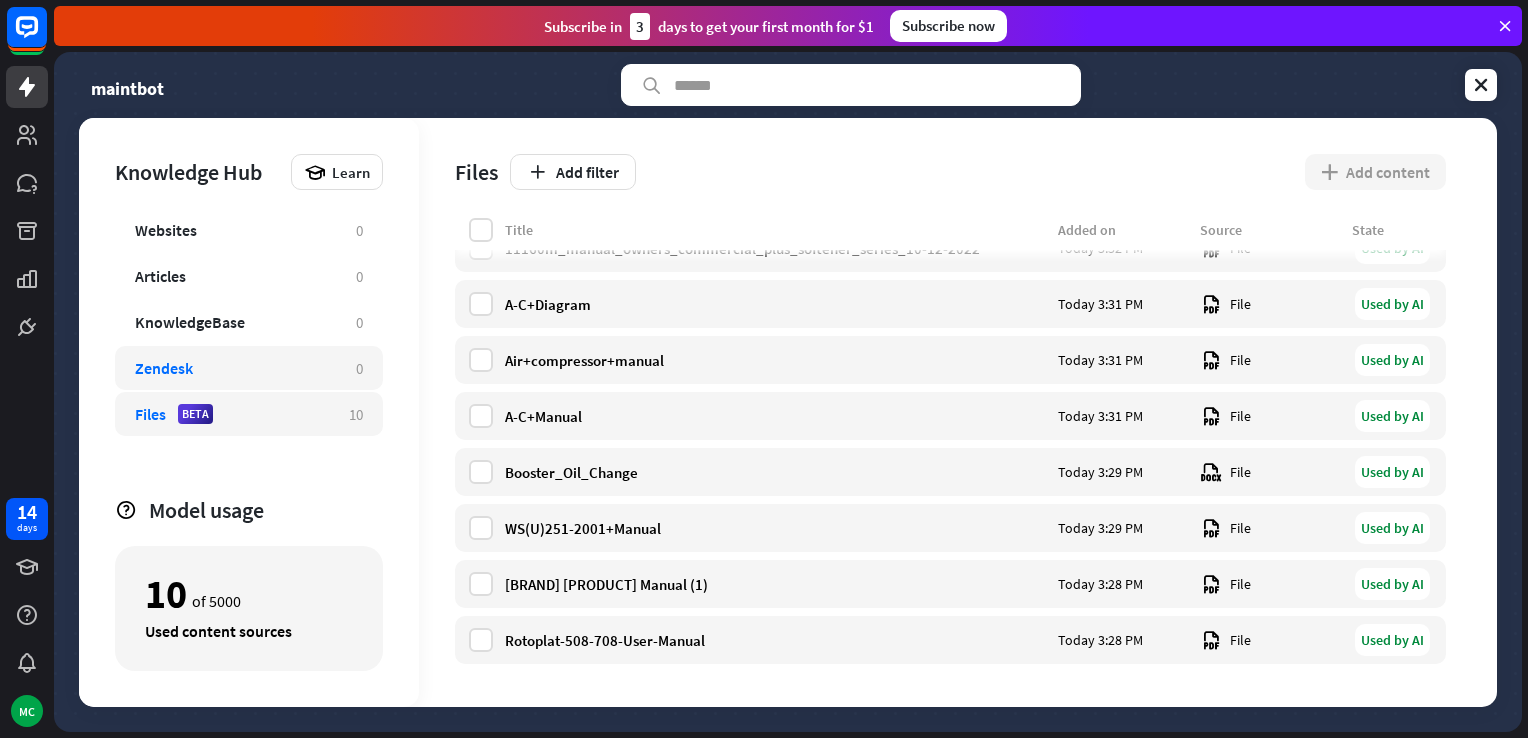 click on "Zendesk" at bounding box center (235, 368) 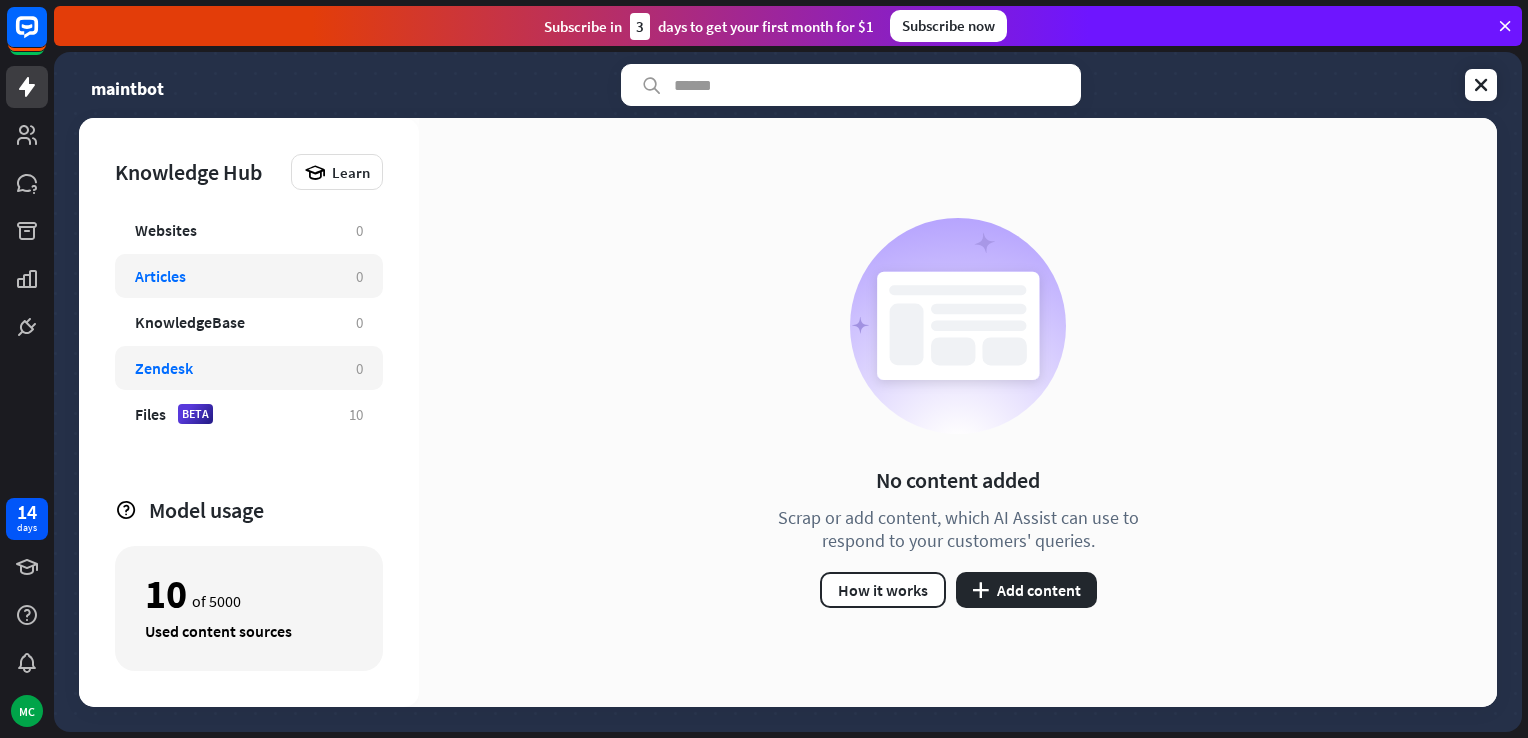 click on "Articles" at bounding box center [235, 276] 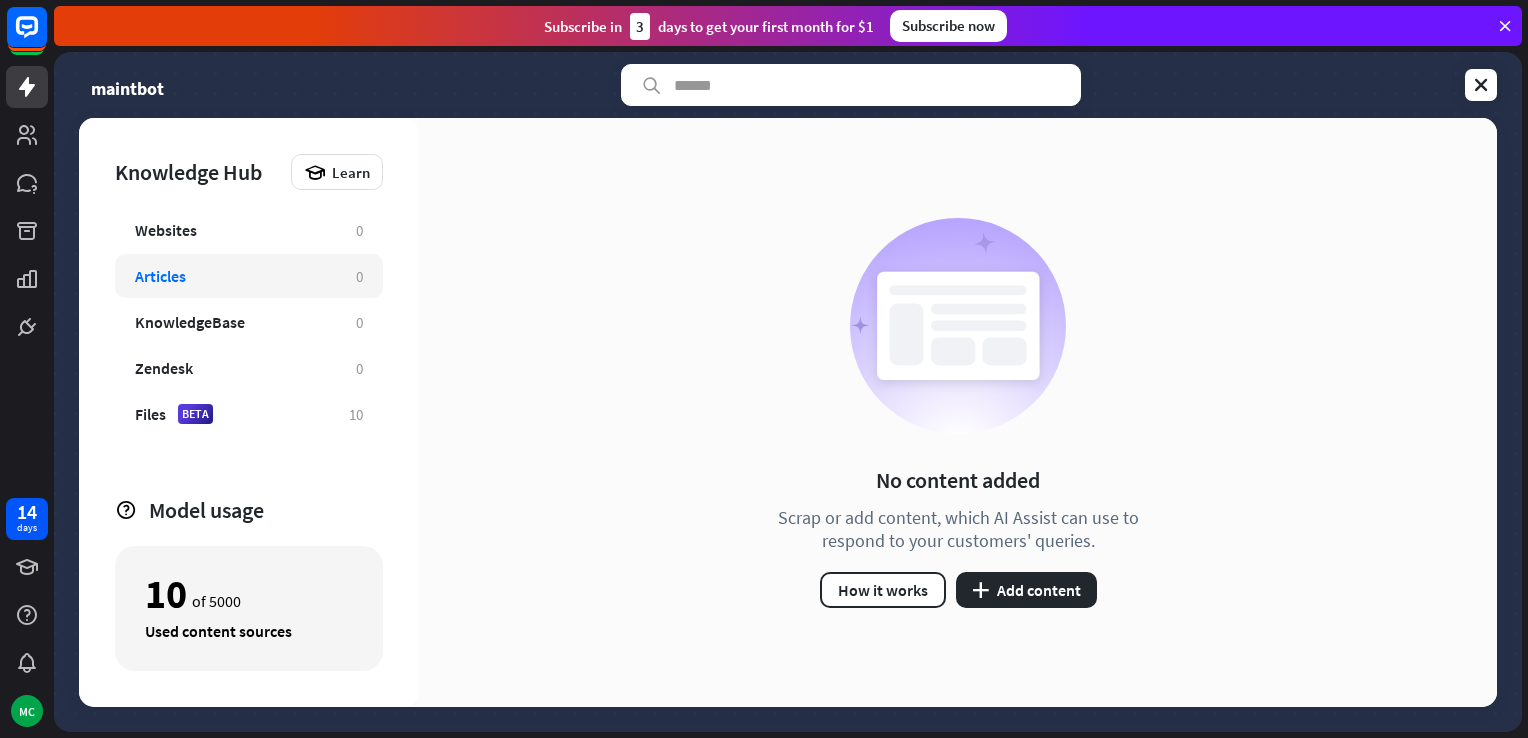 click on "Articles" at bounding box center (160, 276) 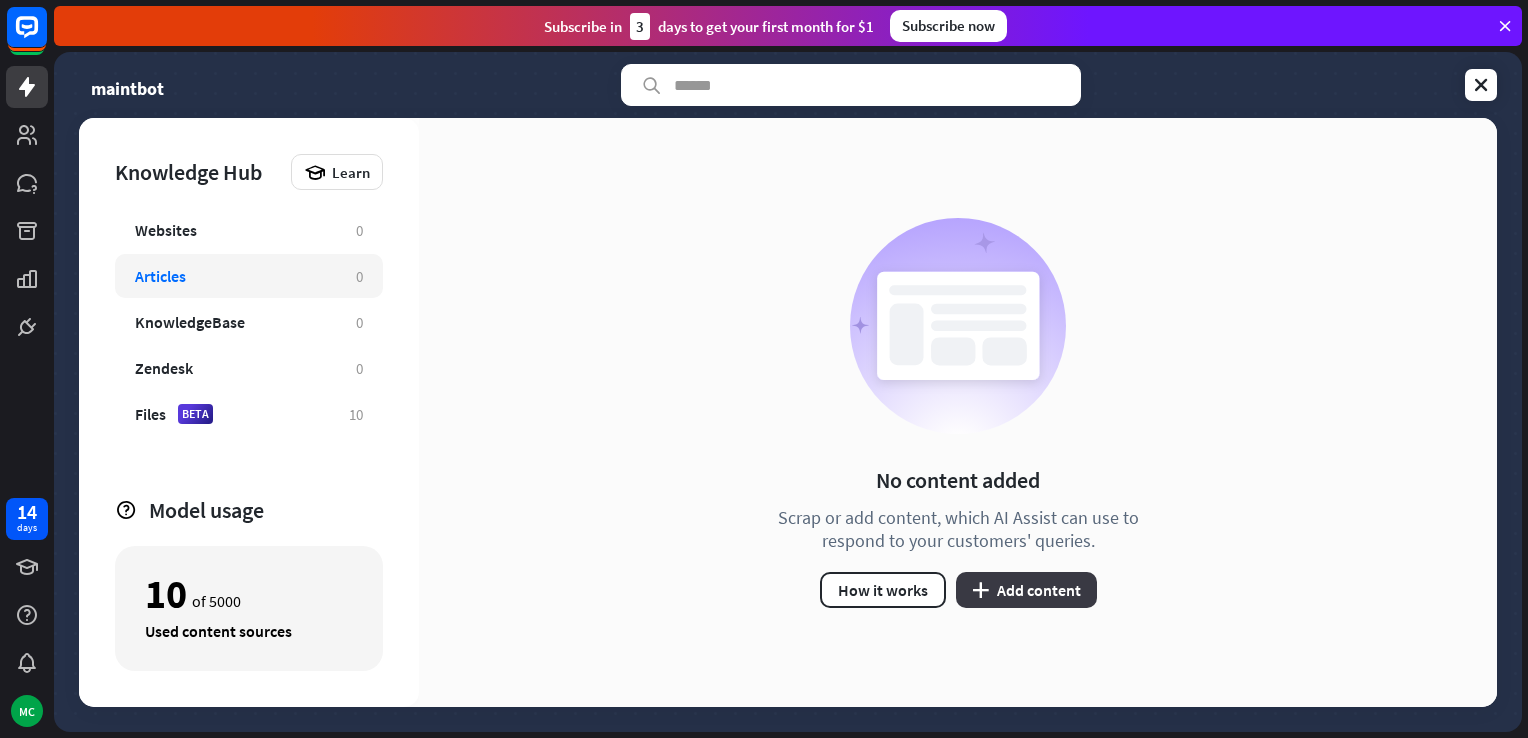 click on "plus
Add content" at bounding box center [1026, 590] 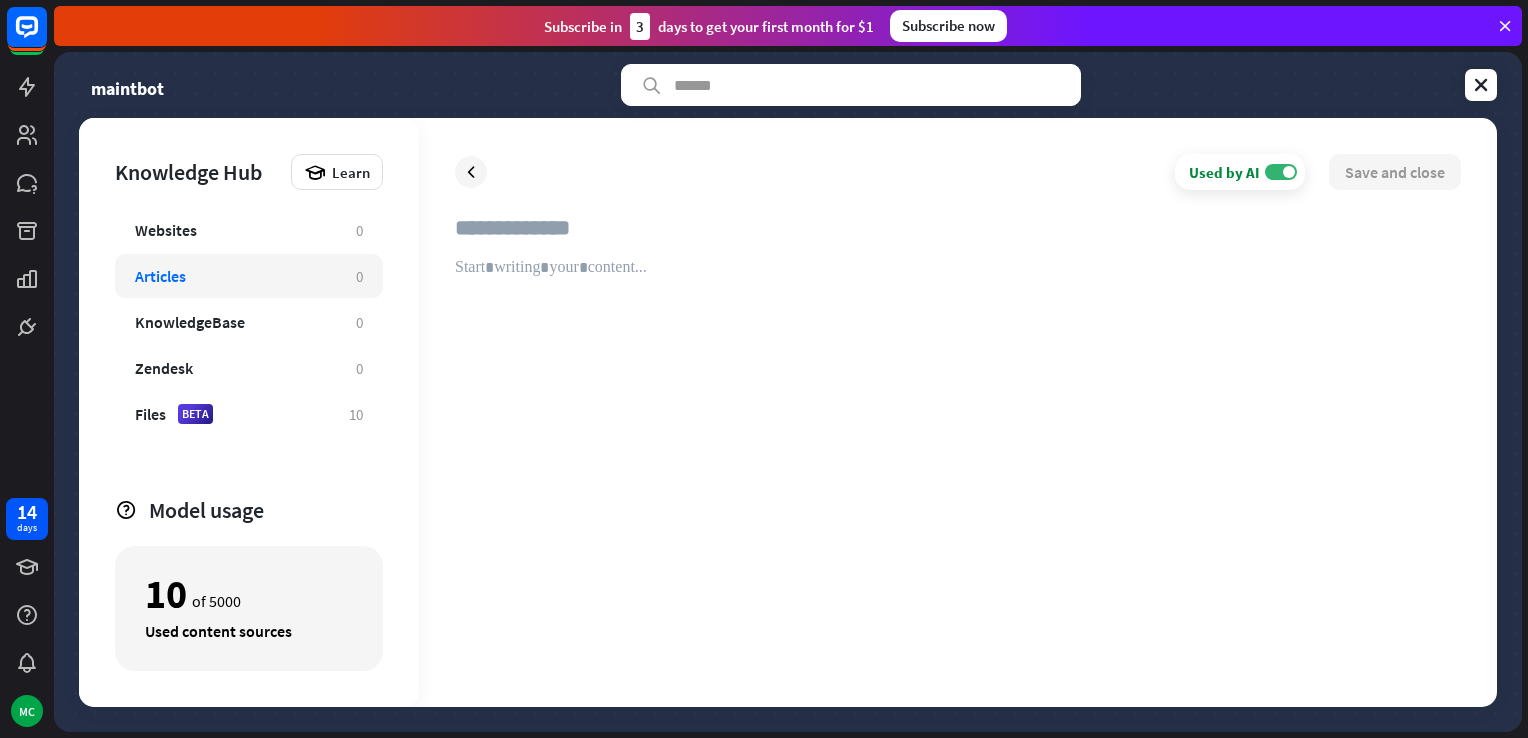 click at bounding box center (958, 464) 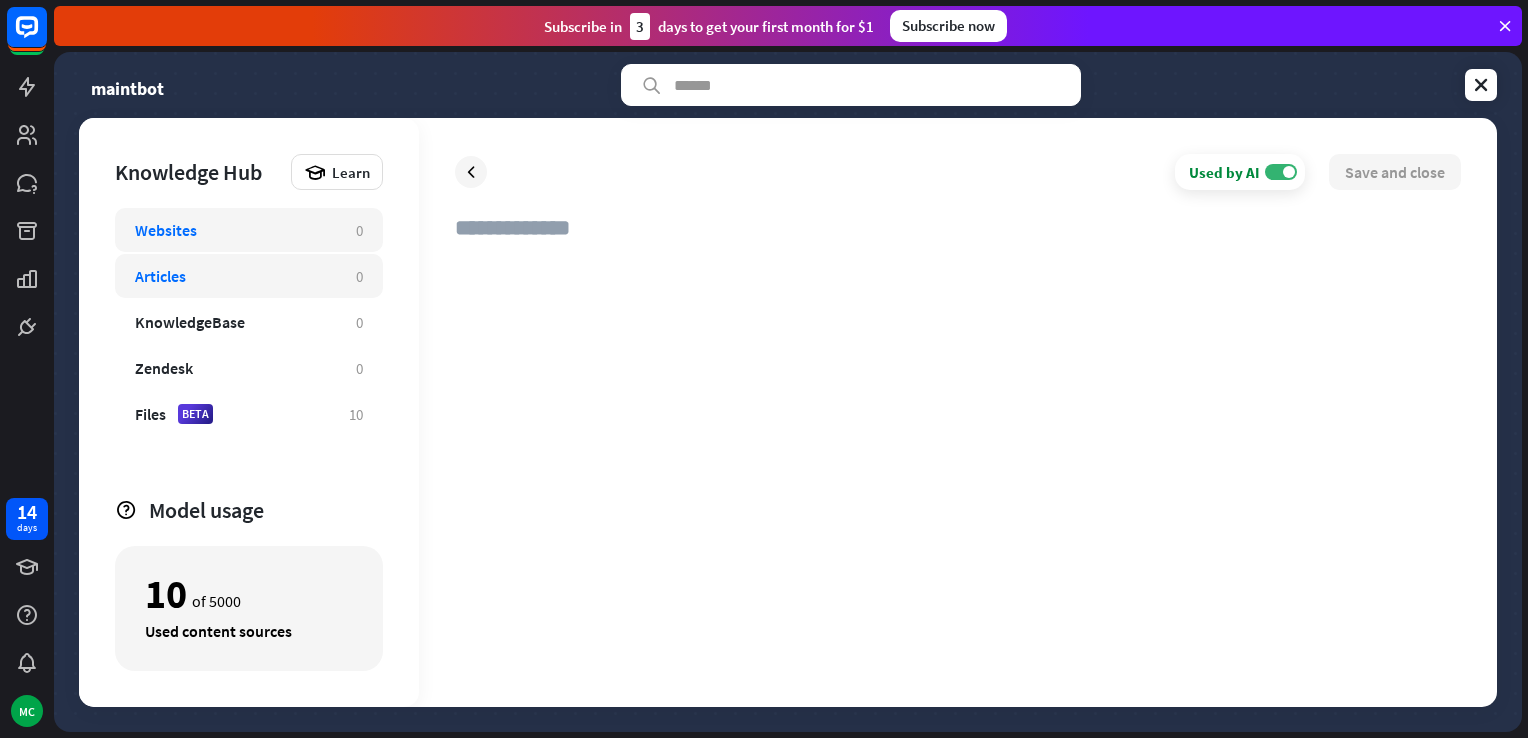 click on "Websites" at bounding box center (235, 230) 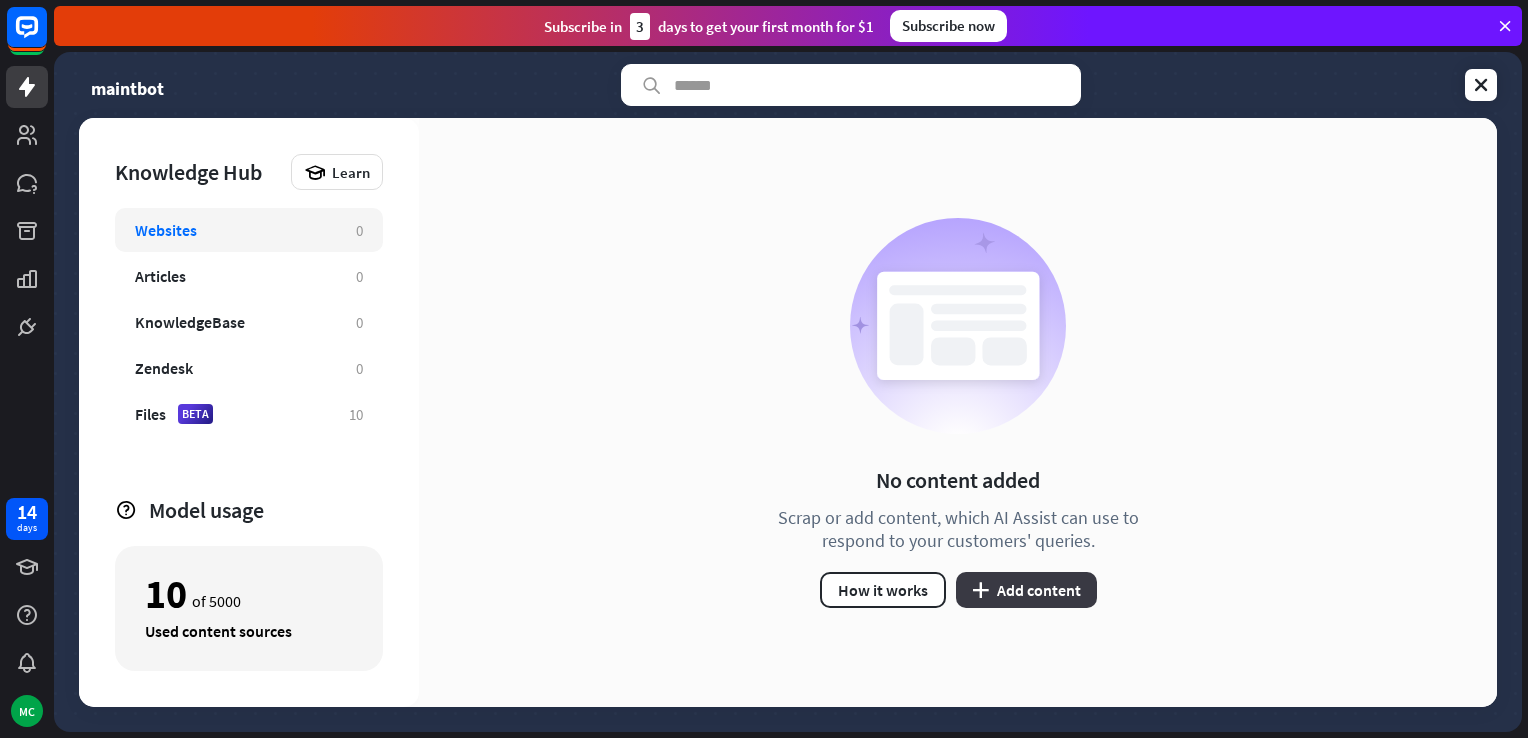 click on "plus
Add content" at bounding box center [1026, 590] 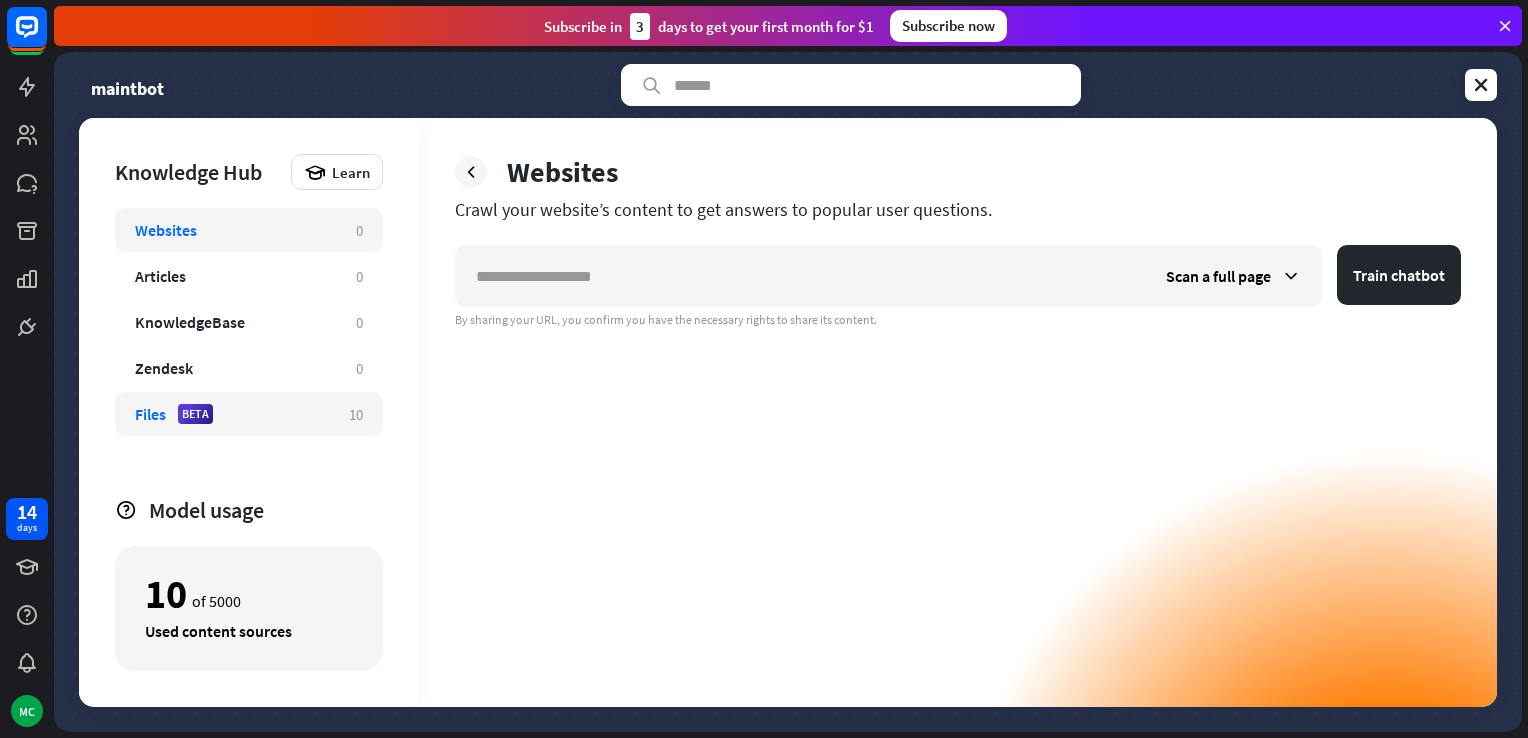 click on "Files" at bounding box center (150, 414) 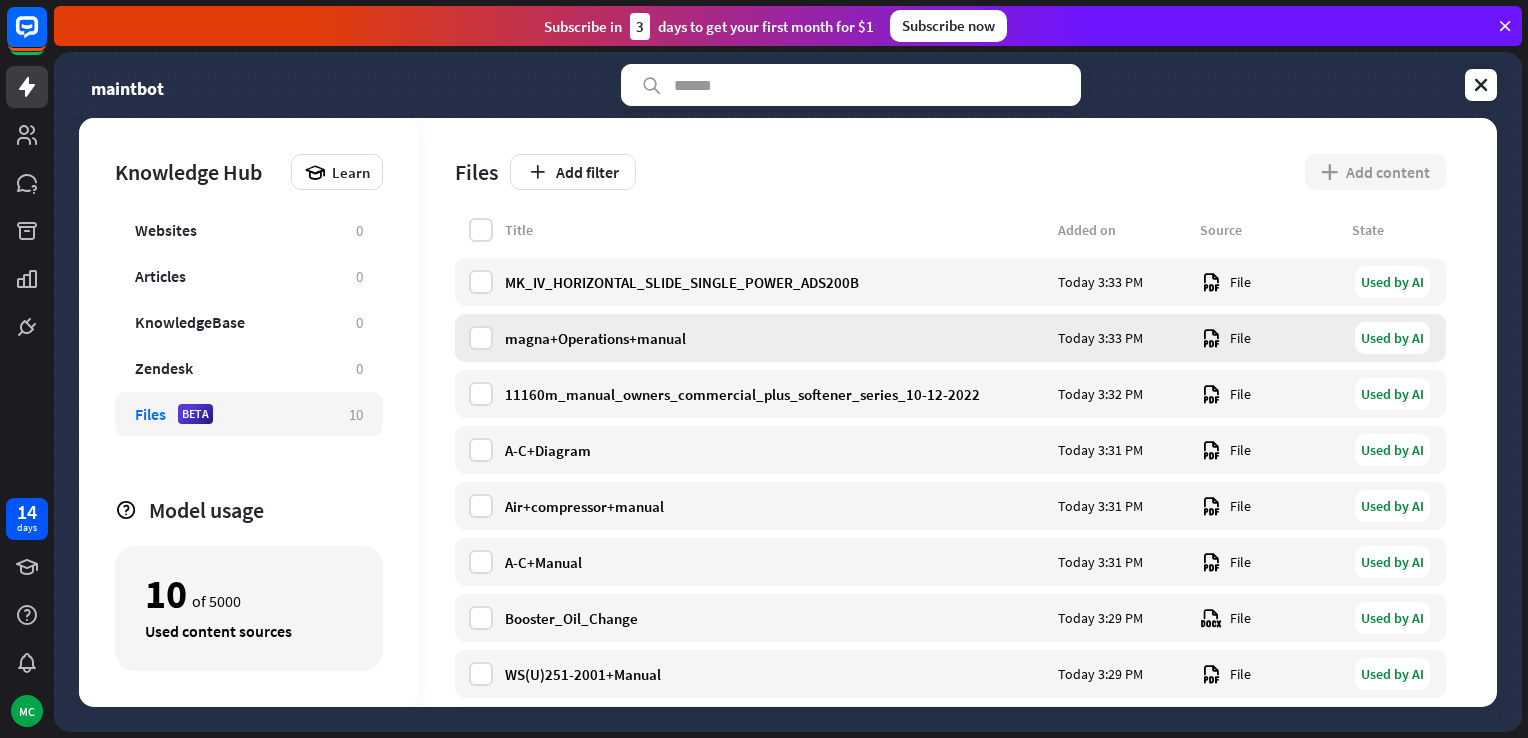 click on "magna+Operations+manual" at bounding box center (775, 338) 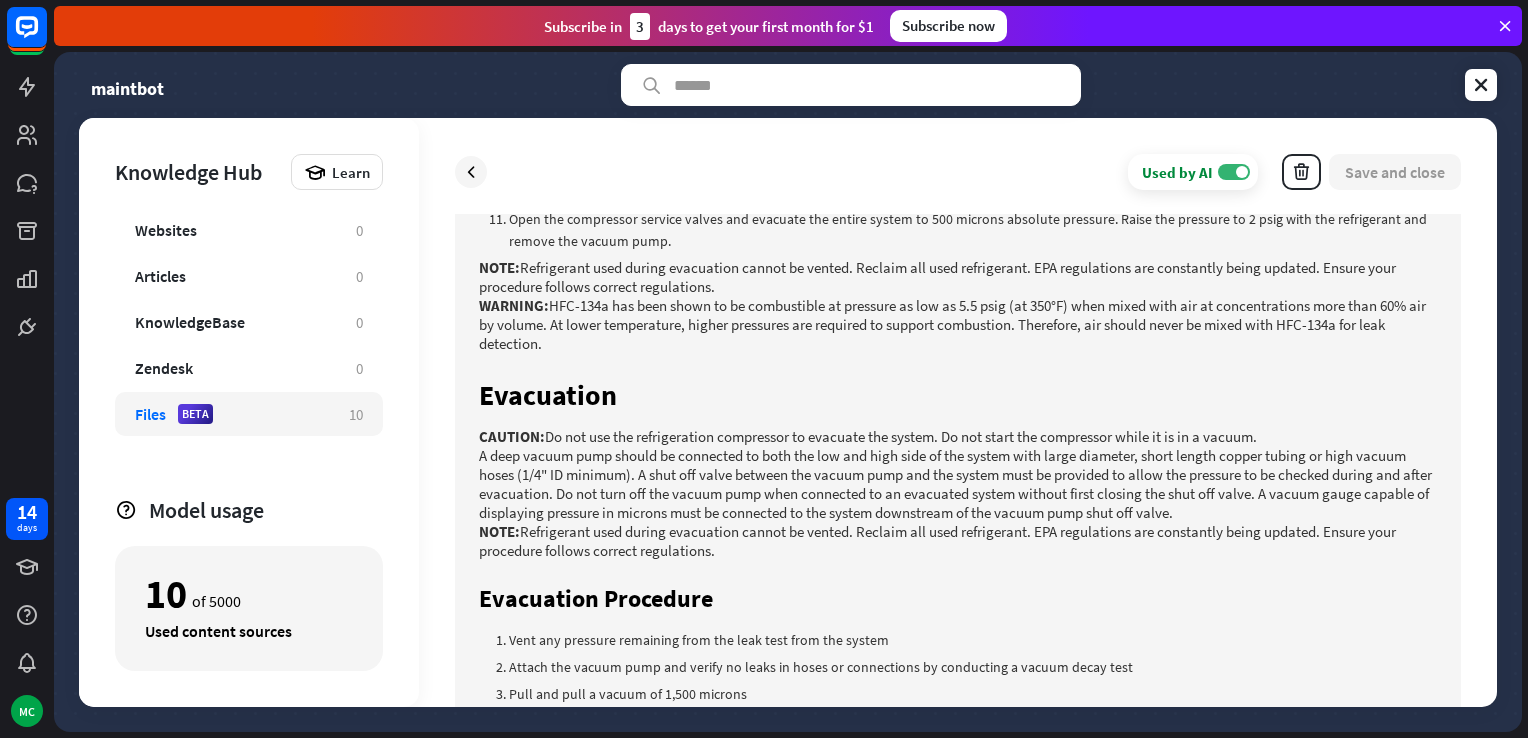scroll, scrollTop: 5000, scrollLeft: 0, axis: vertical 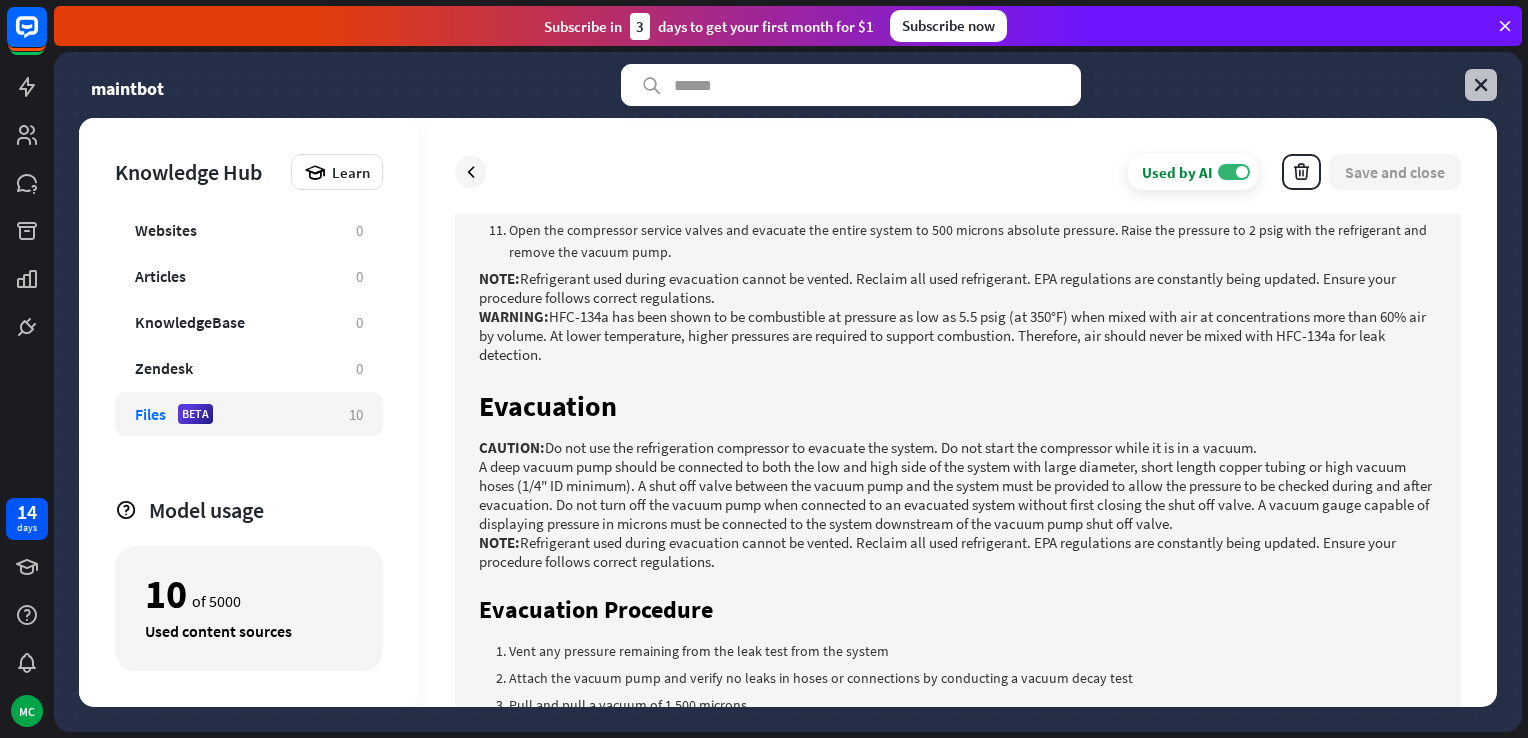 click at bounding box center (1481, 85) 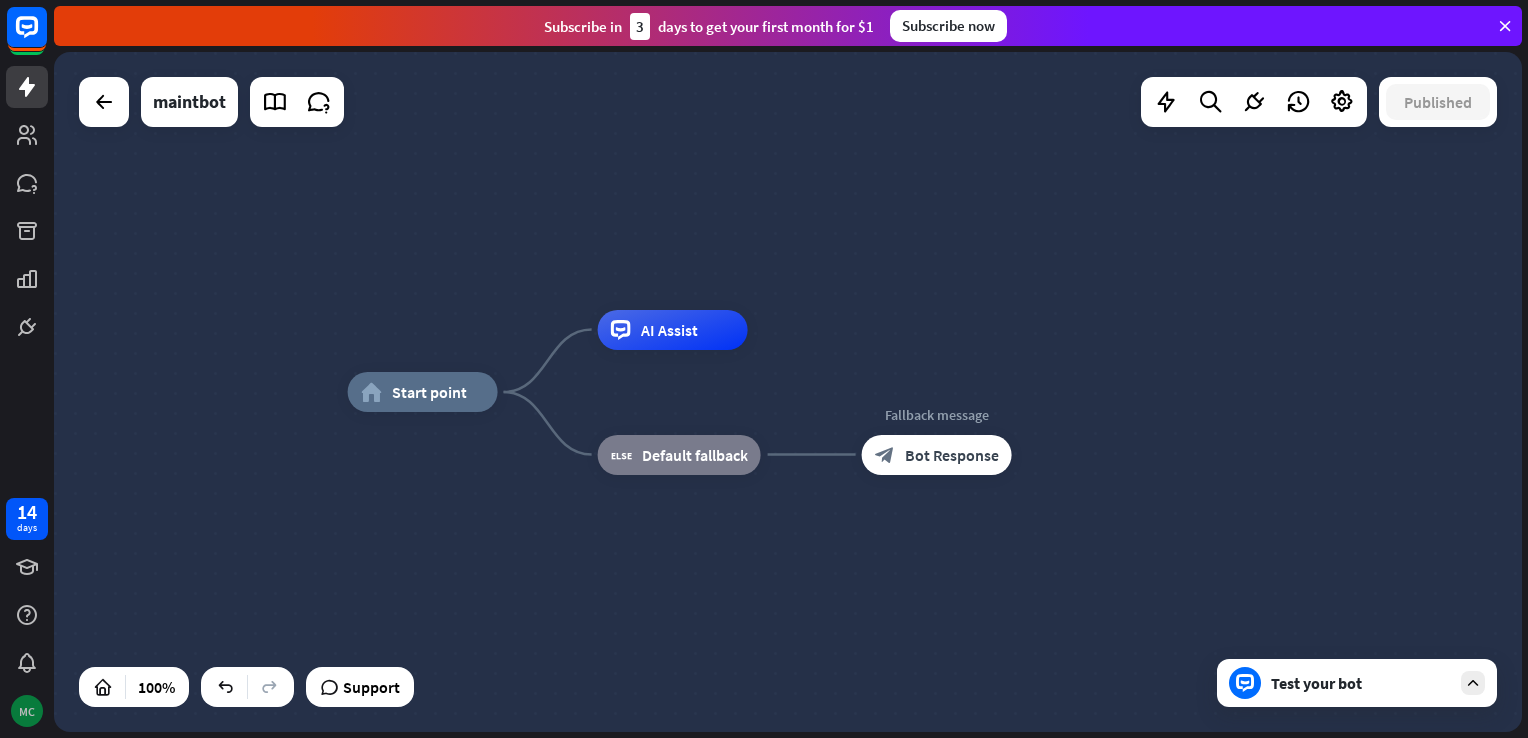 click on "MC" at bounding box center (27, 711) 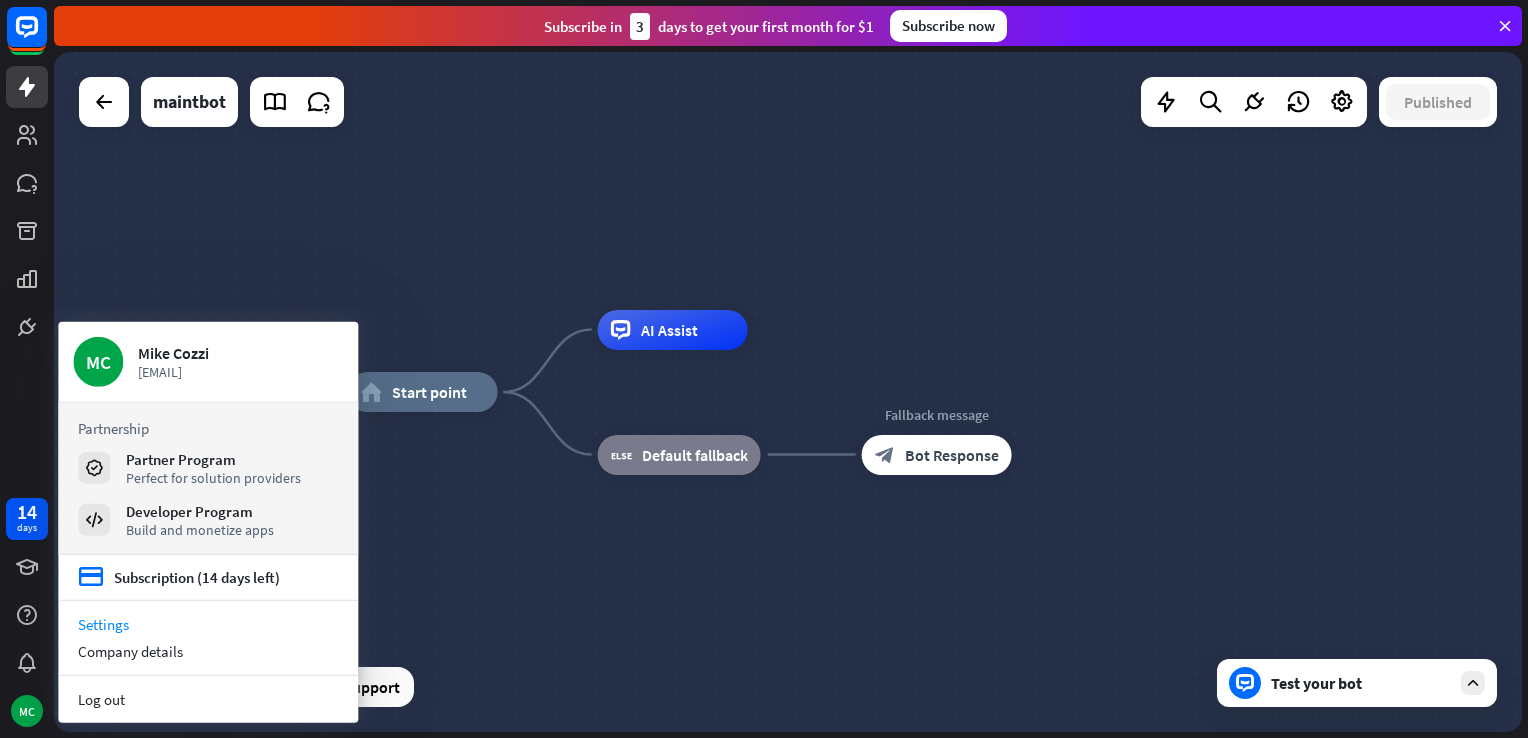 click on "Settings" at bounding box center [208, 624] 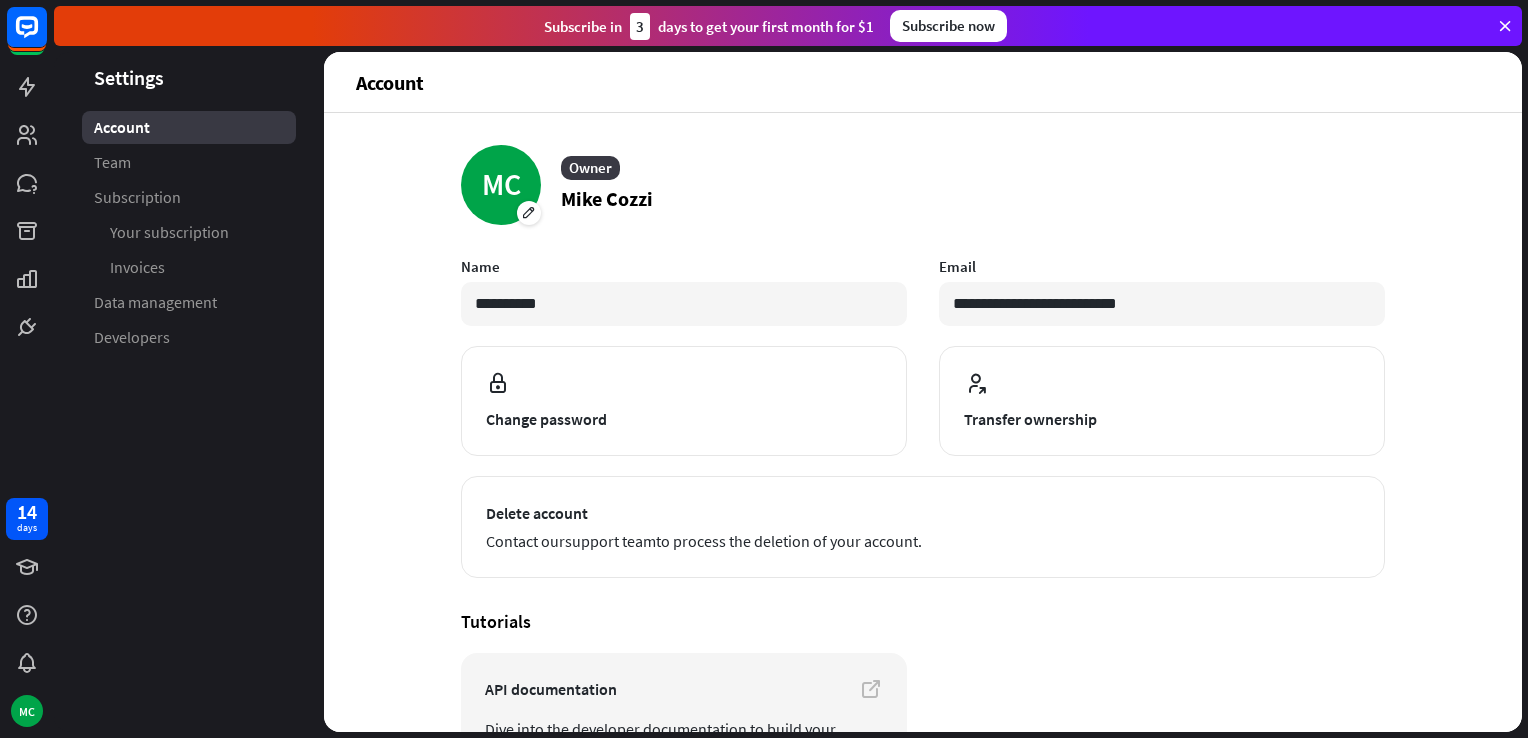 scroll, scrollTop: 0, scrollLeft: 0, axis: both 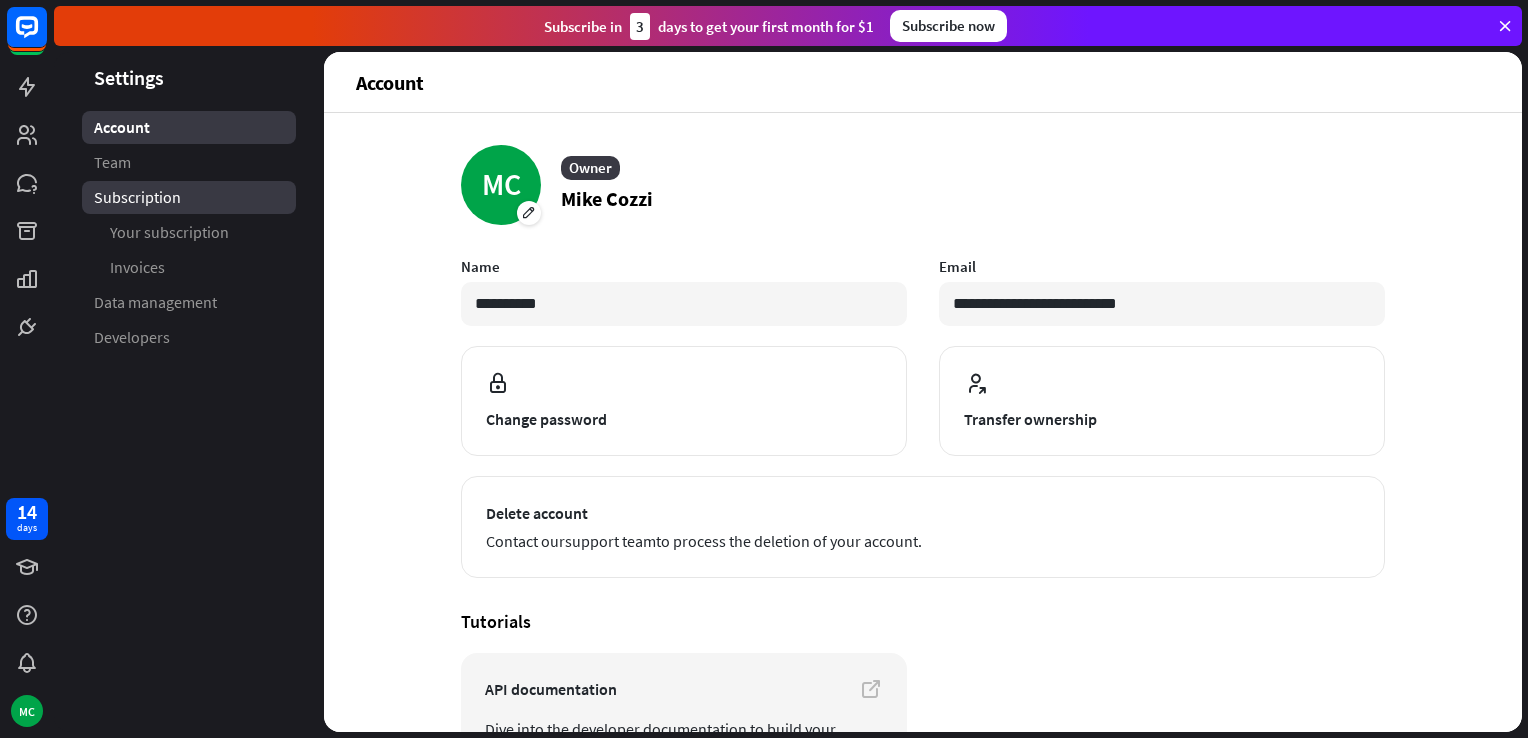 click on "Subscription" at bounding box center (137, 197) 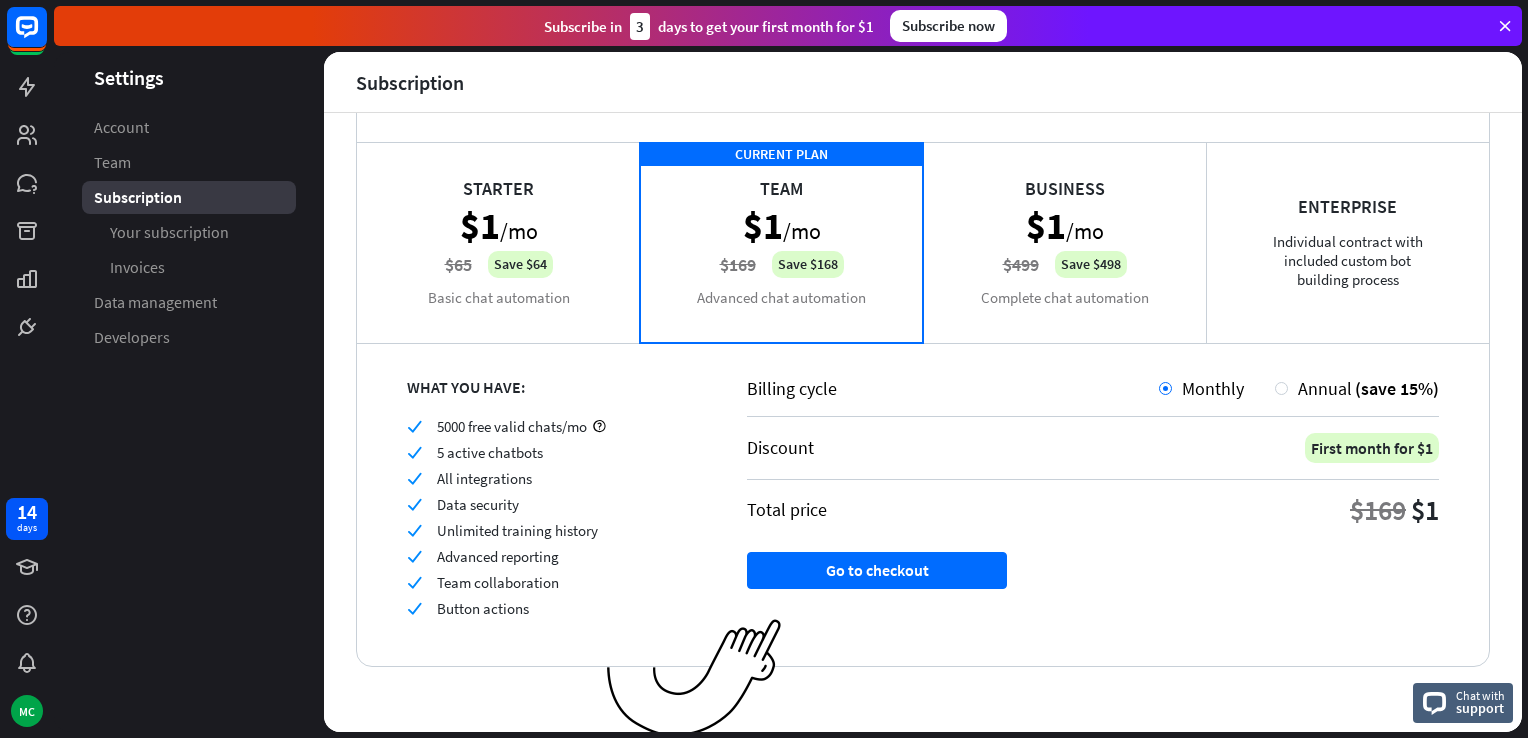 scroll, scrollTop: 105, scrollLeft: 0, axis: vertical 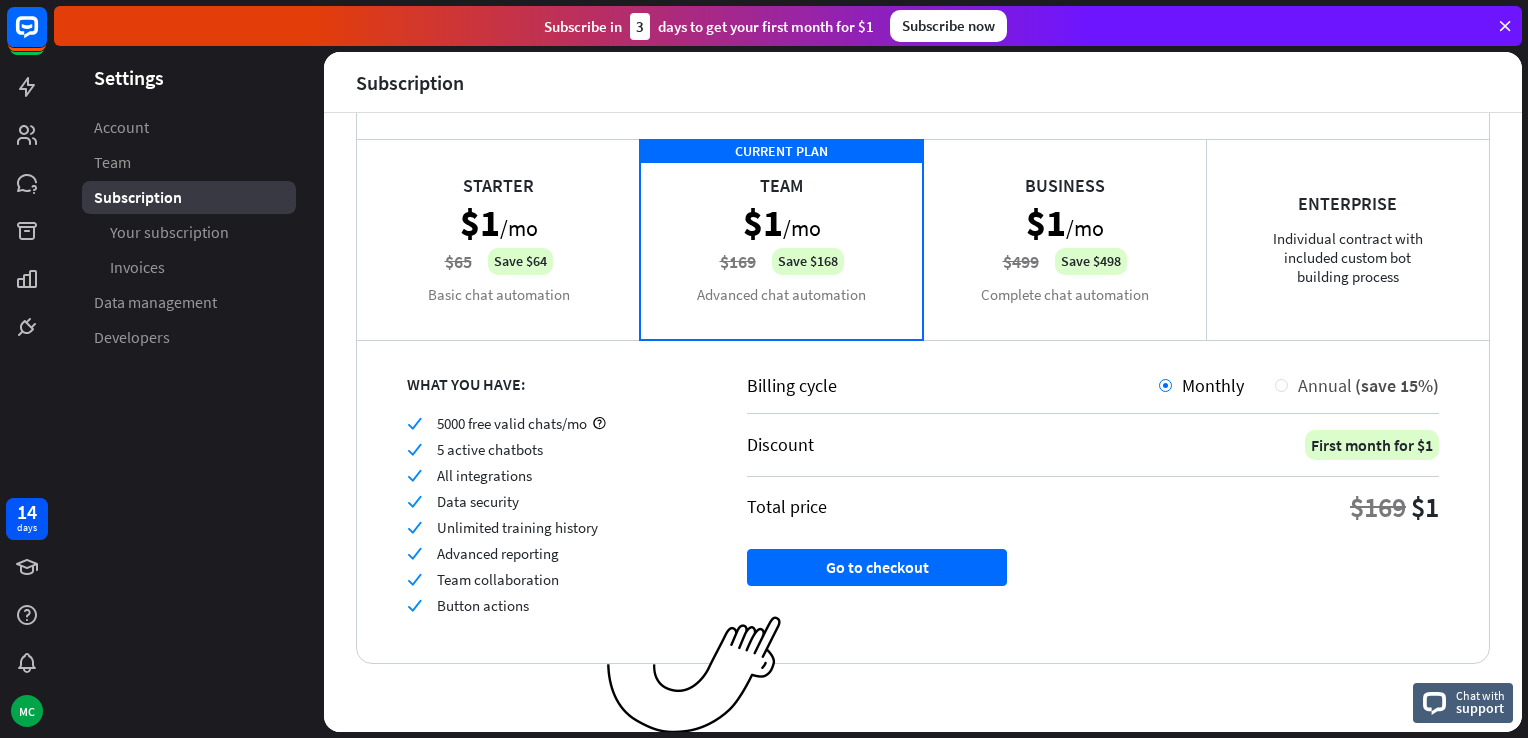 click at bounding box center (1281, 385) 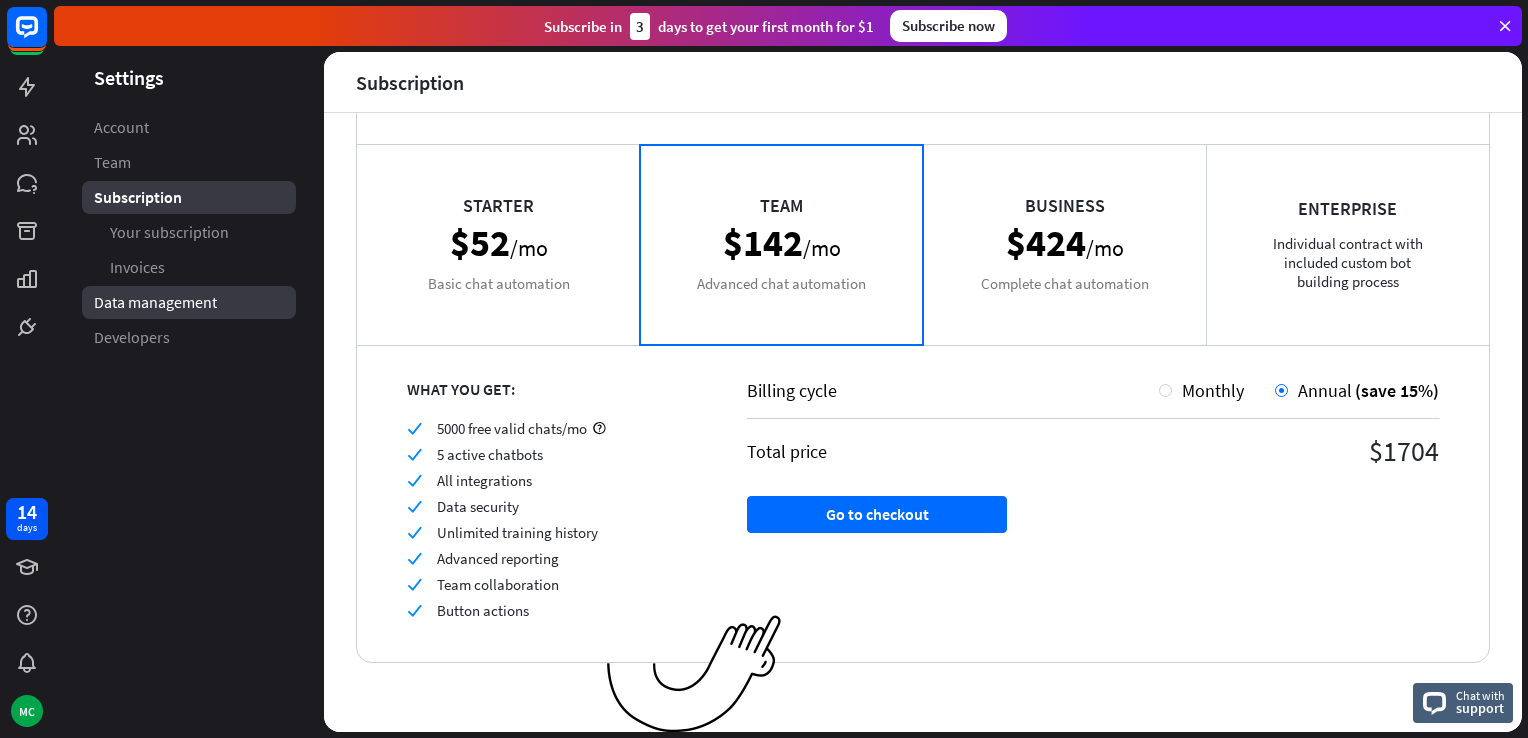 click on "Data management" at bounding box center (155, 302) 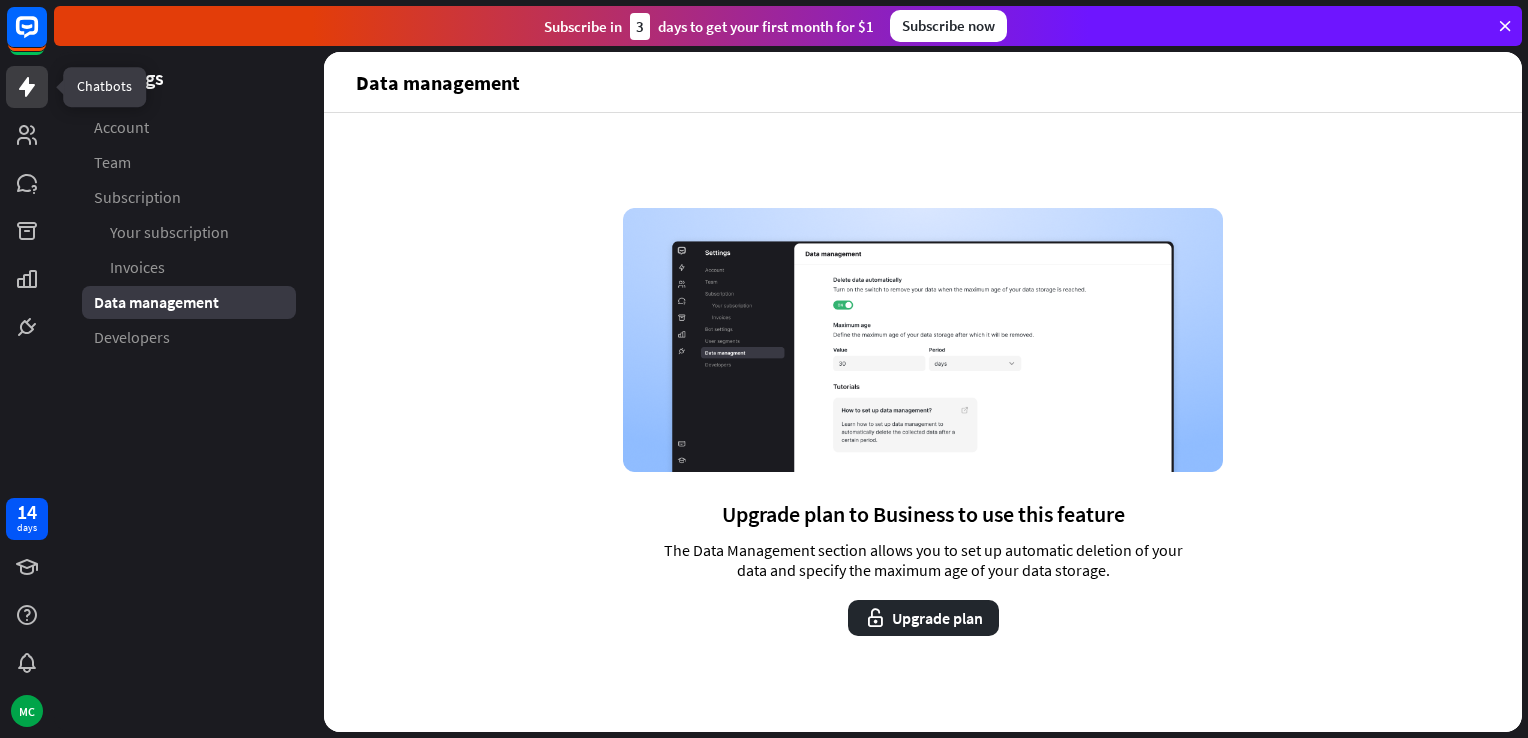 click 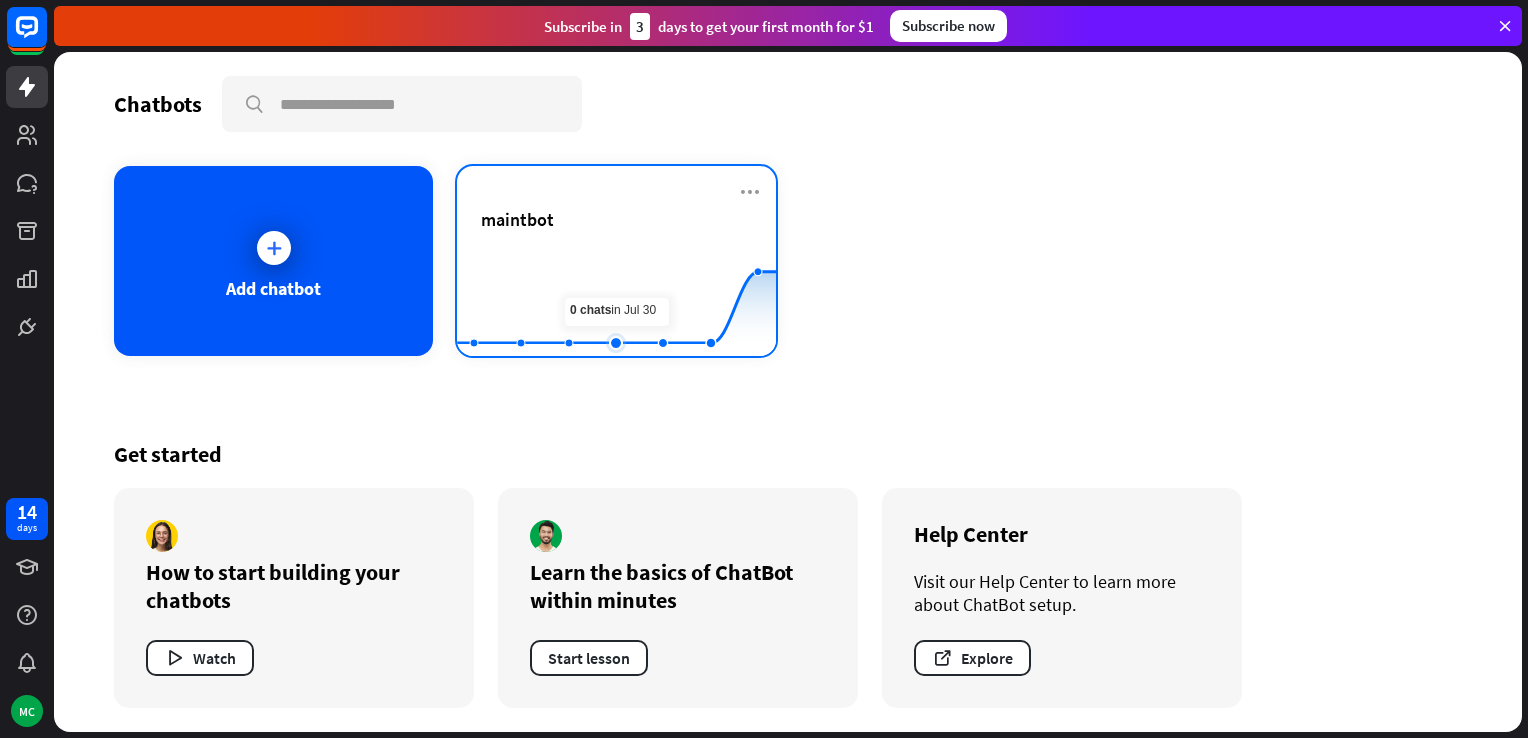 click 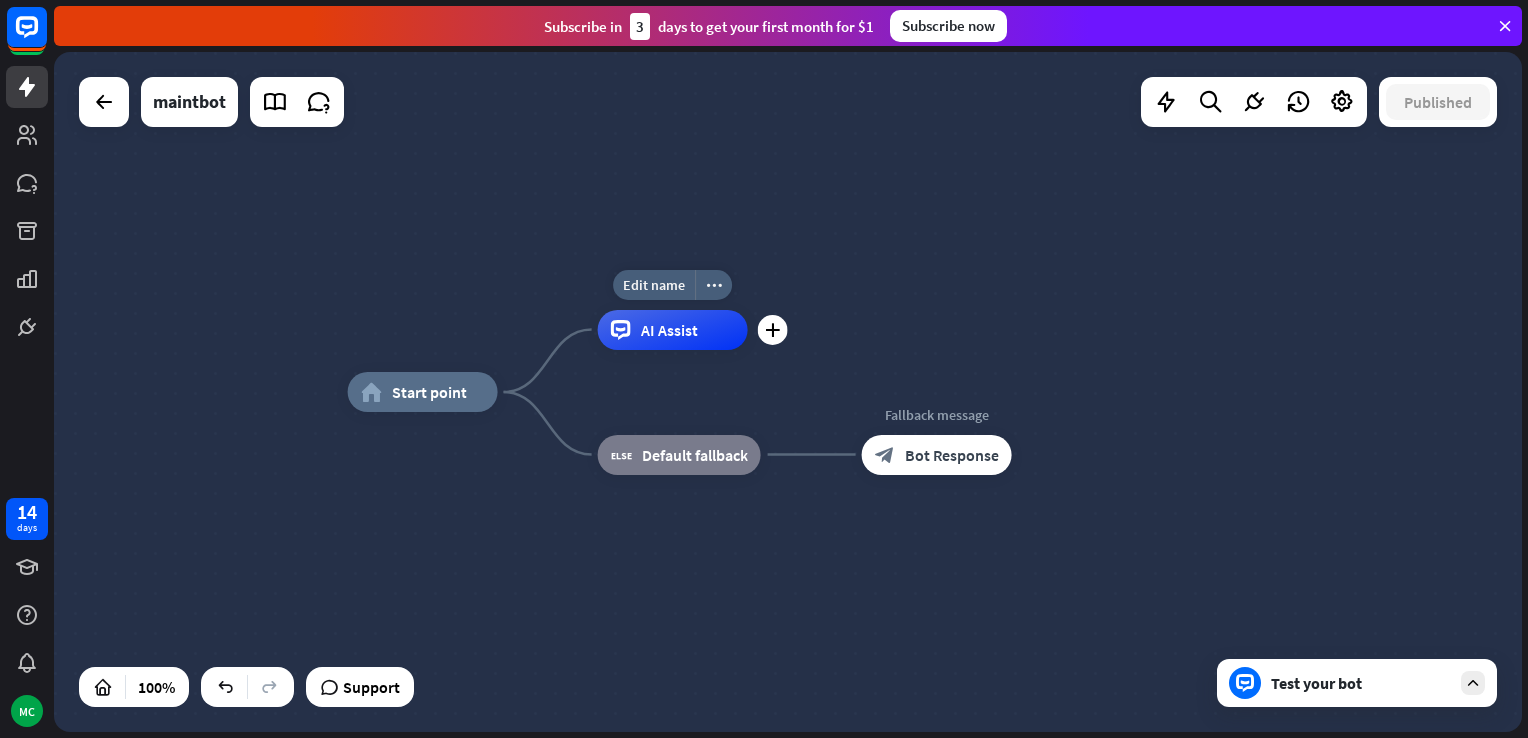 click on "AI Assist" at bounding box center (669, 330) 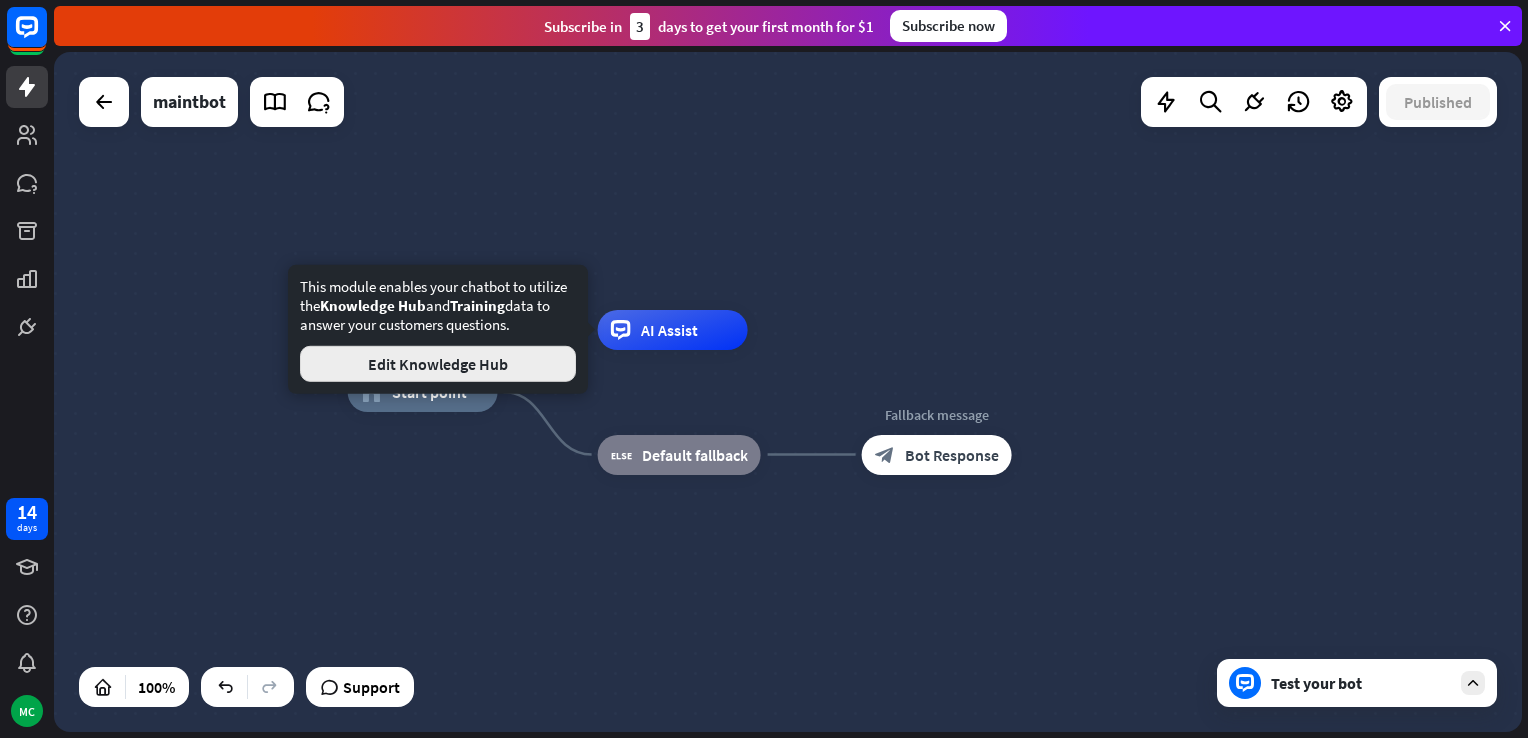 click on "Edit Knowledge Hub" at bounding box center [438, 364] 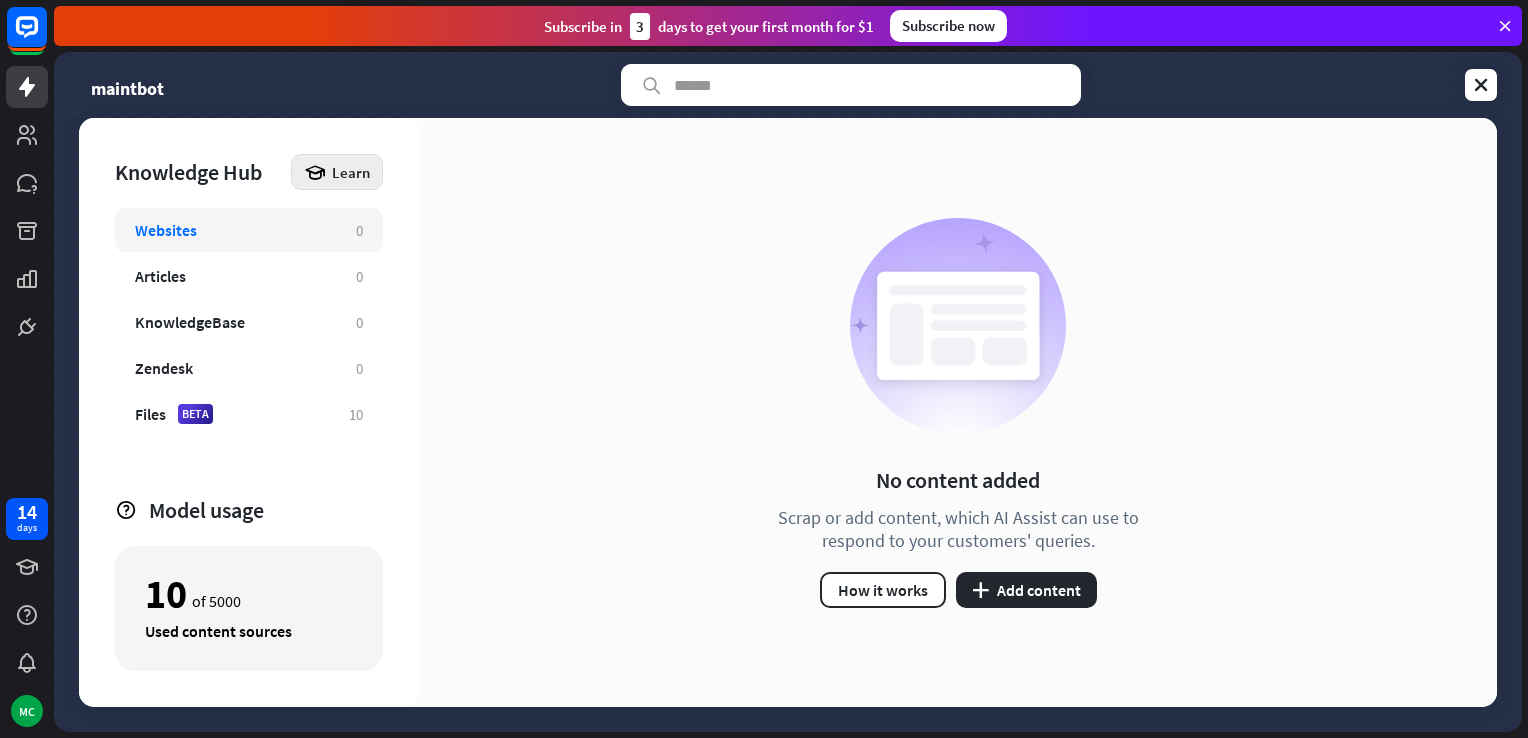 click on "Learn" at bounding box center [351, 172] 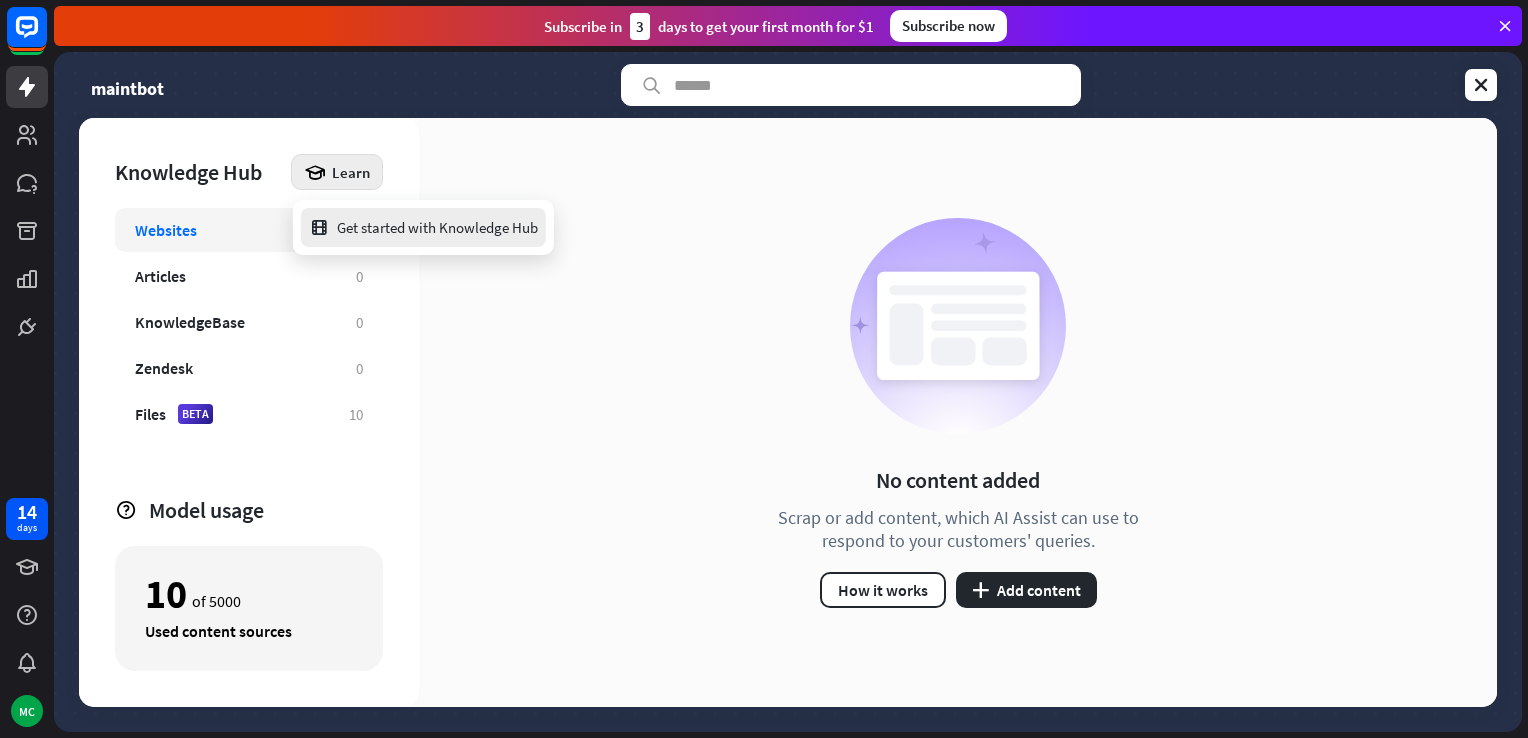 click on "Get started with Knowledge Hub" at bounding box center (423, 227) 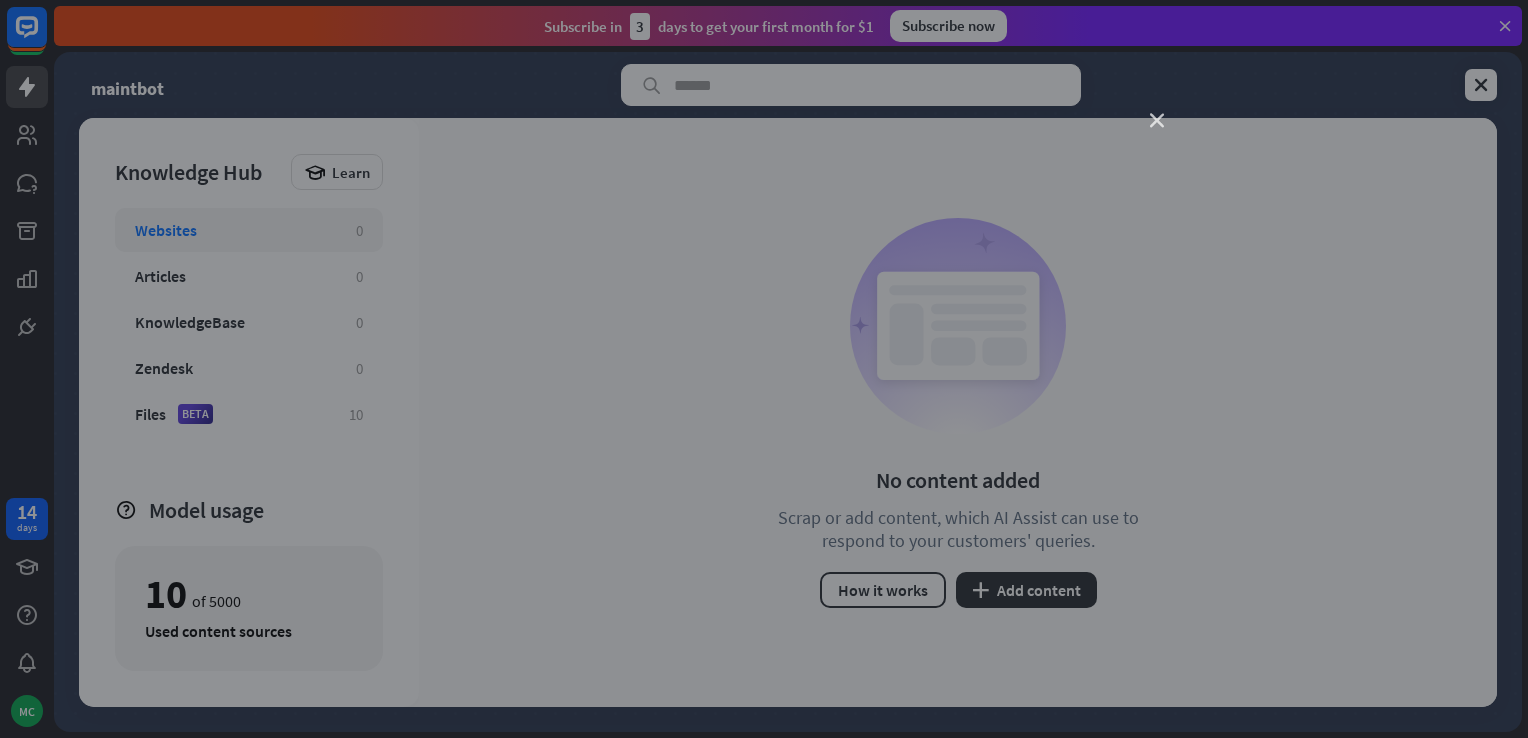 click on "close" at bounding box center [1157, 121] 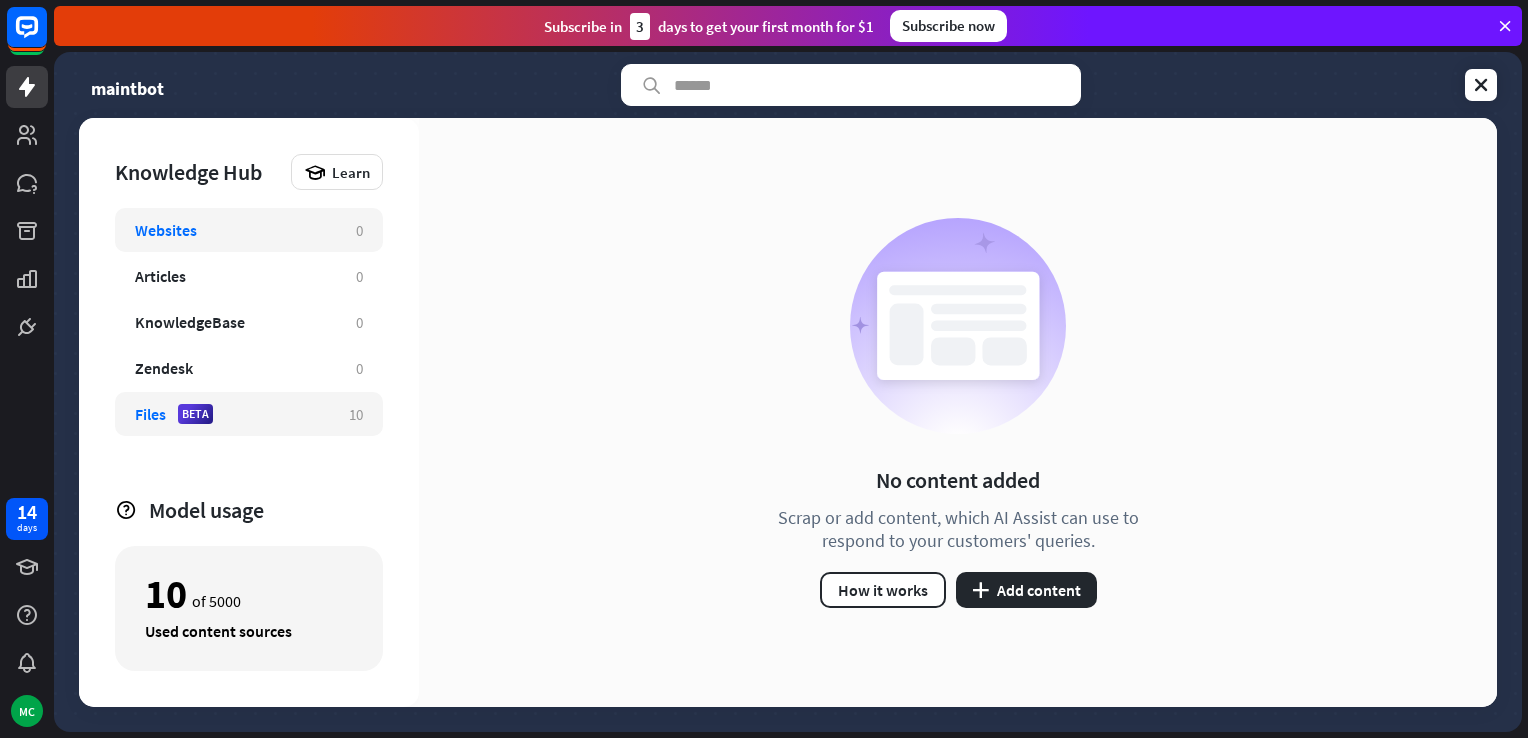 click on "Files
BETA
10" at bounding box center [249, 414] 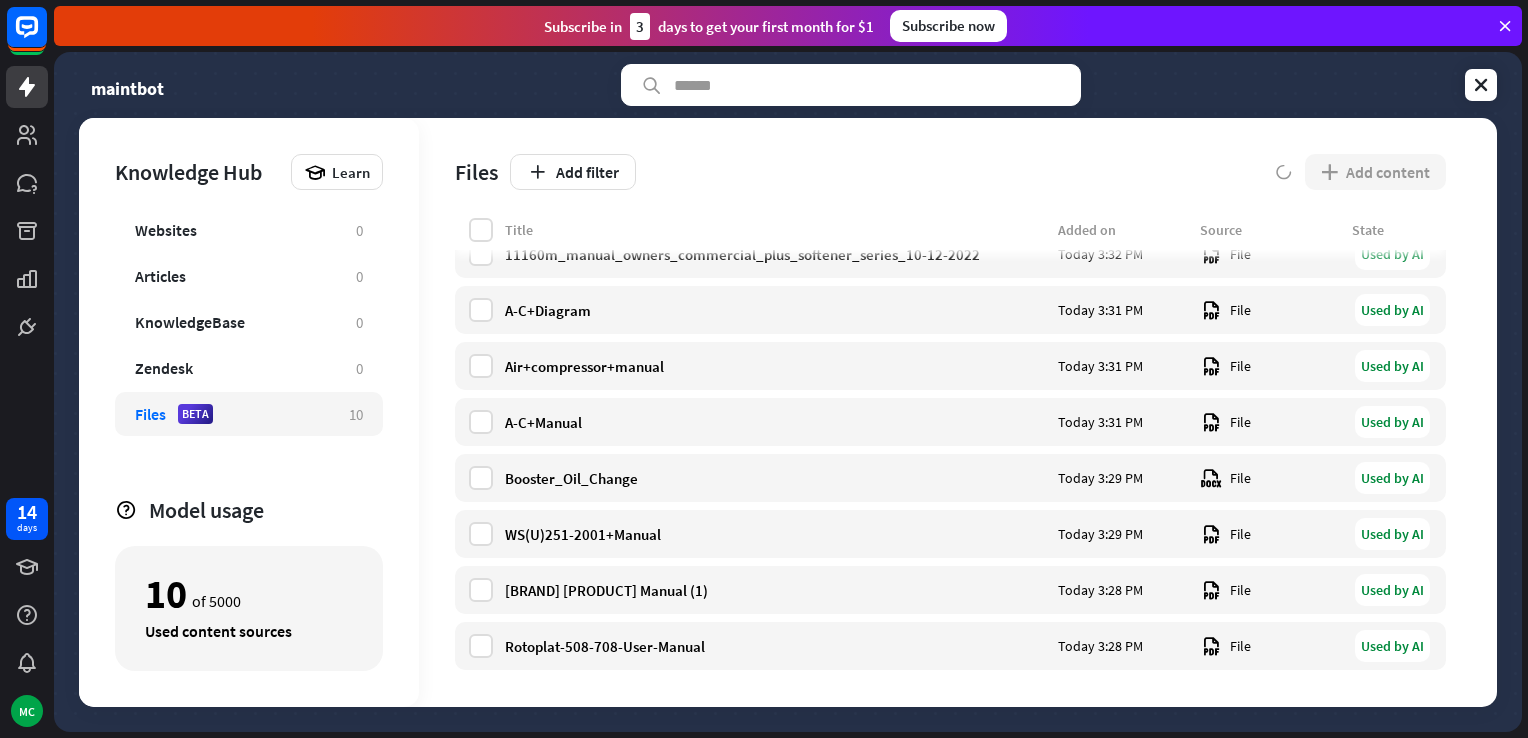 scroll, scrollTop: 146, scrollLeft: 0, axis: vertical 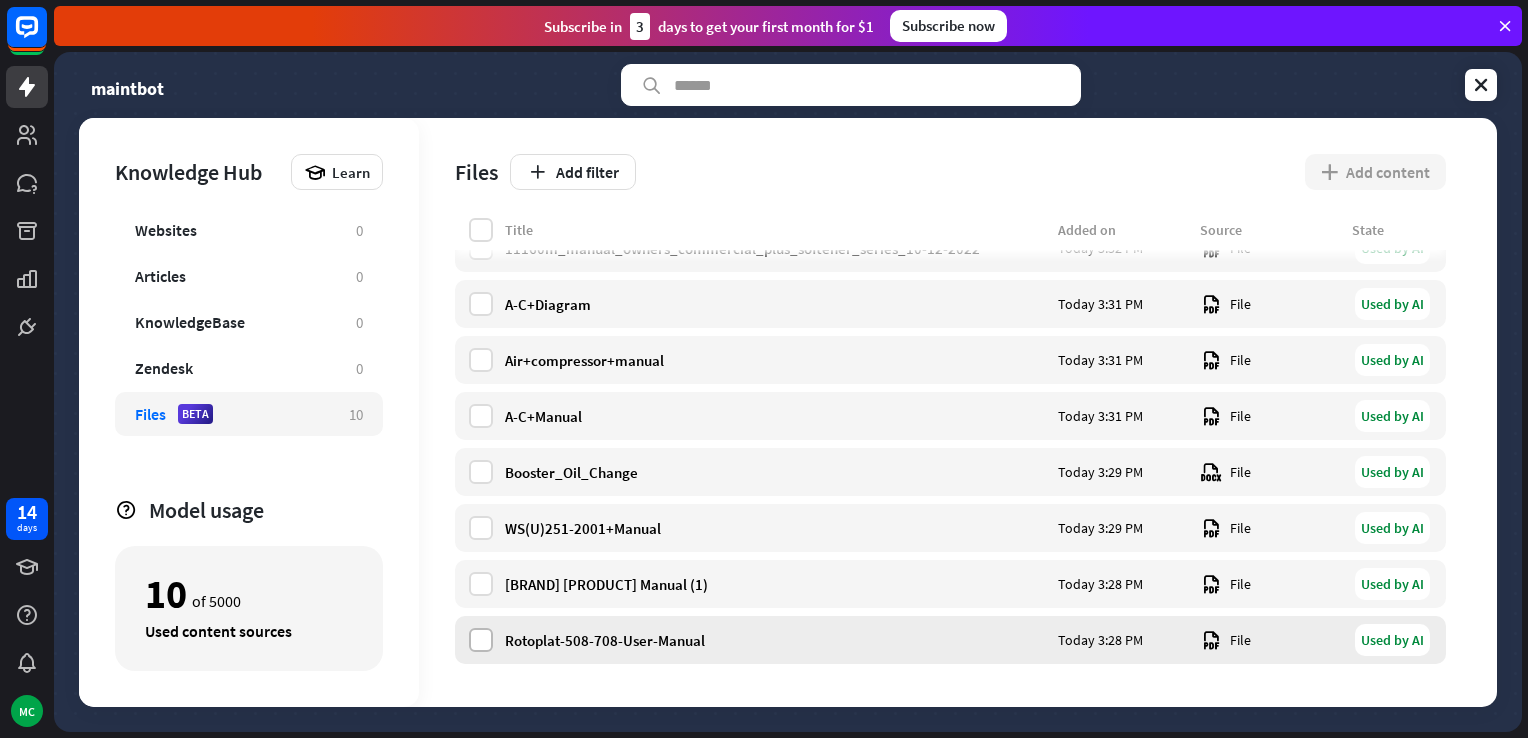 click at bounding box center (481, 640) 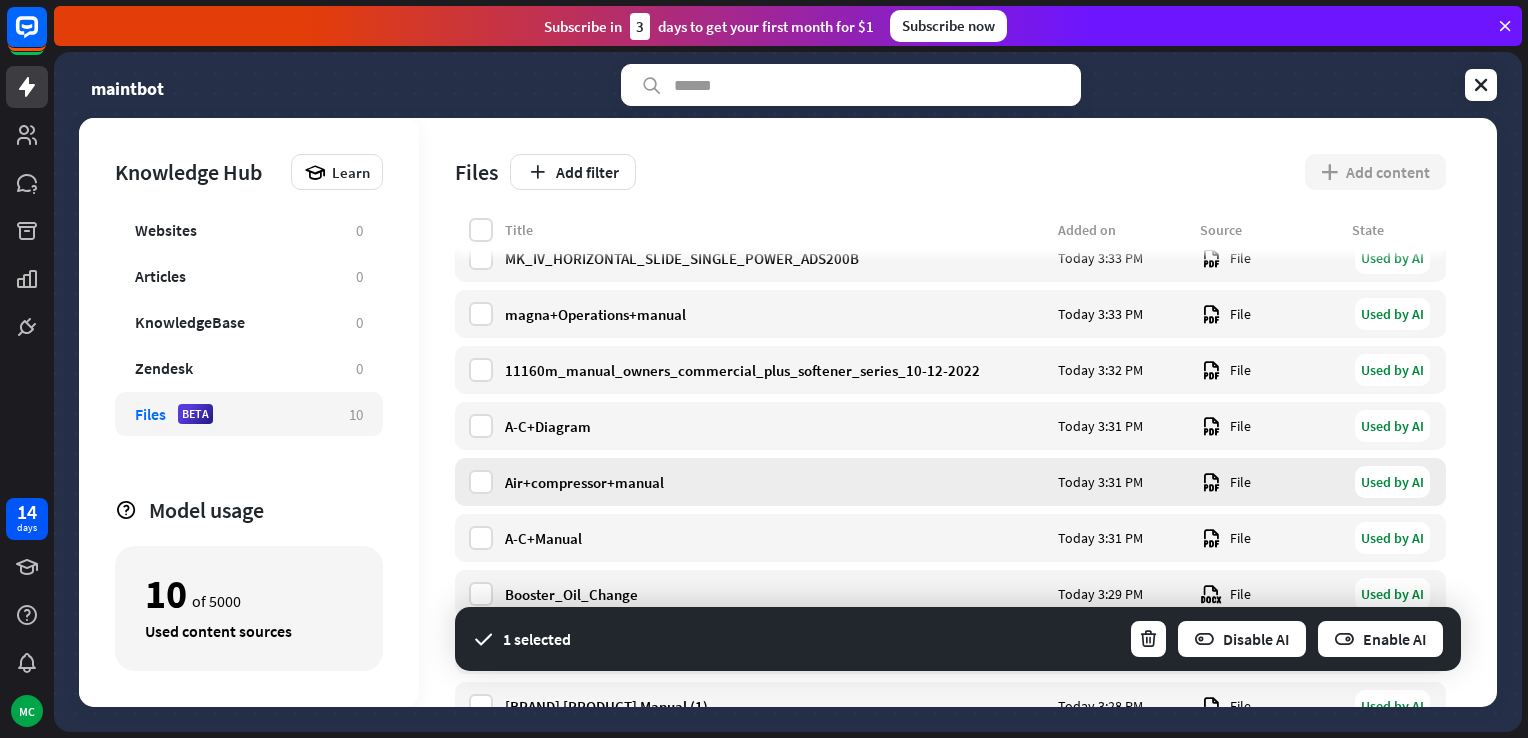 scroll, scrollTop: 0, scrollLeft: 0, axis: both 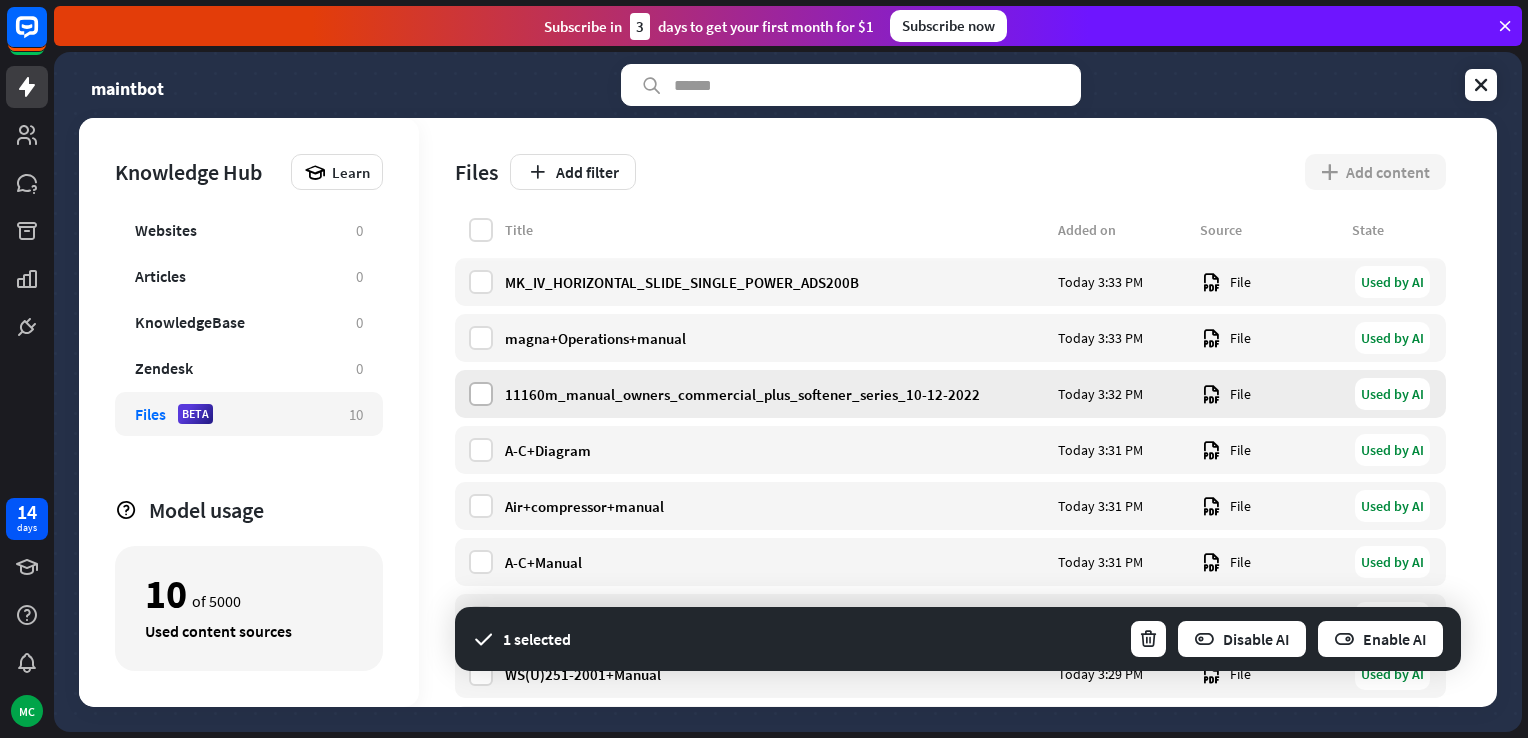 click at bounding box center (481, 394) 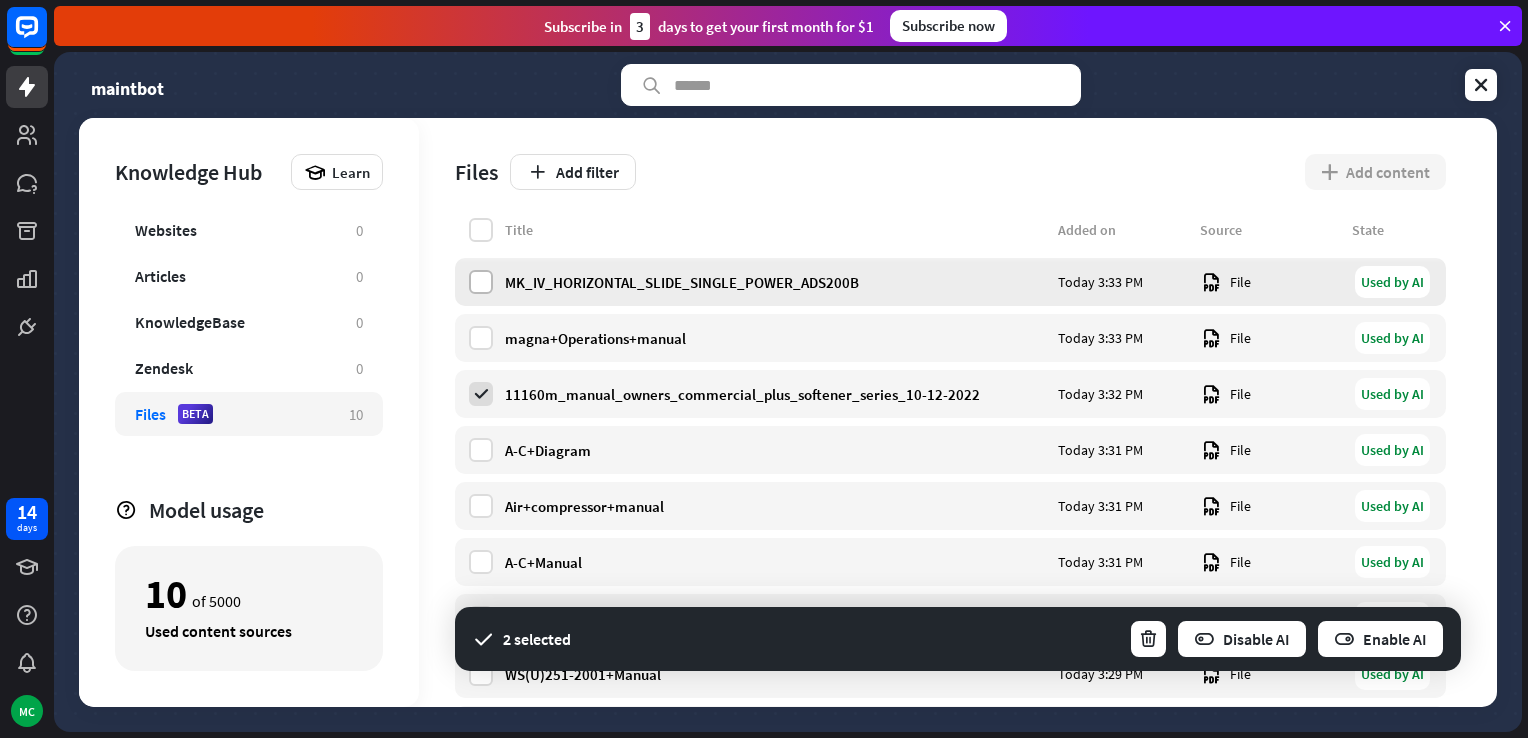 click at bounding box center [481, 282] 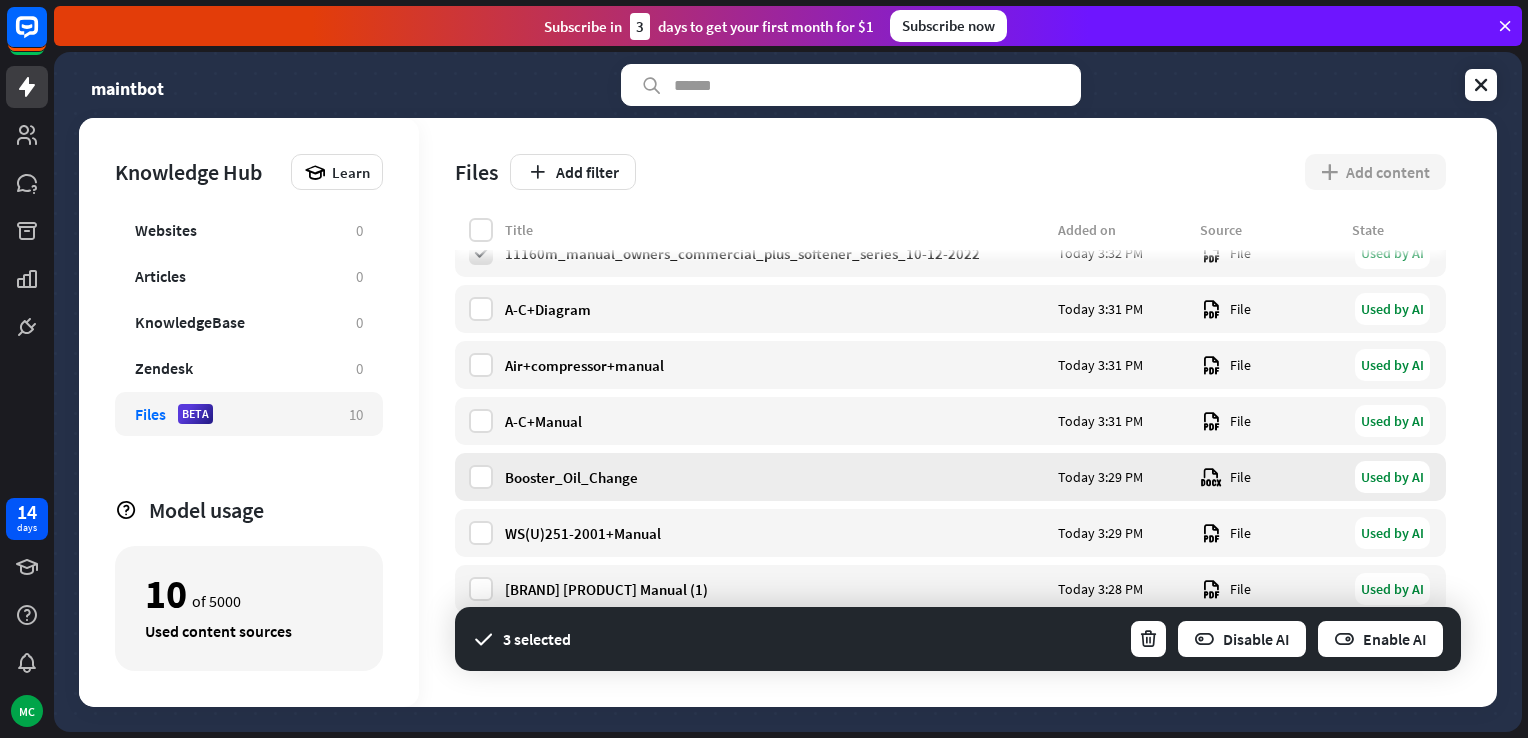 scroll, scrollTop: 146, scrollLeft: 0, axis: vertical 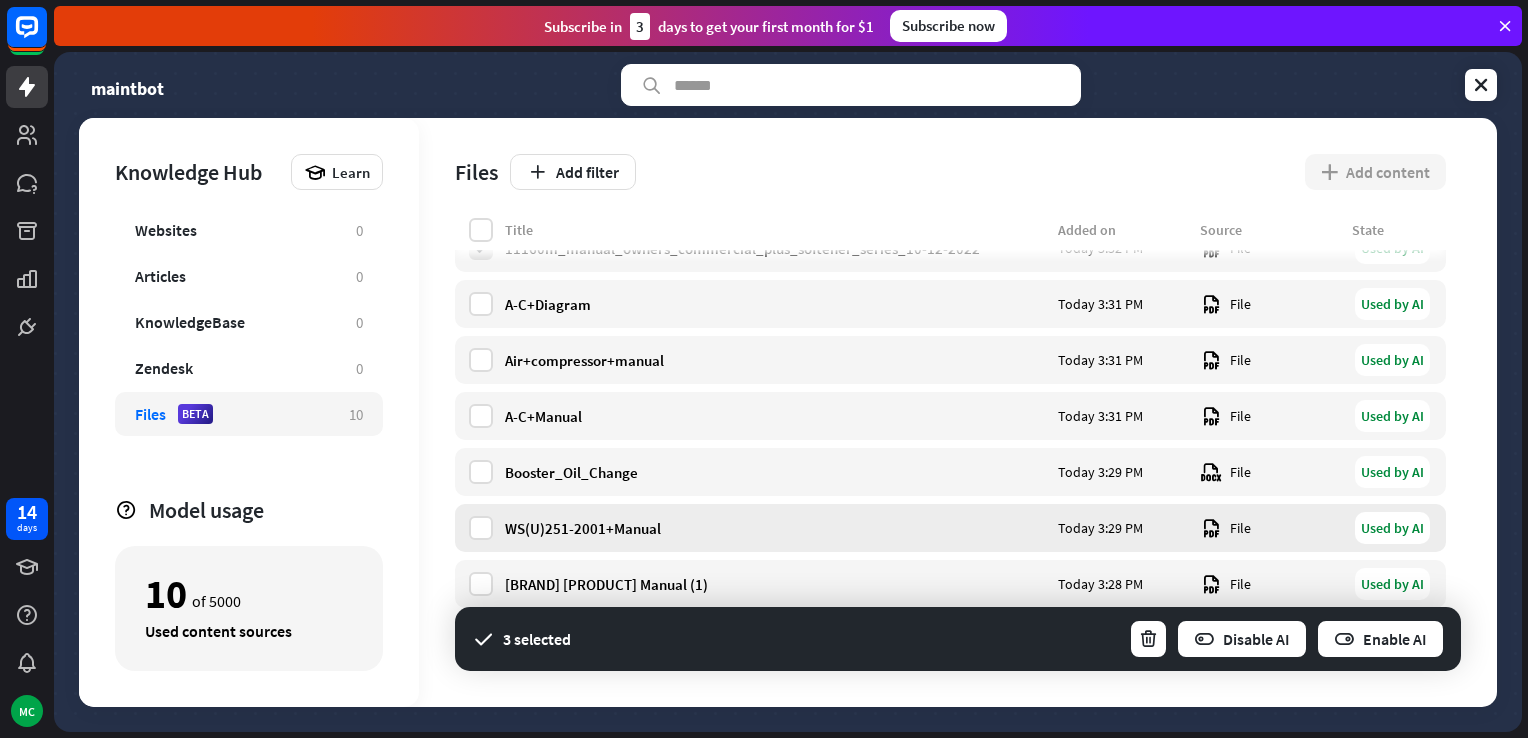 click on "WS(U)251-2001+Manual
Today [TIME]
File
Used by AI" at bounding box center [950, 528] 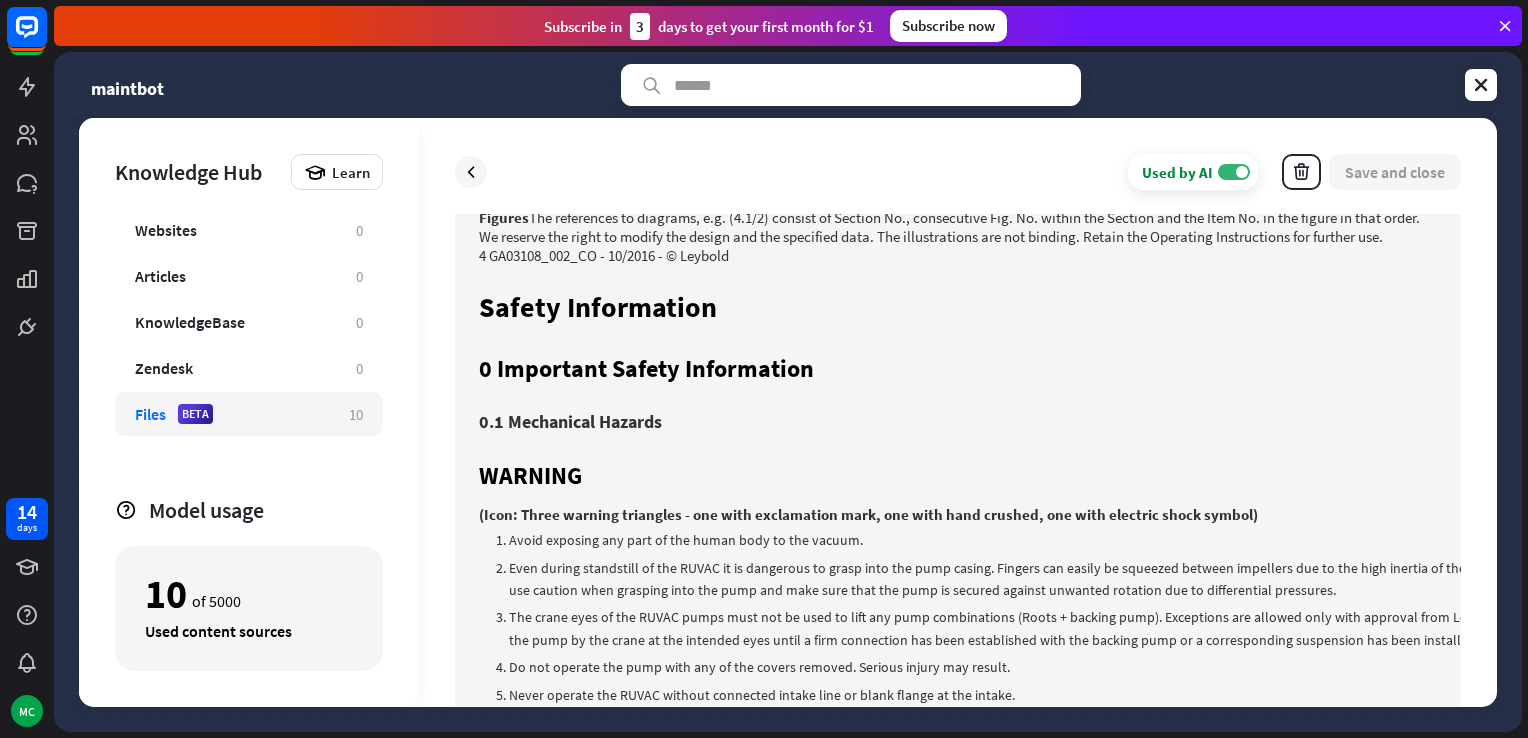 scroll, scrollTop: 4200, scrollLeft: 0, axis: vertical 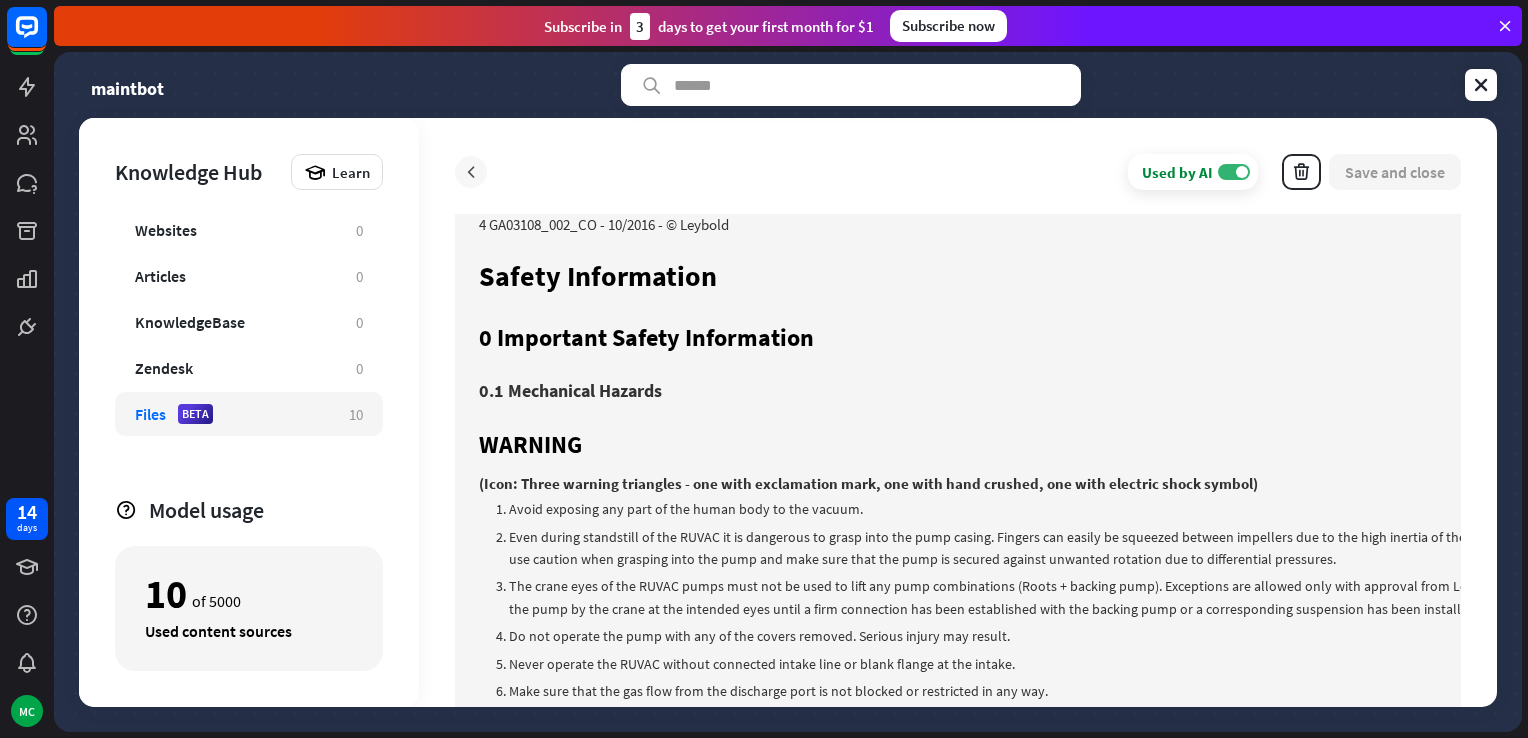 click at bounding box center (471, 172) 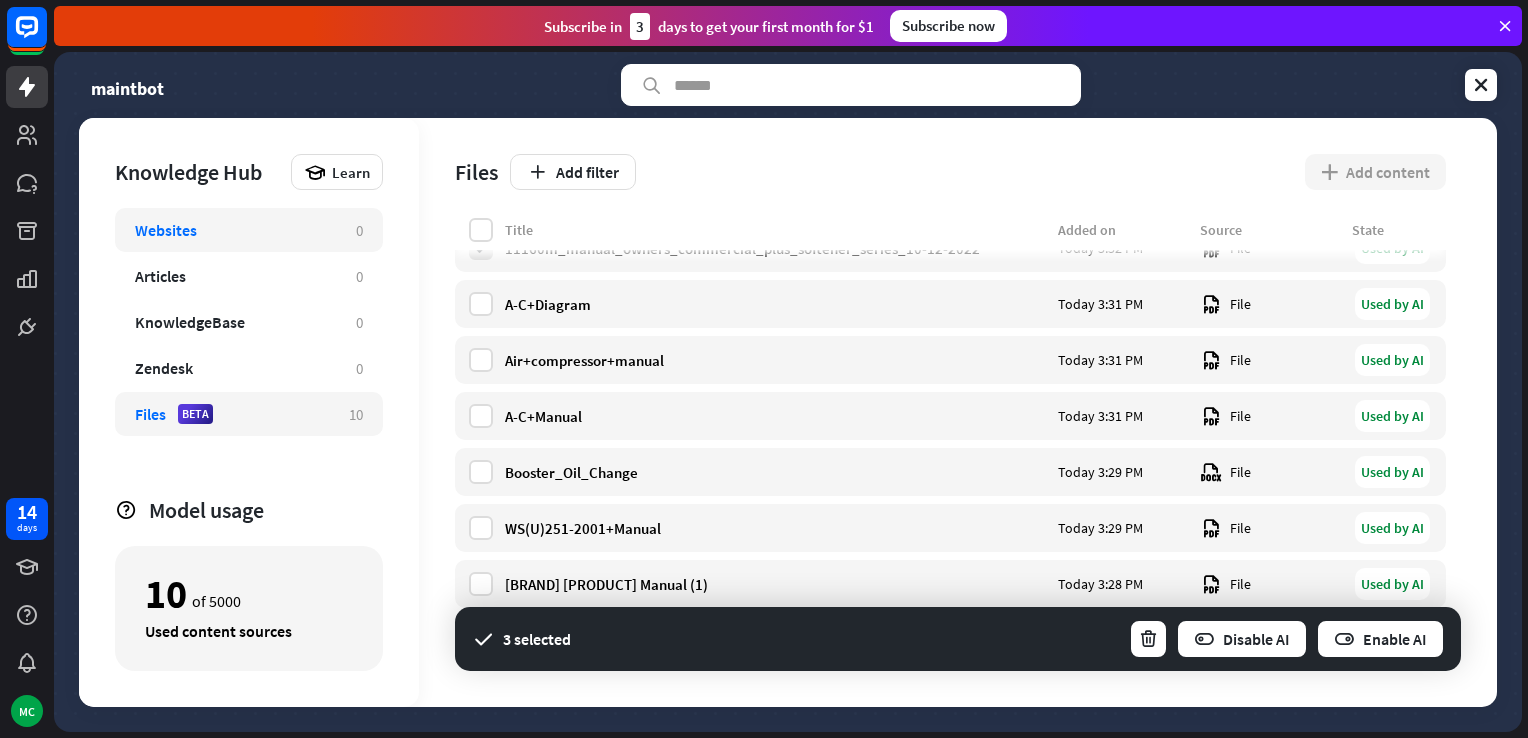 click on "Websites     0" at bounding box center [249, 230] 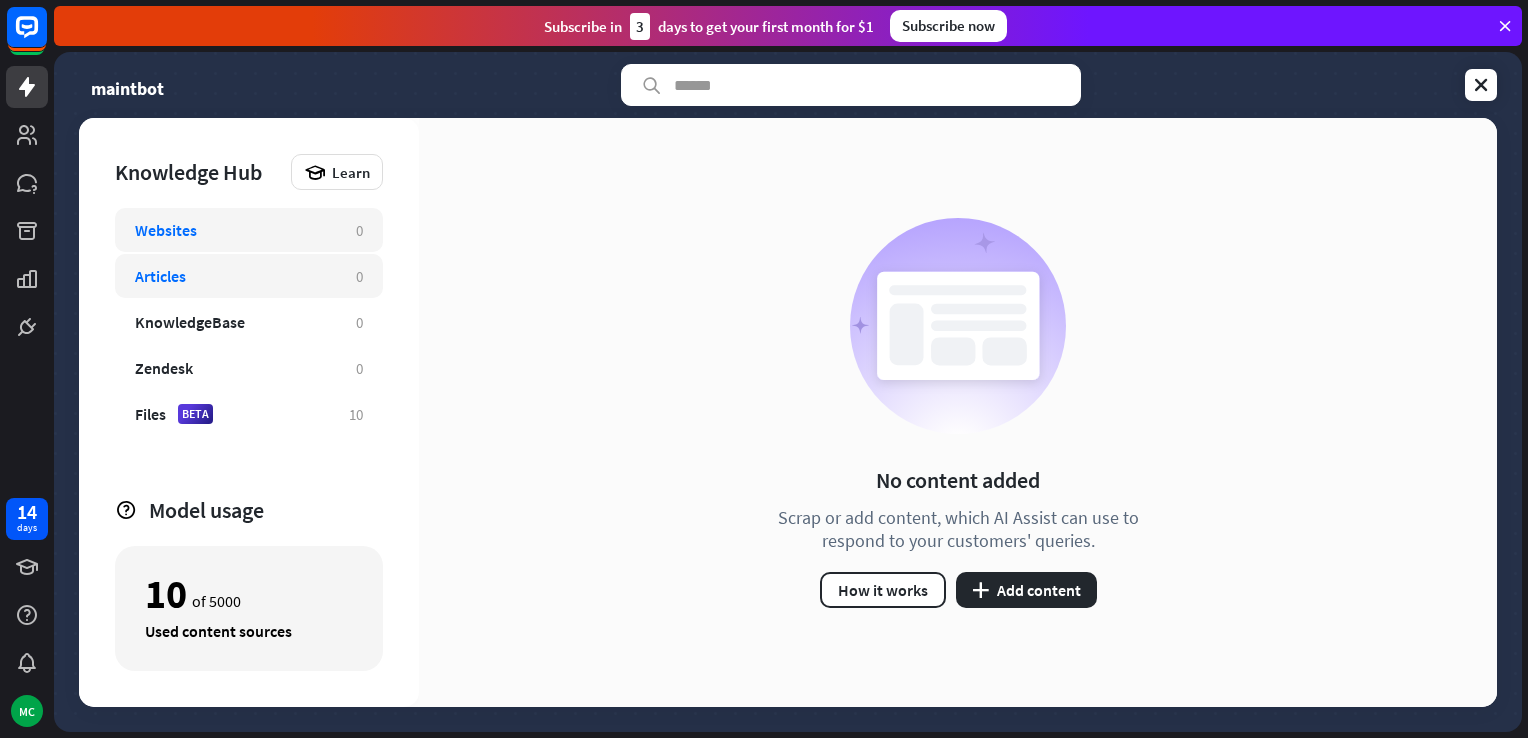 click on "Articles" at bounding box center [235, 276] 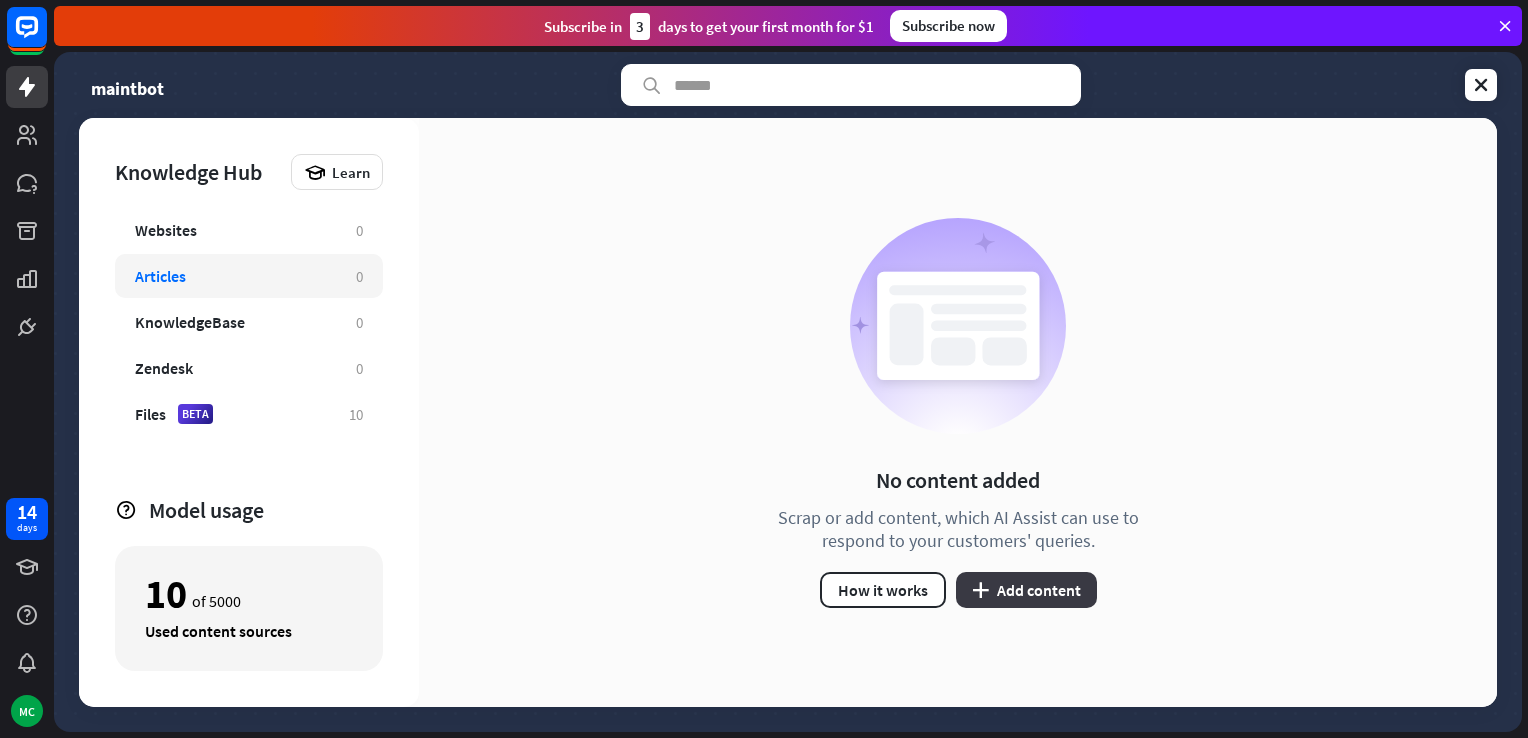 click on "plus
Add content" at bounding box center [1026, 590] 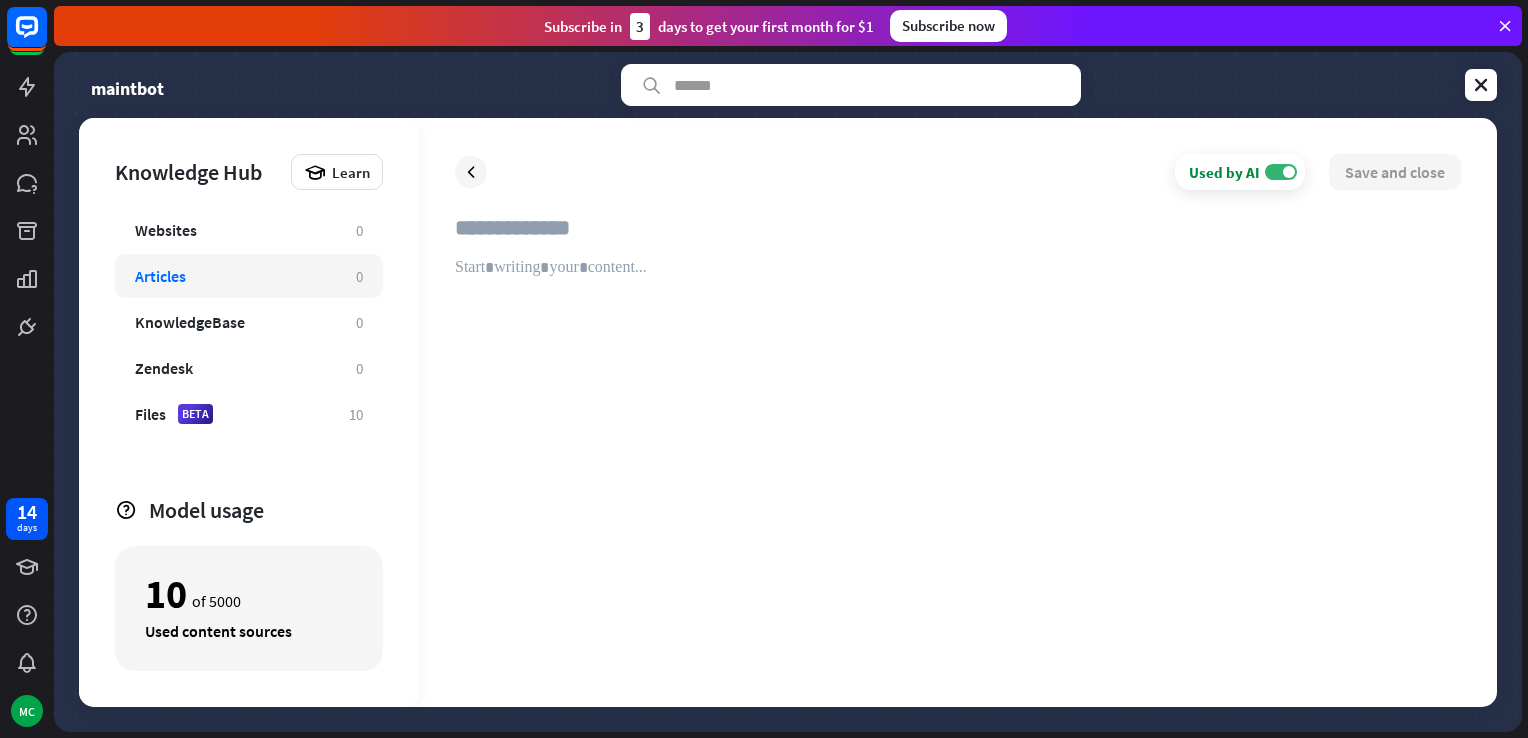 click at bounding box center (958, 236) 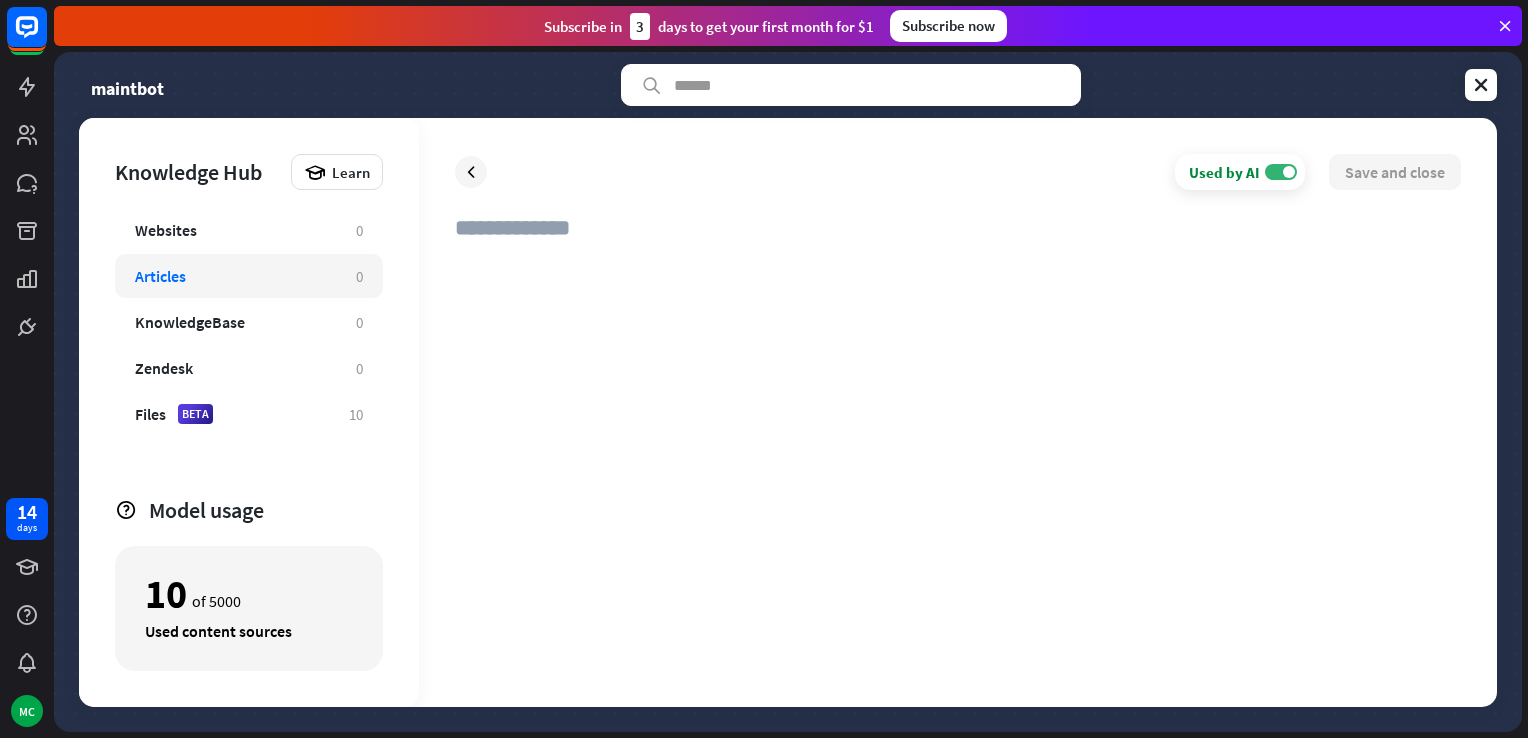 paste 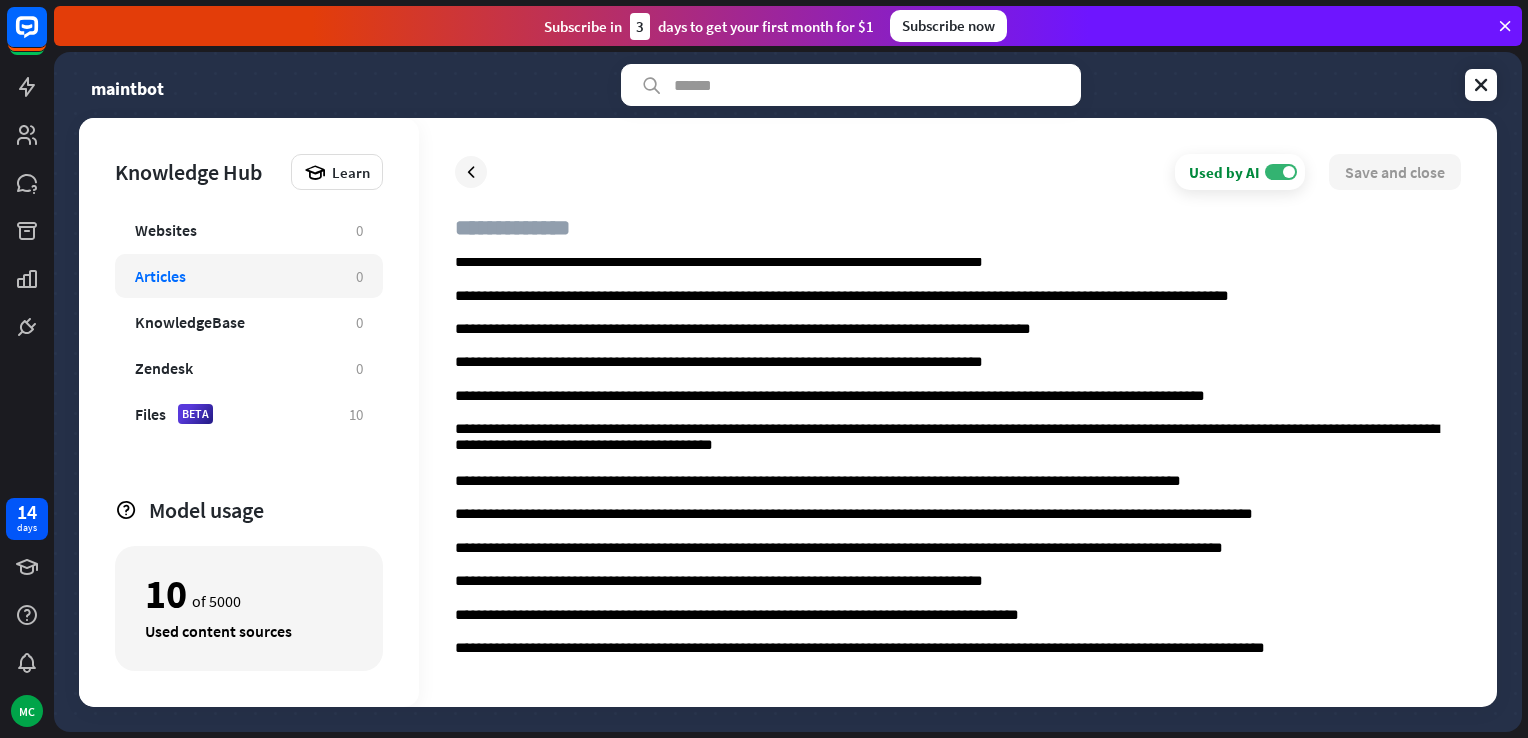 scroll, scrollTop: 16700, scrollLeft: 0, axis: vertical 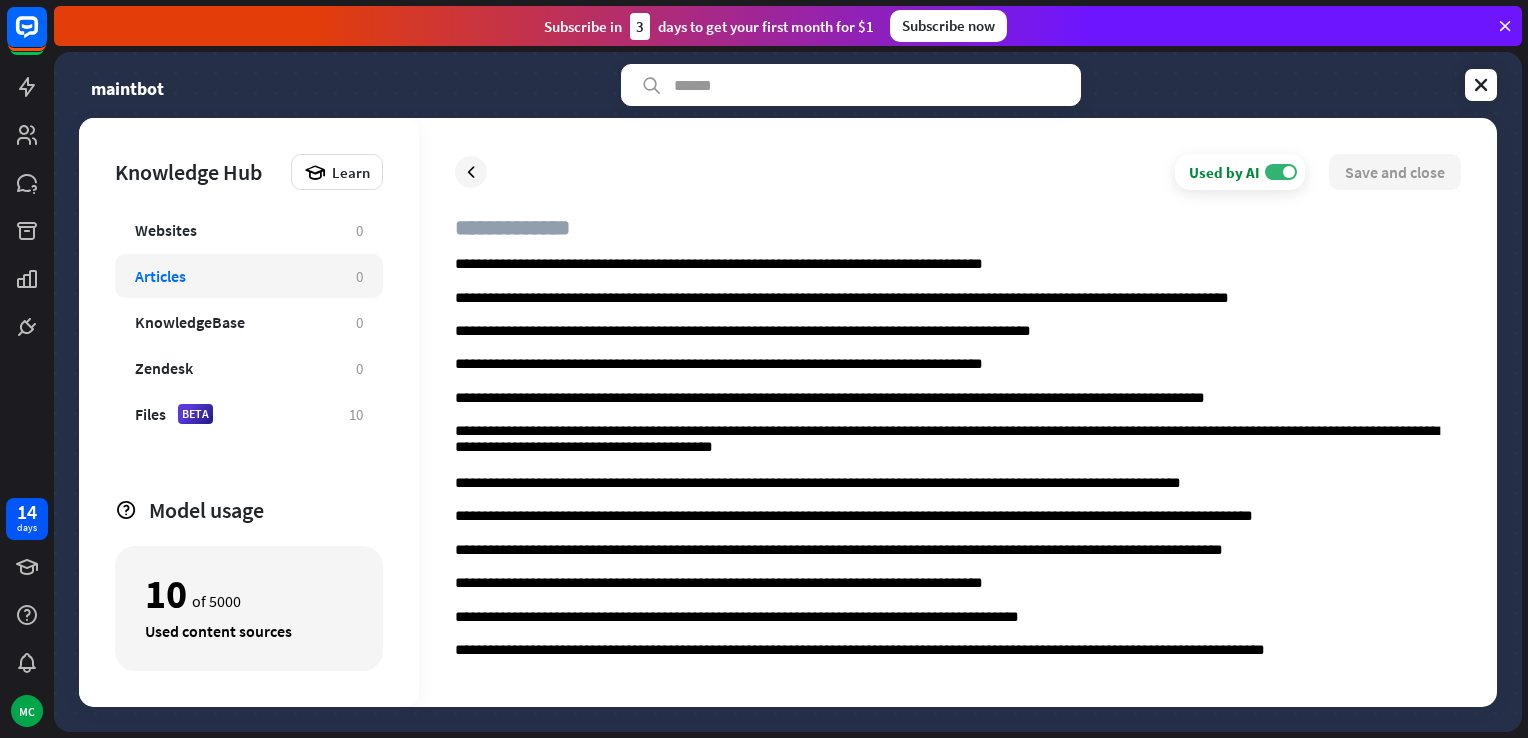 click at bounding box center [958, 236] 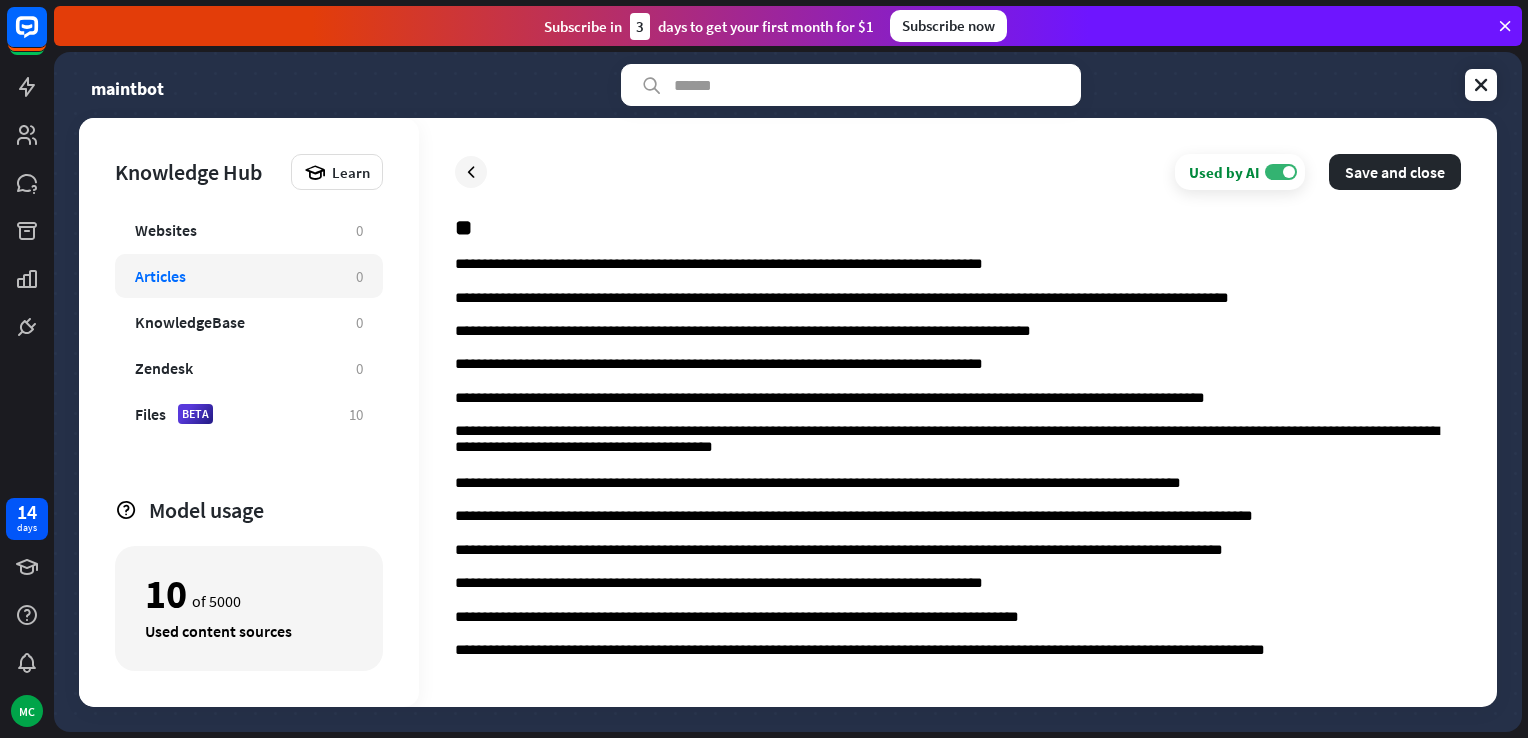 type on "*" 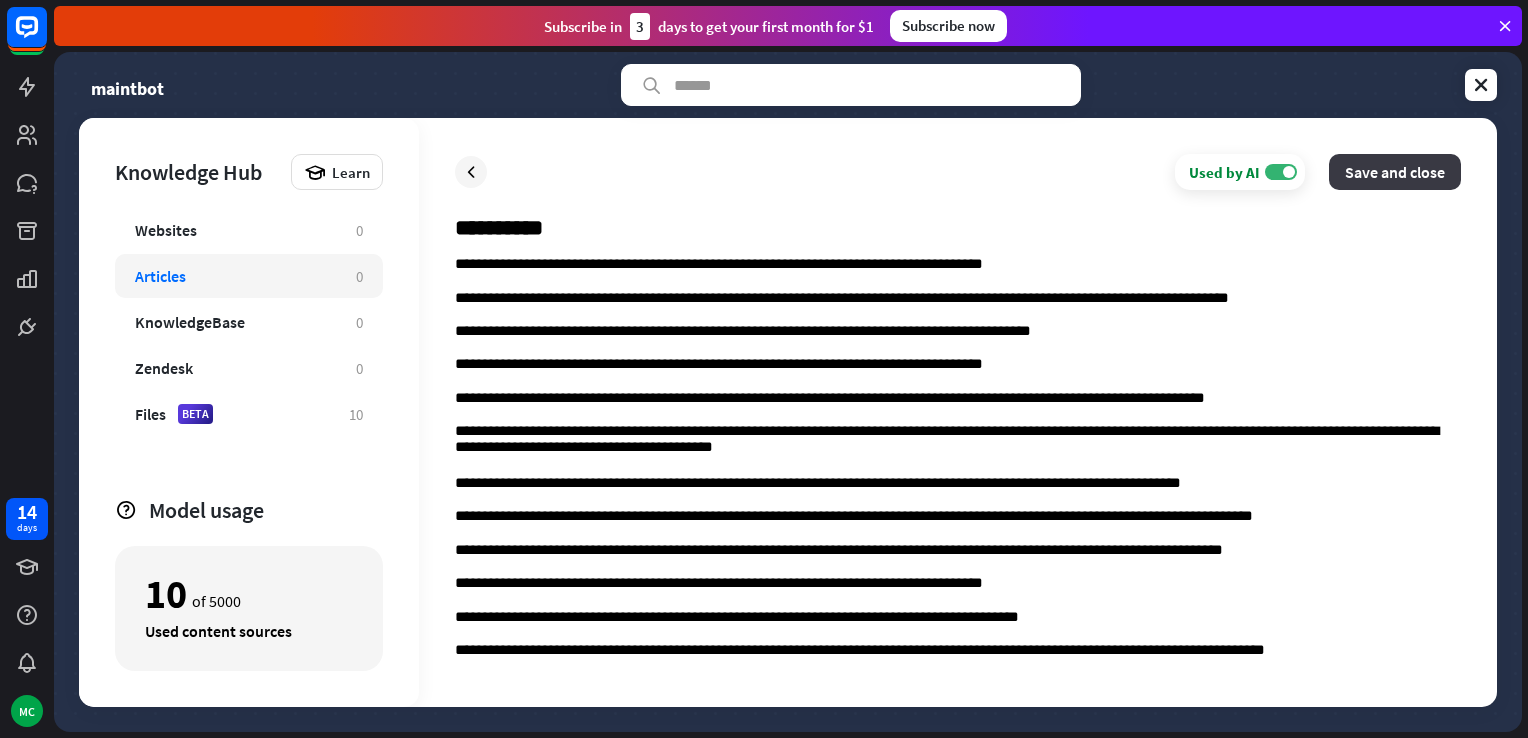 type on "**********" 